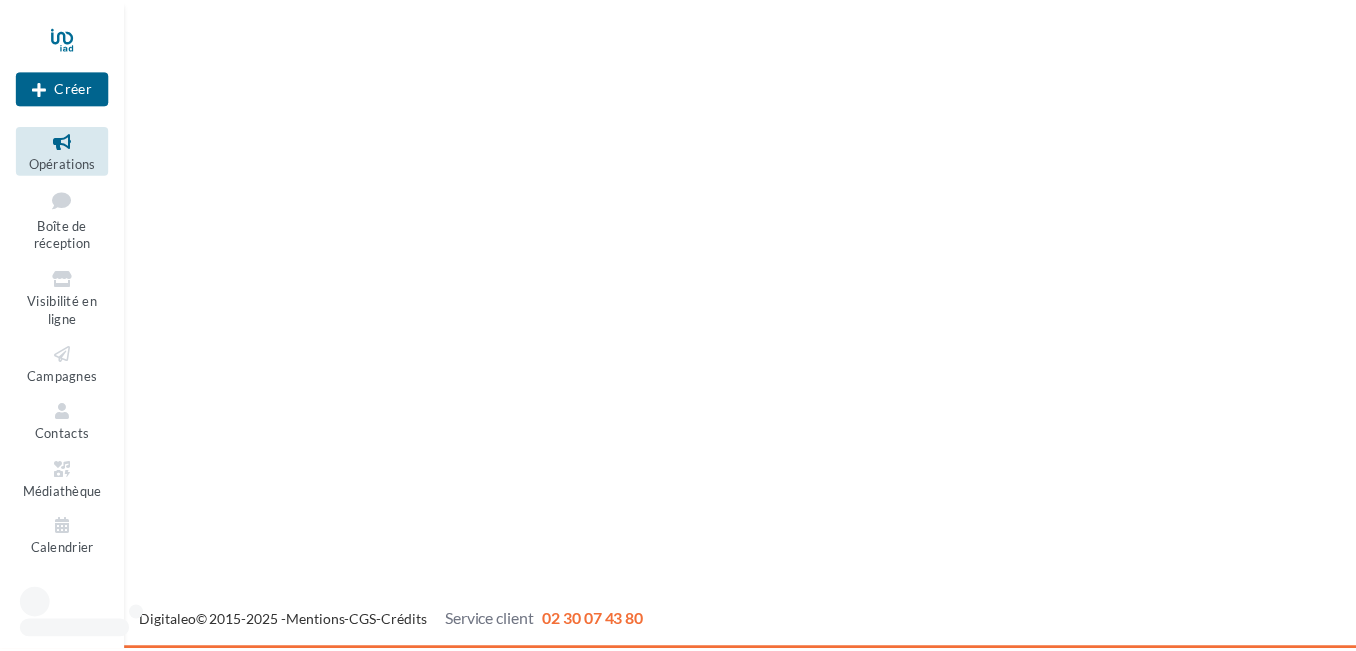 scroll, scrollTop: 0, scrollLeft: 0, axis: both 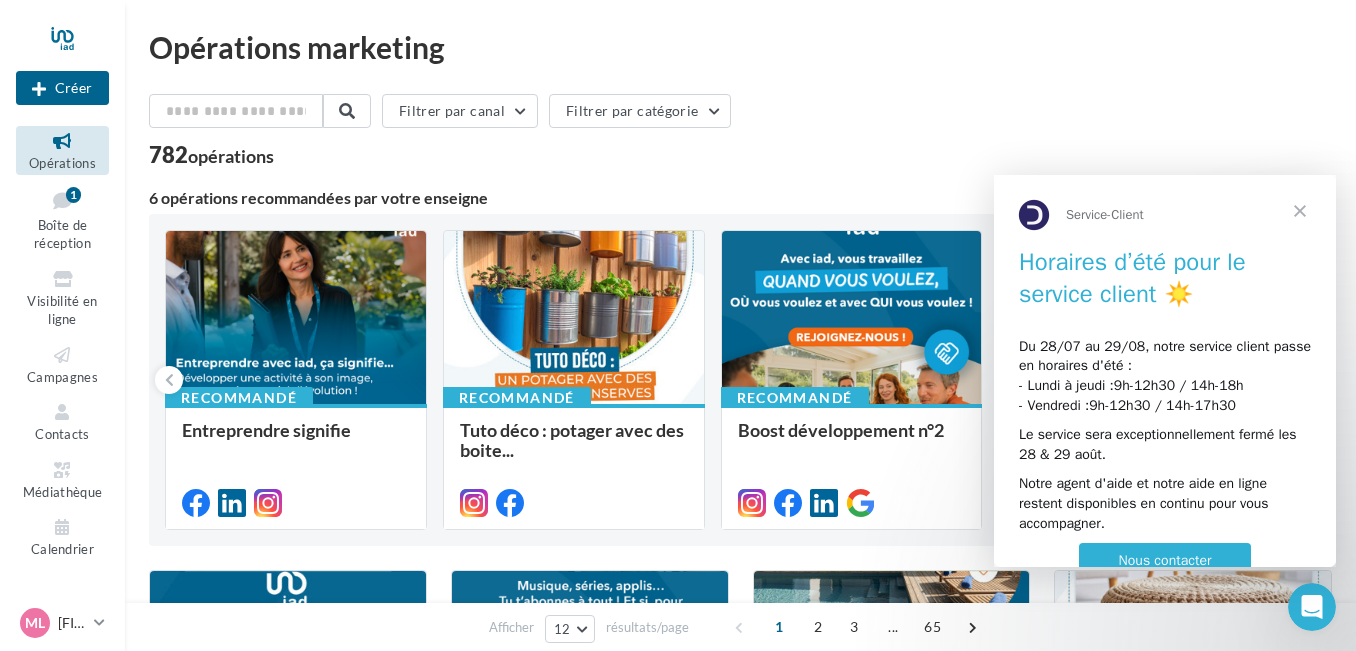 click at bounding box center (1300, 211) 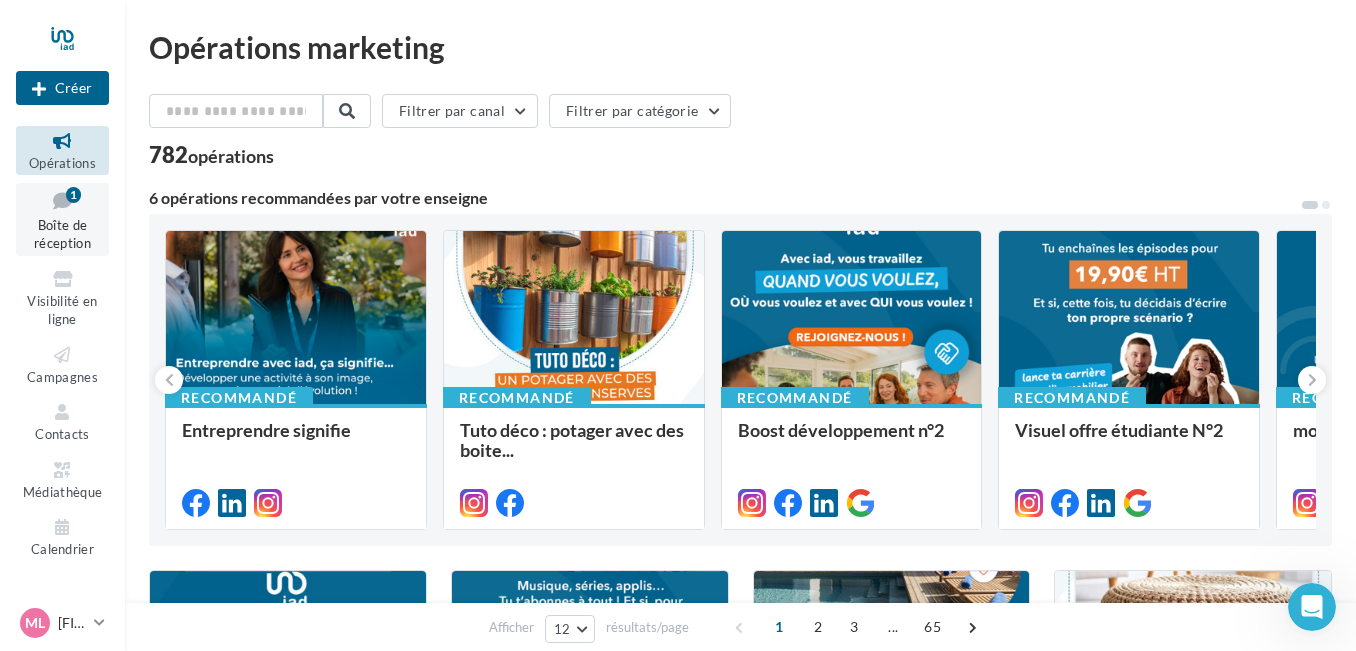 click on "Boîte de réception
1" at bounding box center [62, 219] 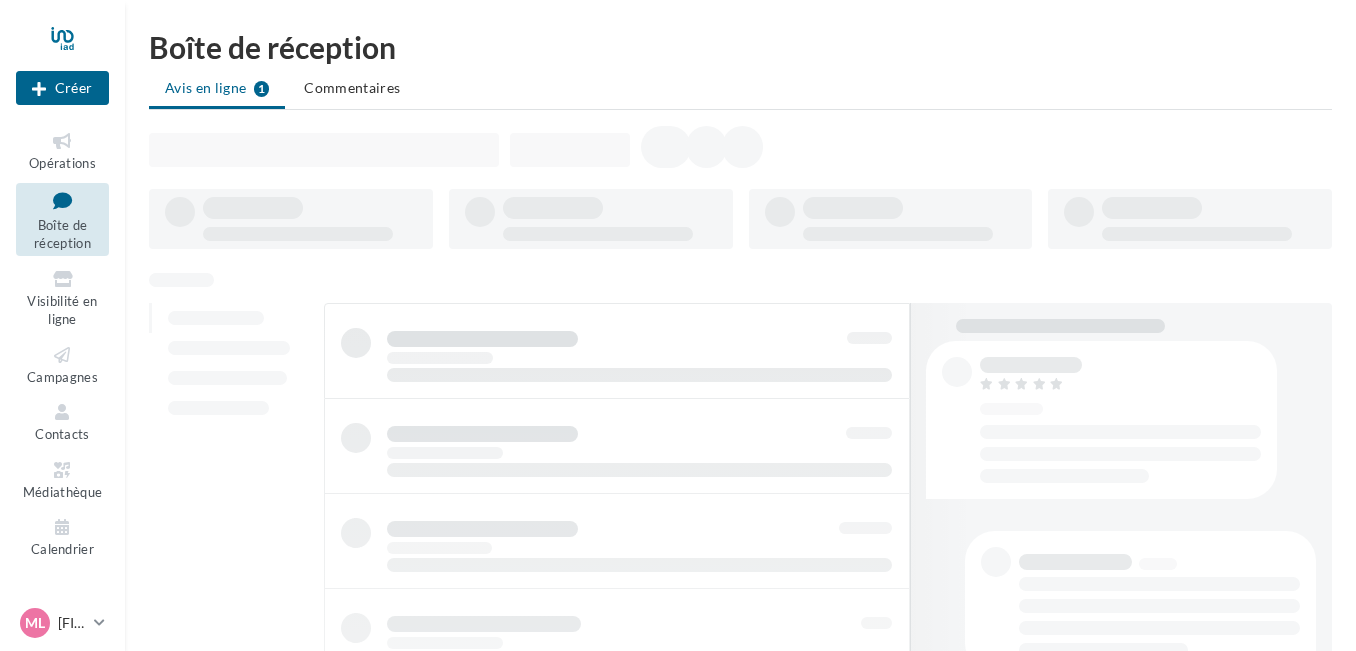 scroll, scrollTop: 0, scrollLeft: 0, axis: both 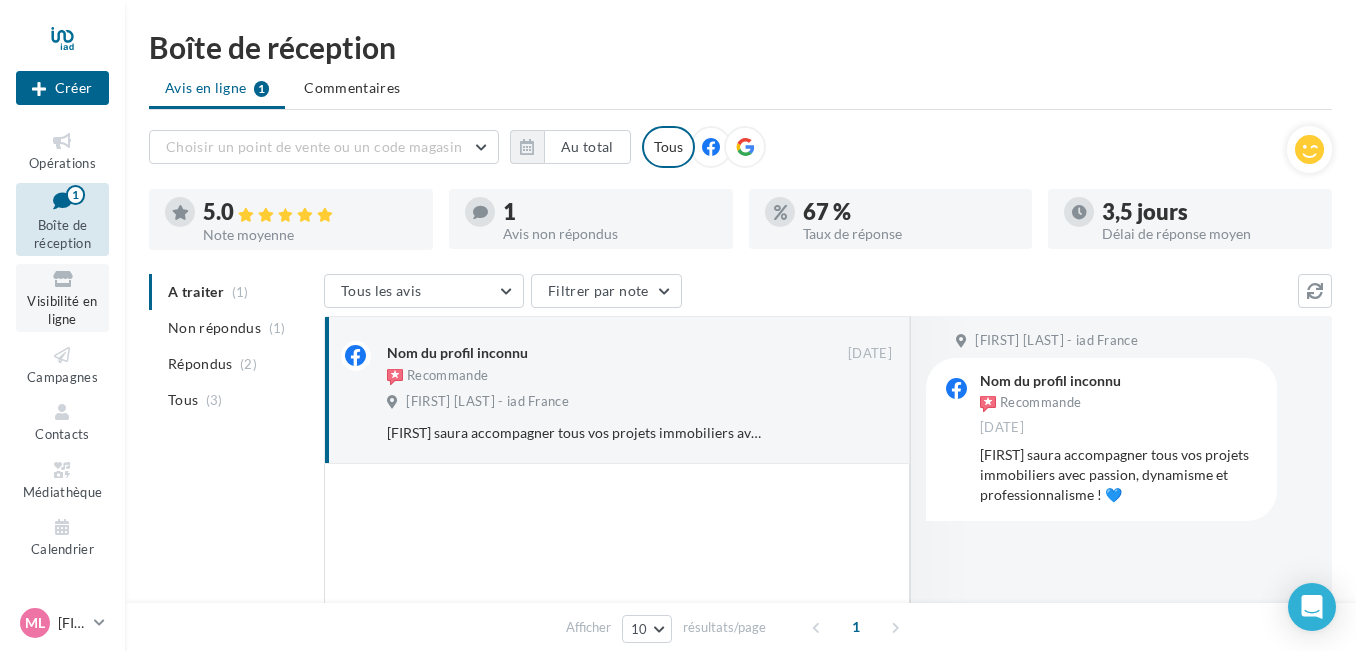 click at bounding box center [62, 279] 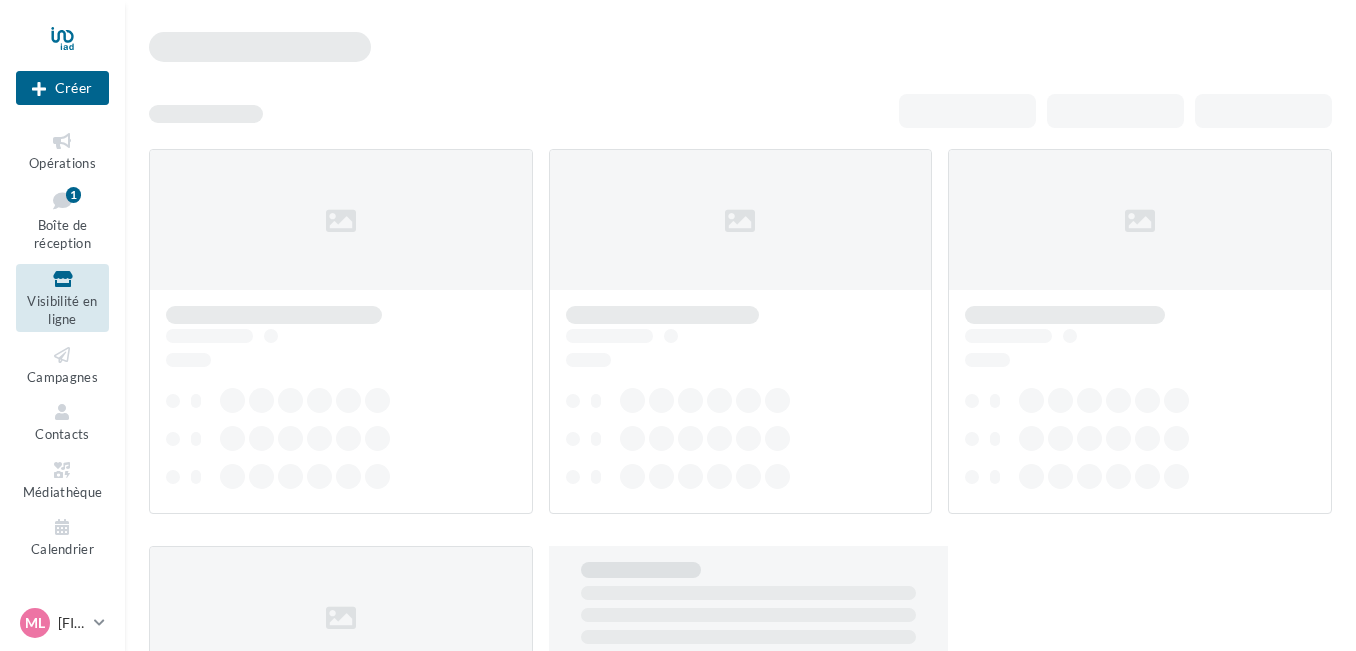 scroll, scrollTop: 0, scrollLeft: 0, axis: both 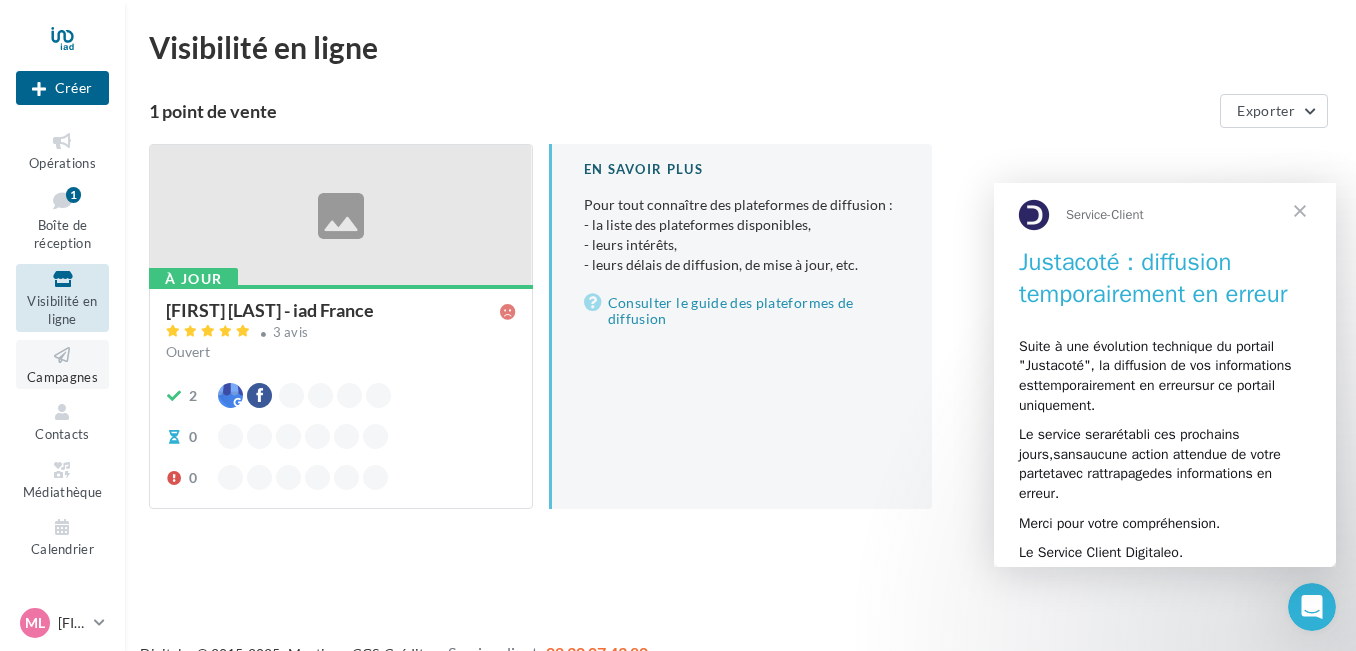 click at bounding box center [62, 355] 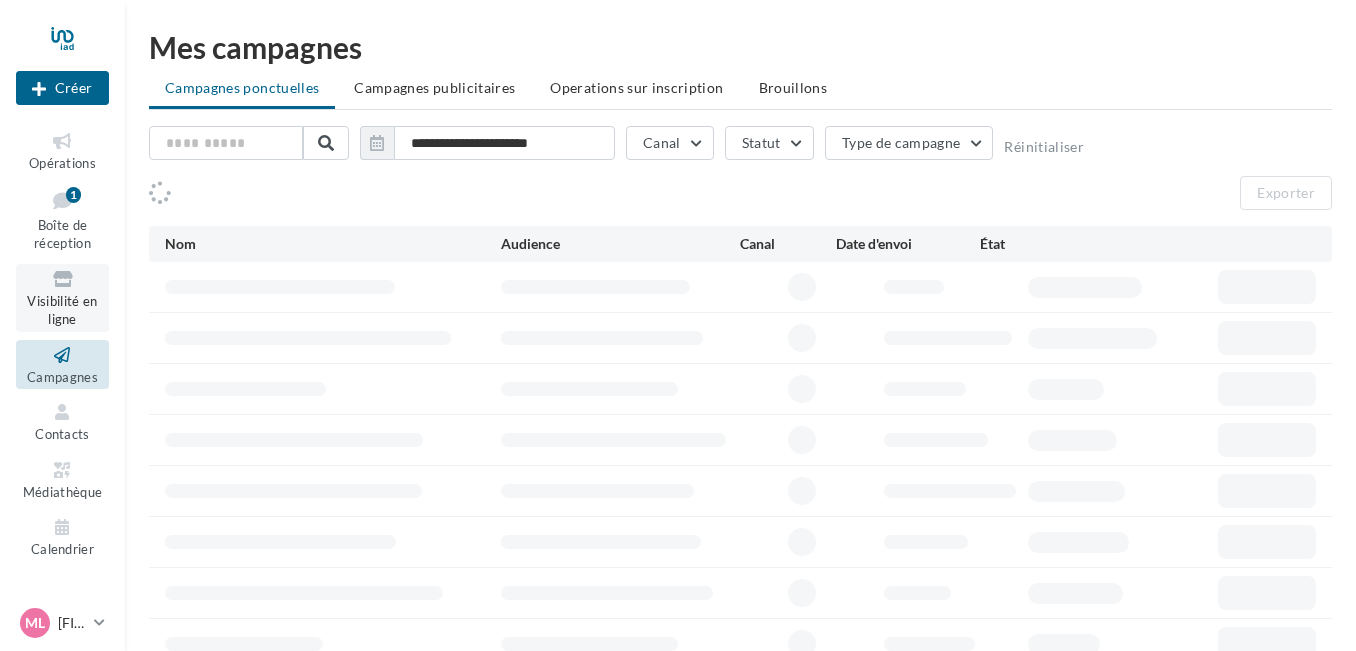 scroll, scrollTop: 0, scrollLeft: 0, axis: both 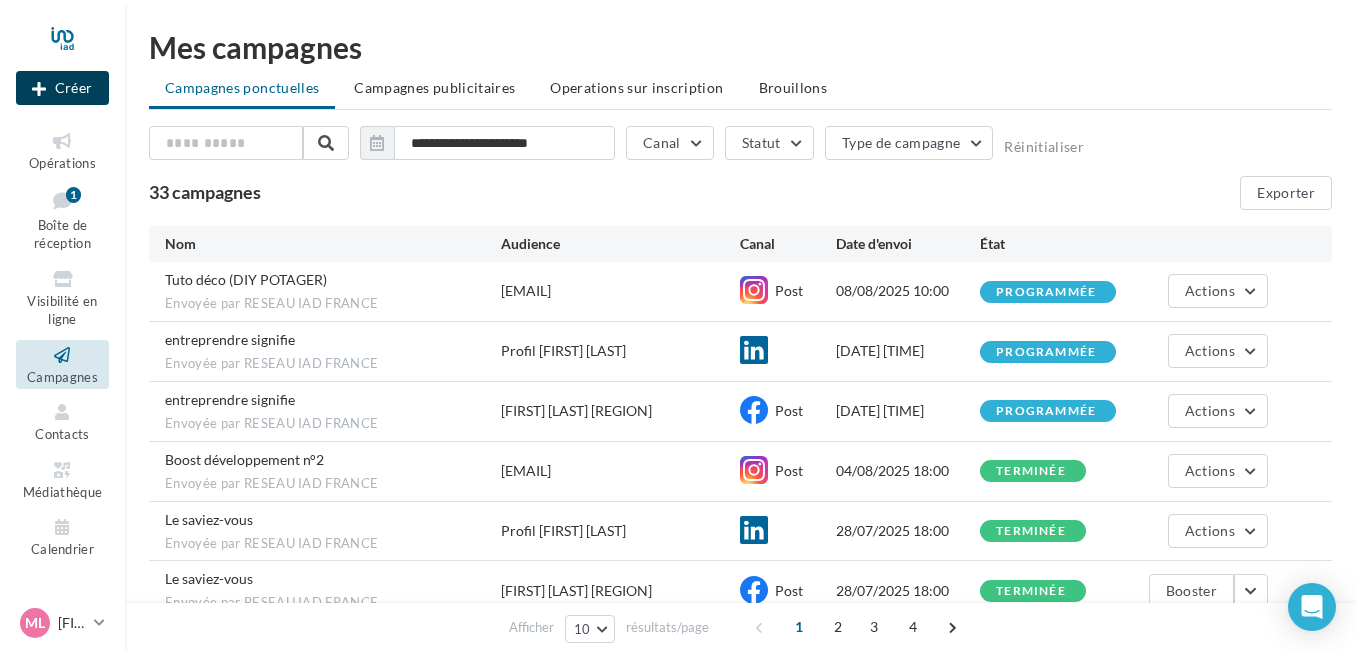 click on "Créer" at bounding box center [62, 88] 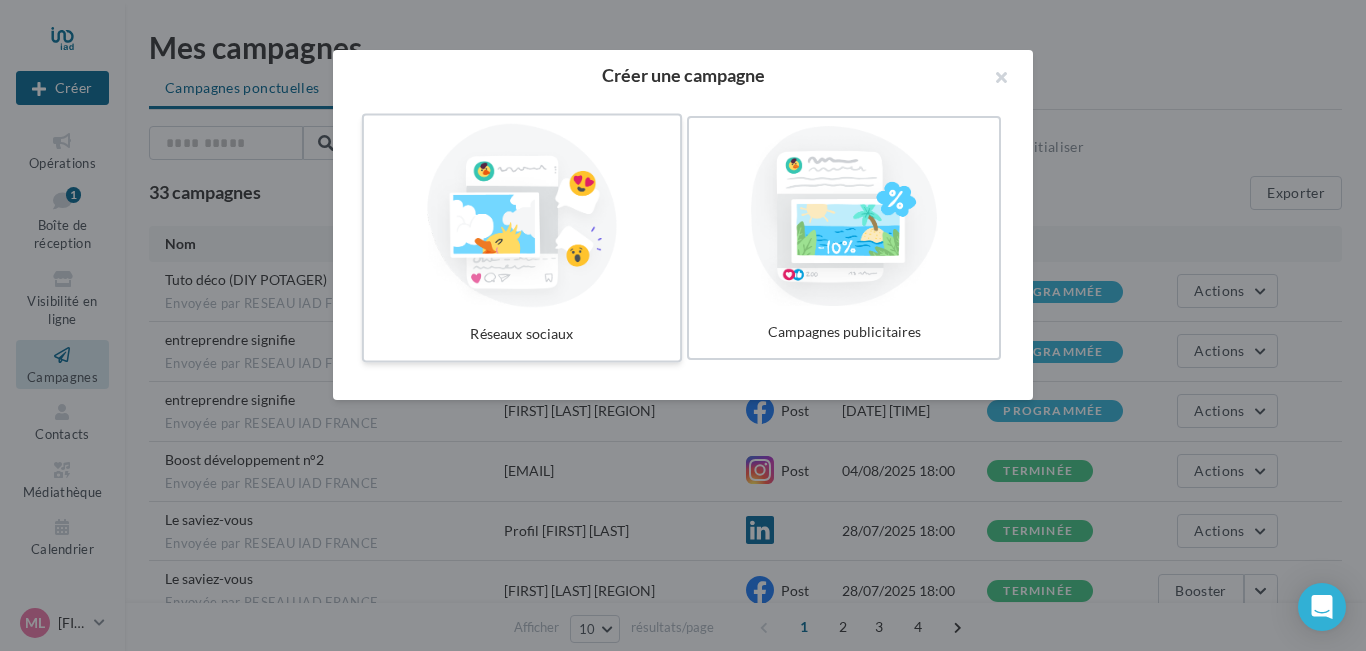 click at bounding box center (522, 216) 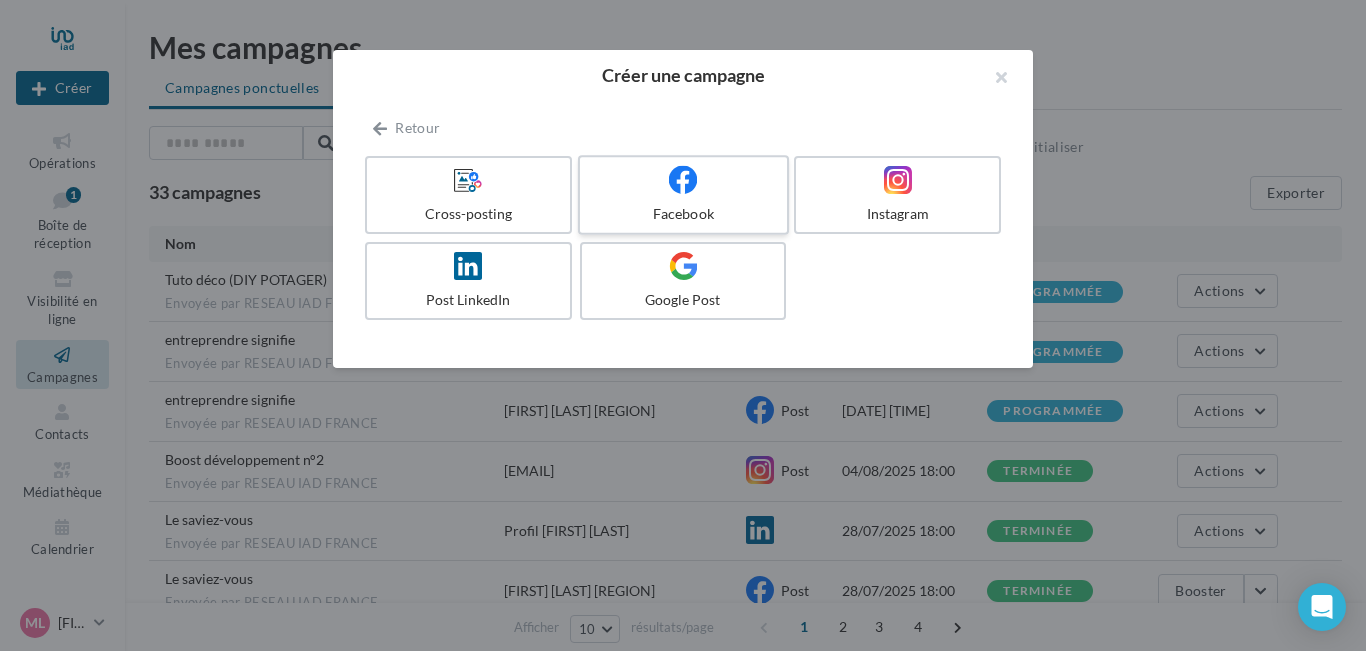 click at bounding box center [683, 179] 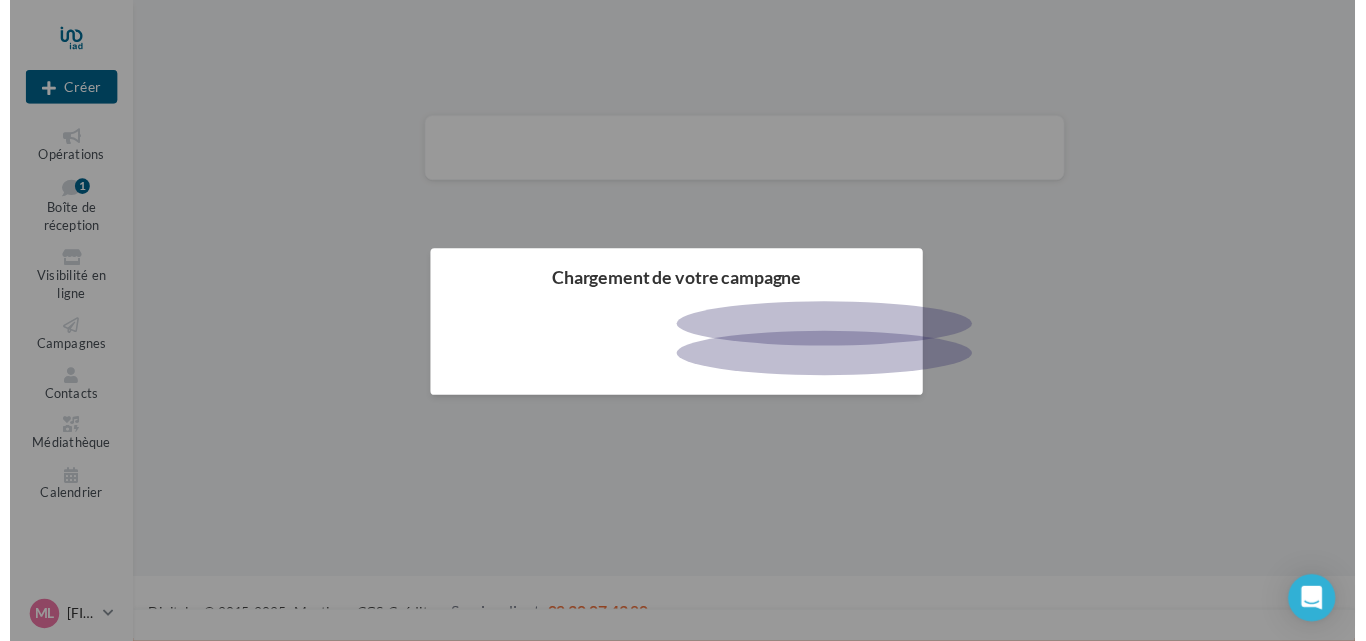 scroll, scrollTop: 0, scrollLeft: 0, axis: both 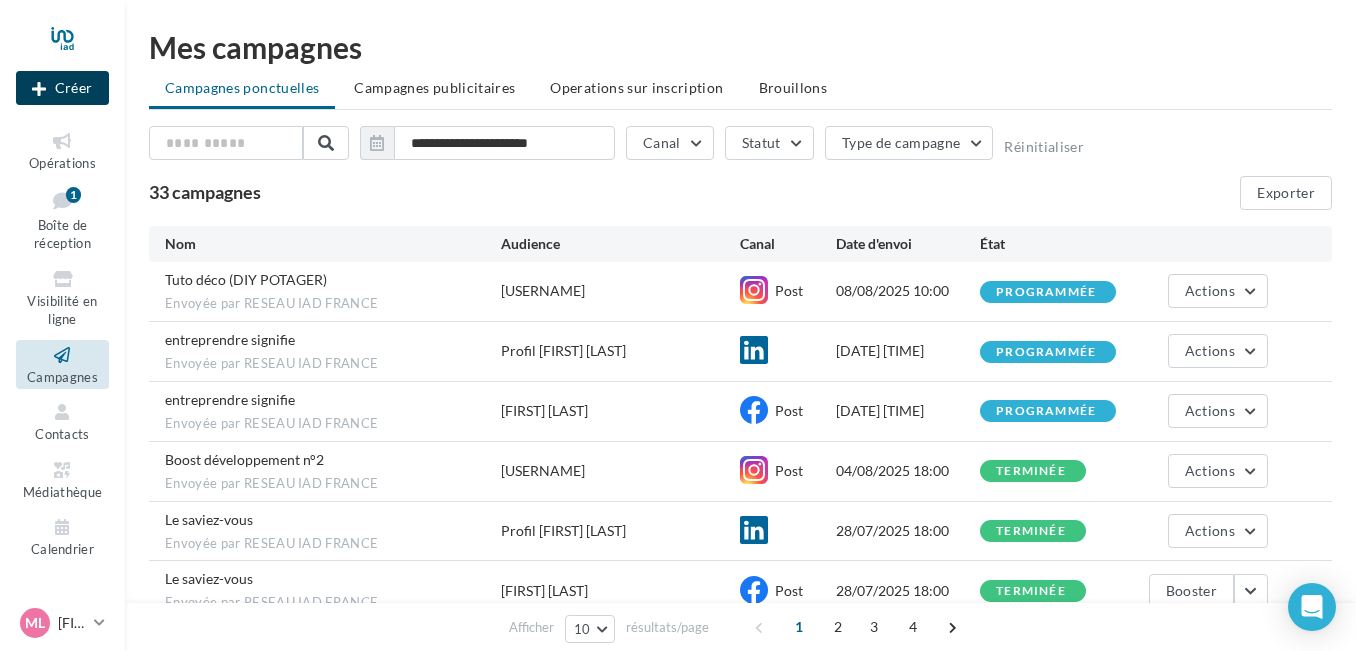click on "Créer" at bounding box center [62, 88] 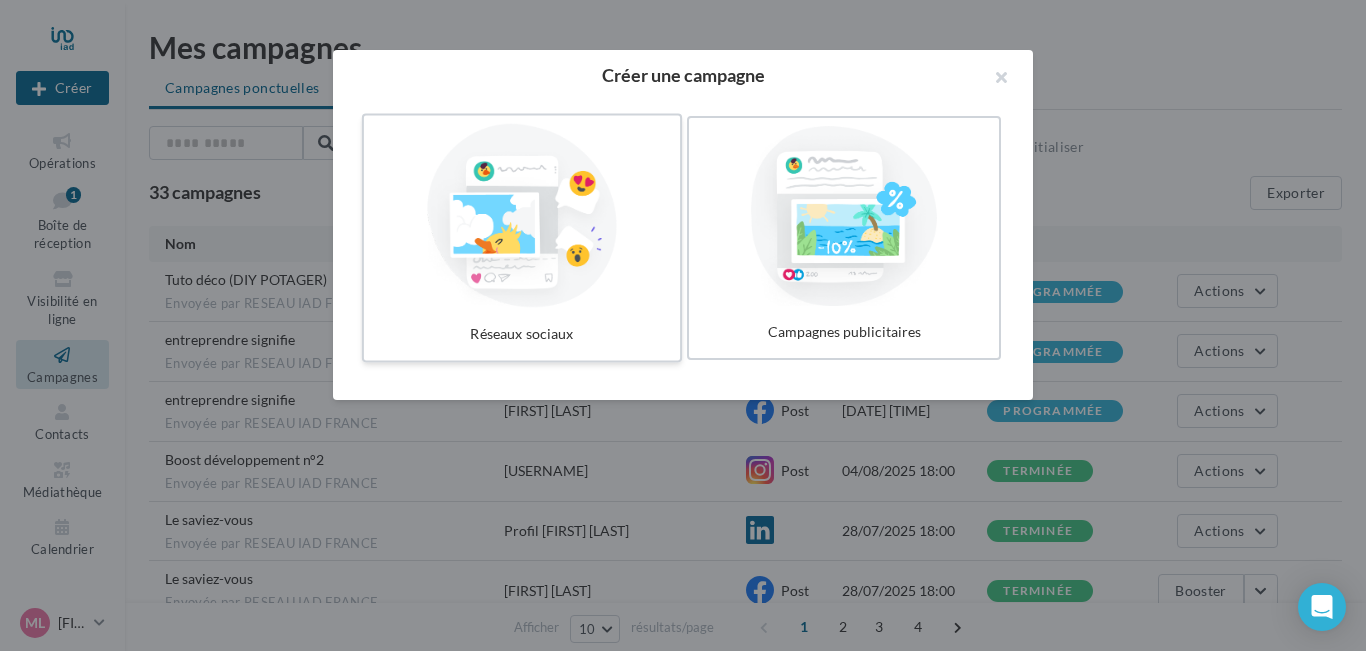 click at bounding box center (522, 216) 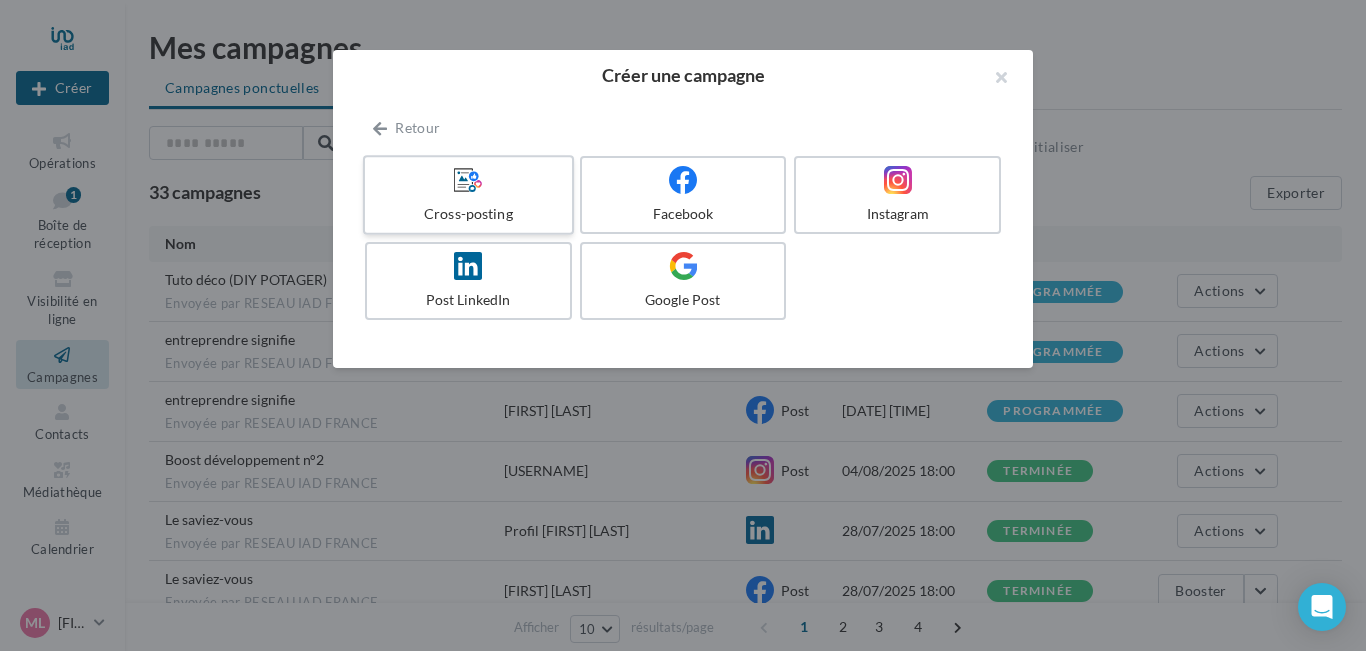 click at bounding box center [468, 180] 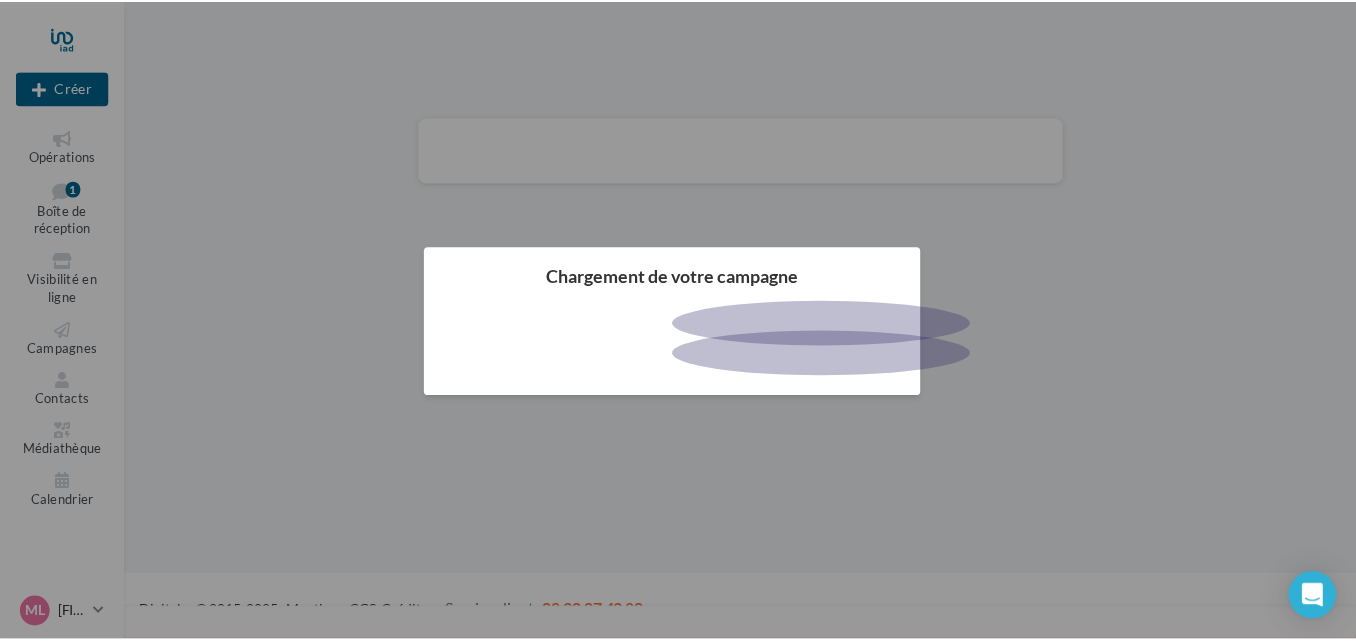 scroll, scrollTop: 0, scrollLeft: 0, axis: both 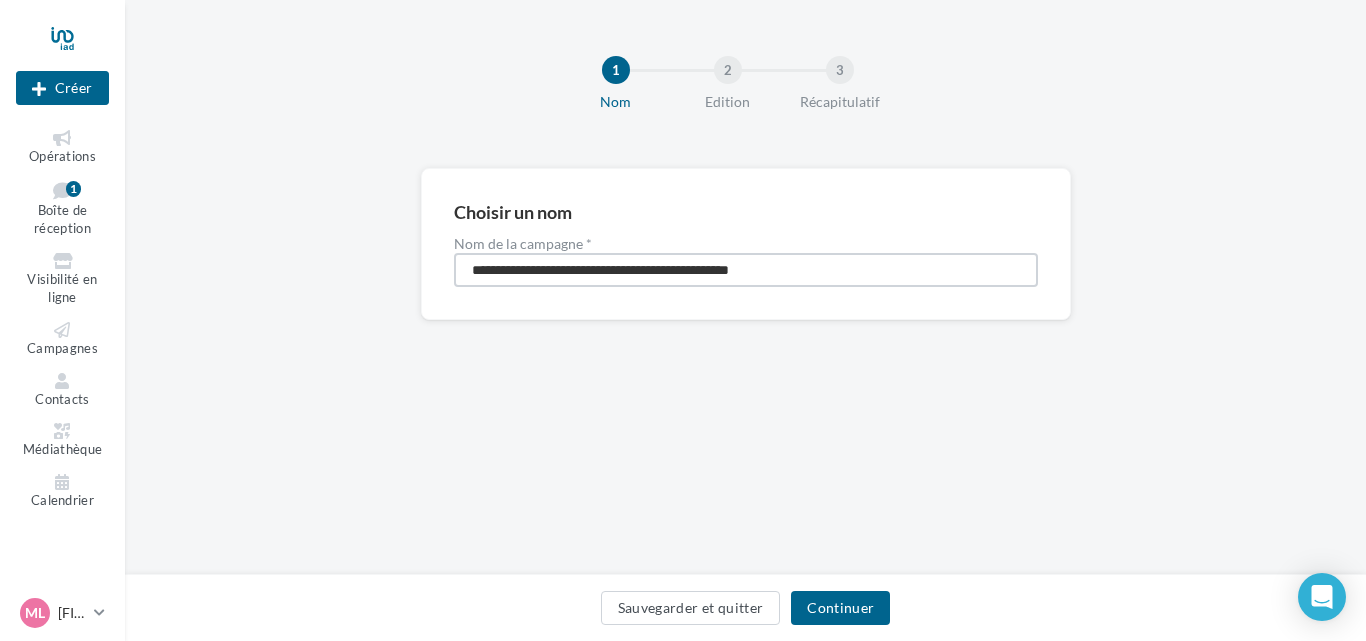 drag, startPoint x: 590, startPoint y: 274, endPoint x: 468, endPoint y: 270, distance: 122.06556 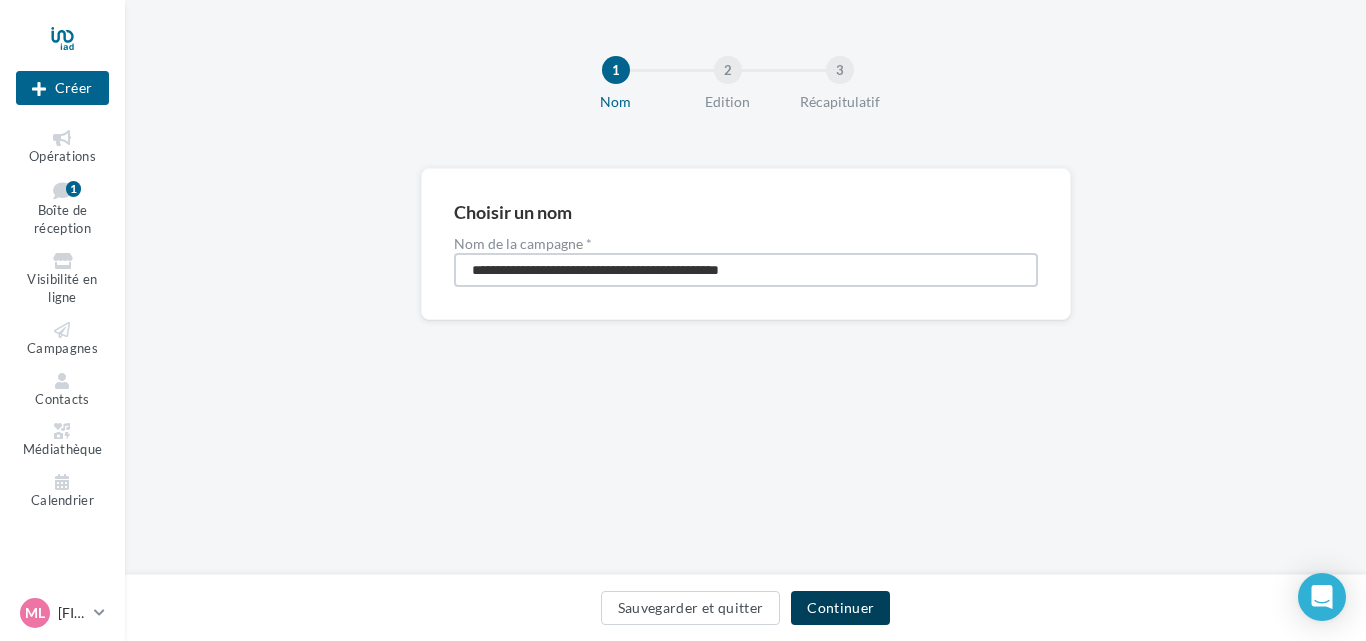 type on "**********" 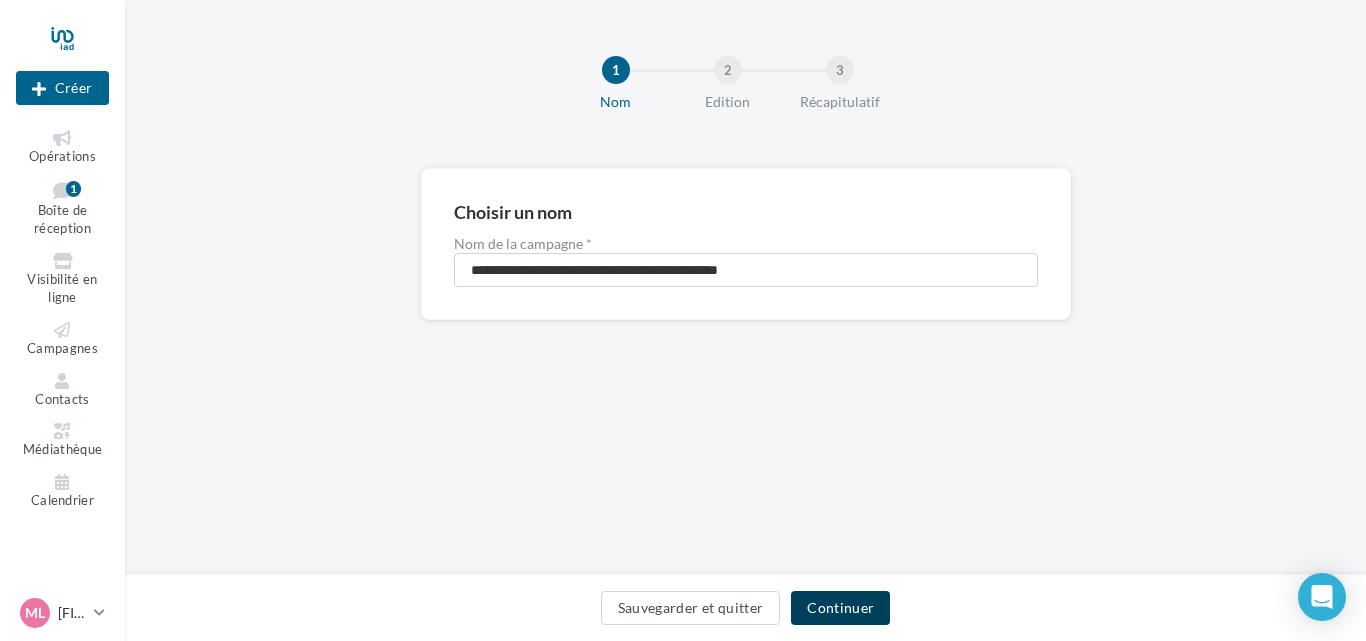 click on "Continuer" at bounding box center [840, 608] 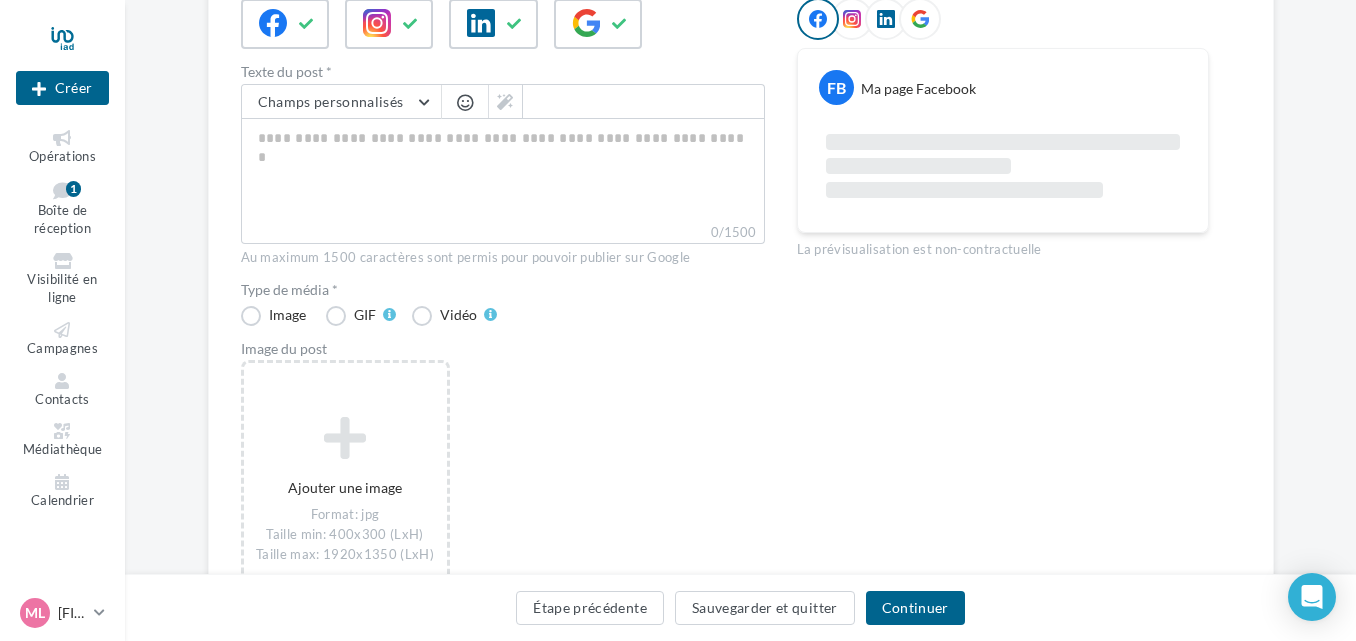 scroll, scrollTop: 283, scrollLeft: 0, axis: vertical 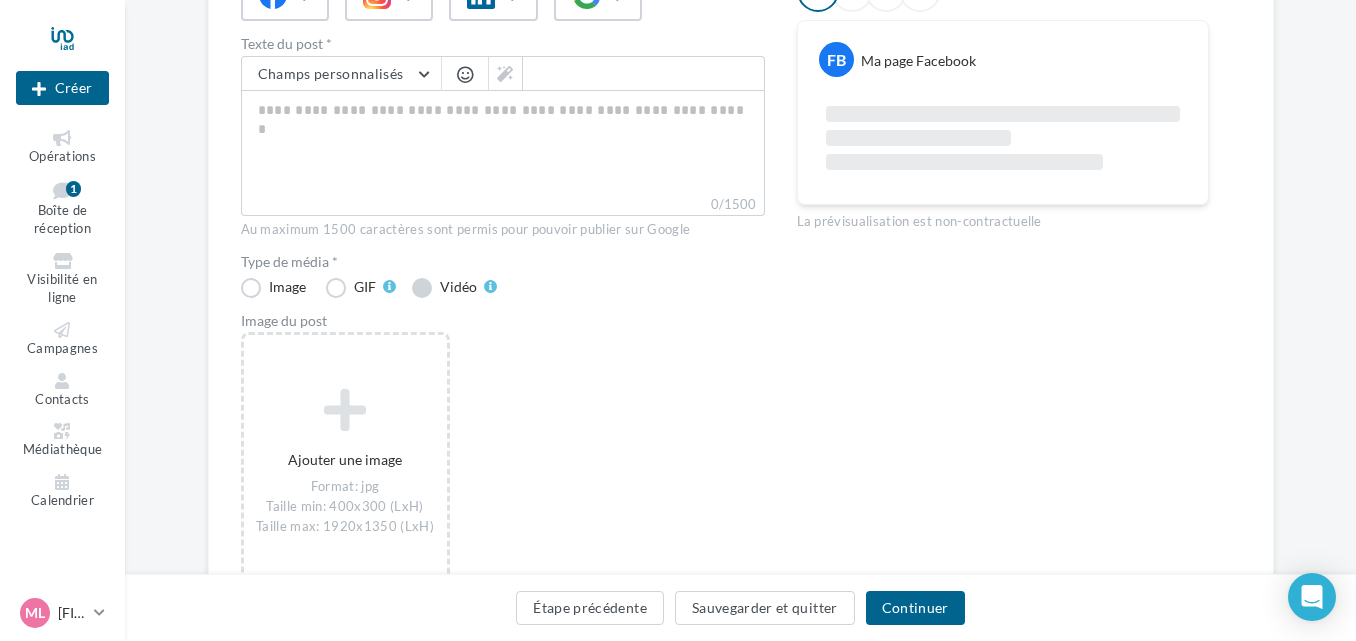 click on "Vidéo" at bounding box center (454, 288) 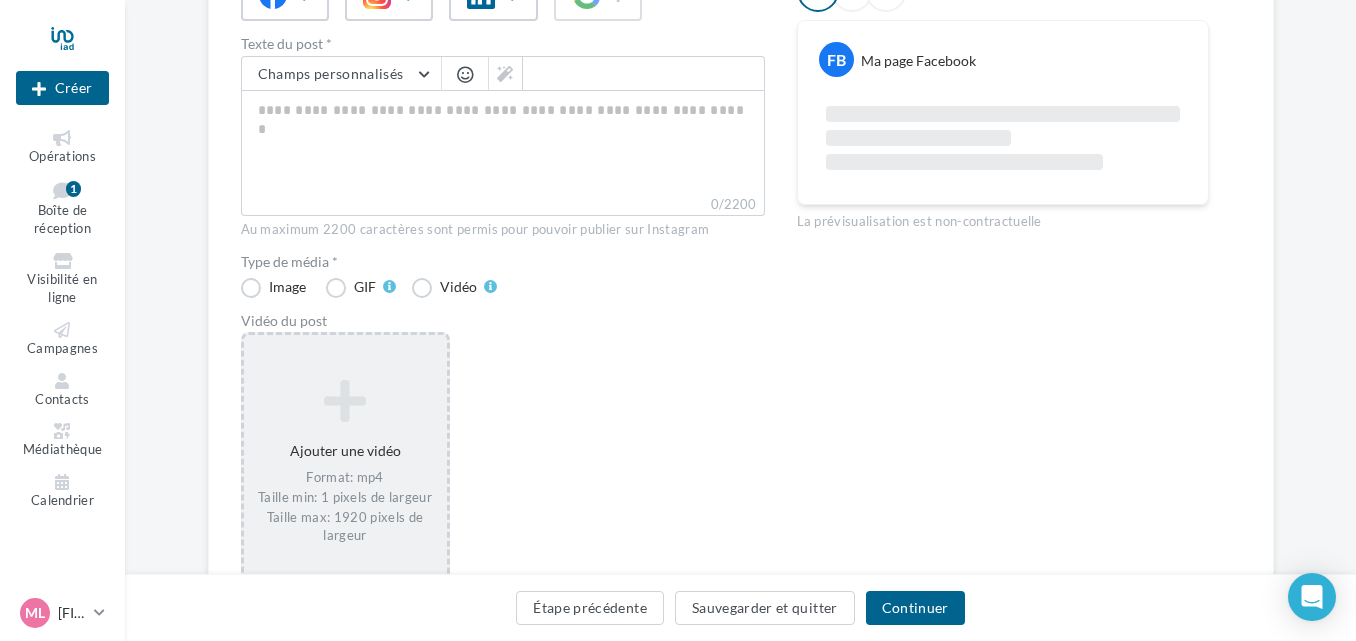 click at bounding box center (345, 401) 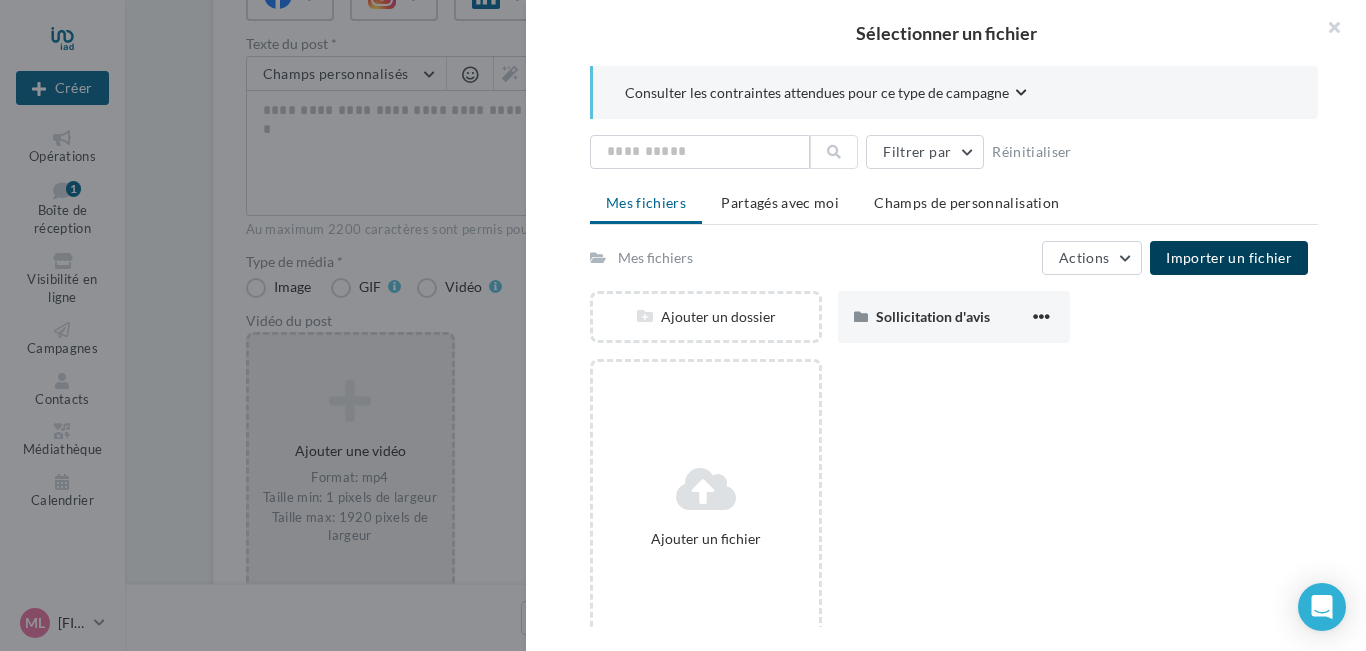 click on "Importer un fichier" at bounding box center (1229, 257) 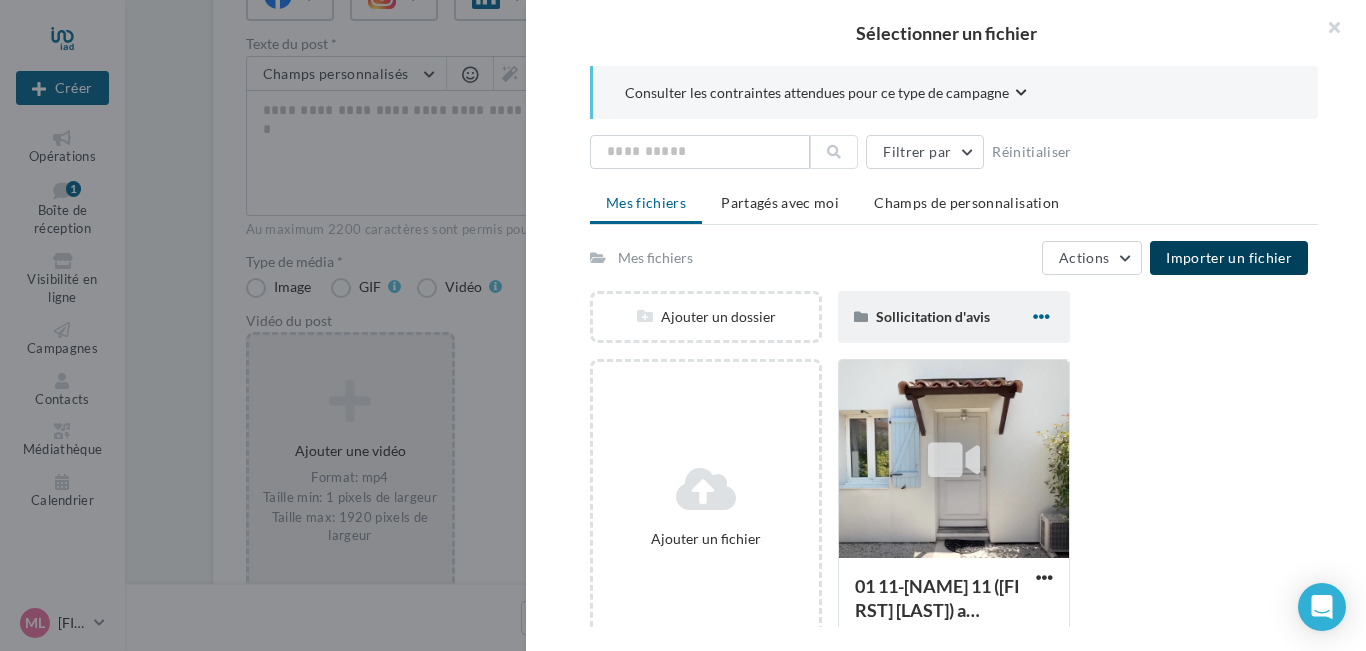 click at bounding box center (1041, 316) 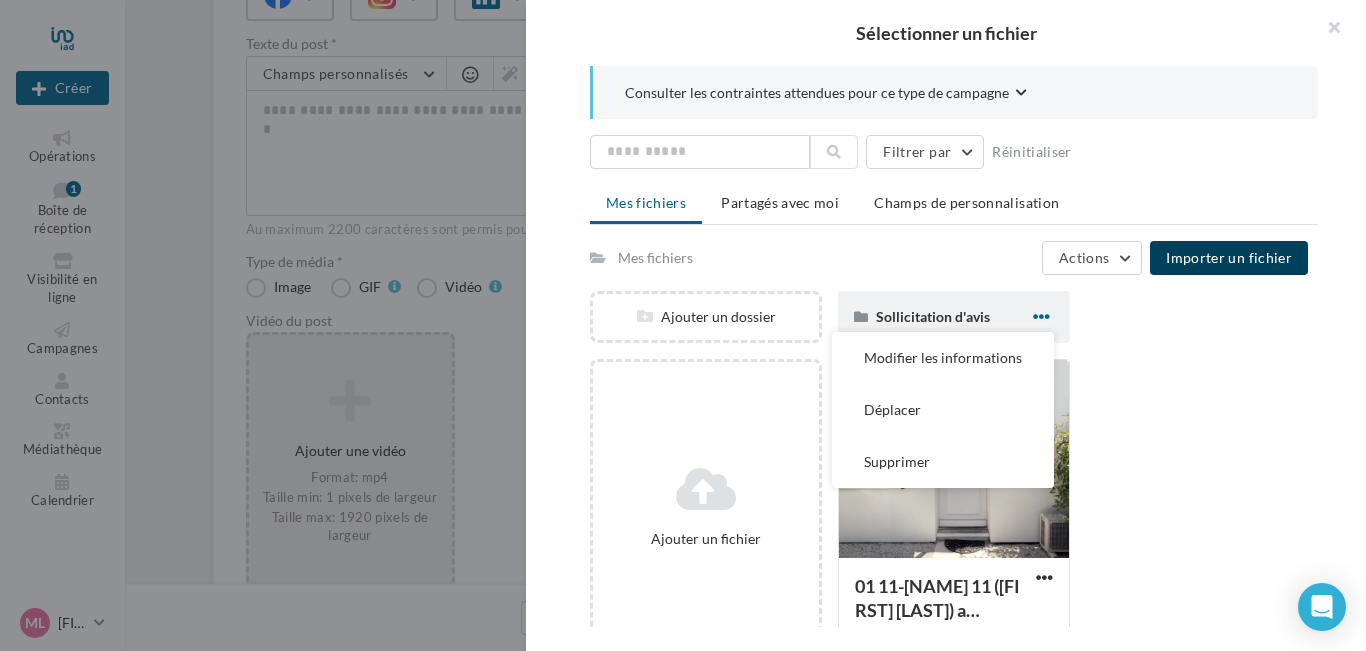 click at bounding box center (1041, 316) 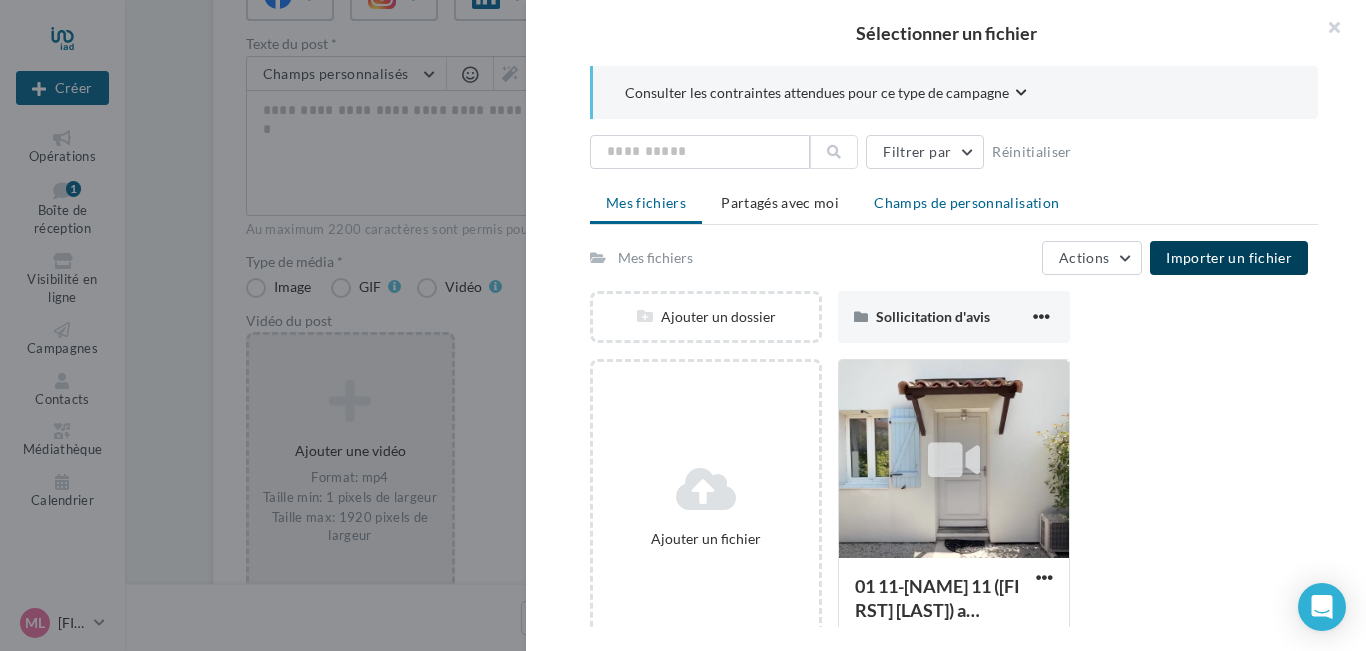 click on "Champs de personnalisation" at bounding box center [966, 203] 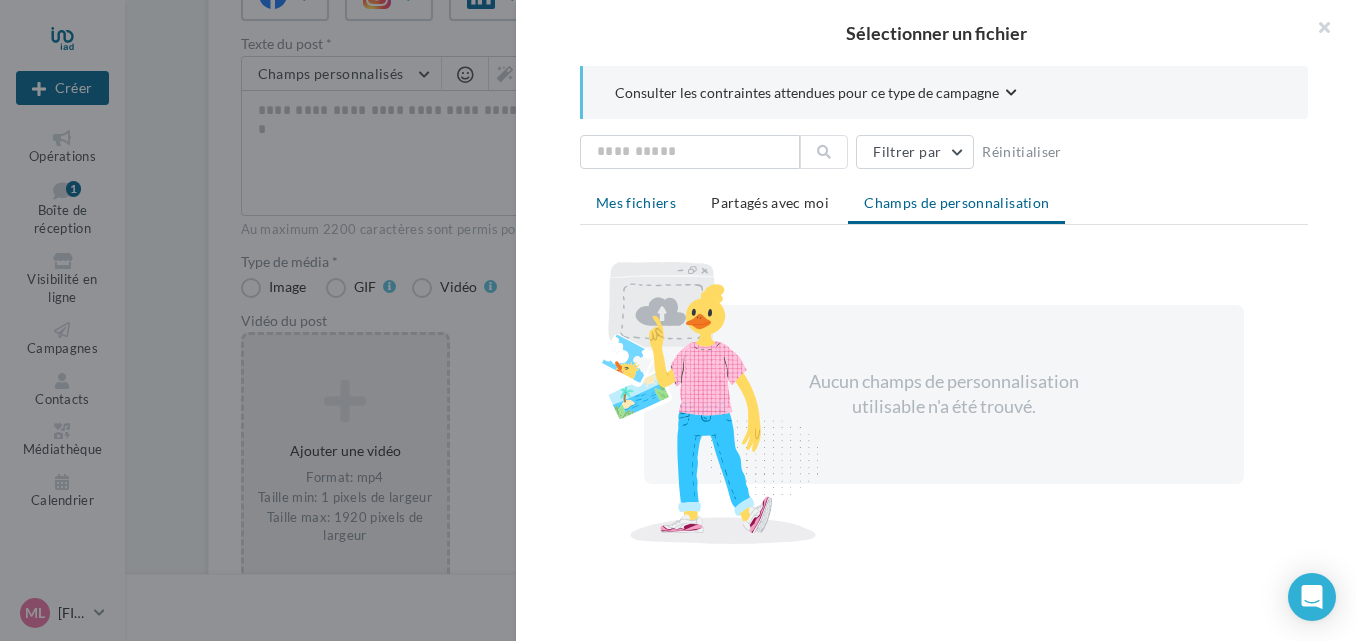 click on "Mes fichiers" at bounding box center (636, 202) 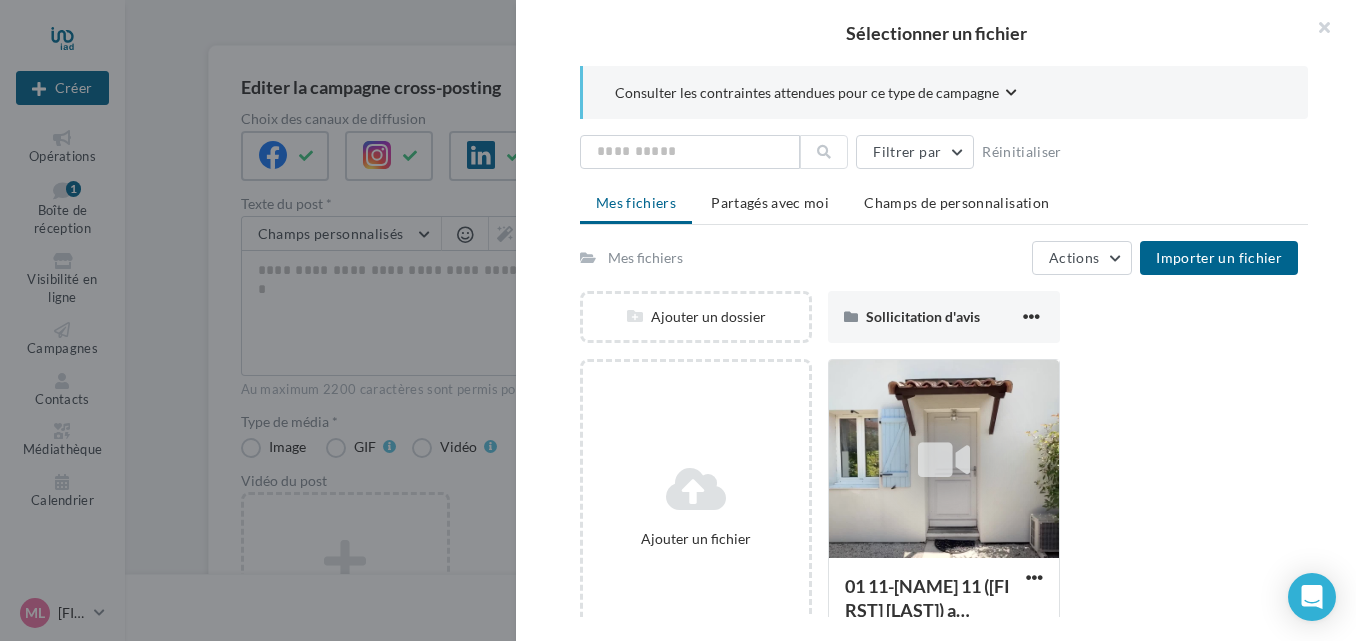 scroll, scrollTop: 106, scrollLeft: 0, axis: vertical 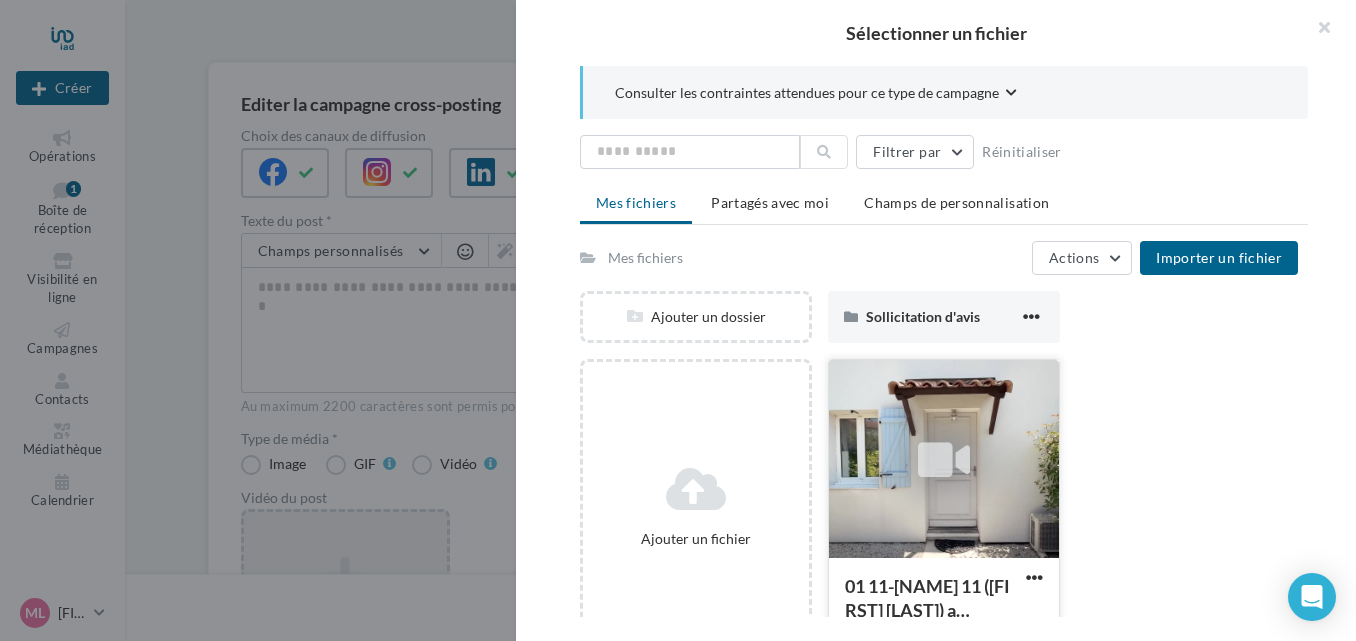 click at bounding box center [944, 460] 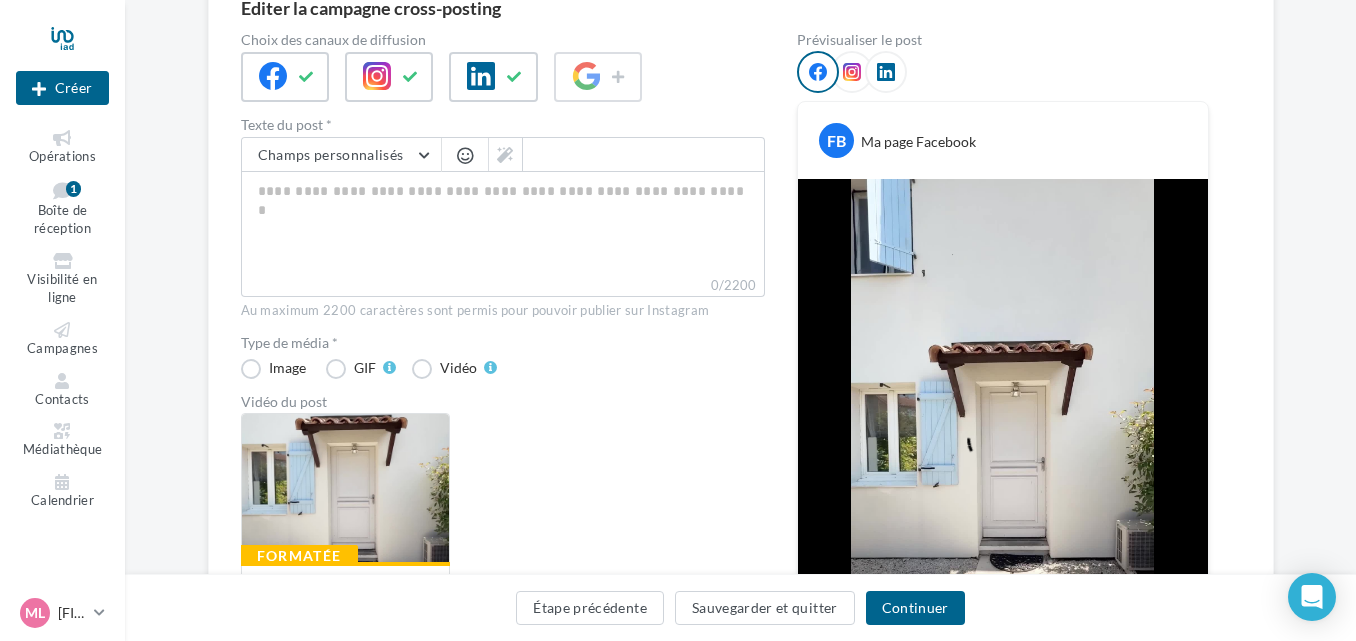 scroll, scrollTop: 199, scrollLeft: 0, axis: vertical 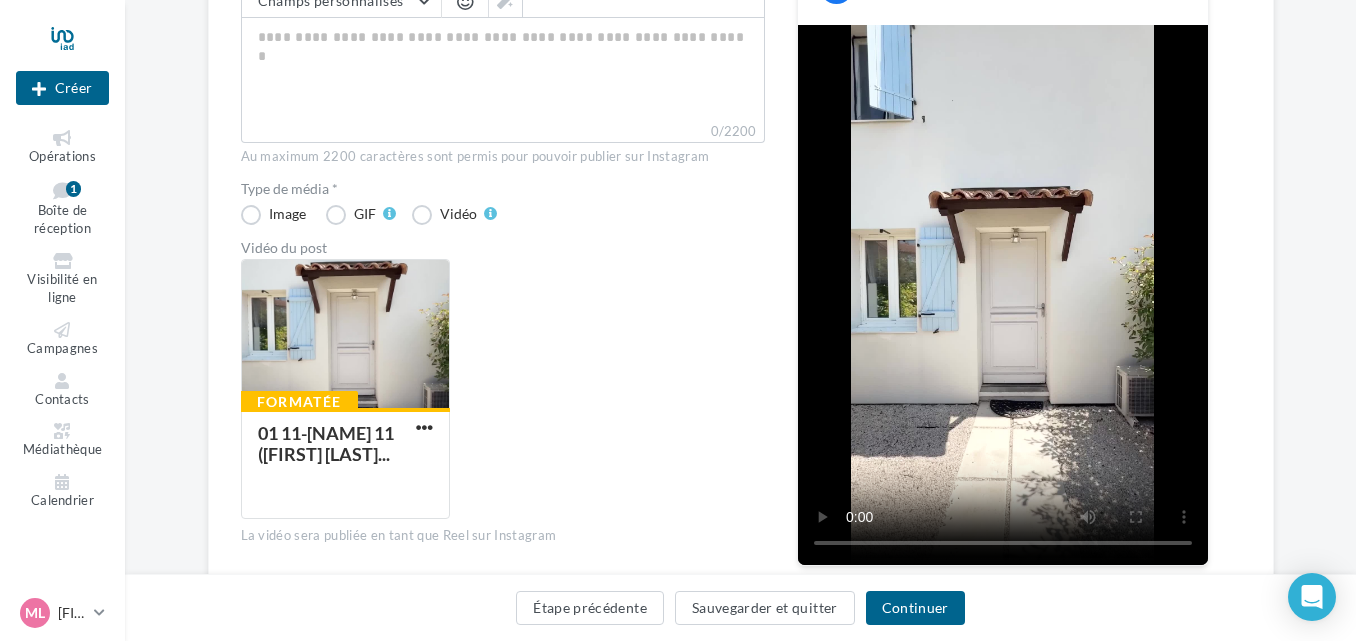 type 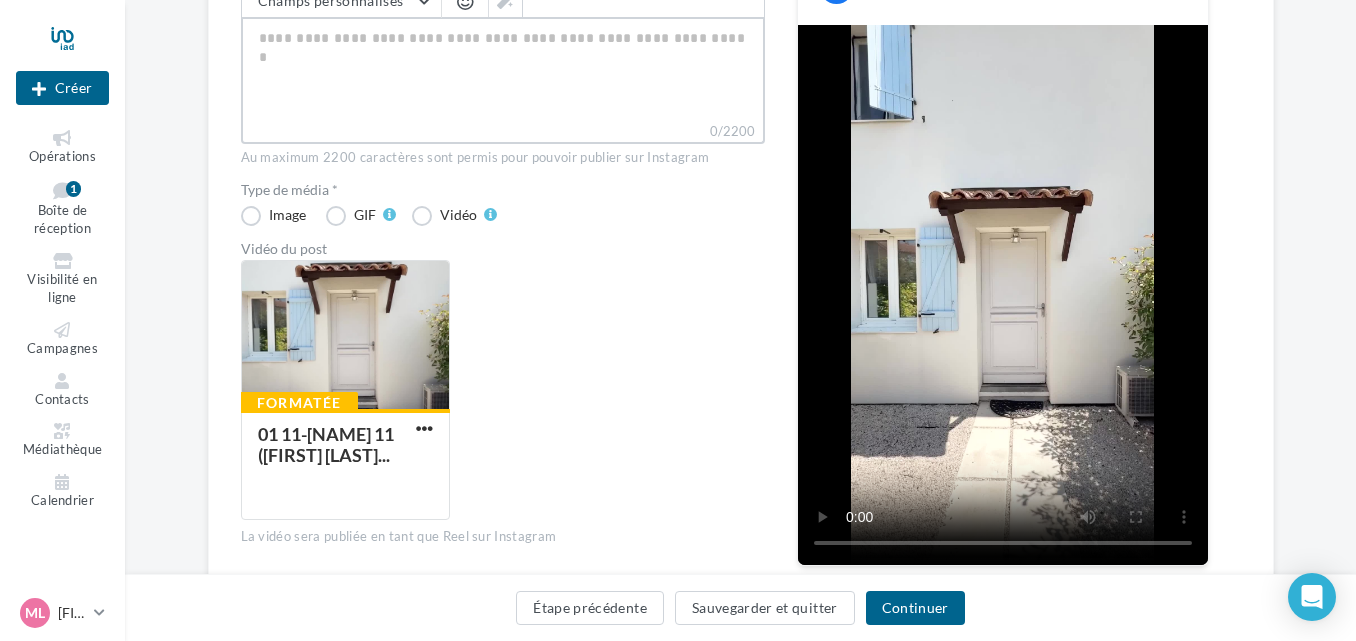 click on "0/2200" at bounding box center [503, 69] 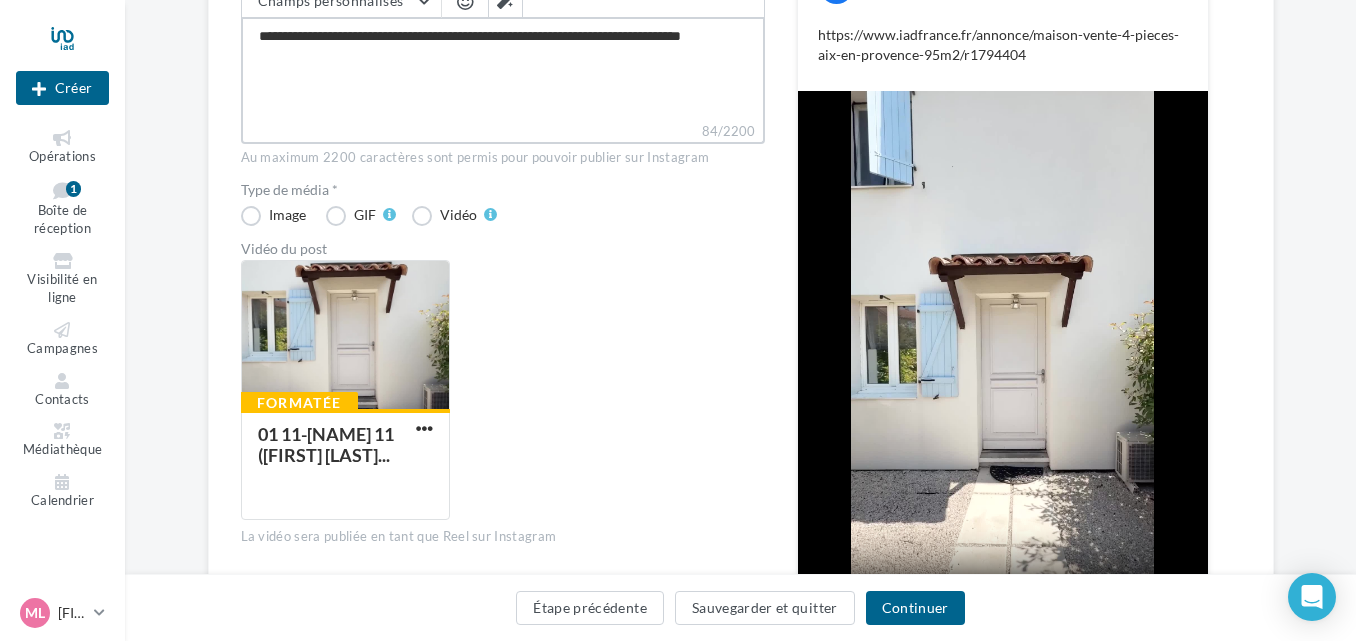 click on "**********" at bounding box center [503, 69] 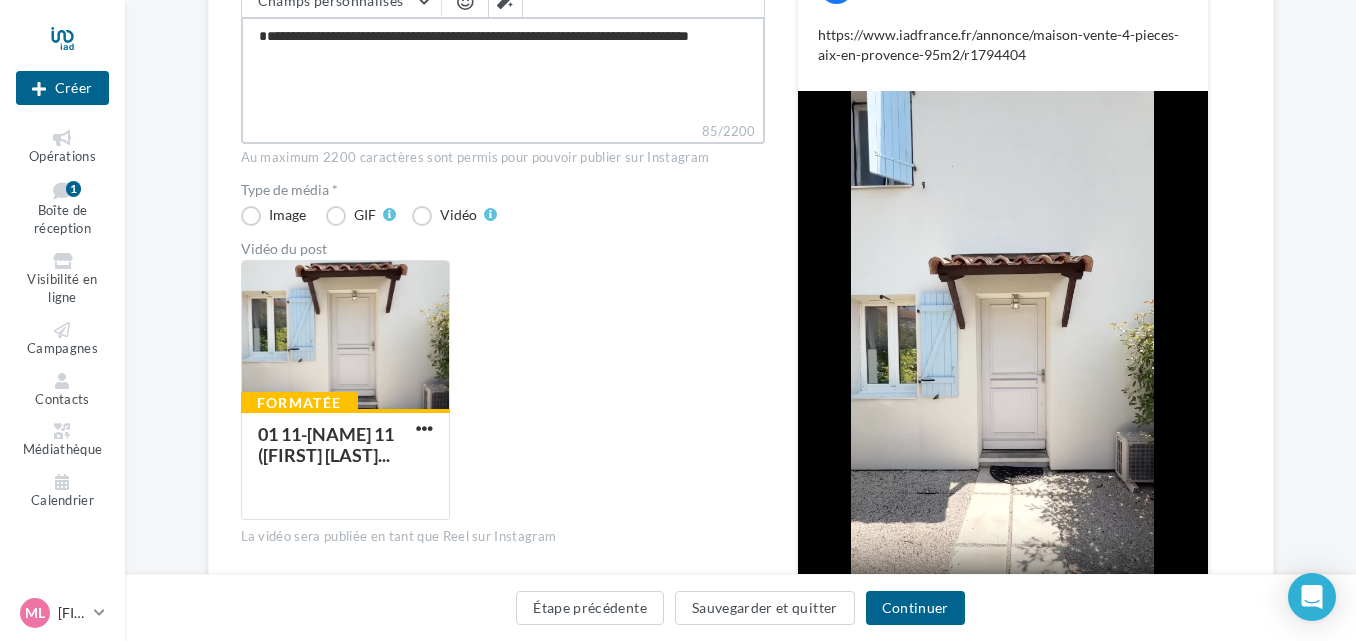 click on "**********" at bounding box center (503, 69) 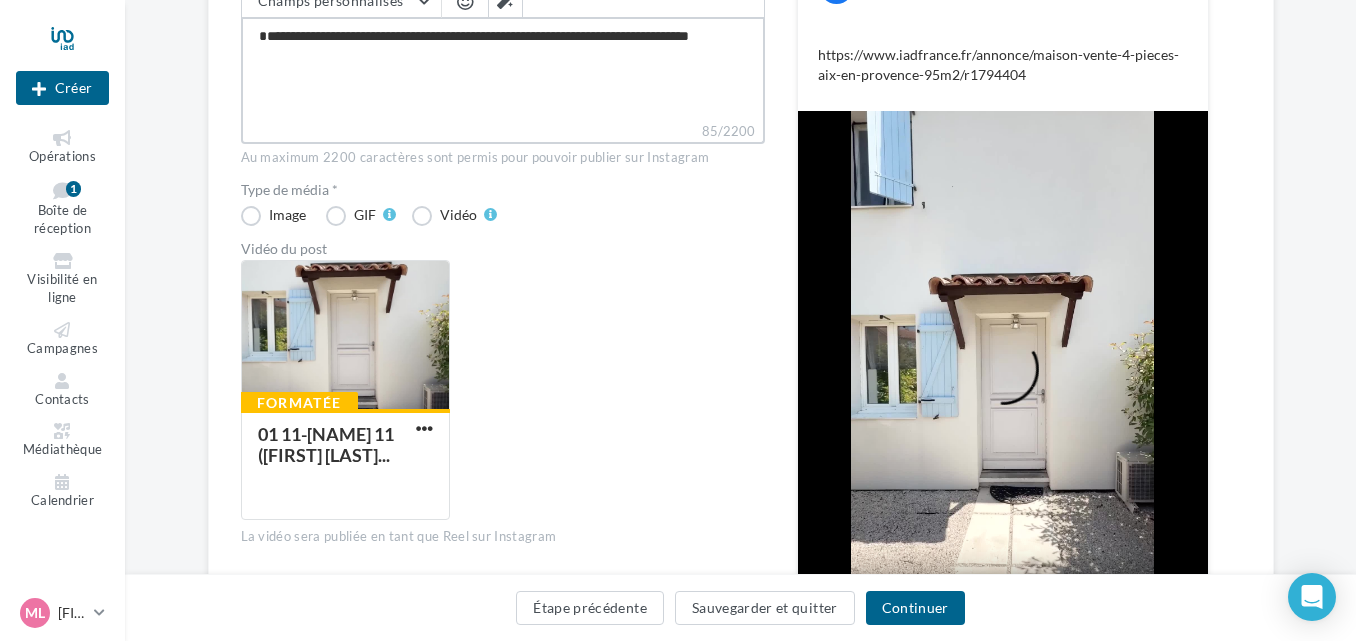 paste on "**********" 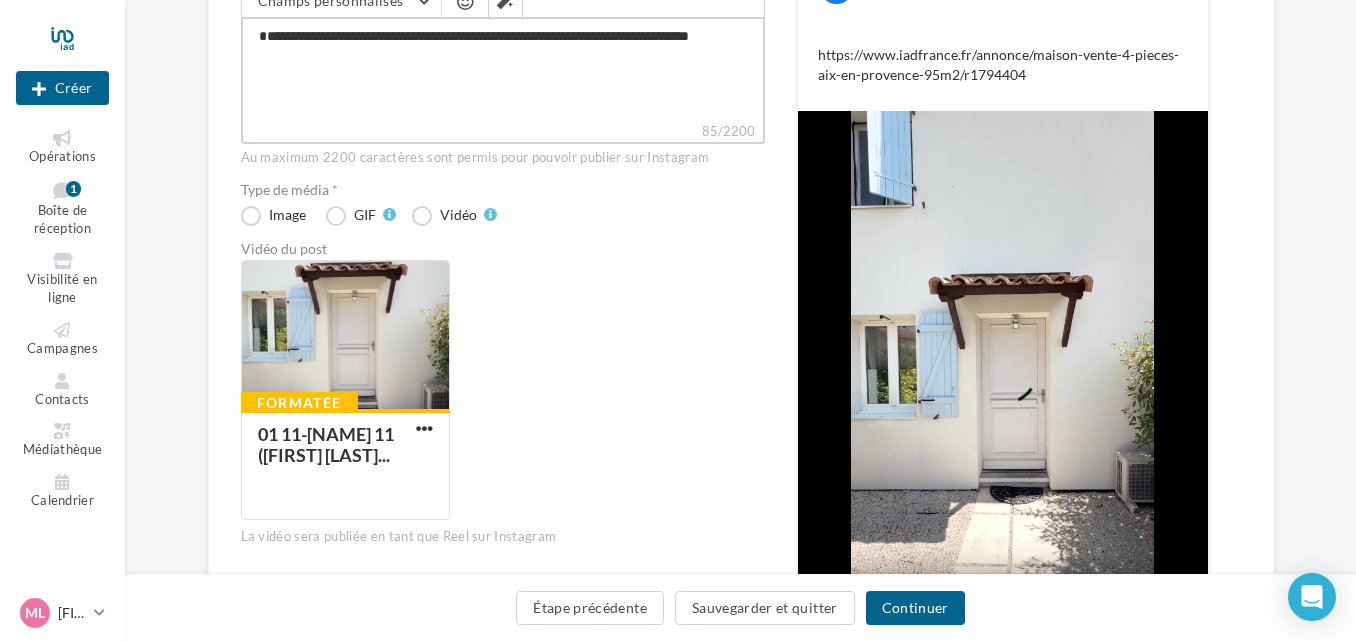 type on "**********" 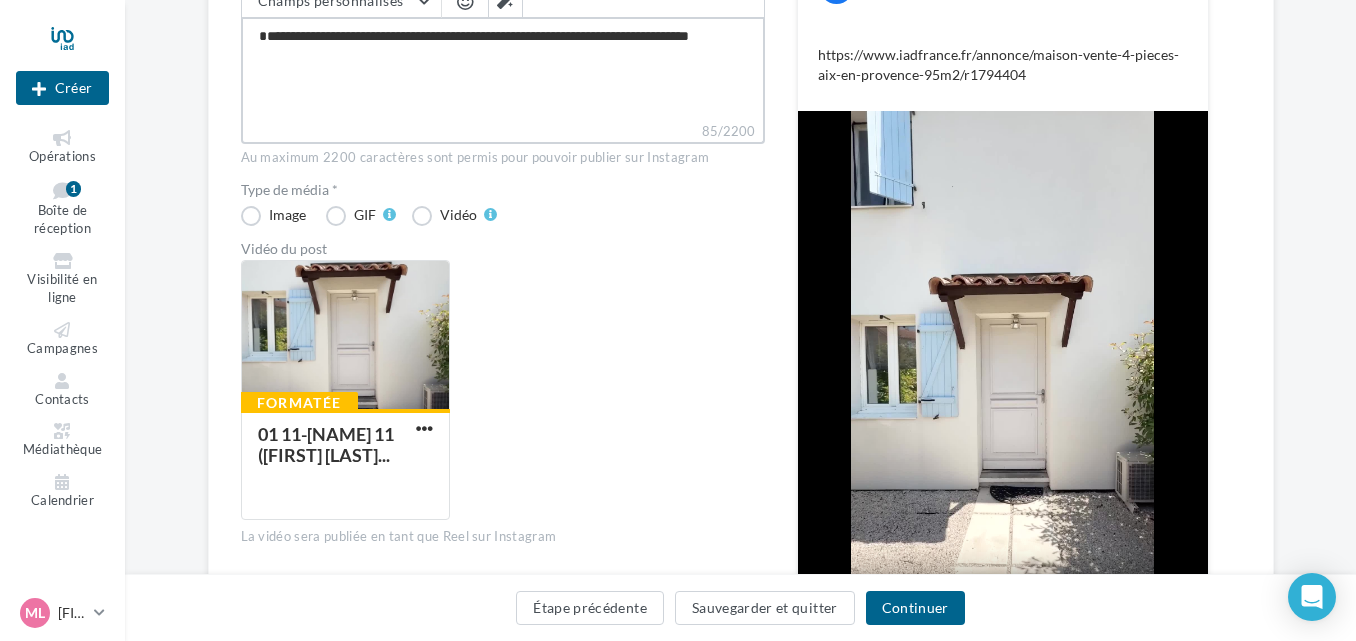 type on "**********" 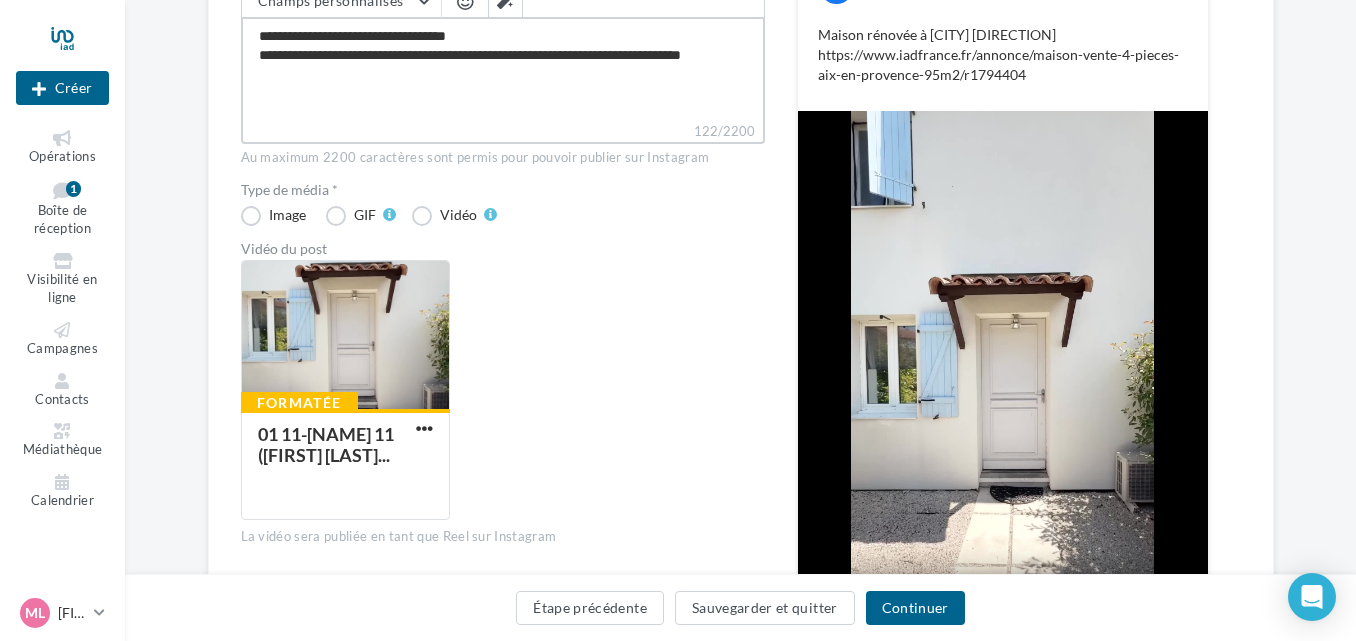 click on "**********" at bounding box center (503, 69) 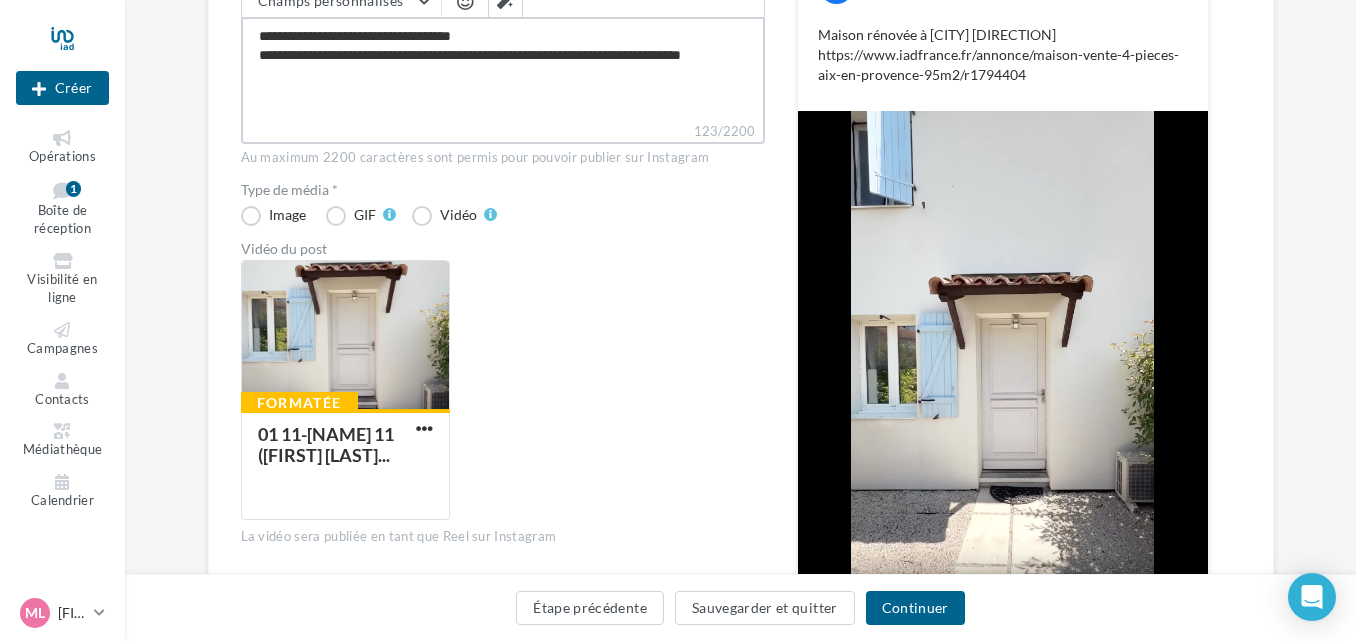 type on "**********" 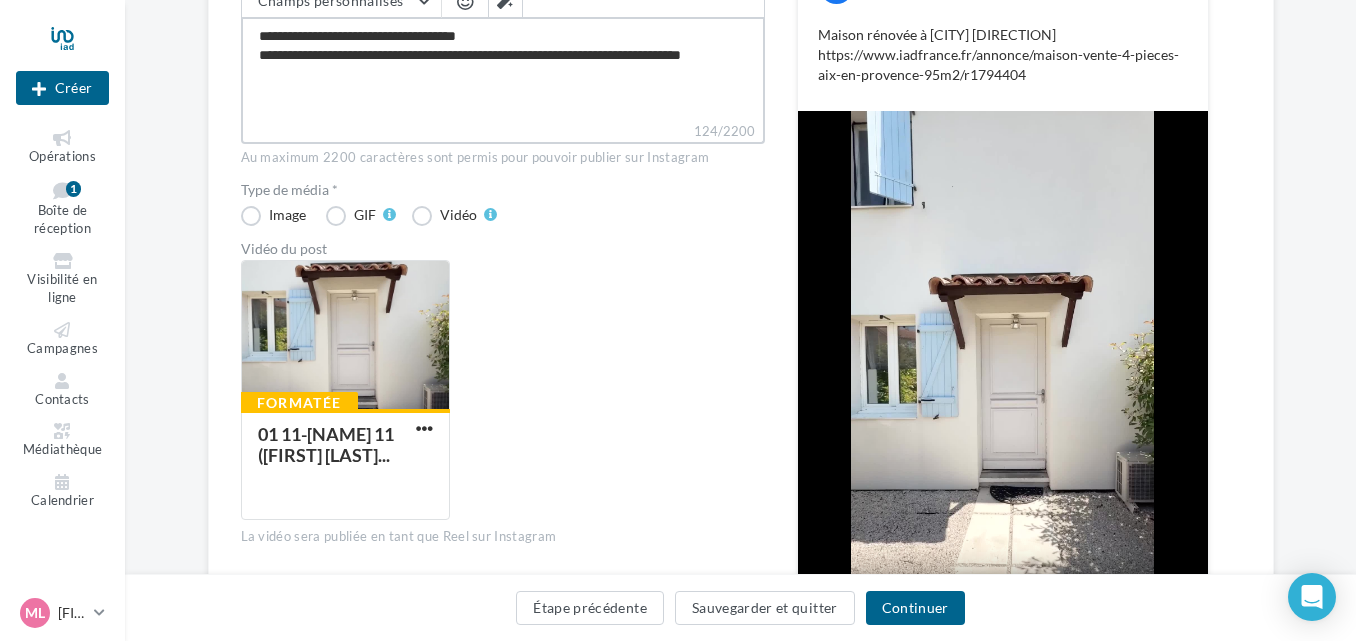 type on "**********" 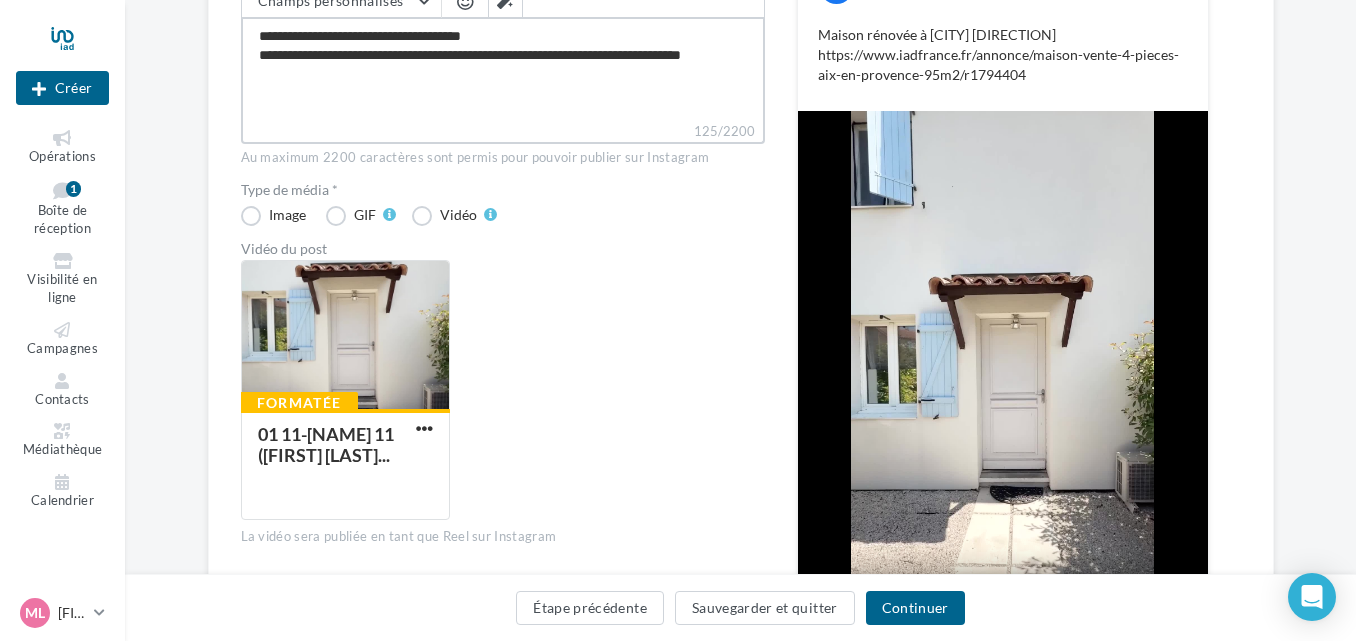 type on "**********" 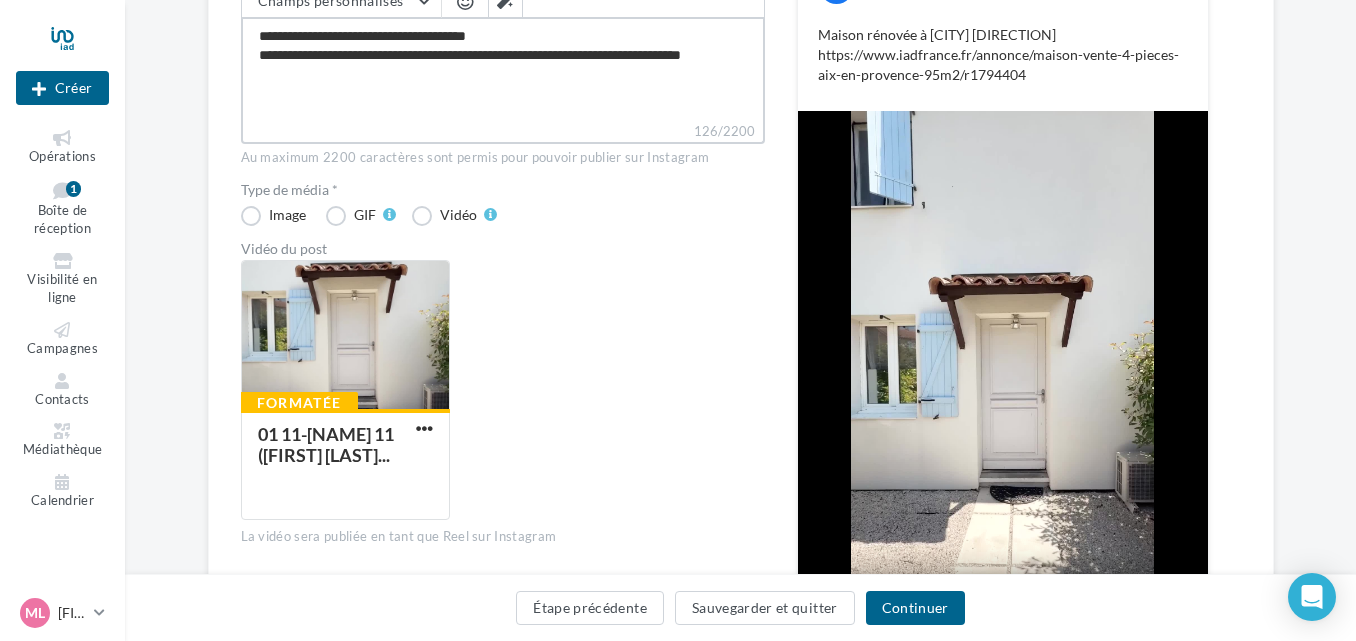 type on "**********" 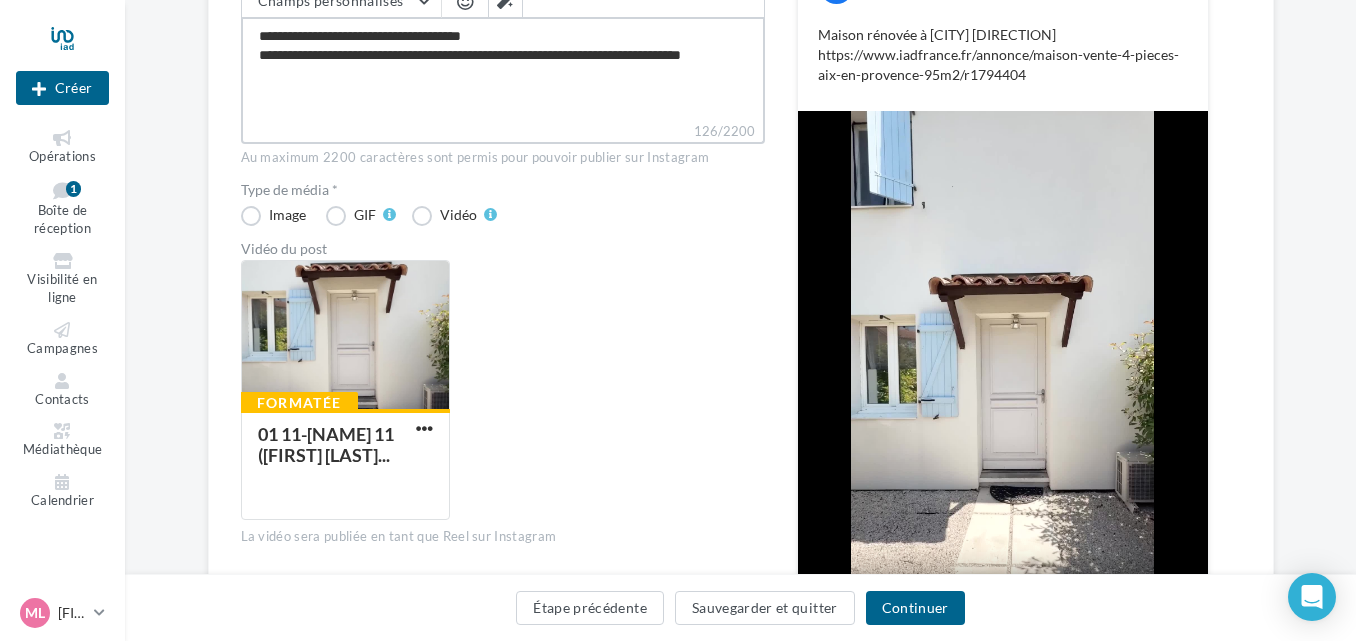 type on "**********" 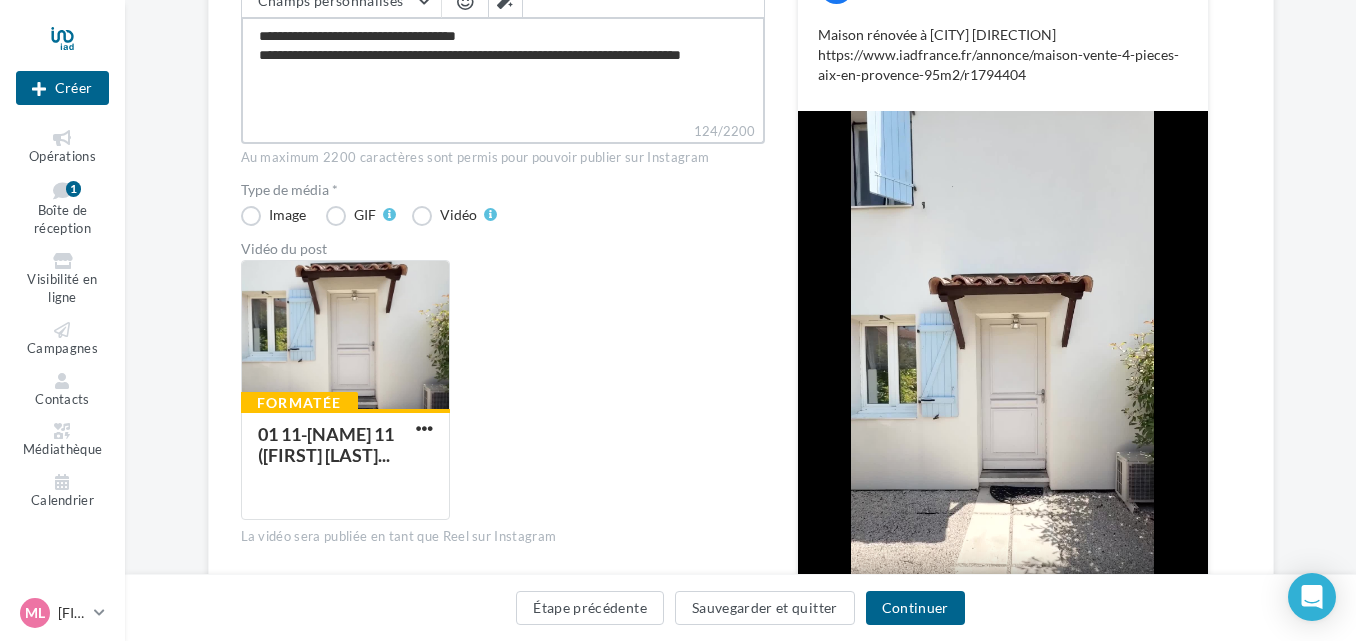 type on "**********" 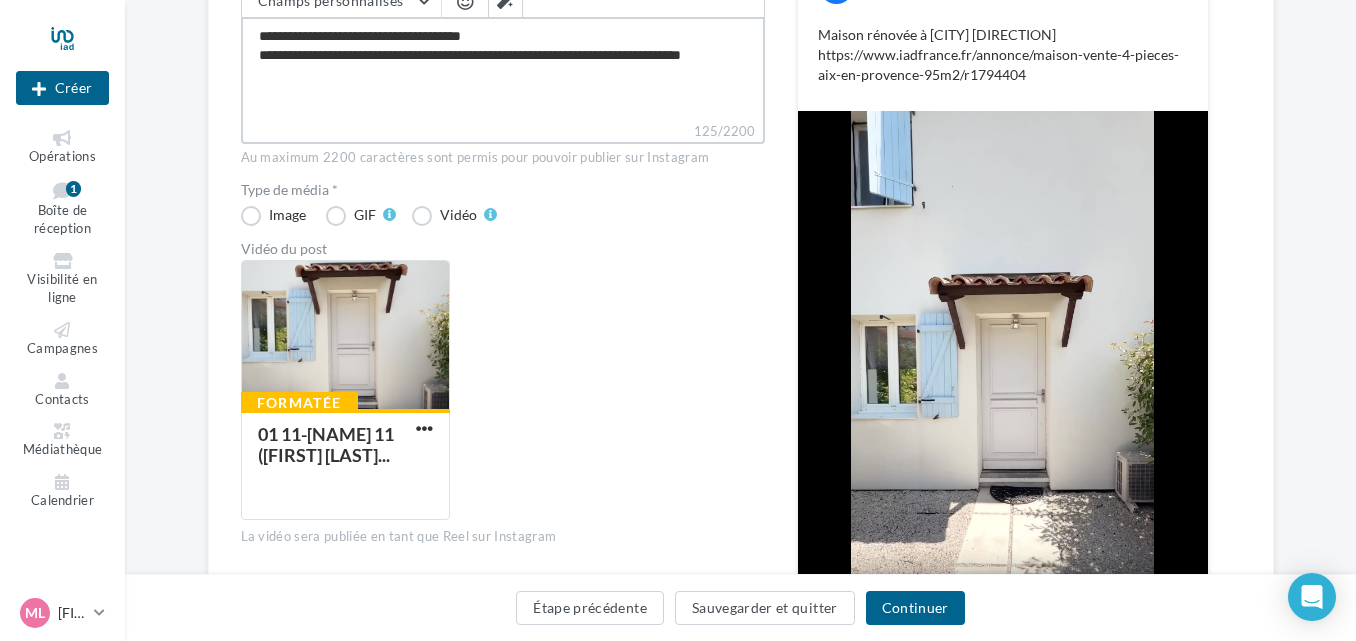 type on "**********" 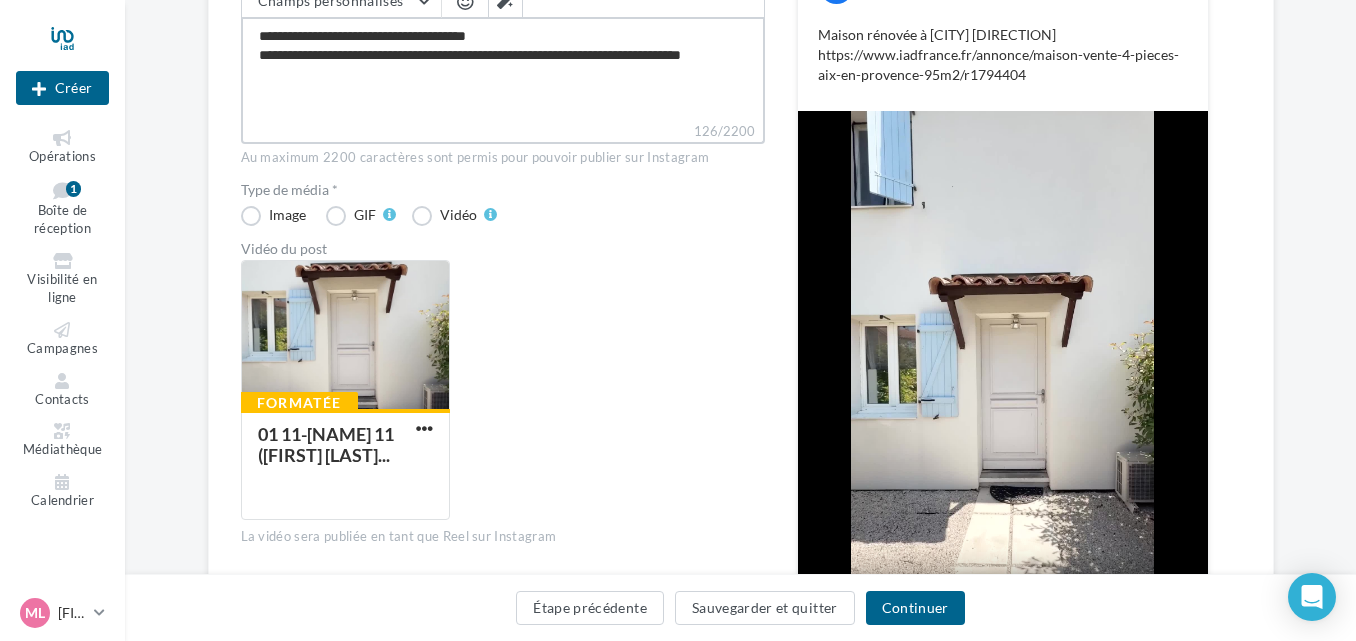 type on "**********" 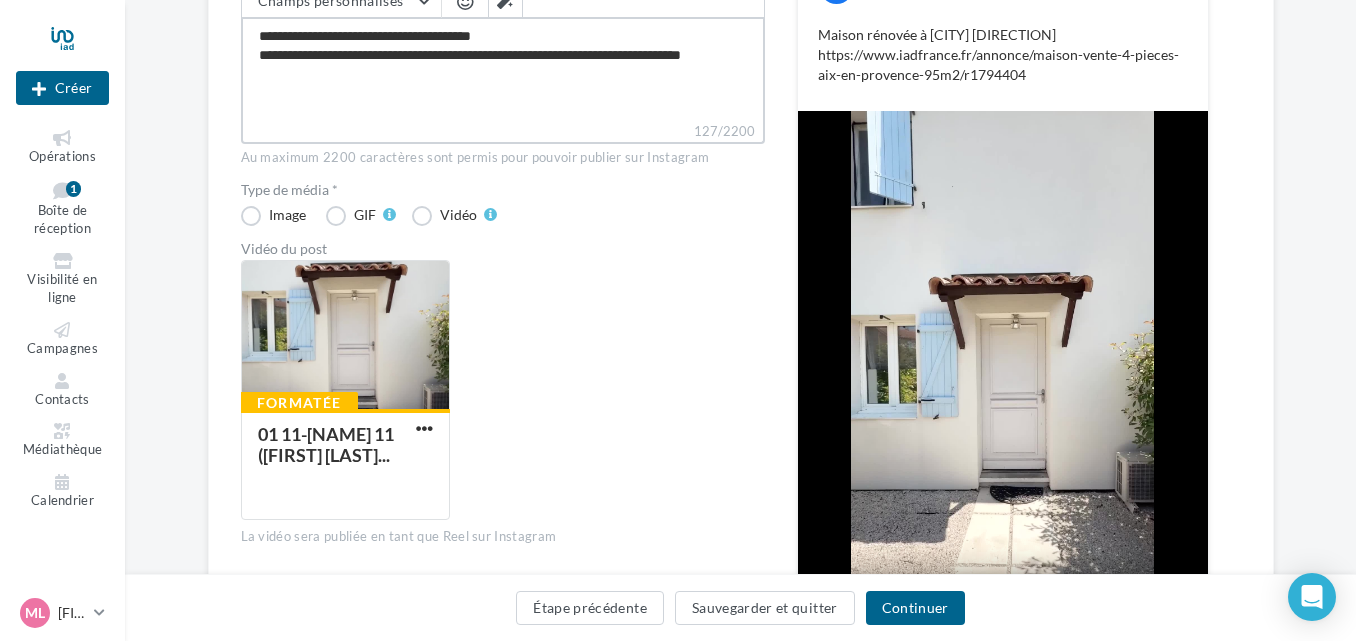 type on "**********" 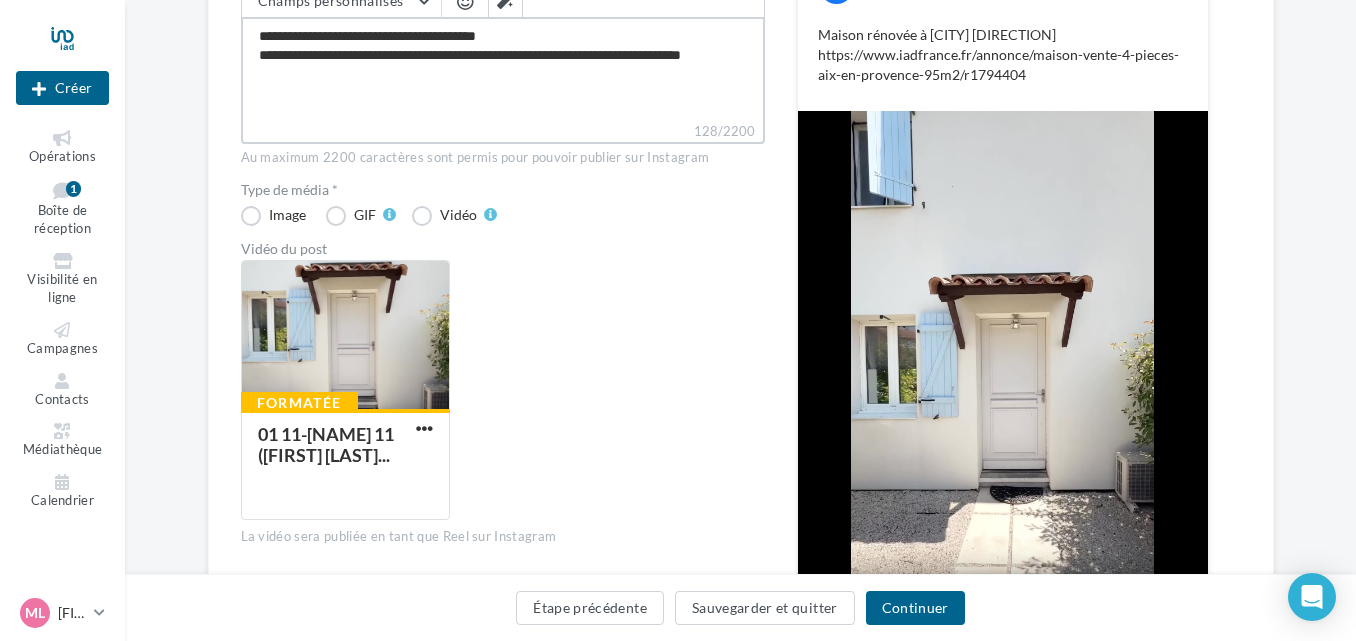 type on "**********" 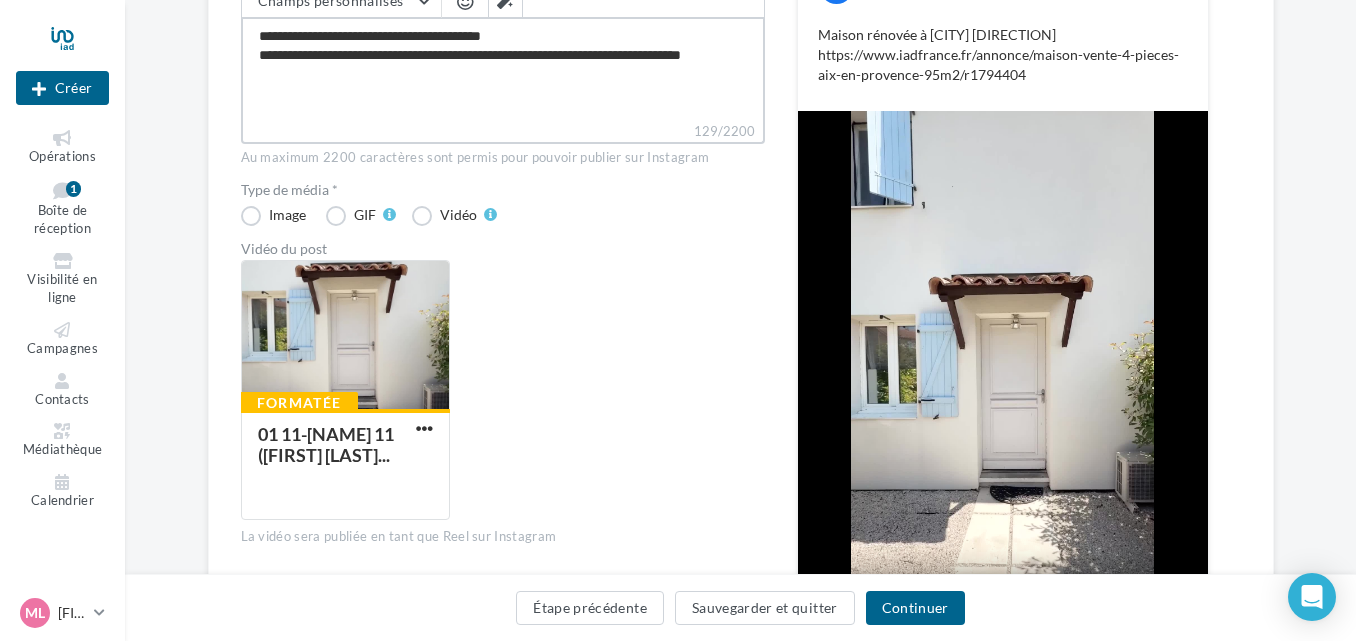 type on "**********" 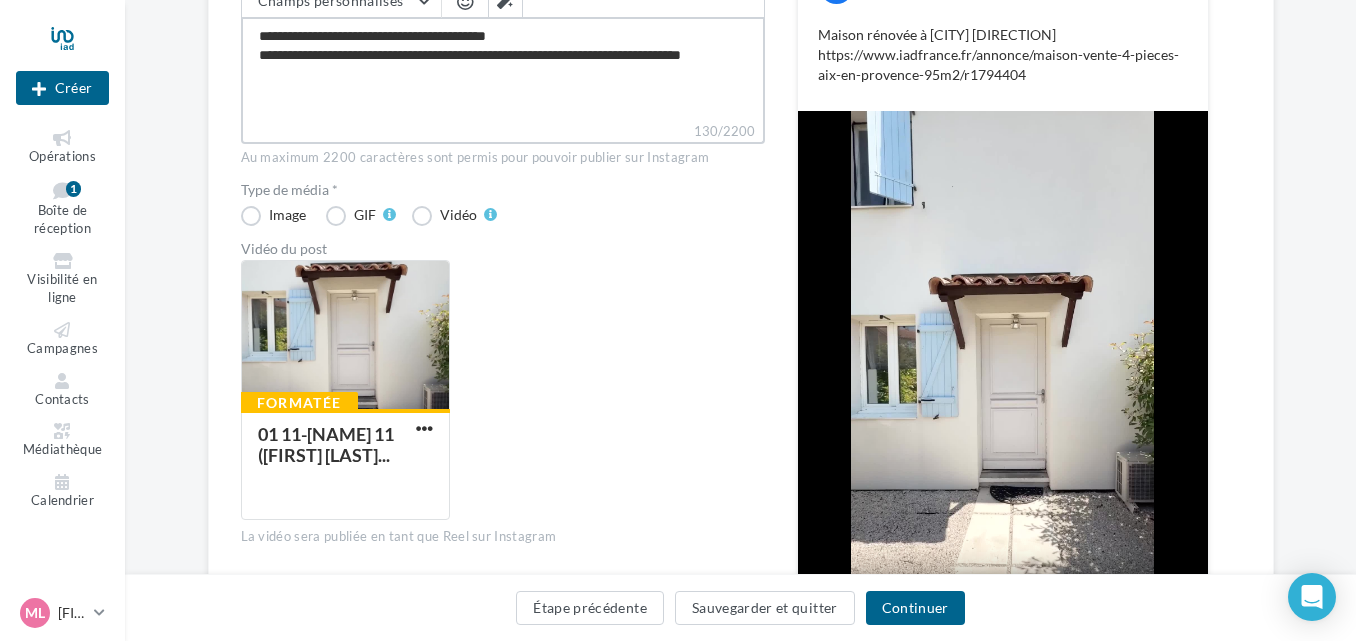 type on "**********" 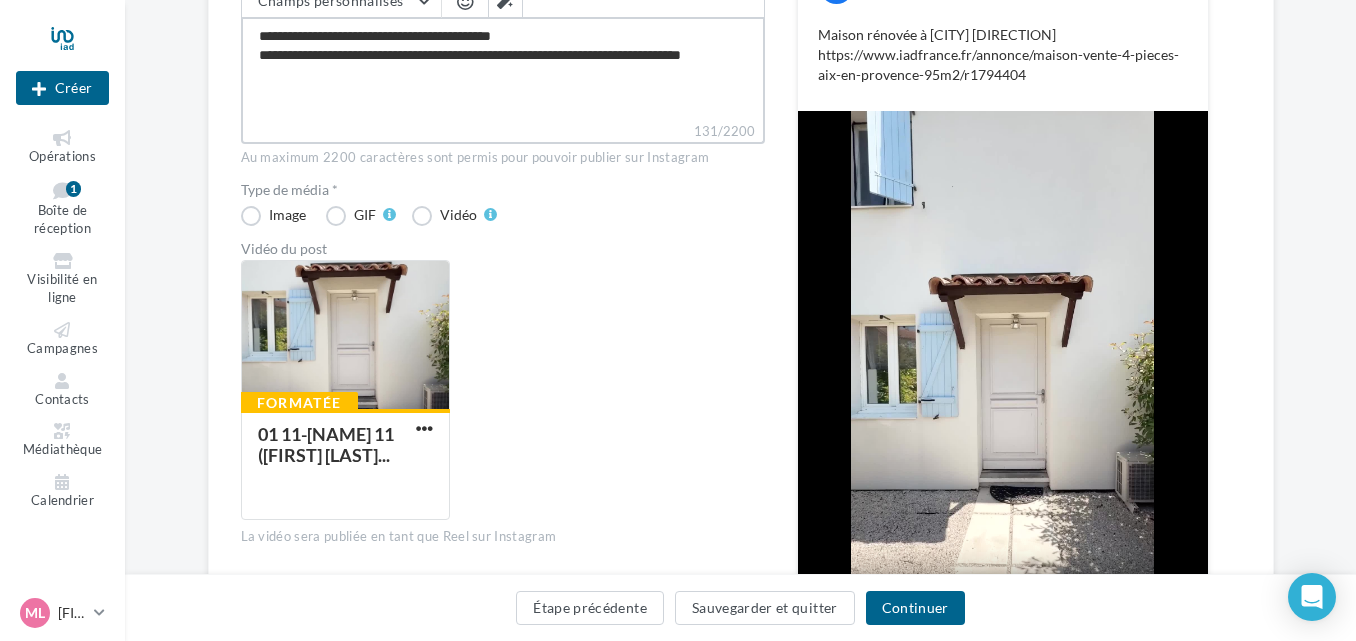 type on "**********" 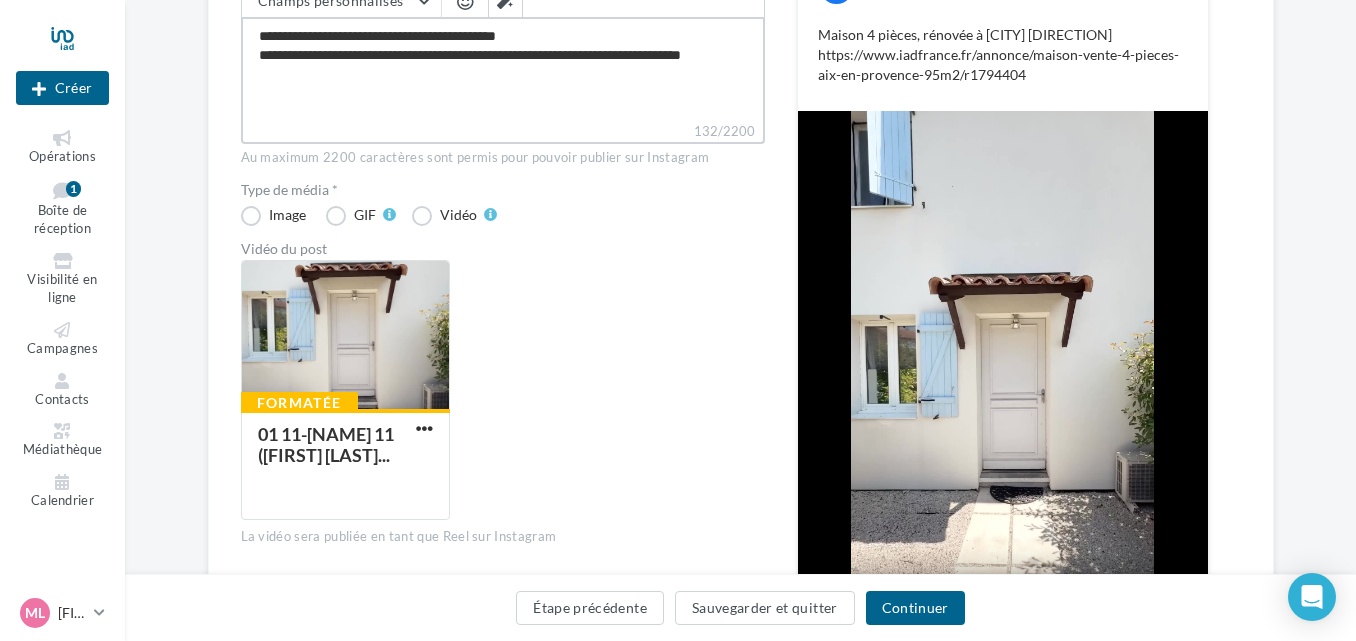drag, startPoint x: 358, startPoint y: 39, endPoint x: 309, endPoint y: 40, distance: 49.010204 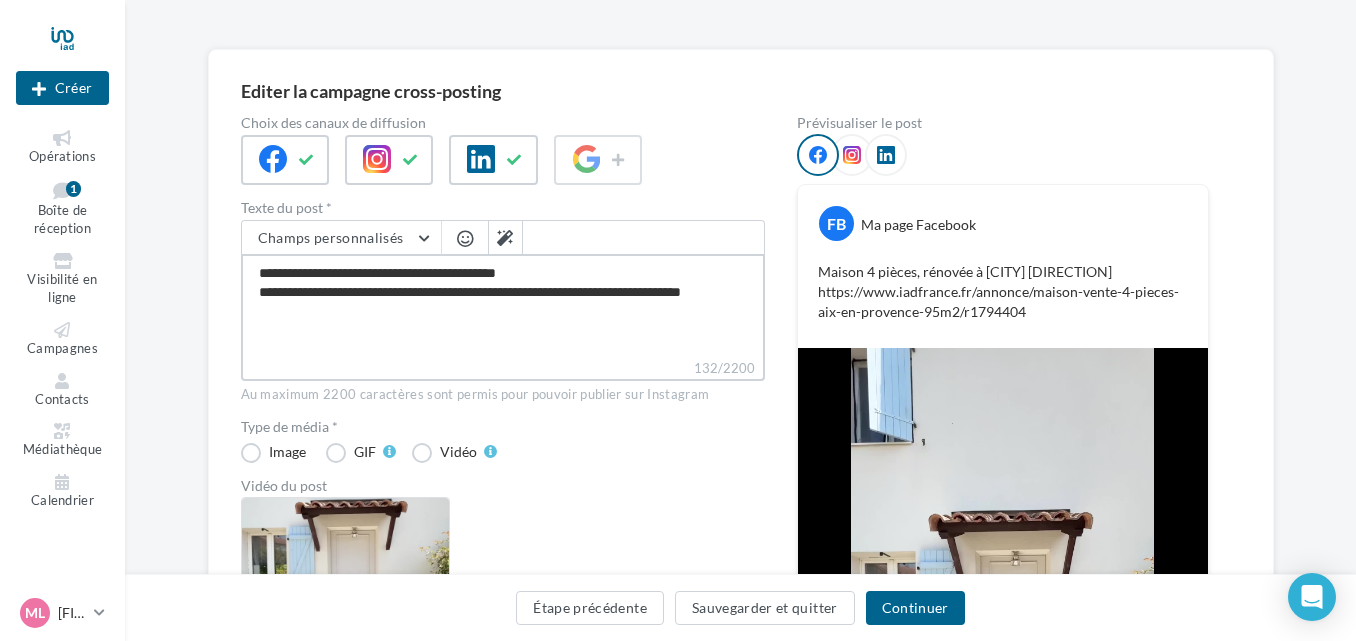 scroll, scrollTop: 82, scrollLeft: 0, axis: vertical 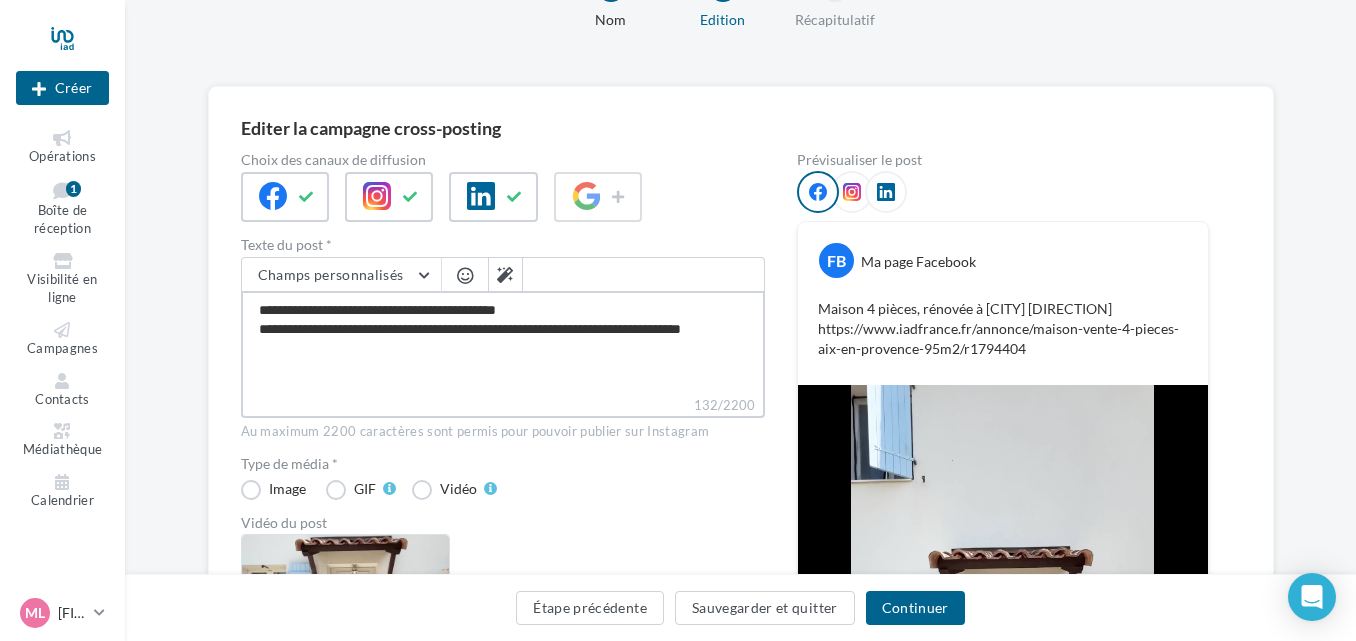 type on "**********" 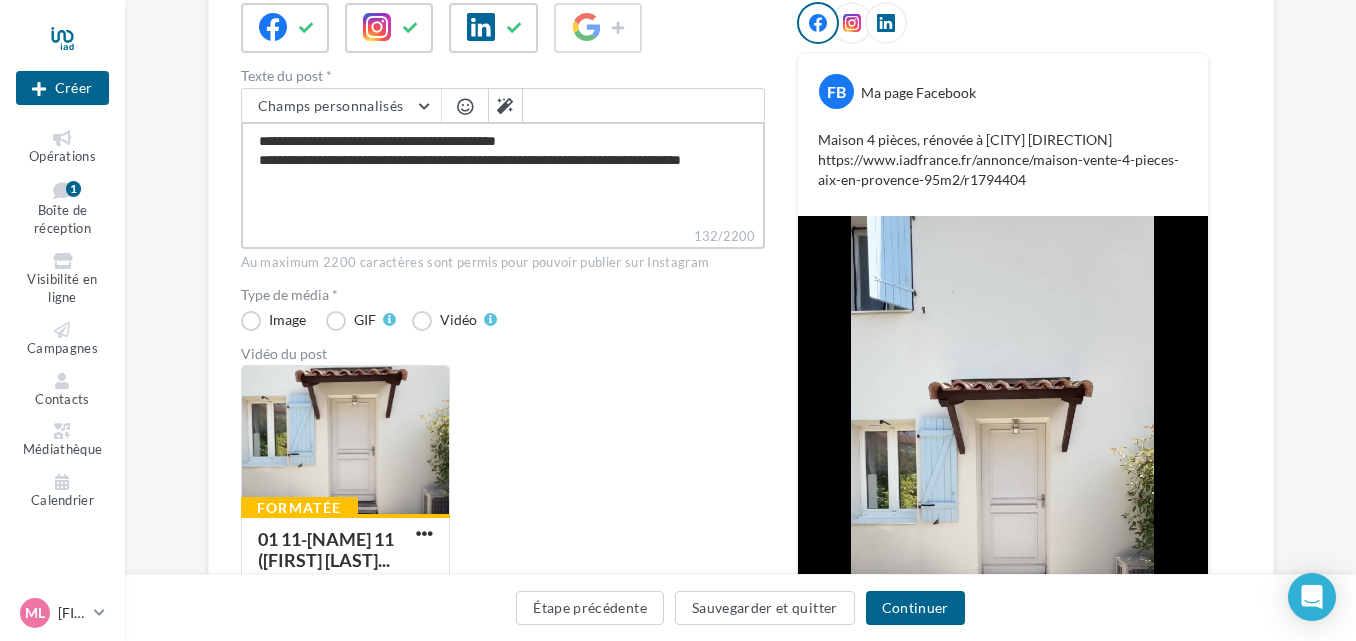 scroll, scrollTop: 259, scrollLeft: 0, axis: vertical 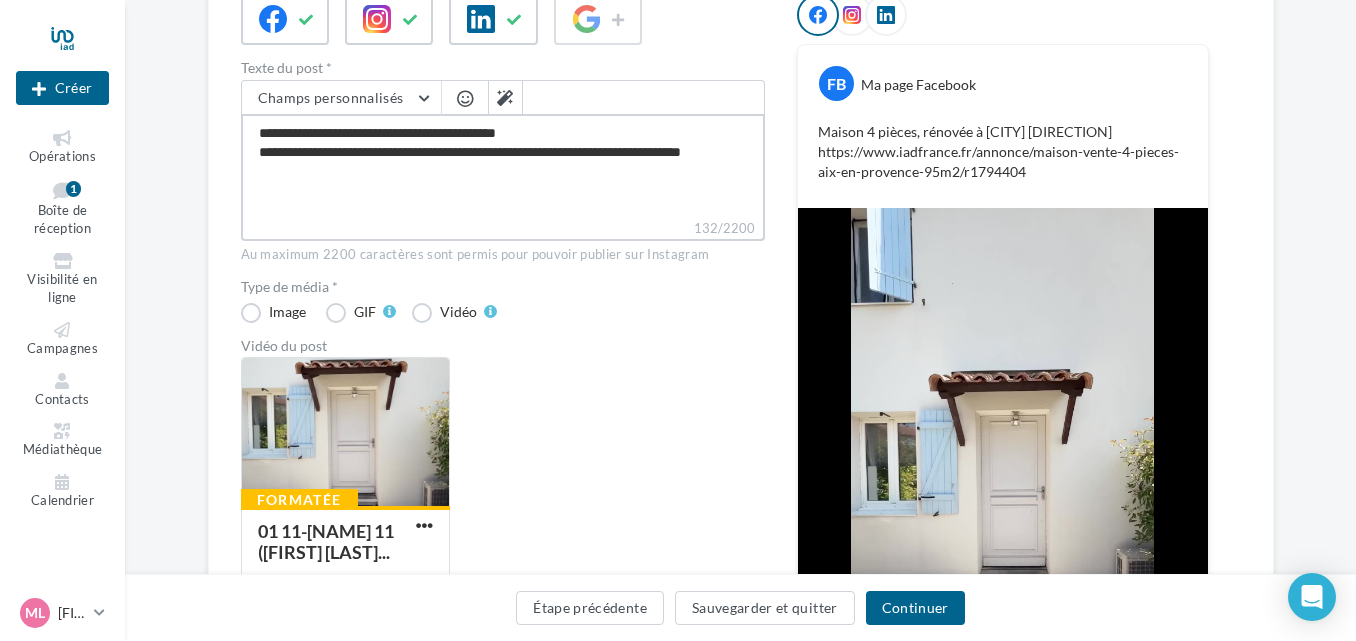 drag, startPoint x: 564, startPoint y: 127, endPoint x: 254, endPoint y: 119, distance: 310.1032 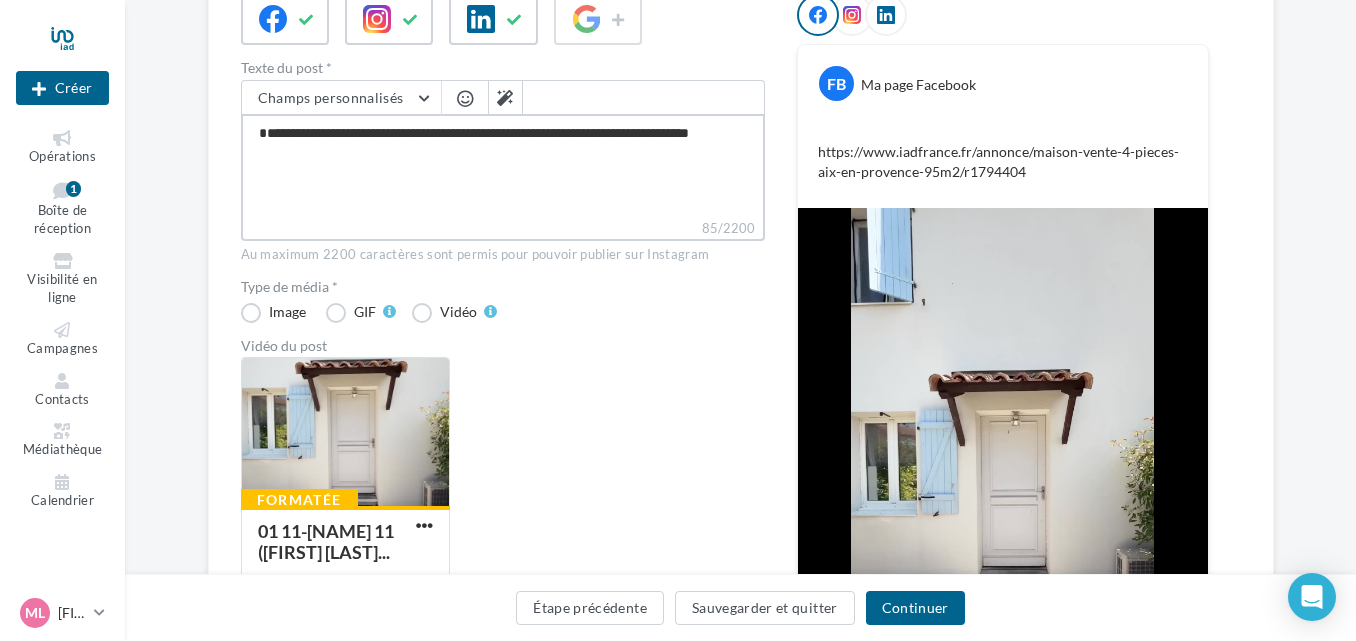 paste on "**********" 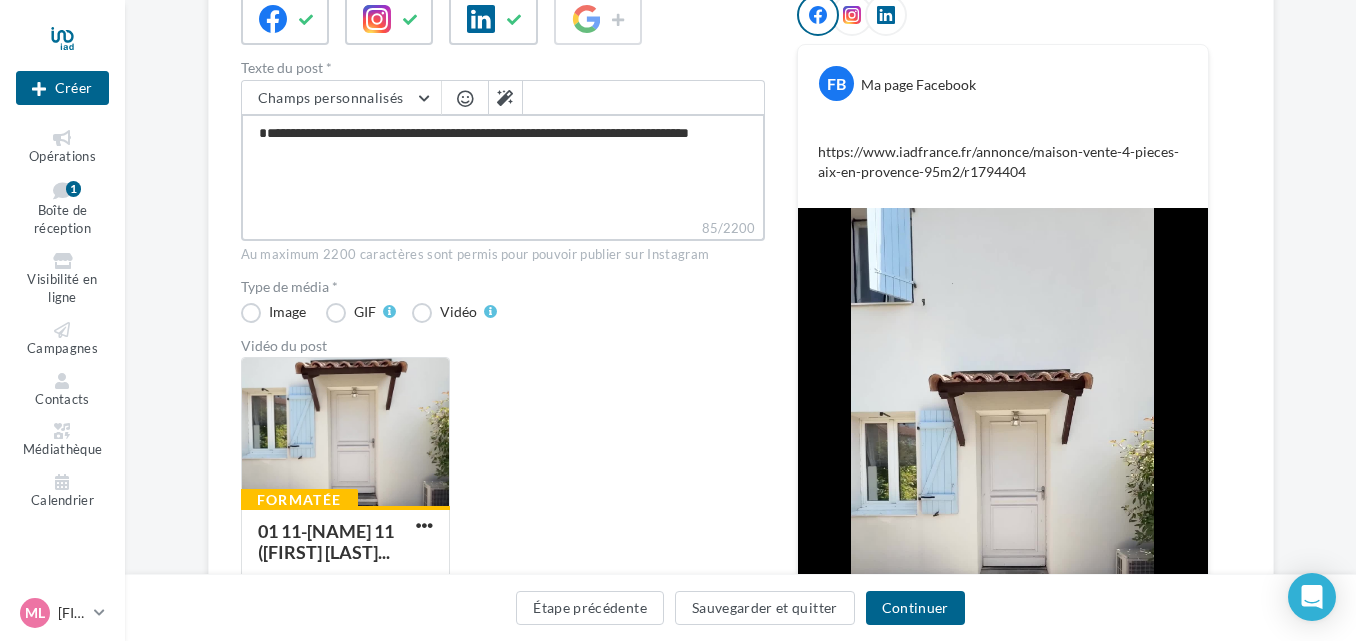type on "**********" 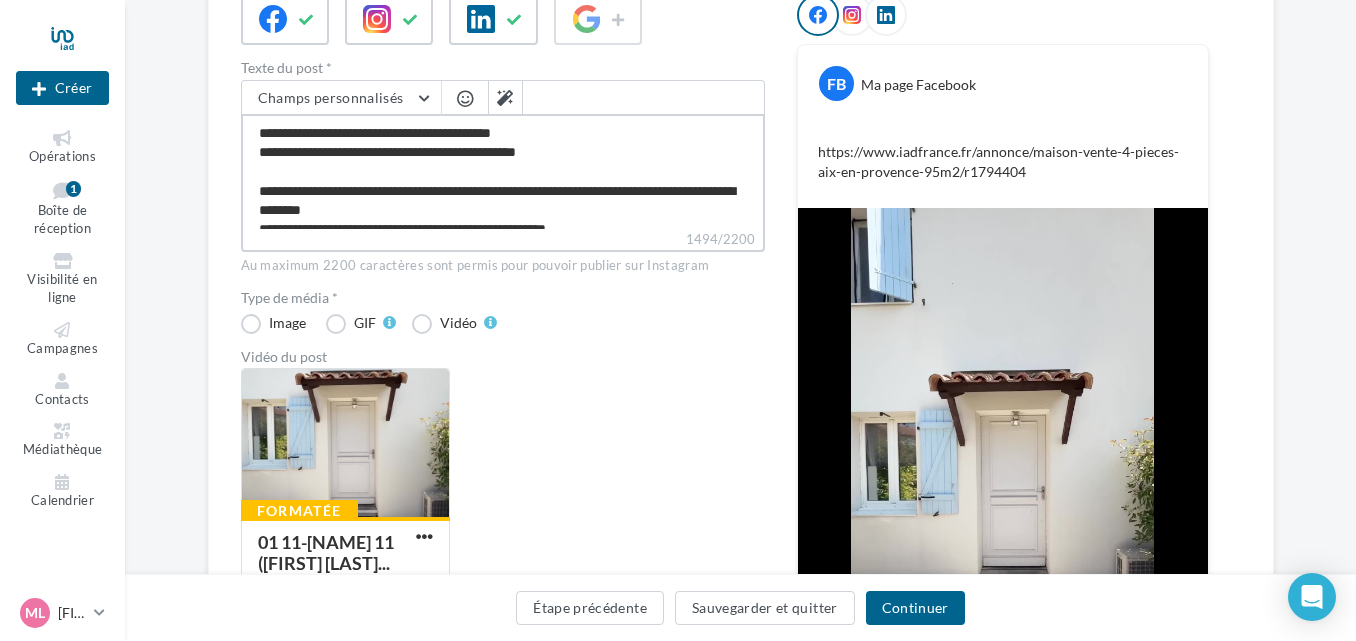 scroll, scrollTop: 895, scrollLeft: 0, axis: vertical 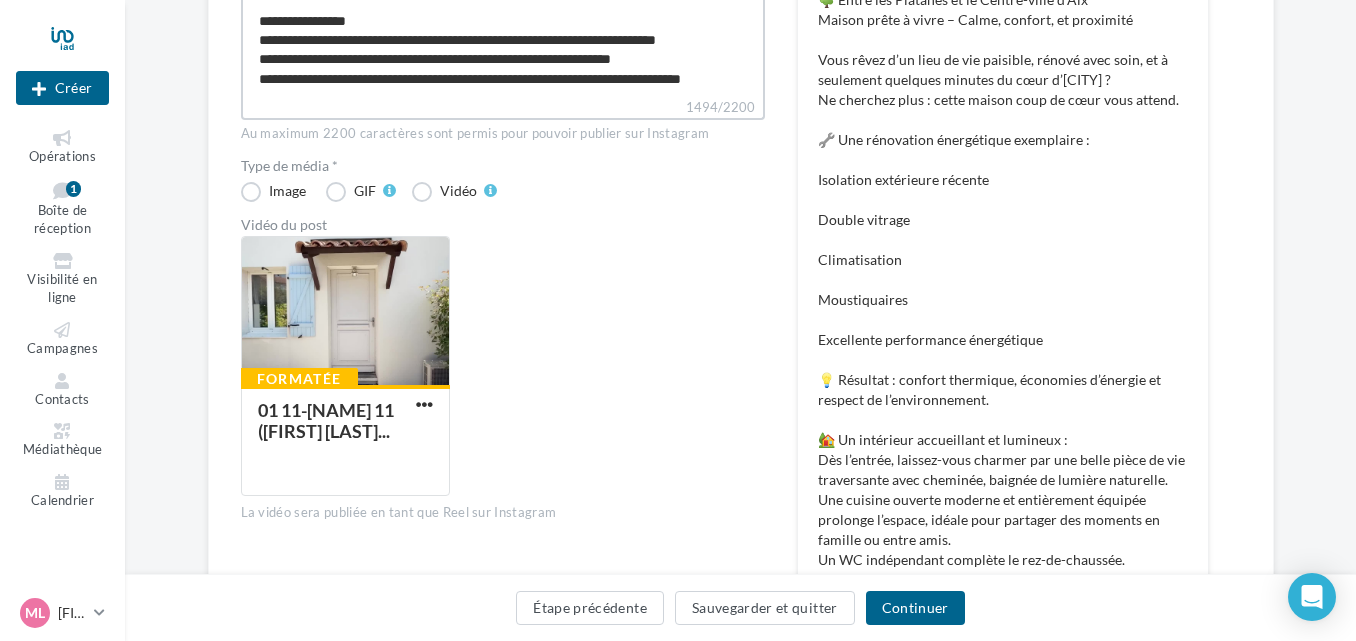 type on "**********" 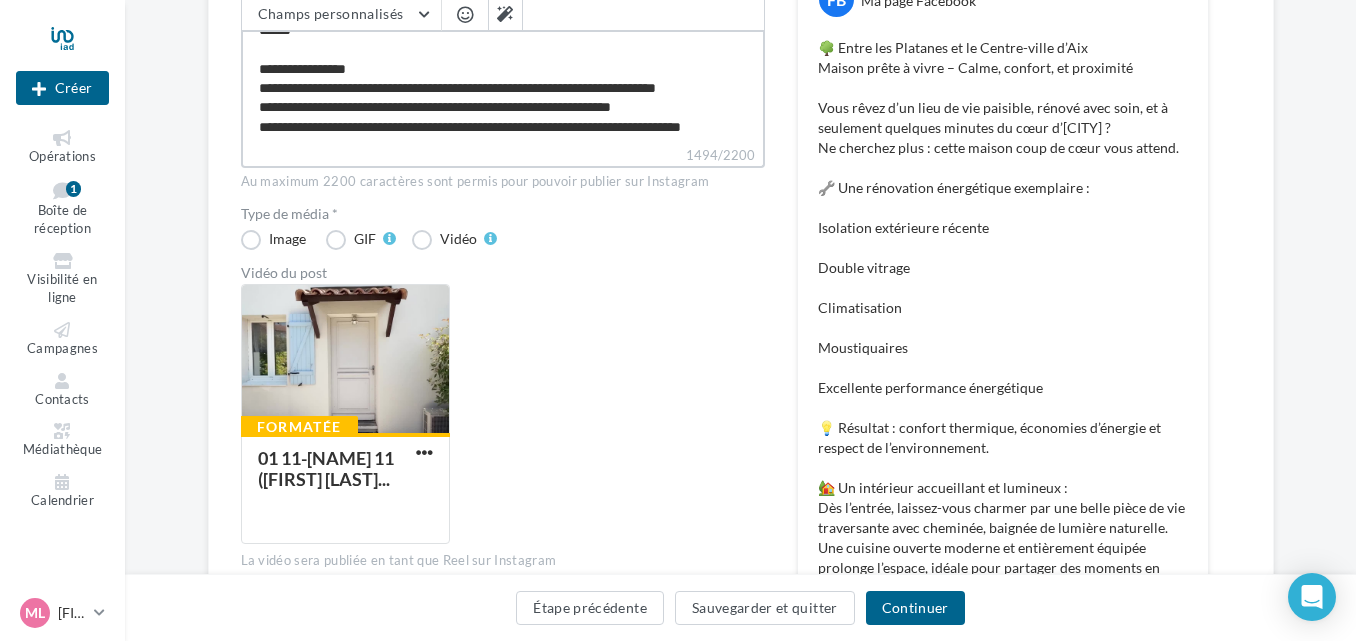 scroll, scrollTop: 347, scrollLeft: 0, axis: vertical 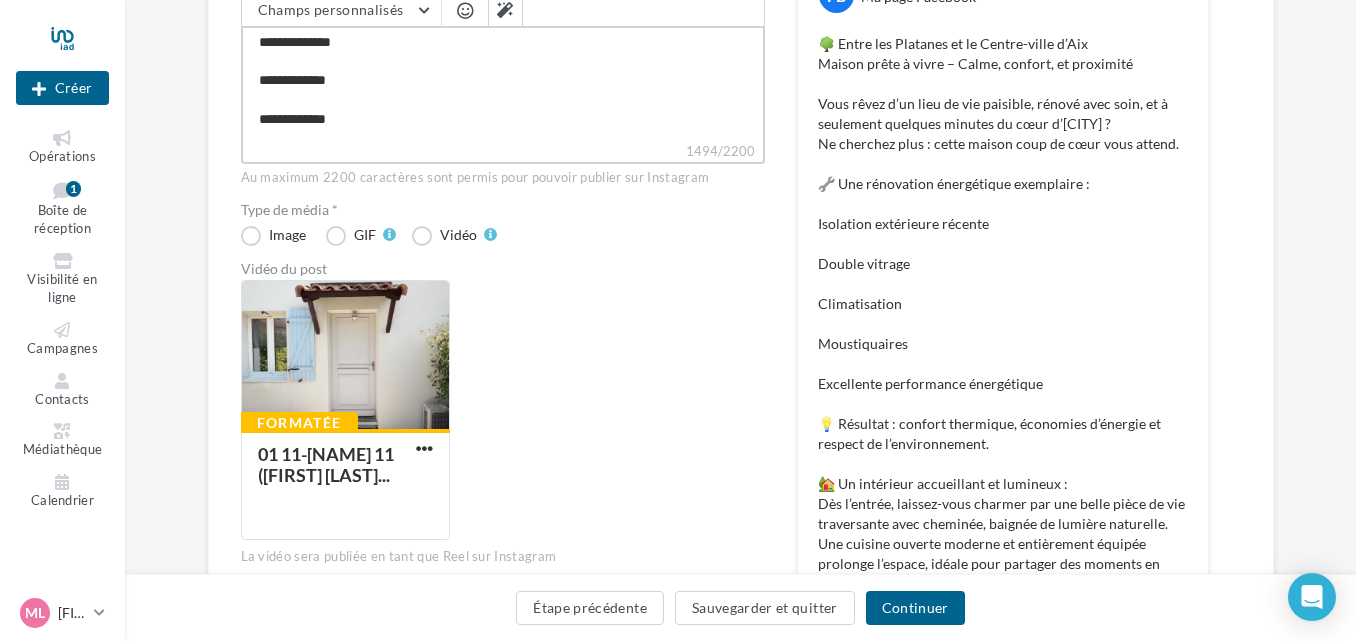 drag, startPoint x: 356, startPoint y: 116, endPoint x: 246, endPoint y: 118, distance: 110.01818 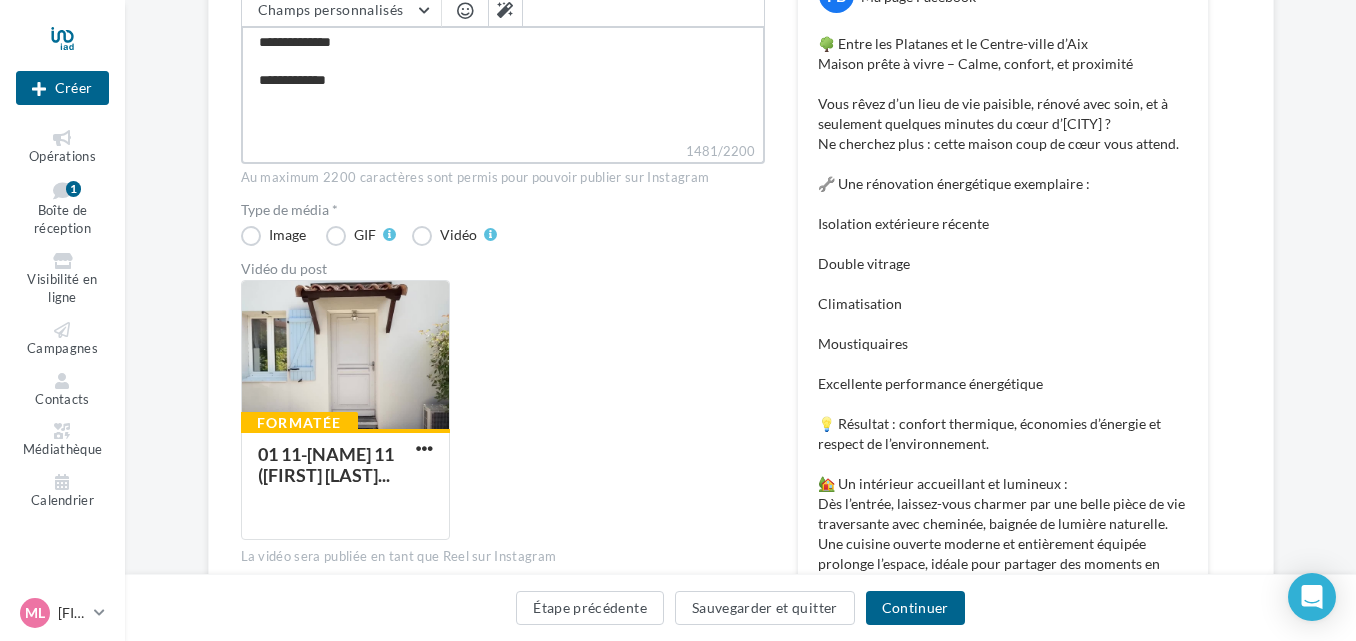 type on "**********" 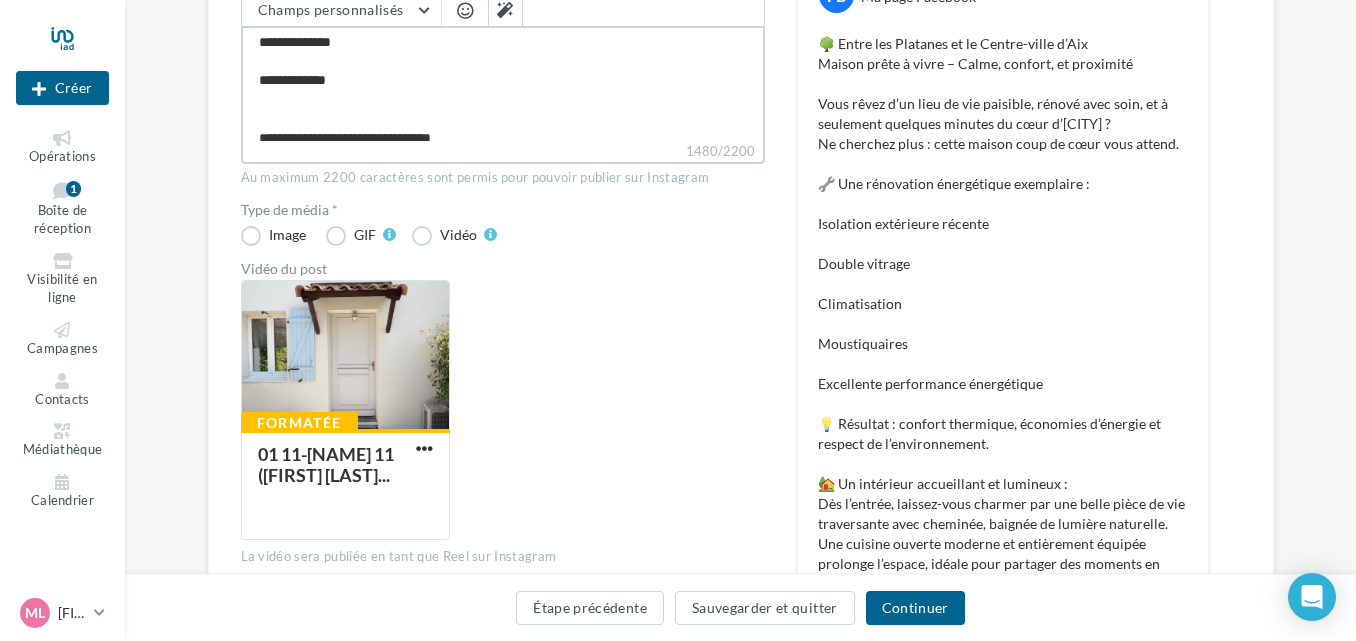 type on "**********" 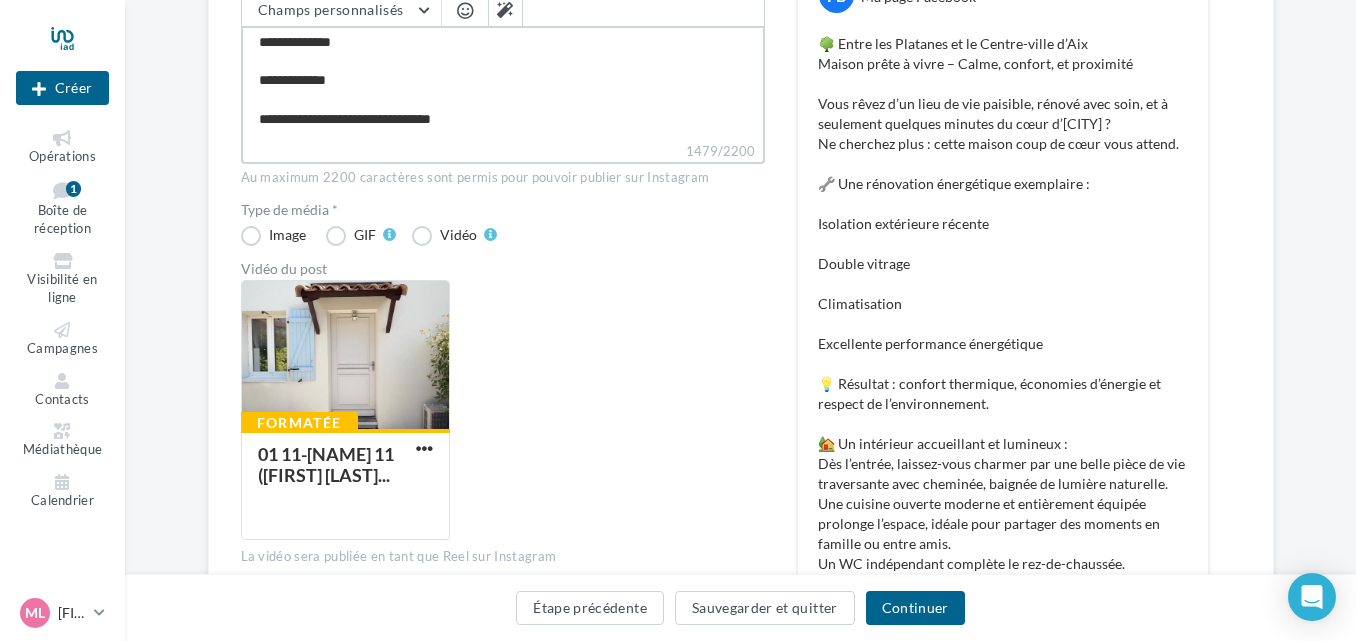 type on "**********" 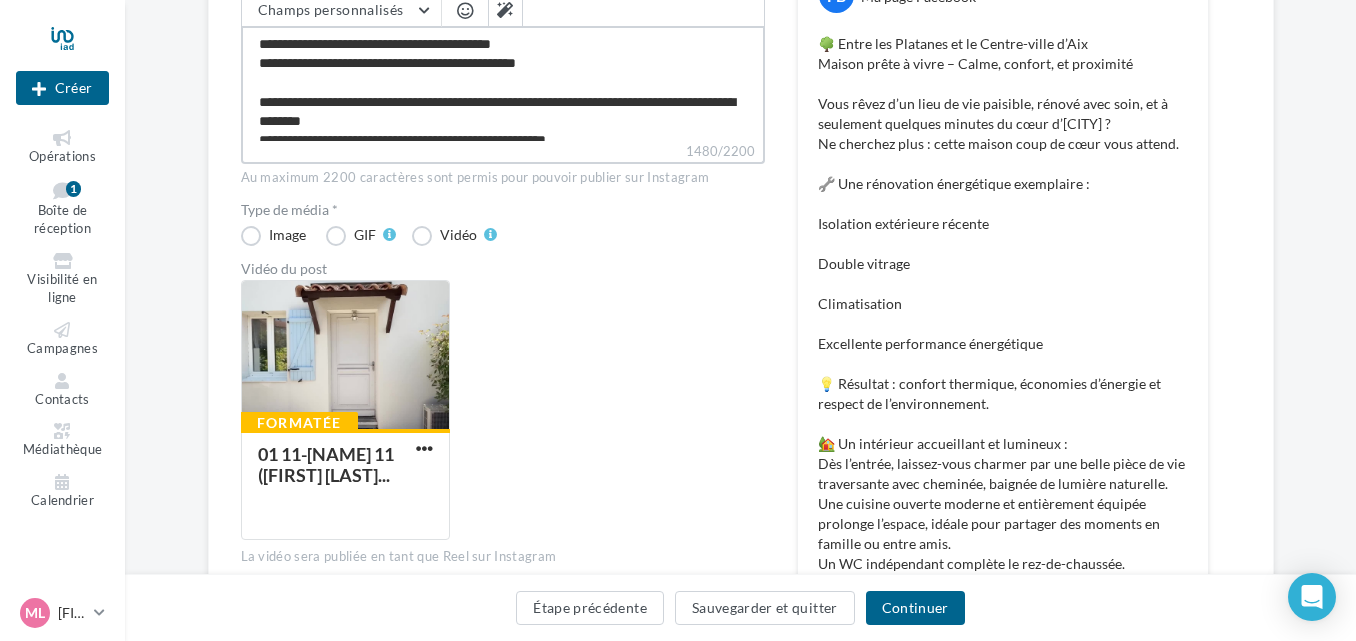 scroll, scrollTop: 0, scrollLeft: 0, axis: both 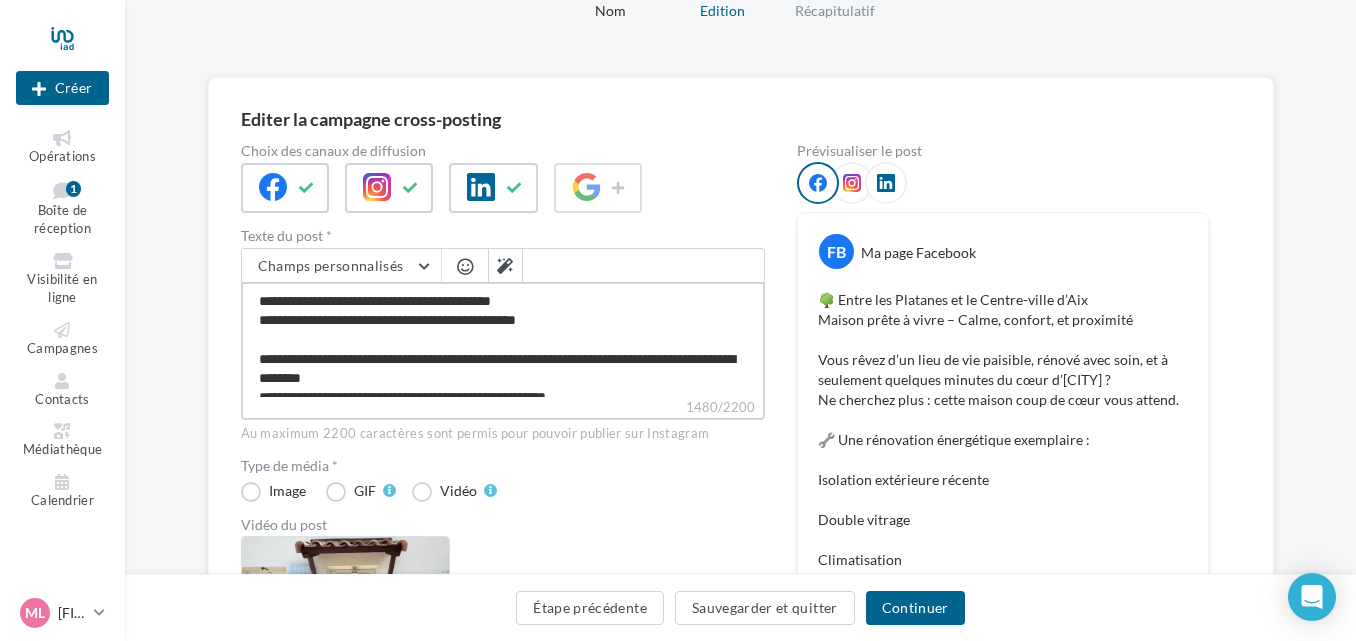 type on "**********" 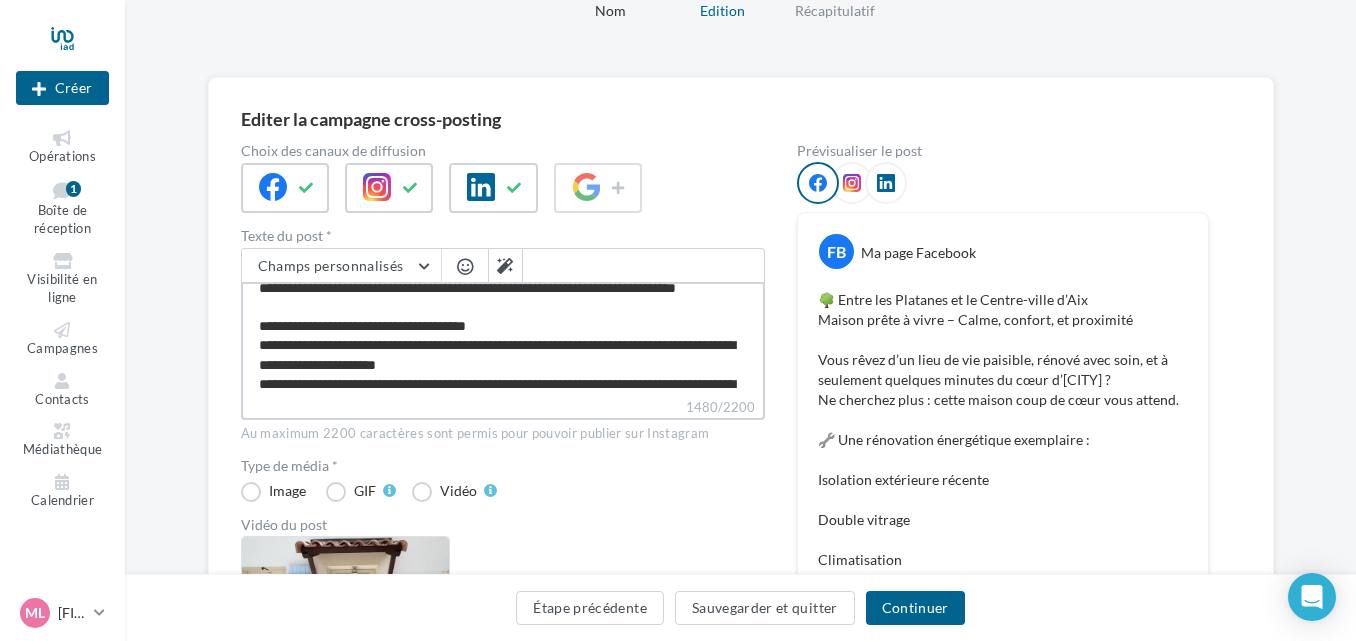 scroll, scrollTop: 400, scrollLeft: 0, axis: vertical 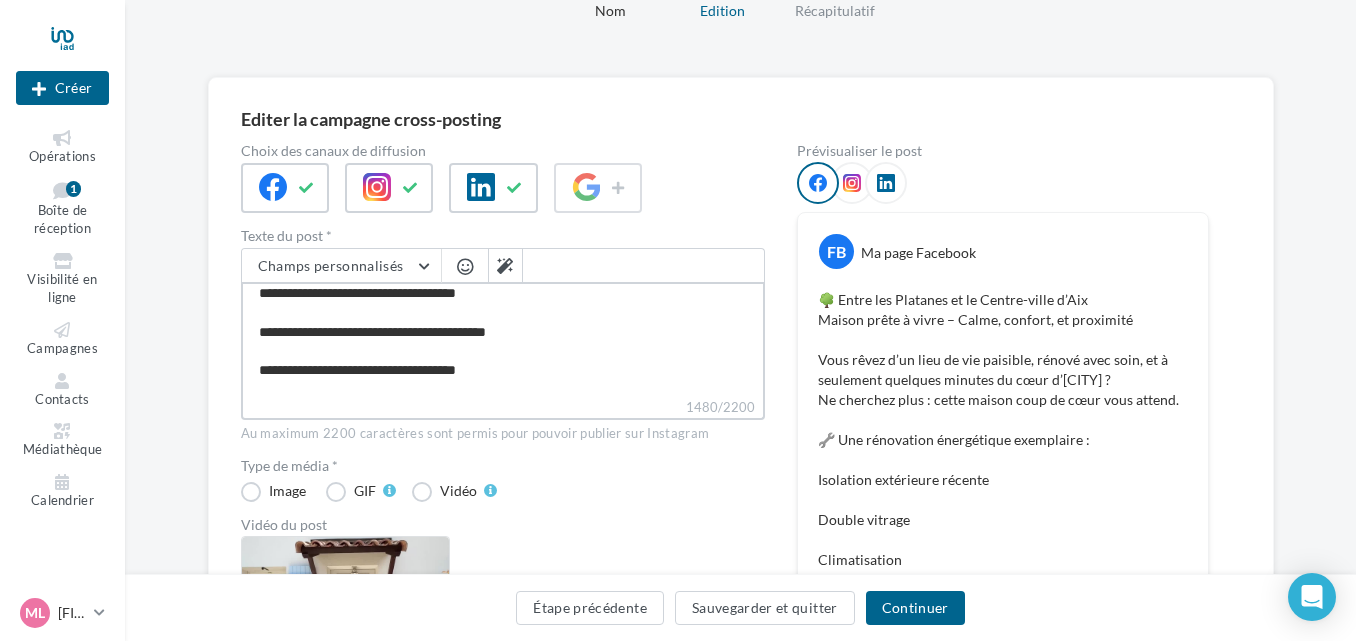 click on "1480/2200" at bounding box center [503, 339] 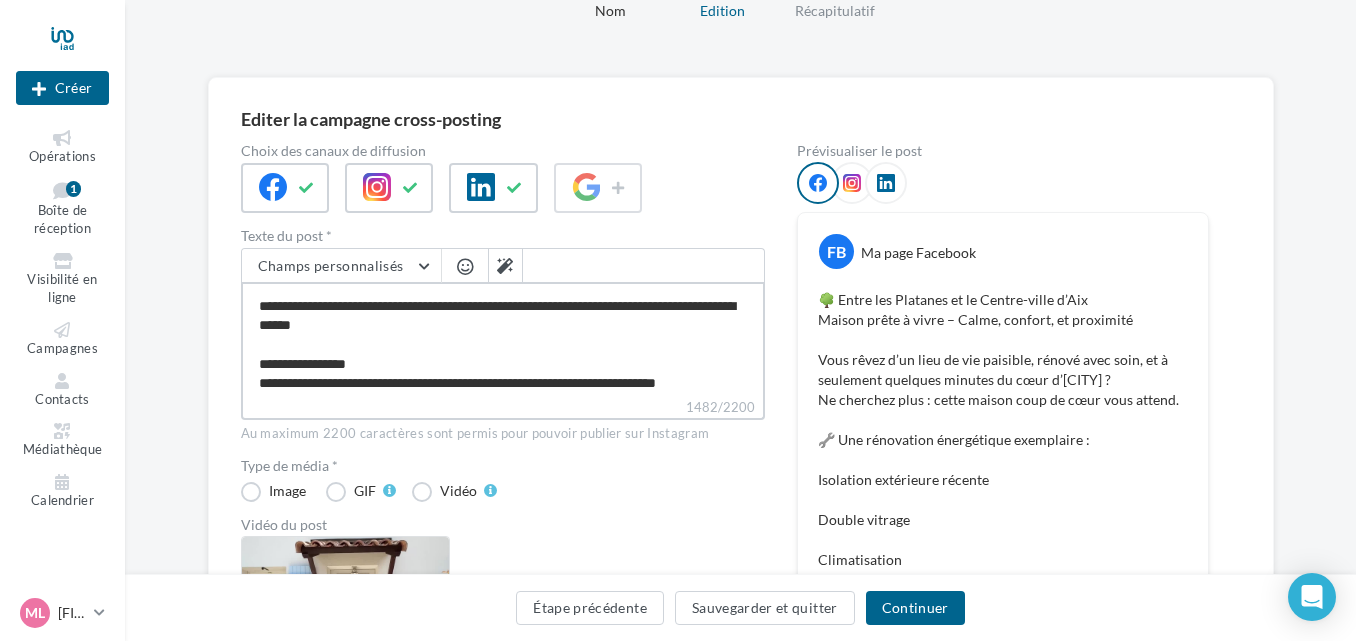 scroll, scrollTop: 840, scrollLeft: 0, axis: vertical 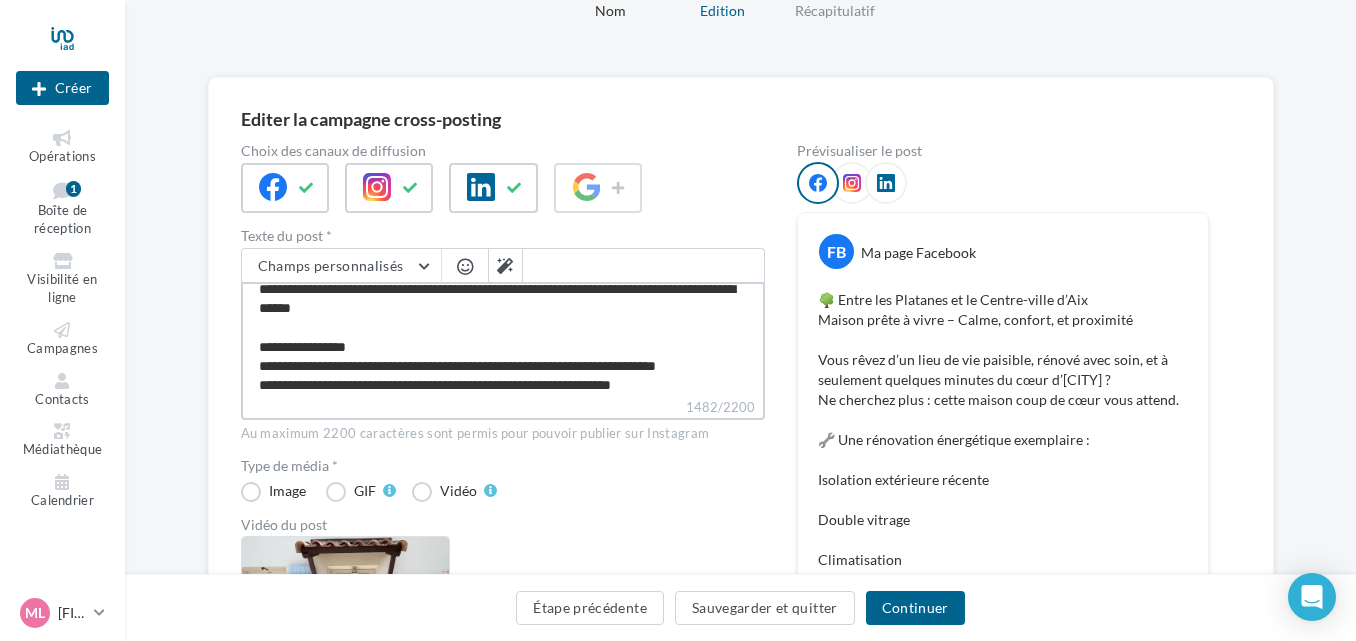 drag, startPoint x: 475, startPoint y: 330, endPoint x: 253, endPoint y: 310, distance: 222.89908 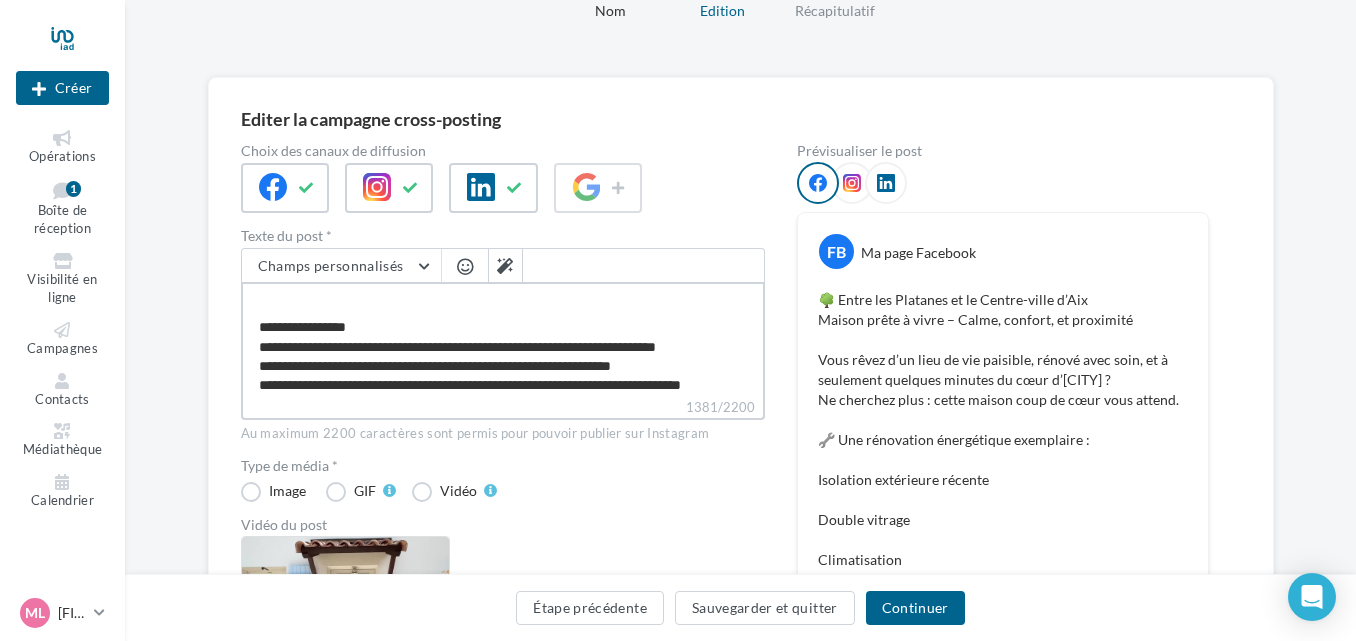 scroll, scrollTop: 821, scrollLeft: 0, axis: vertical 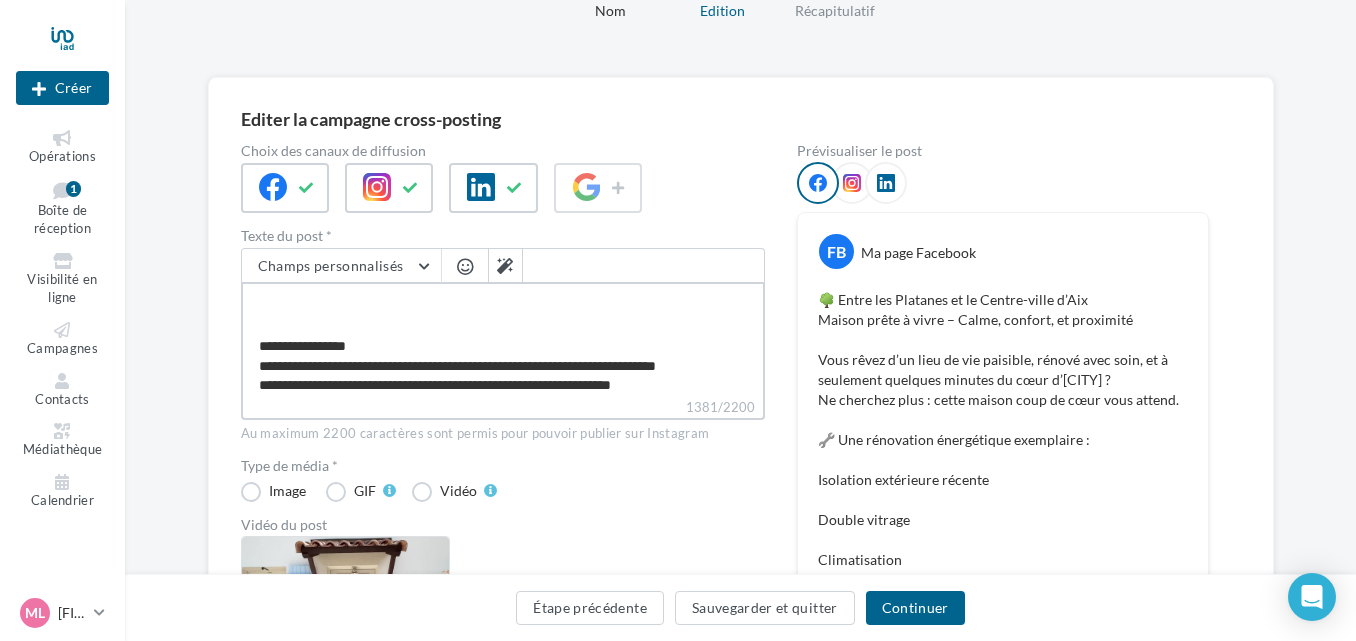 type on "**********" 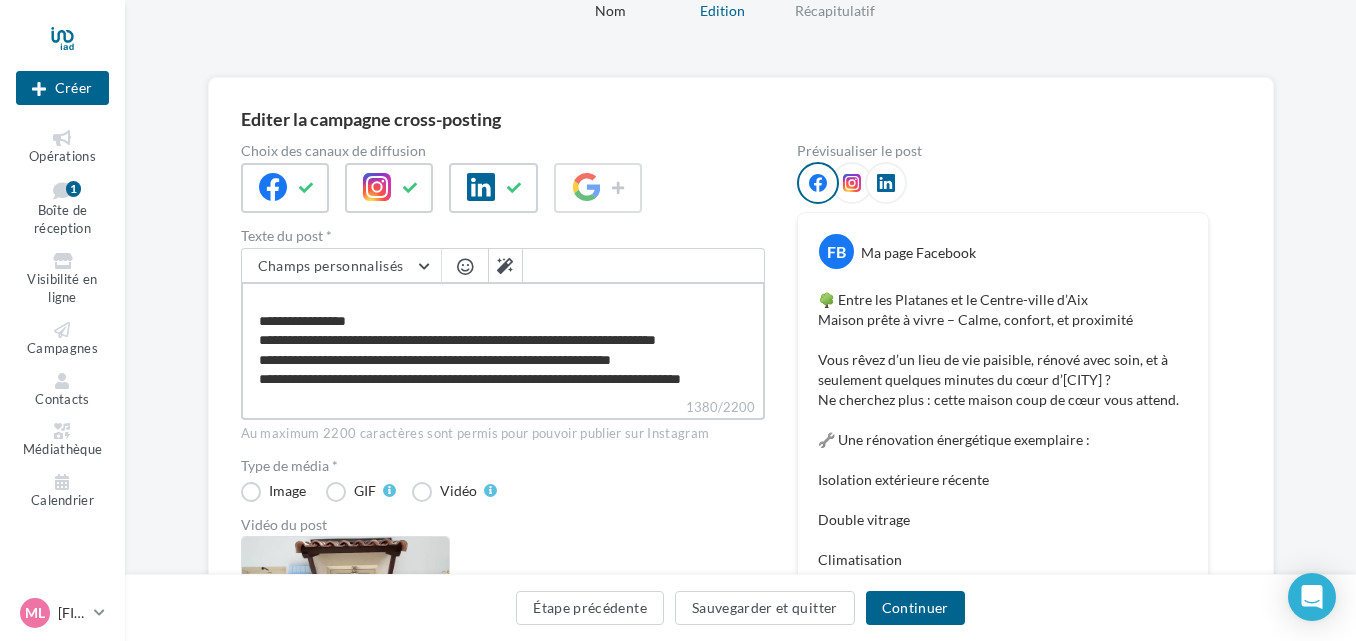 scroll, scrollTop: 881, scrollLeft: 0, axis: vertical 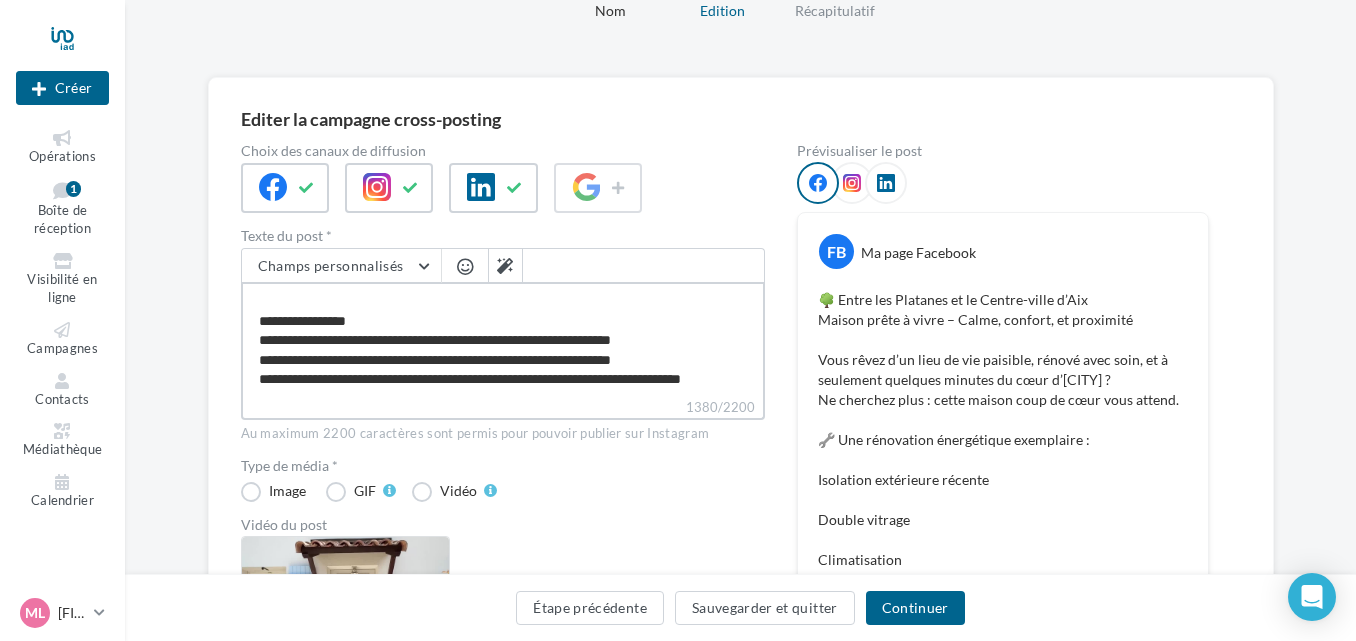type on "**********" 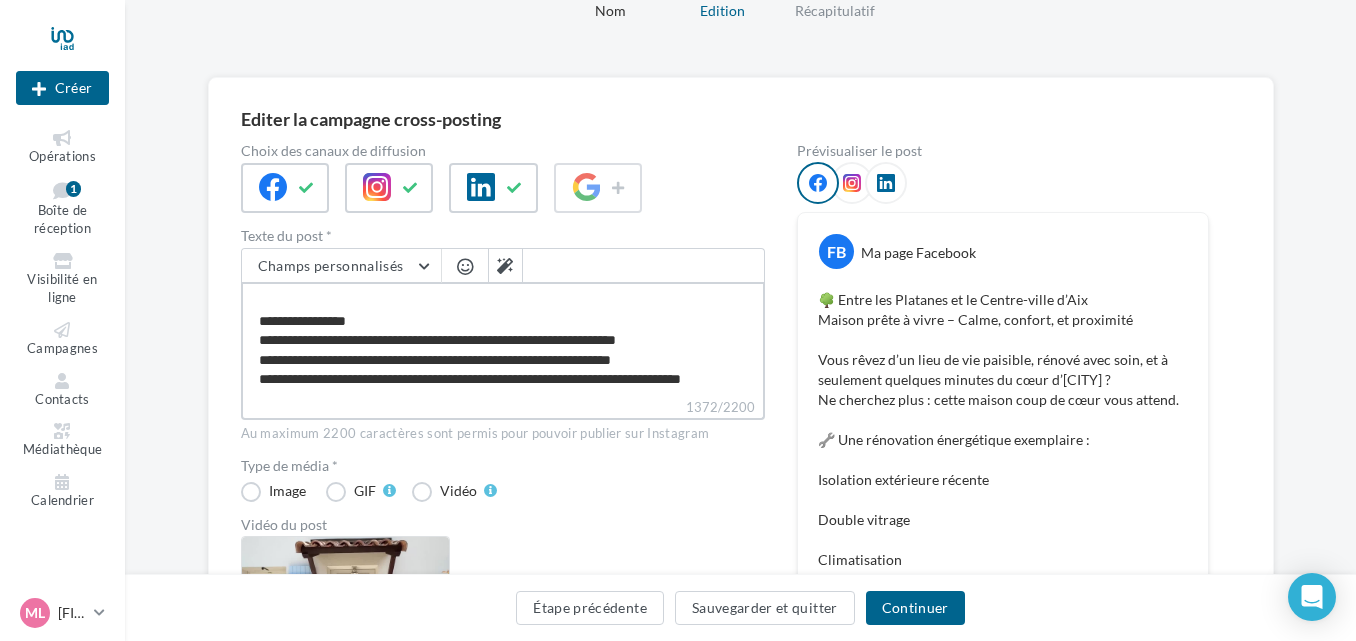 type on "**********" 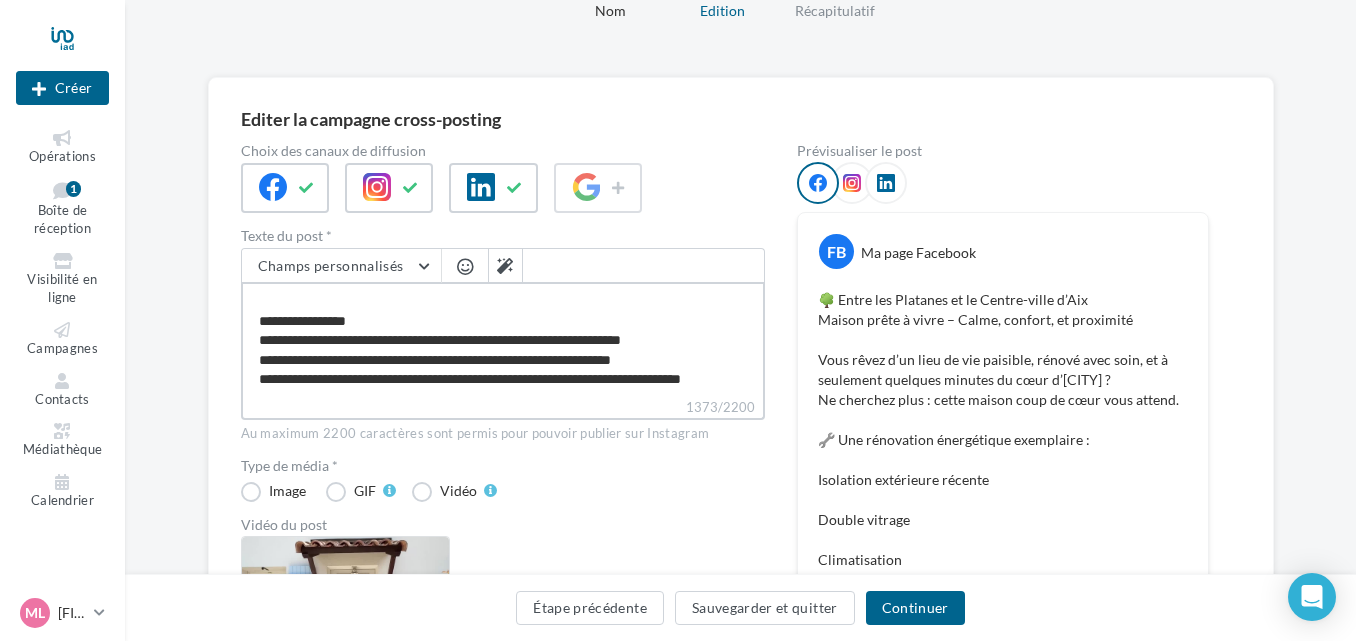 type on "**********" 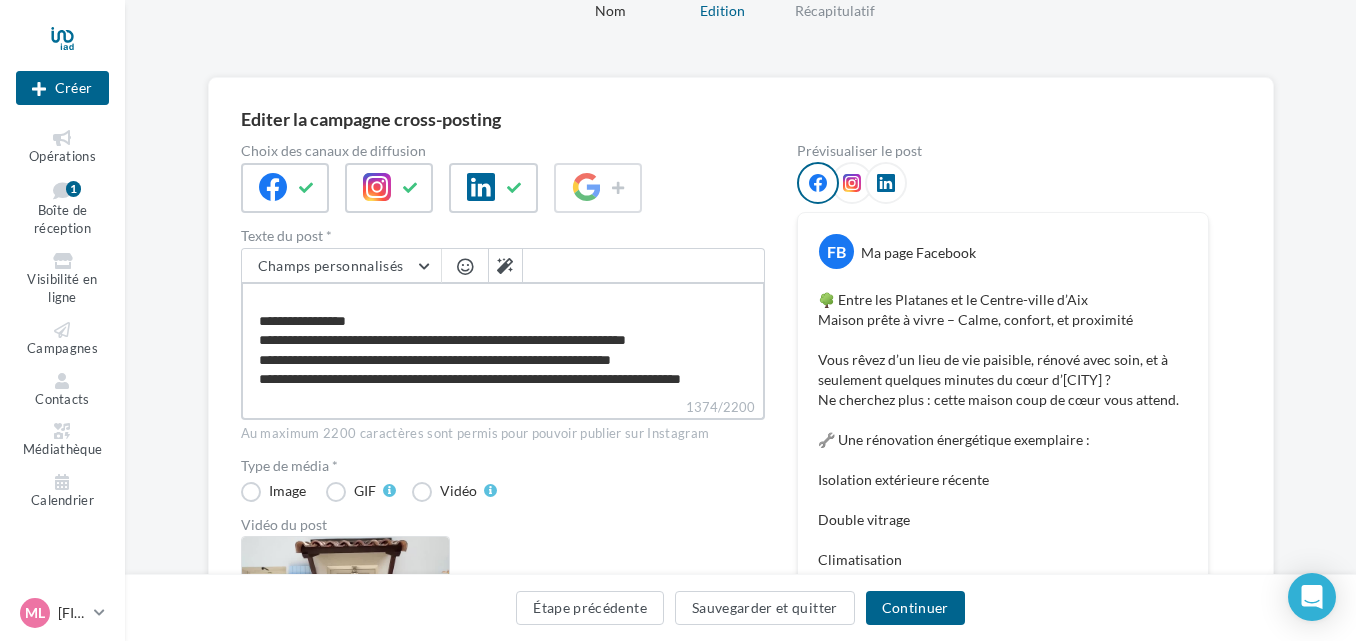 type on "**********" 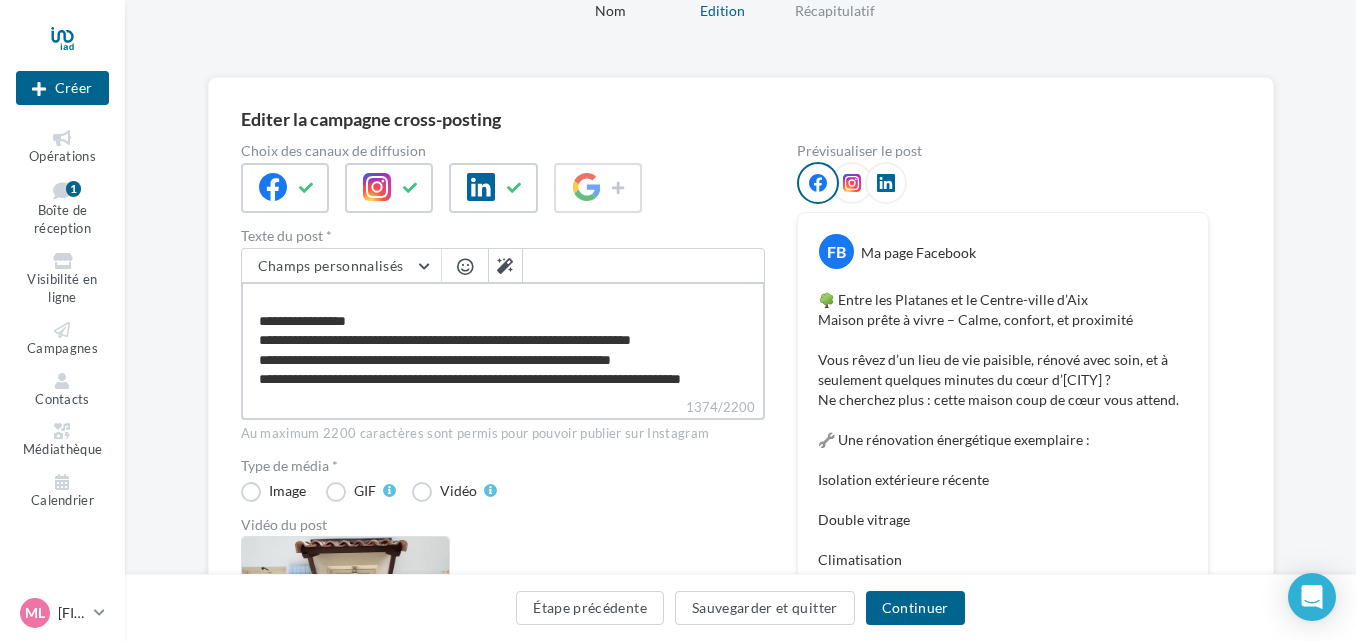 type on "**********" 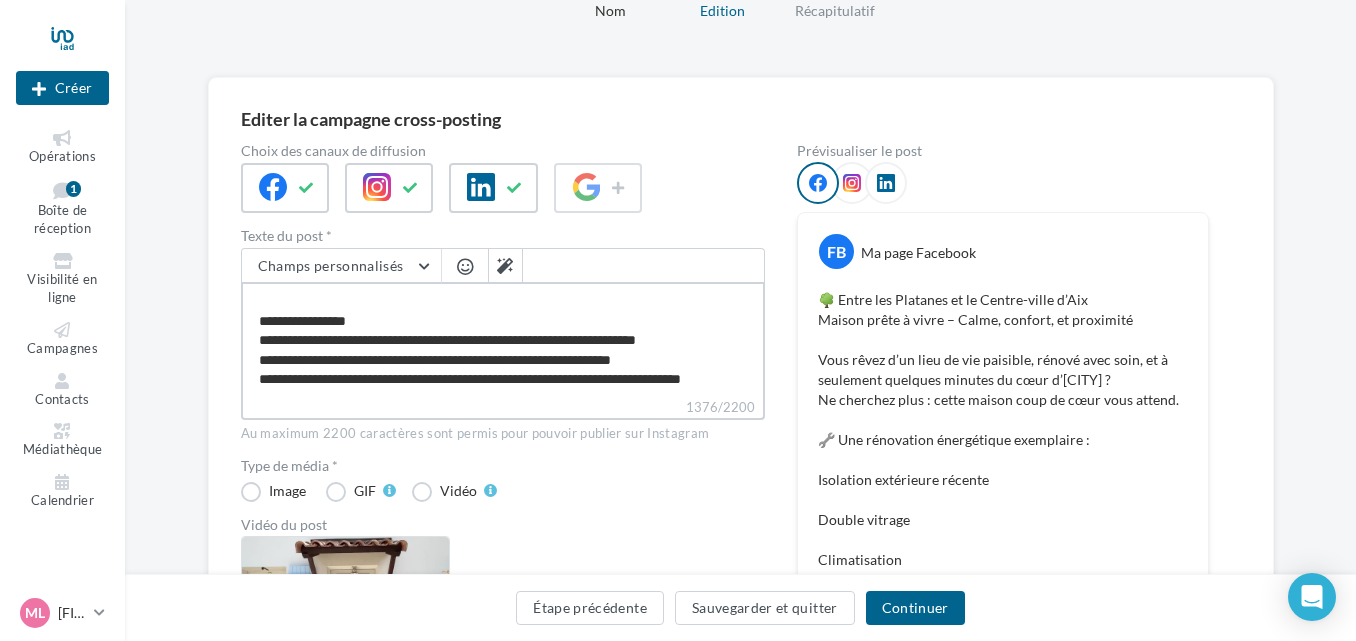 type on "**********" 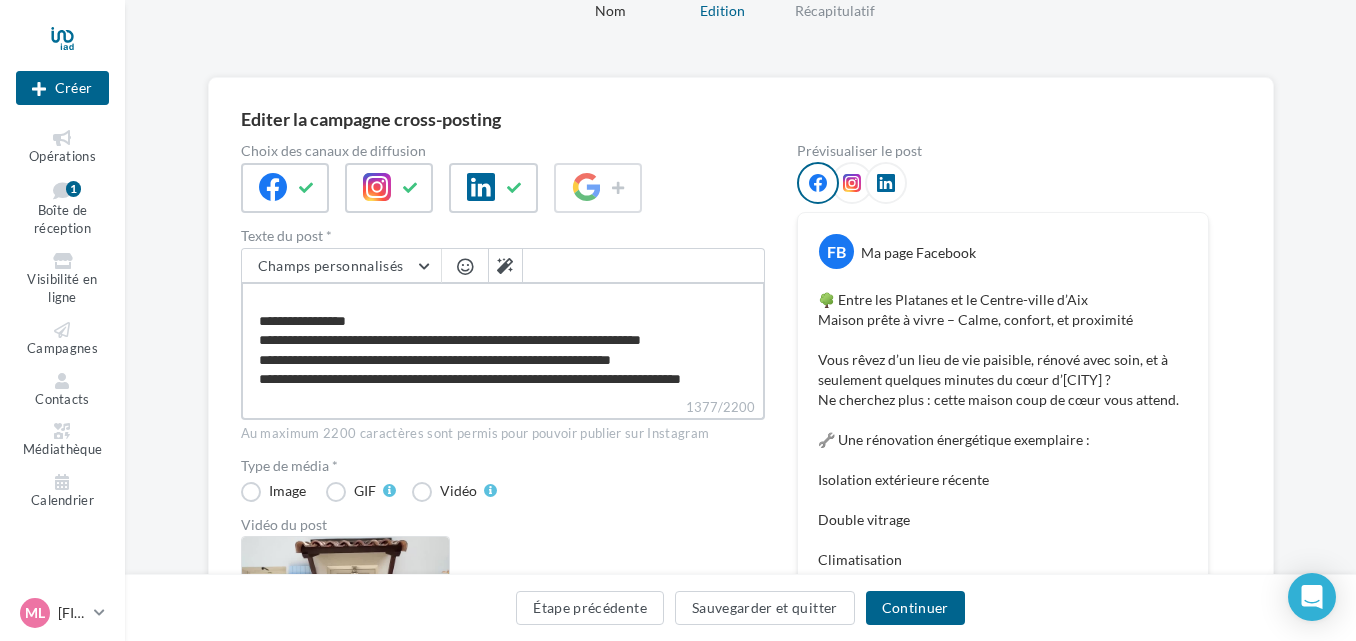 type on "**********" 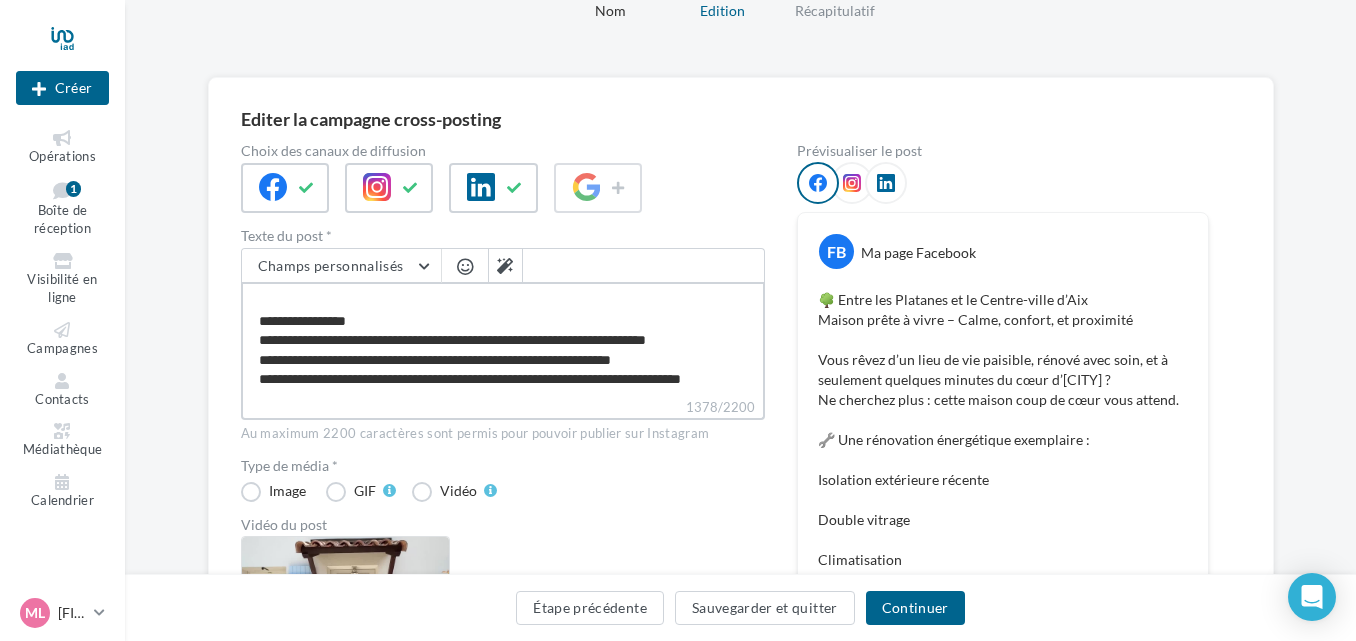 type on "**********" 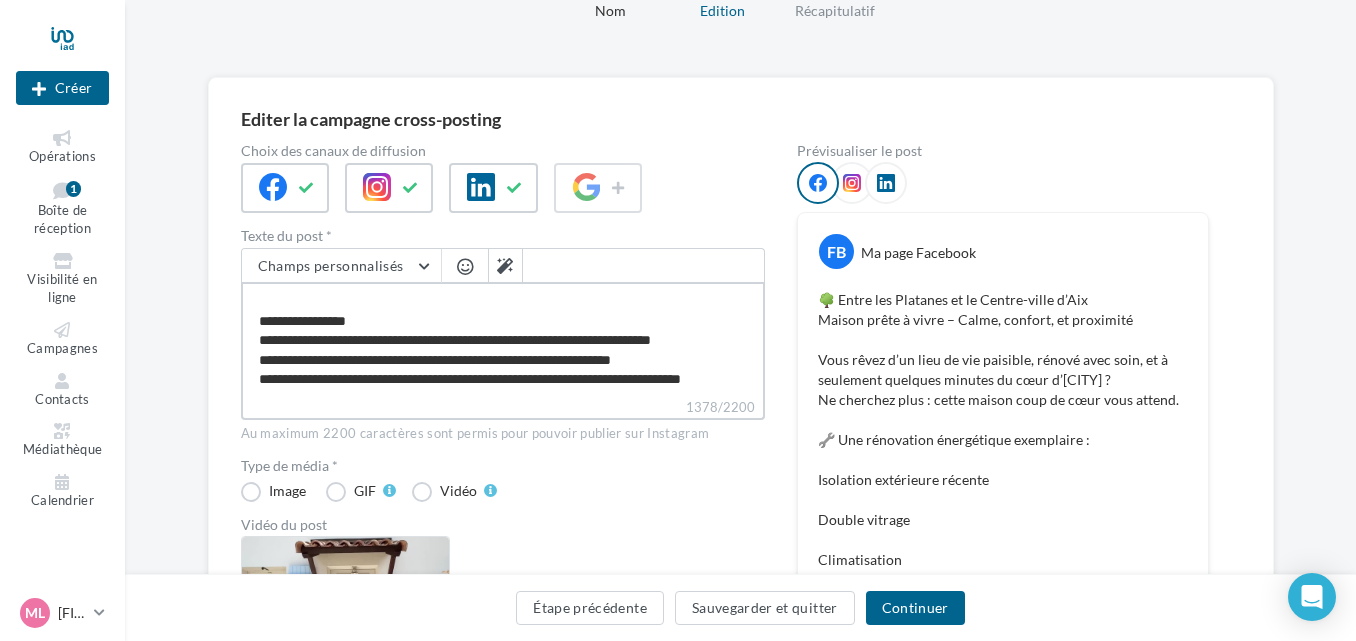 scroll, scrollTop: 881, scrollLeft: 0, axis: vertical 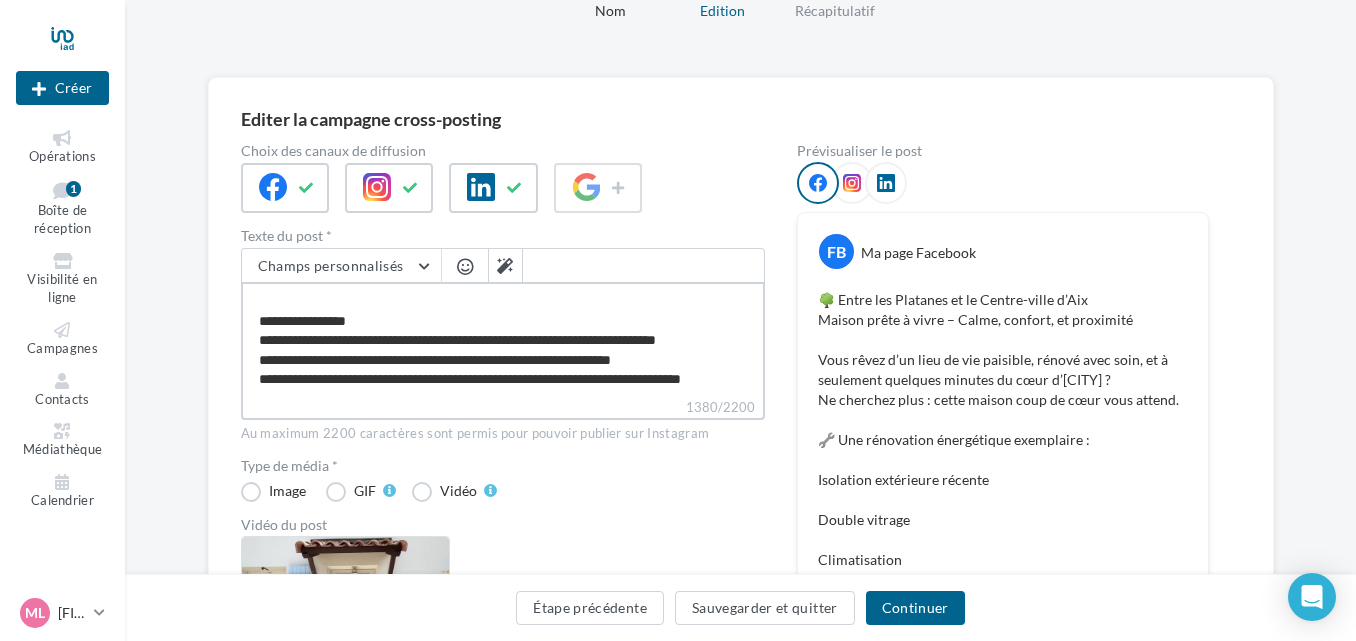 type on "**********" 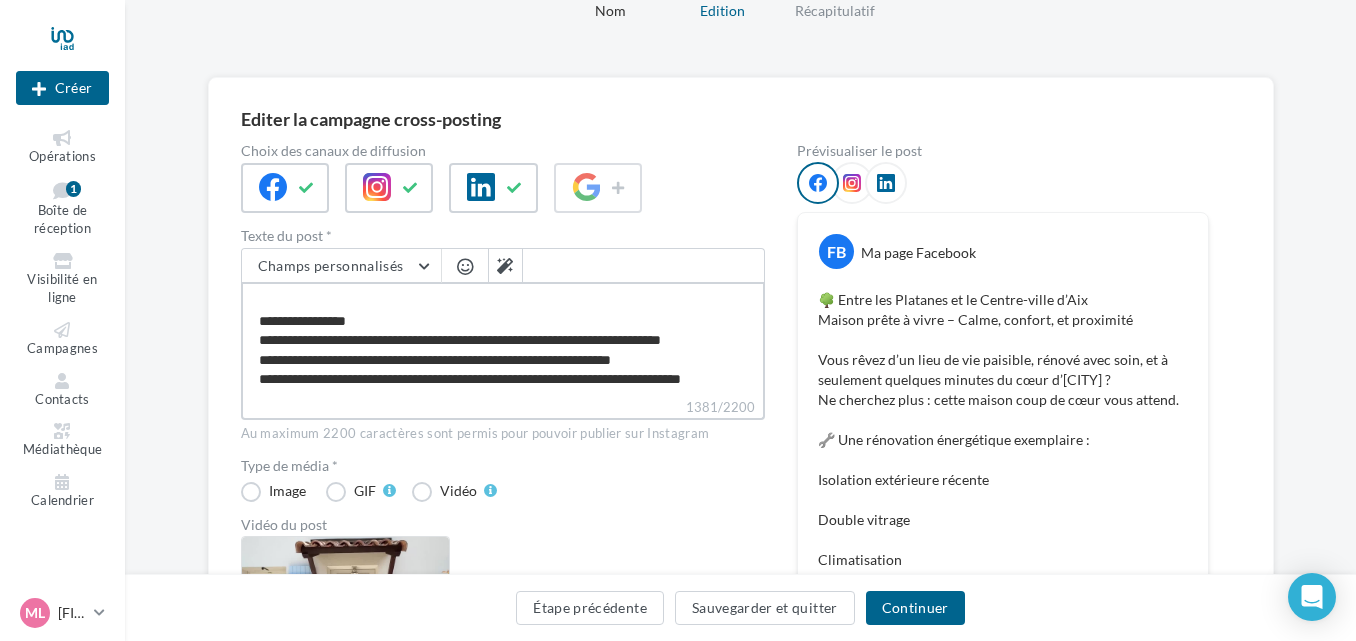type on "**********" 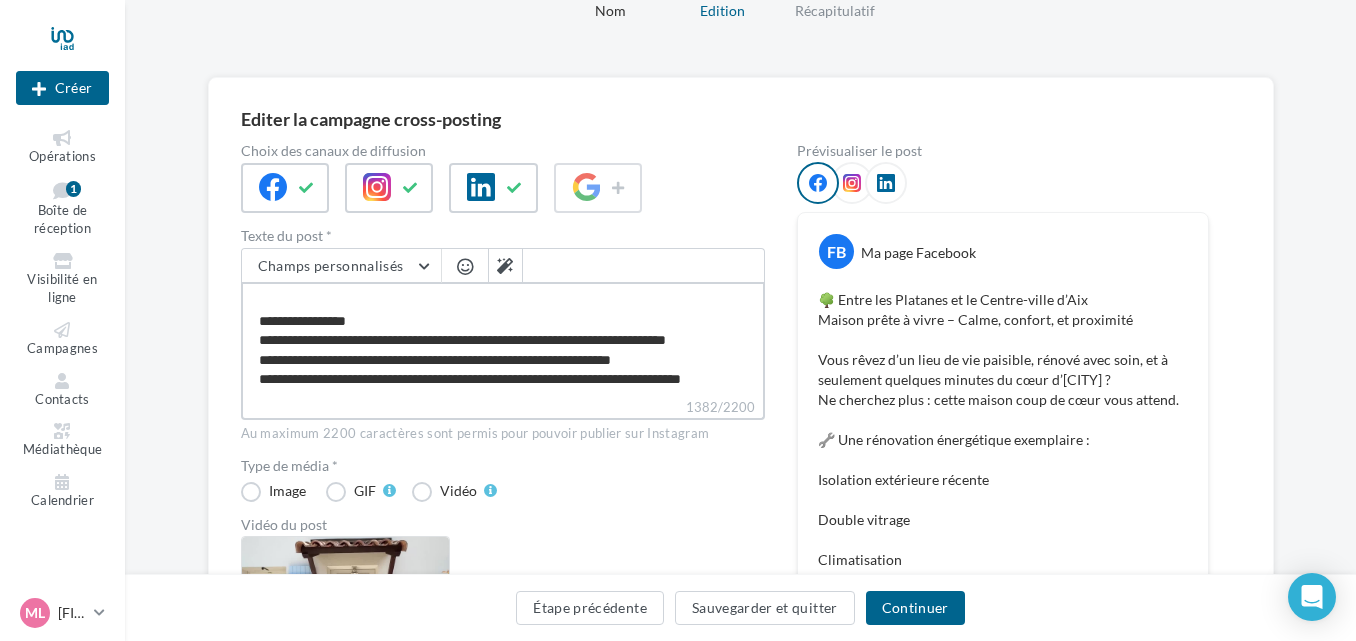 type on "**********" 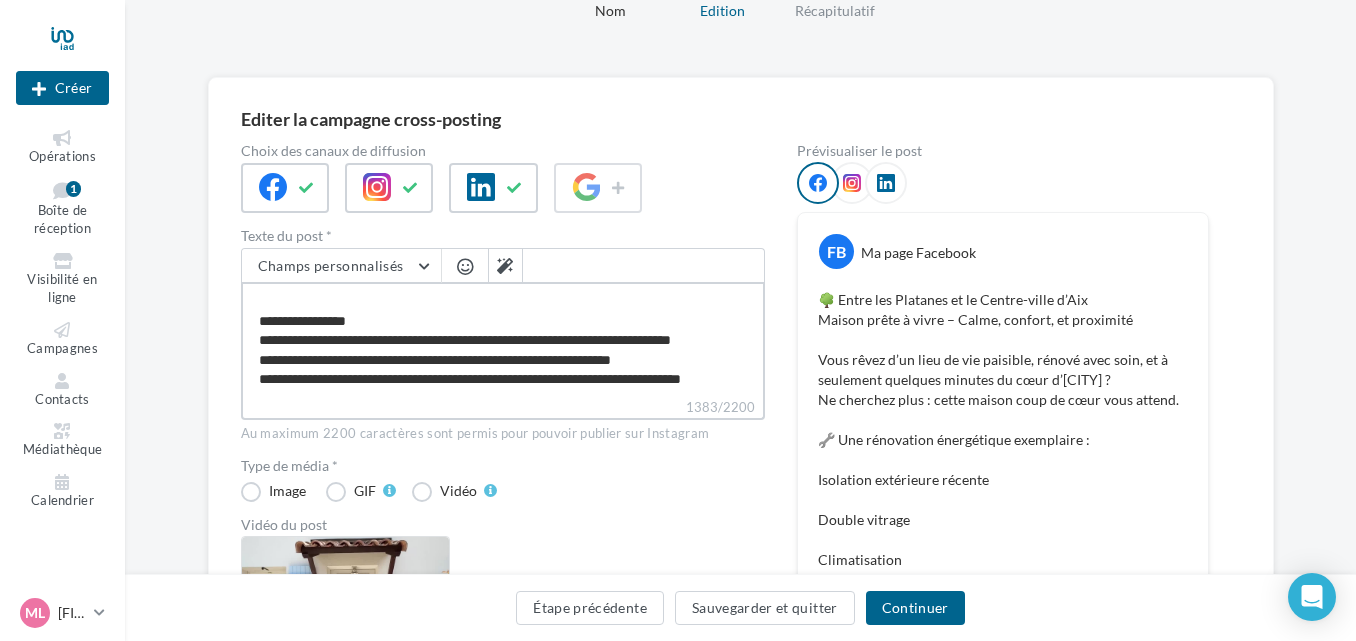 scroll, scrollTop: 841, scrollLeft: 0, axis: vertical 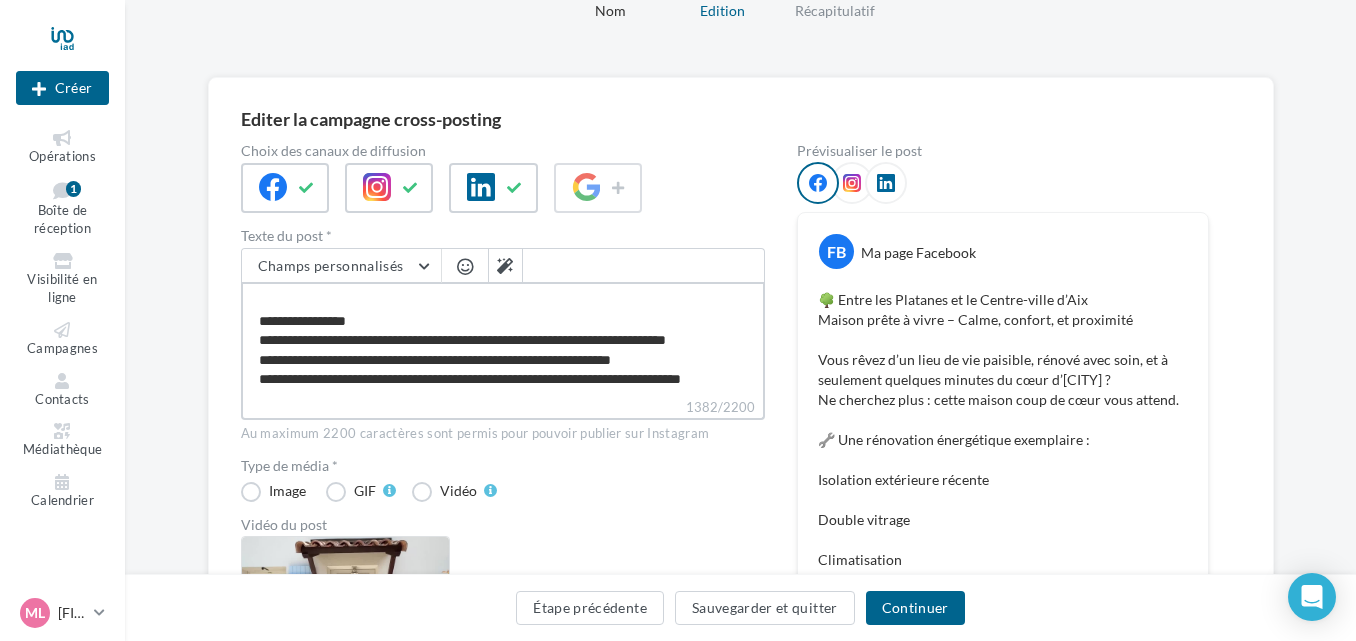 type on "**********" 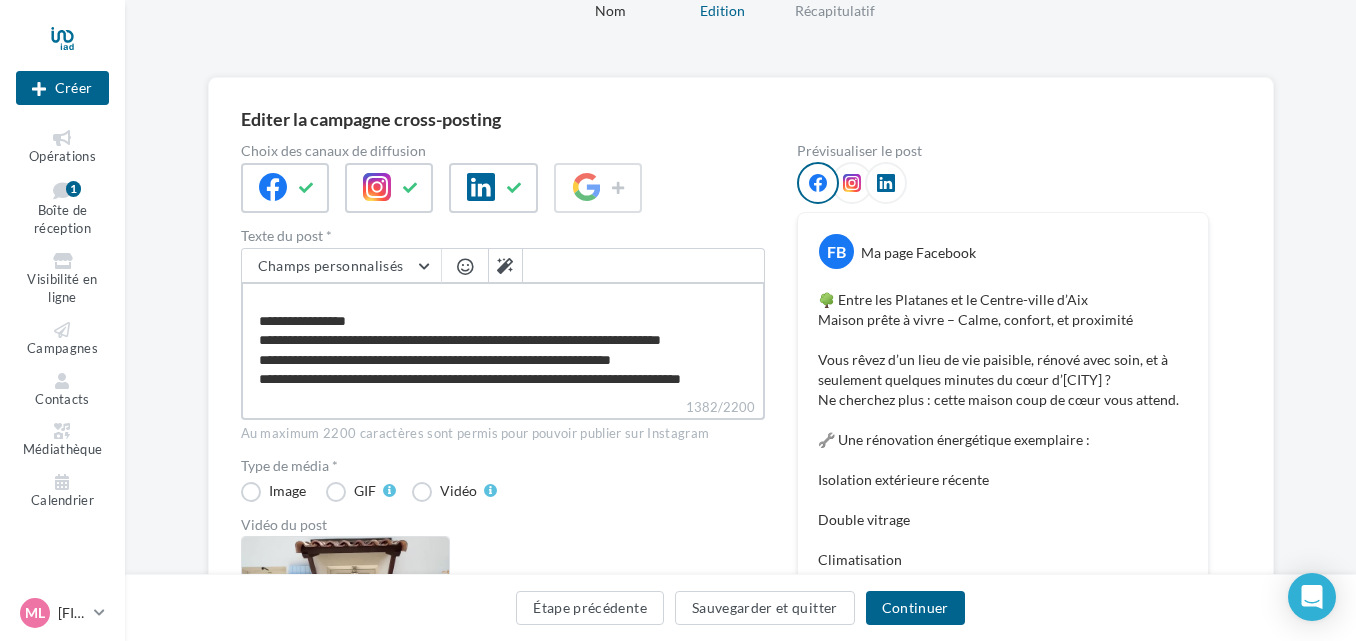 type on "**********" 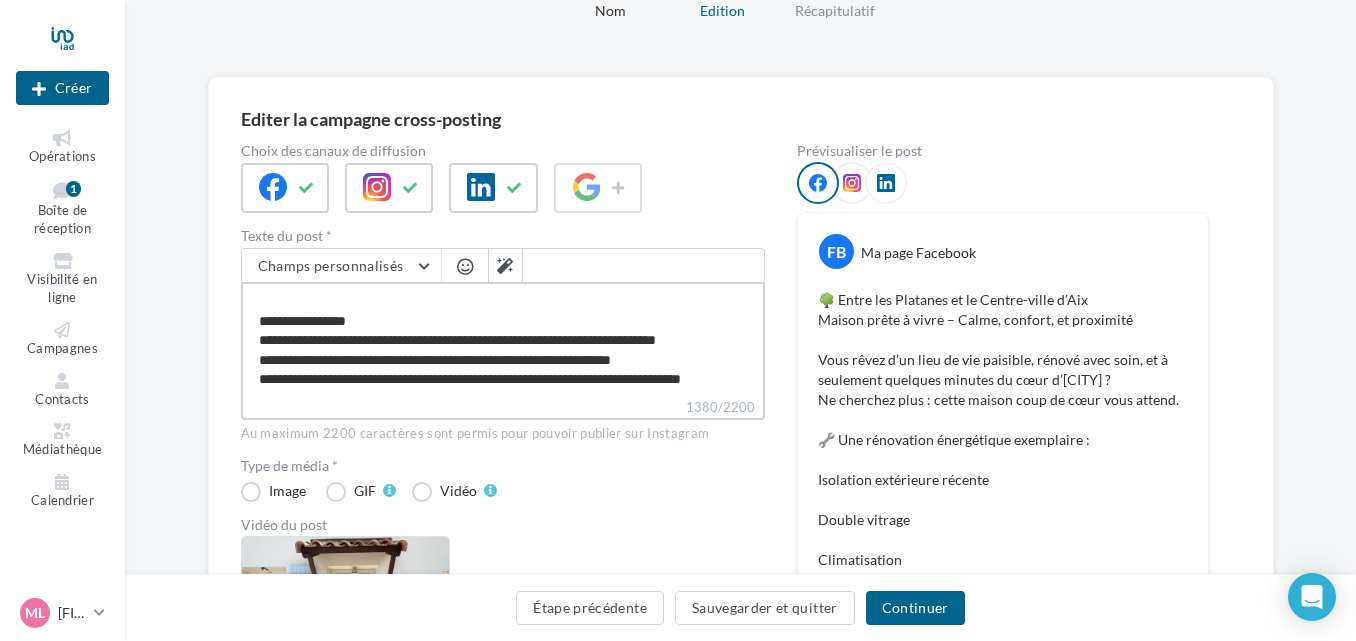 type on "**********" 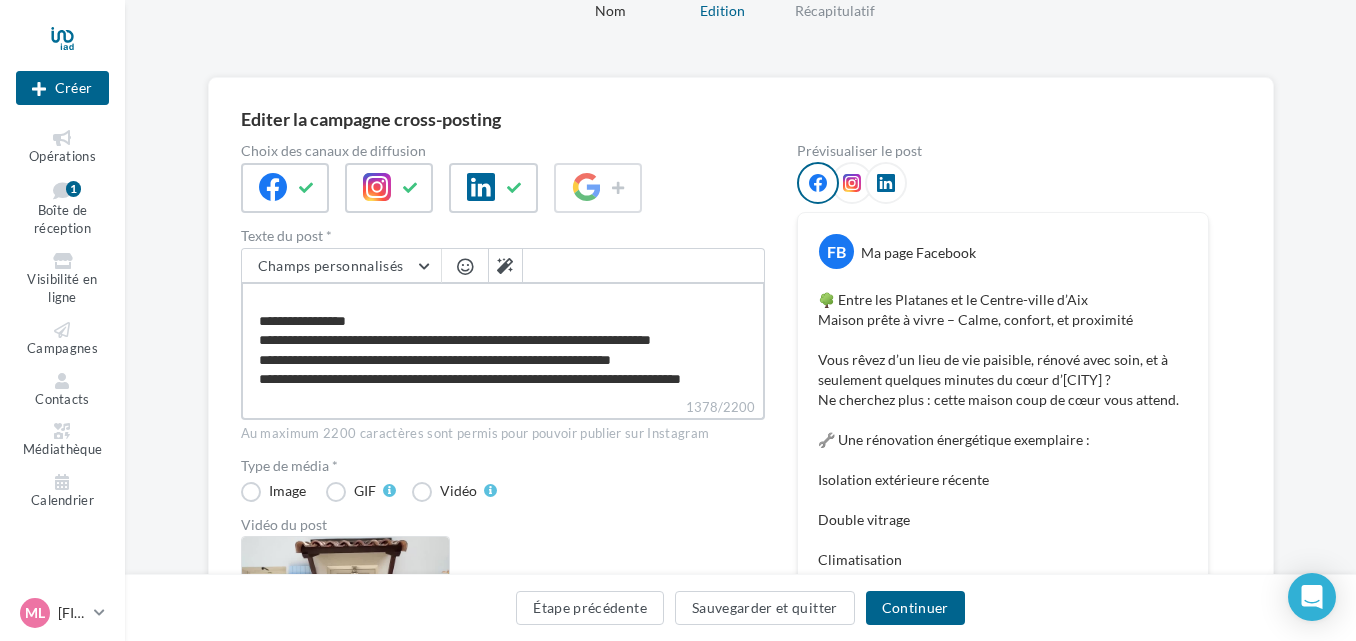 type on "**********" 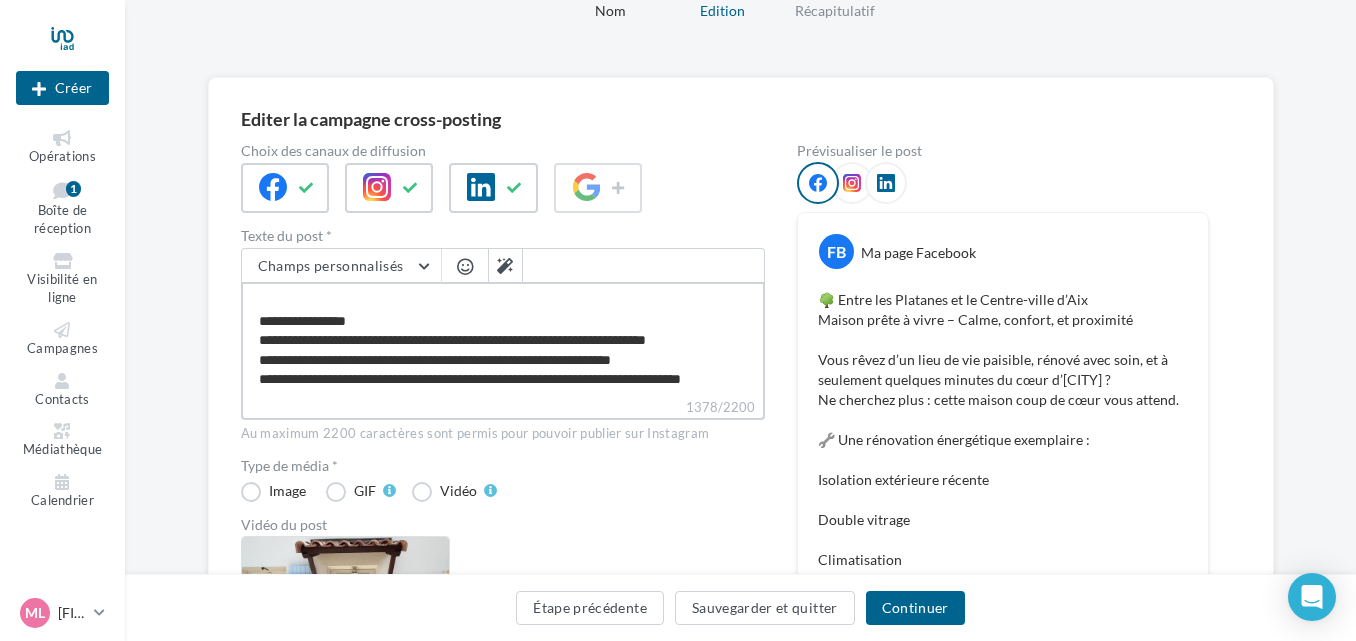 type on "**********" 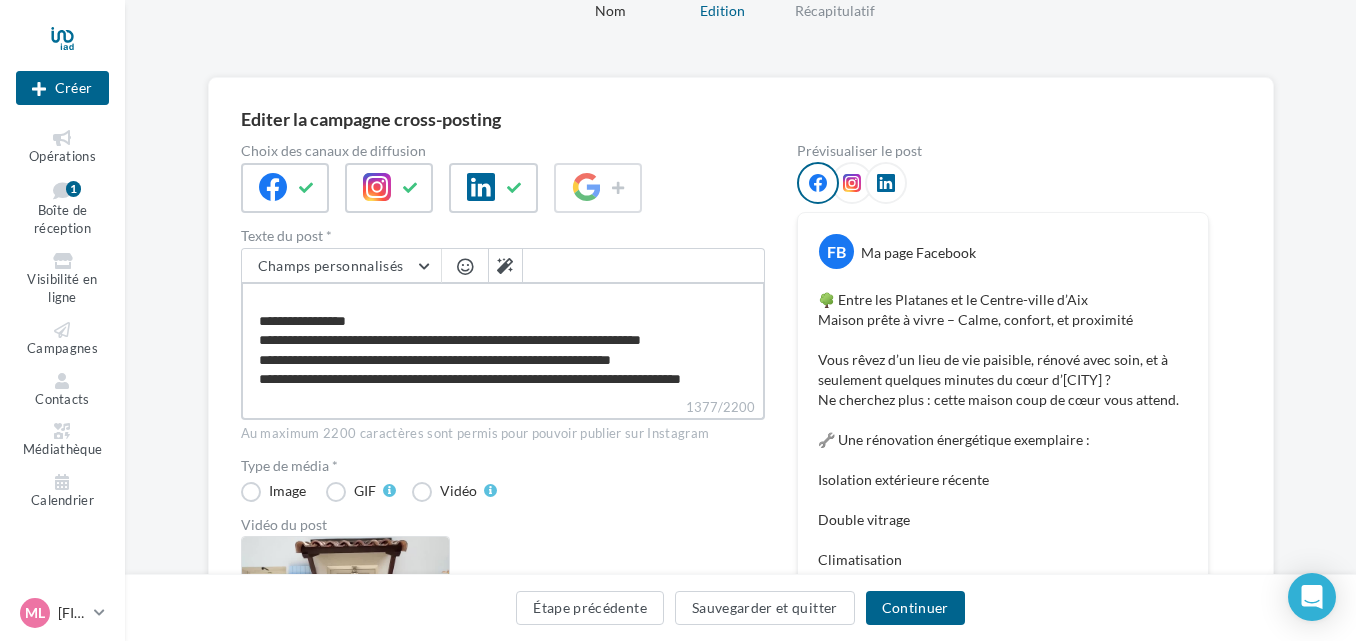 type on "**********" 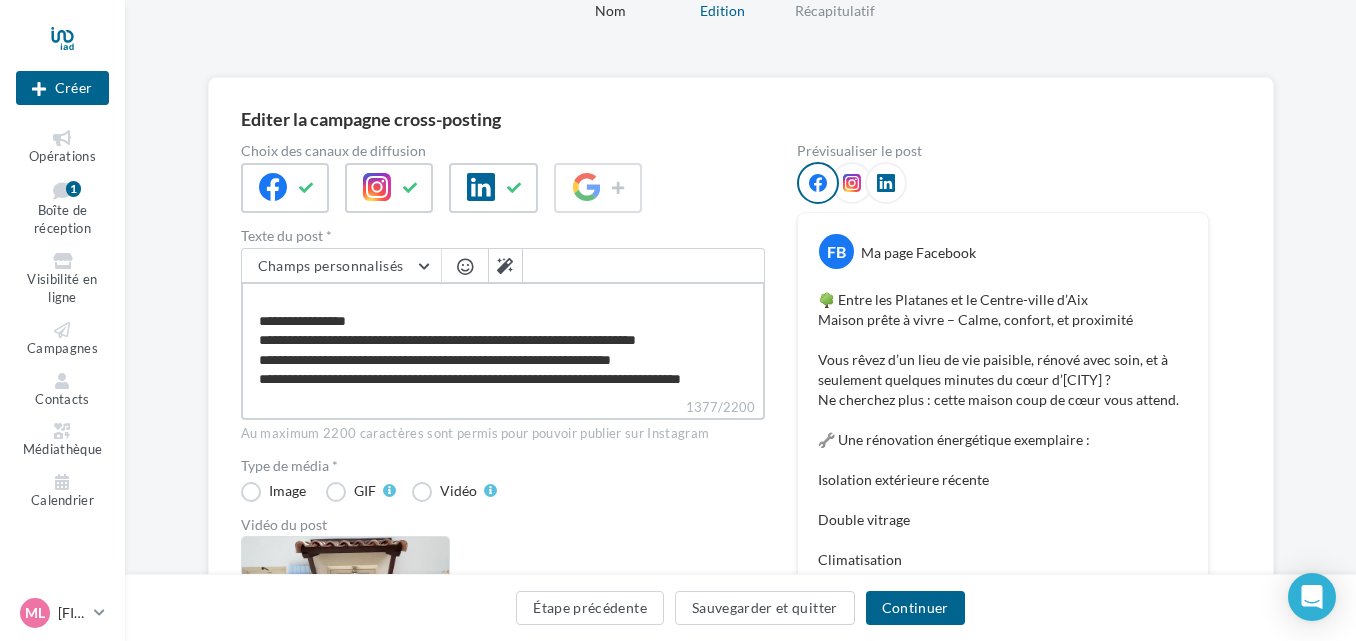type on "**********" 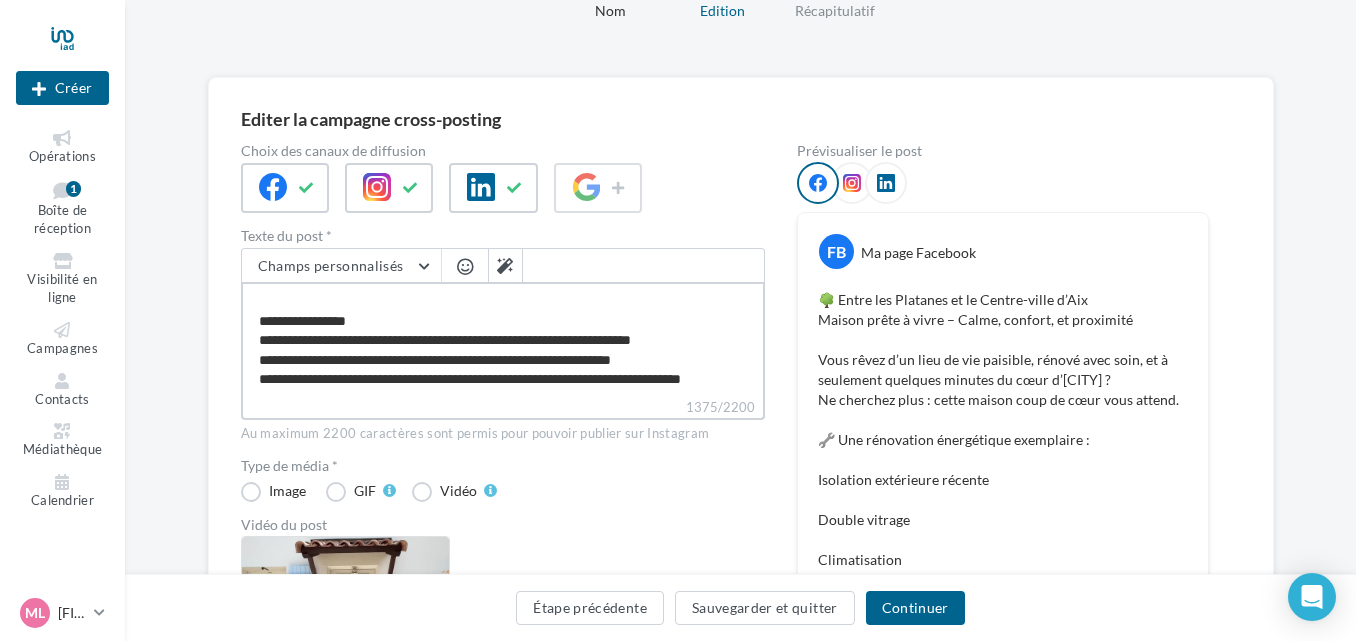 type on "**********" 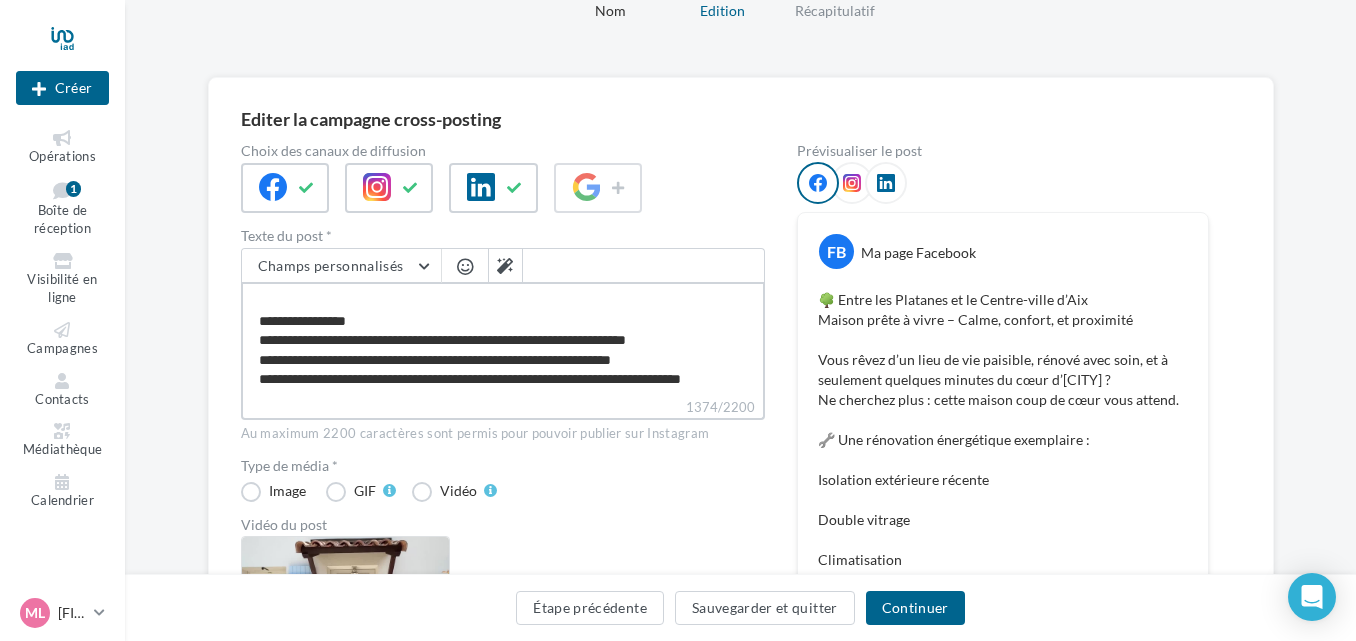 type on "**********" 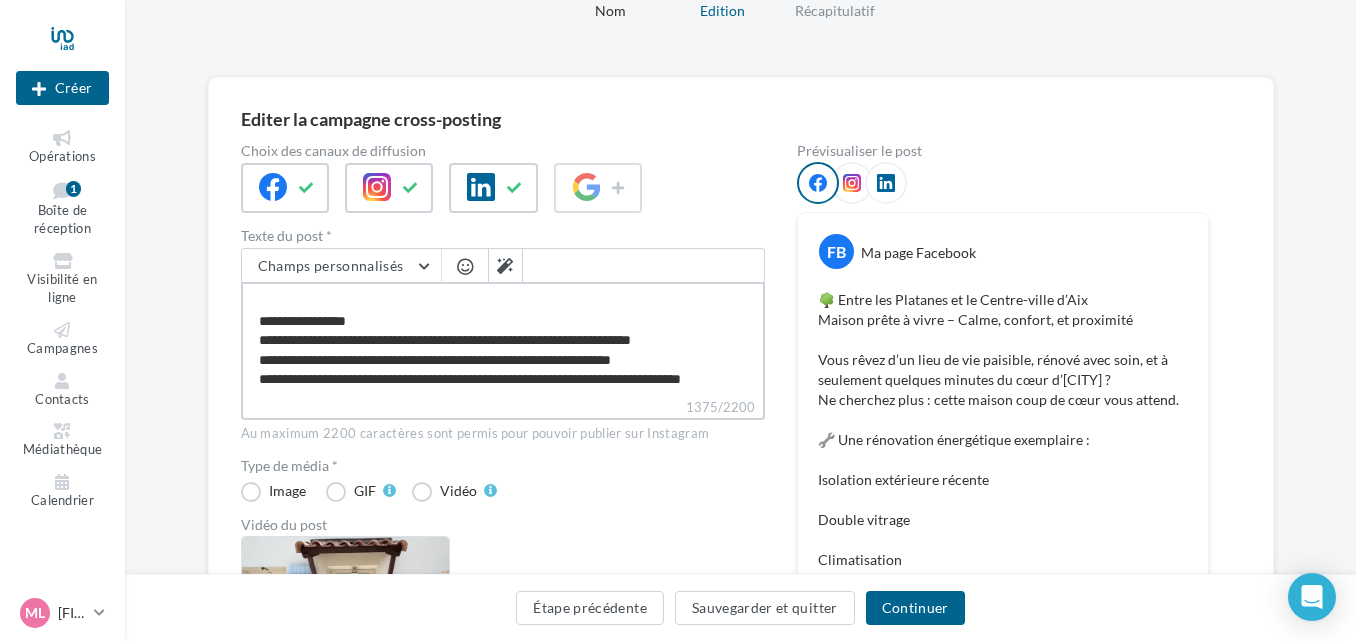 type on "**********" 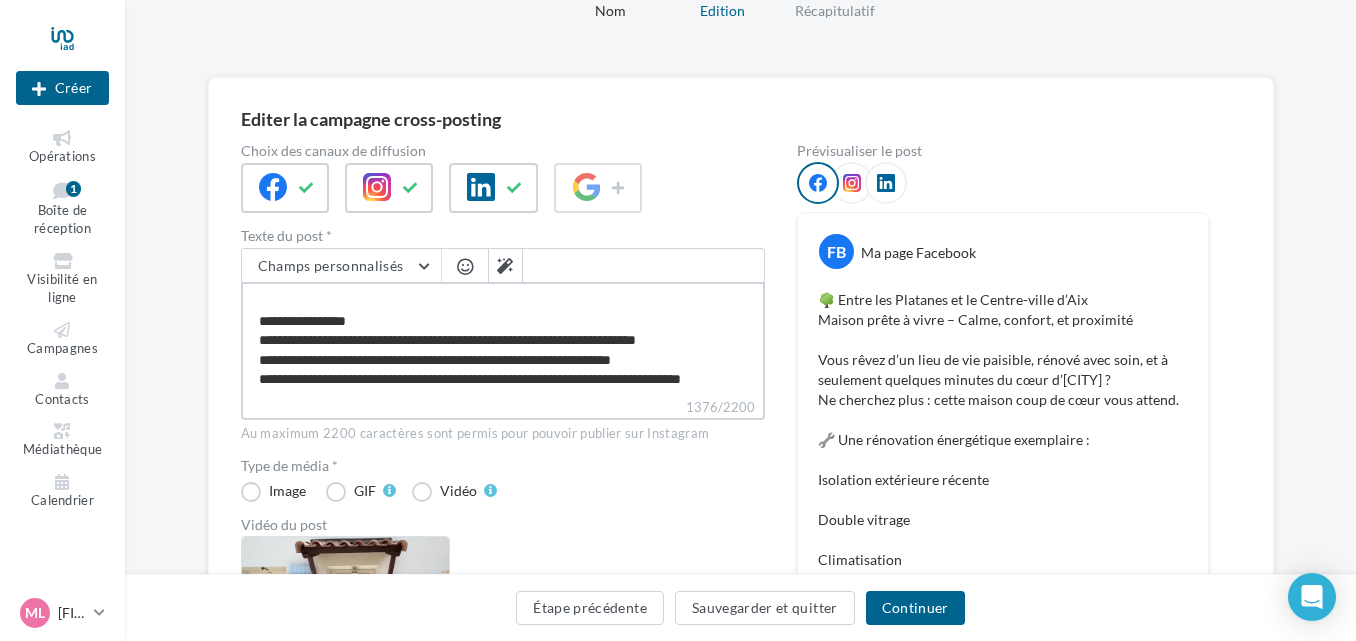 type on "**********" 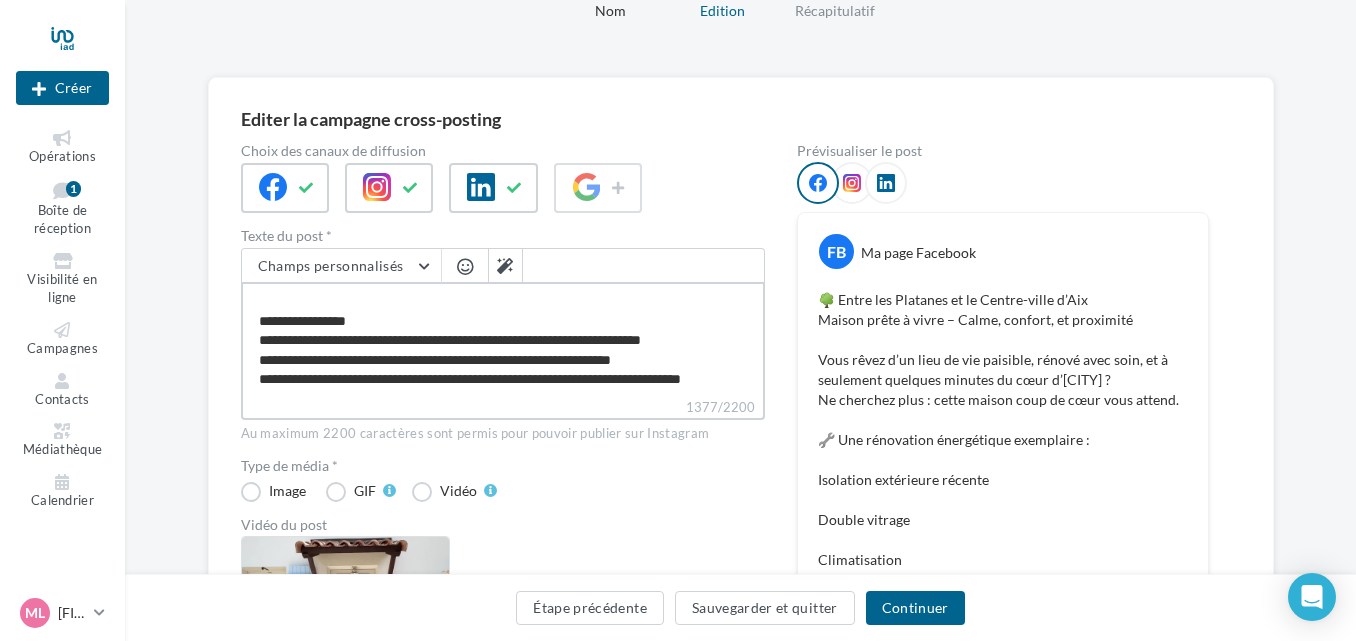 type on "**********" 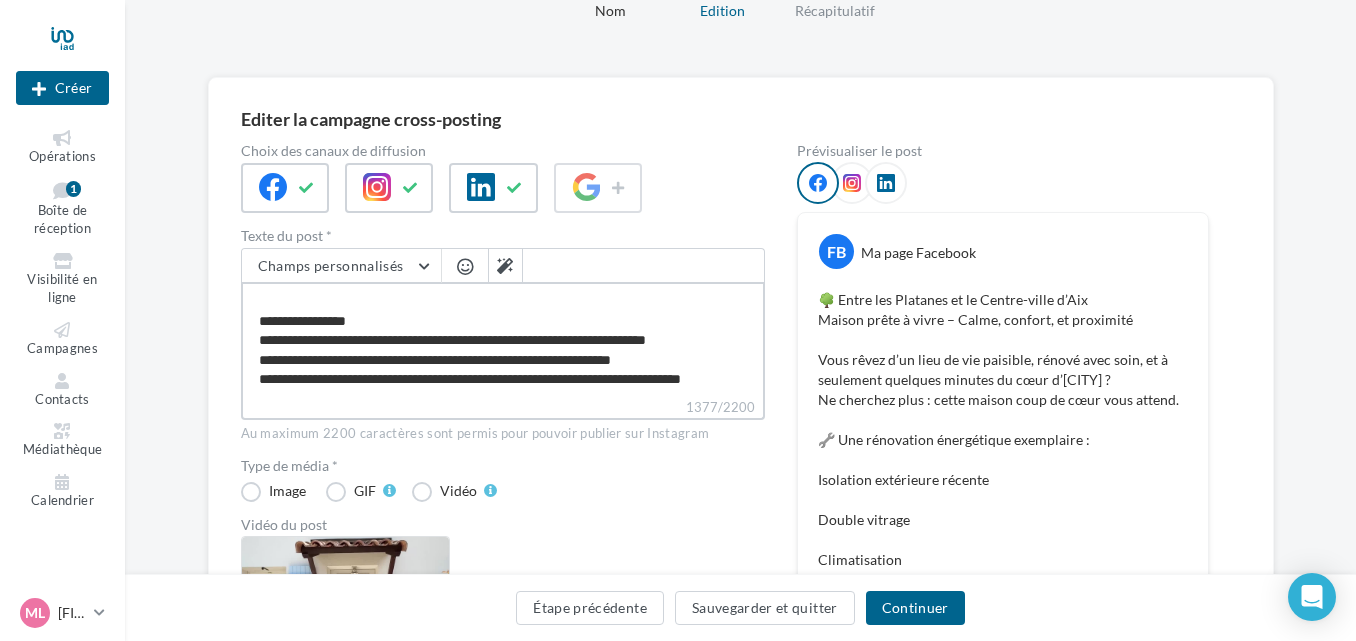 type on "**********" 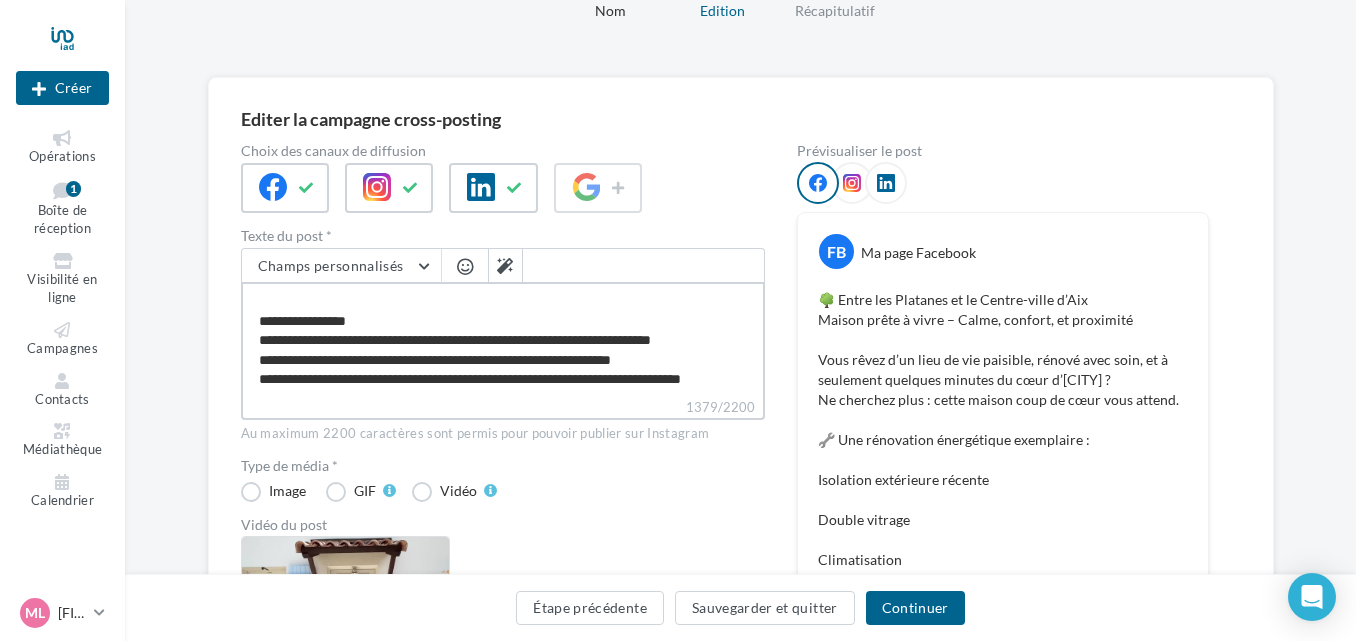 type on "**********" 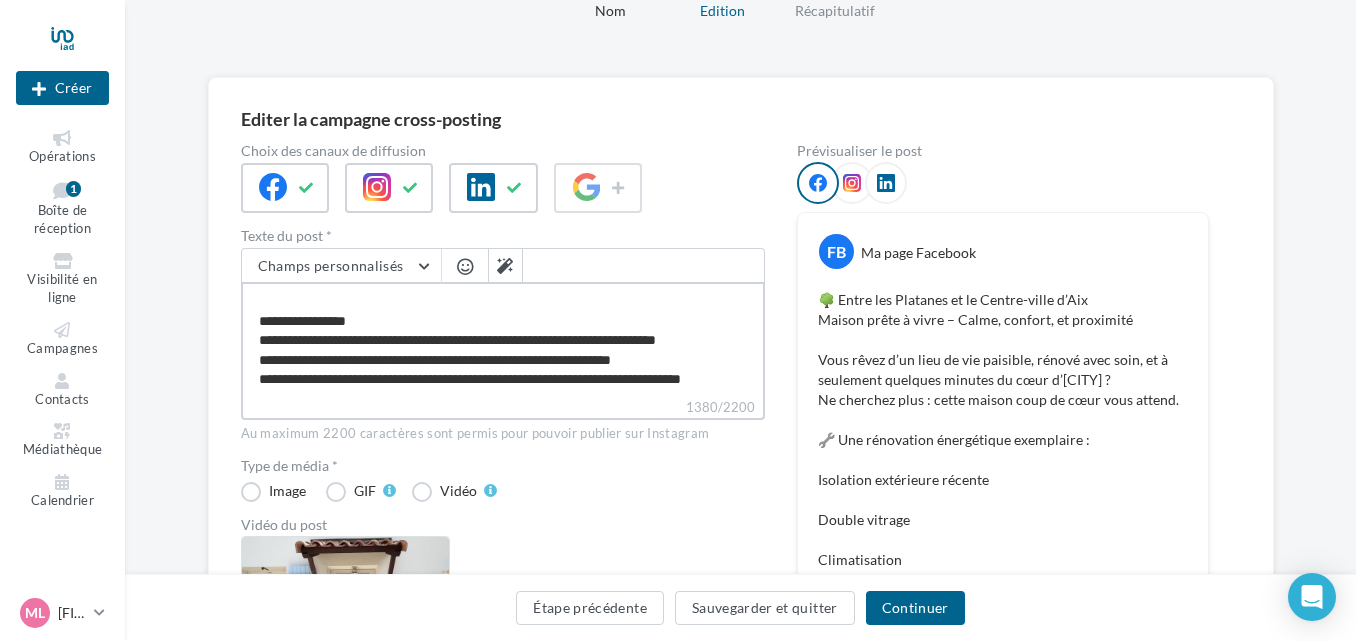 type on "**********" 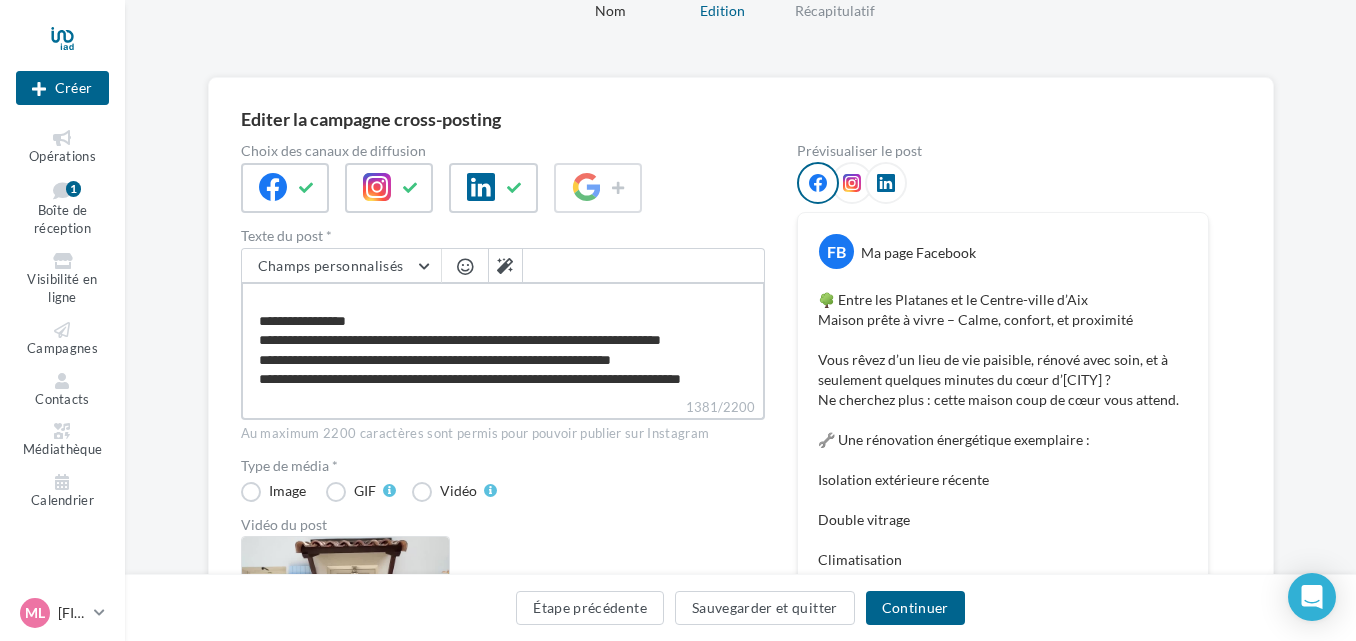 type on "**********" 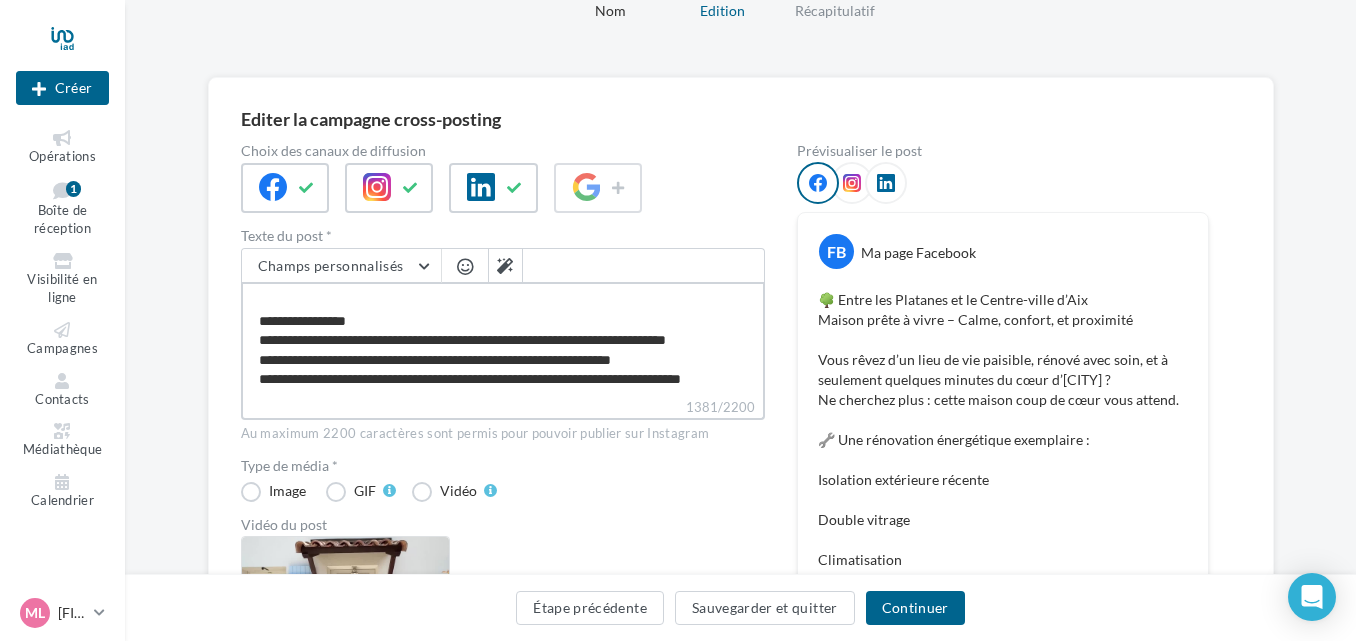 type on "**********" 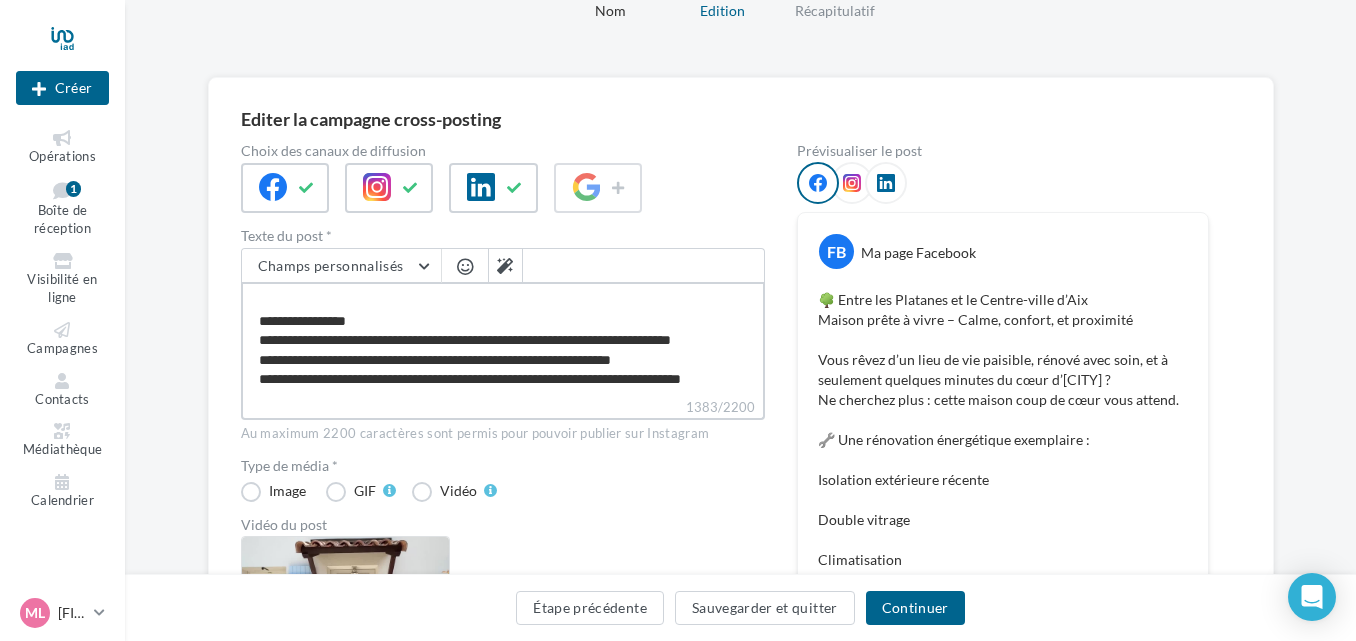 type on "**********" 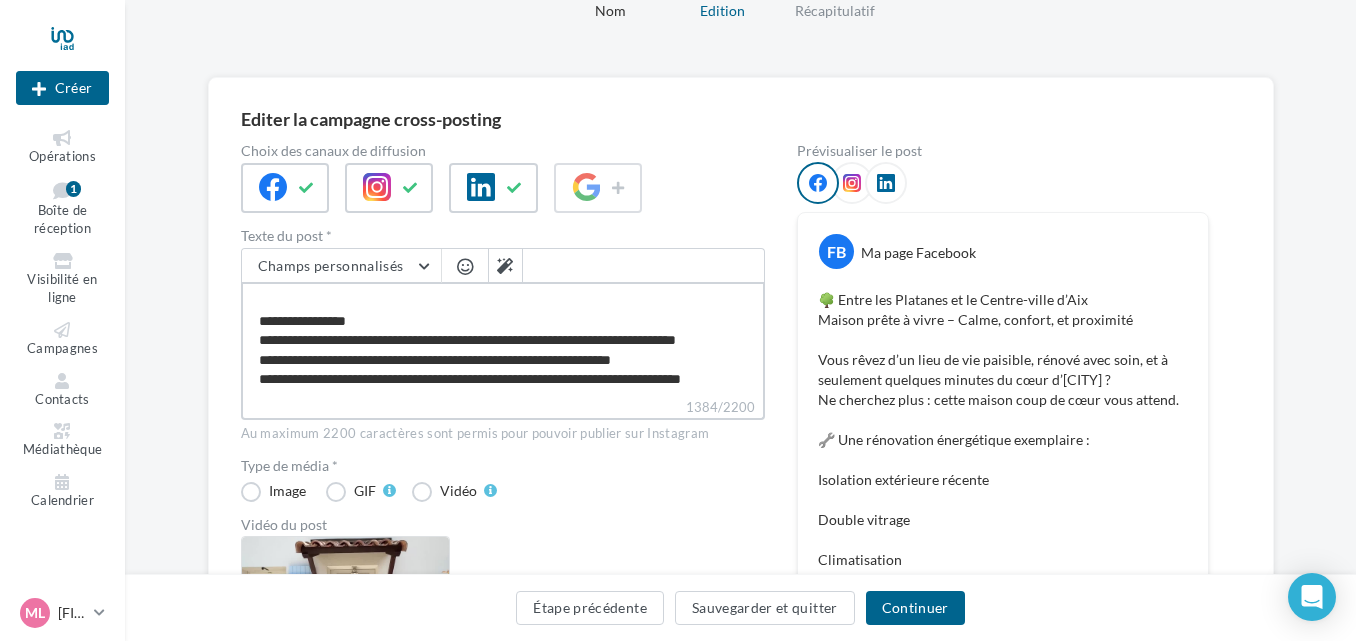 type on "**********" 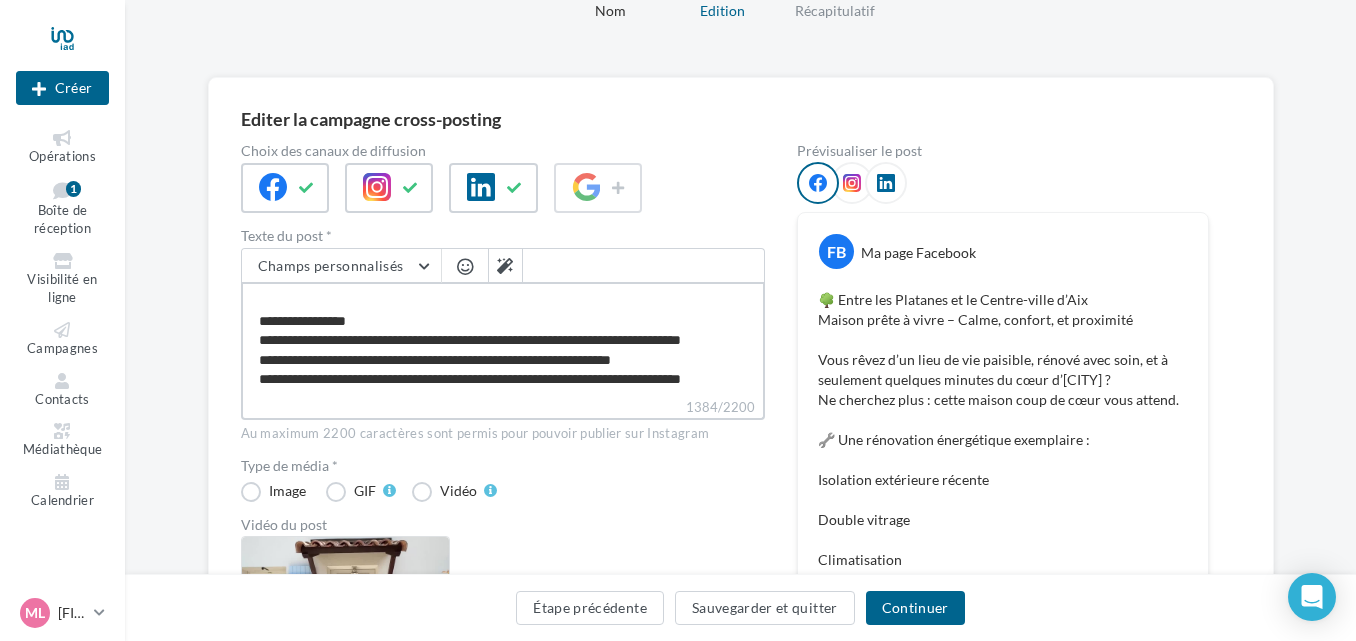 type on "**********" 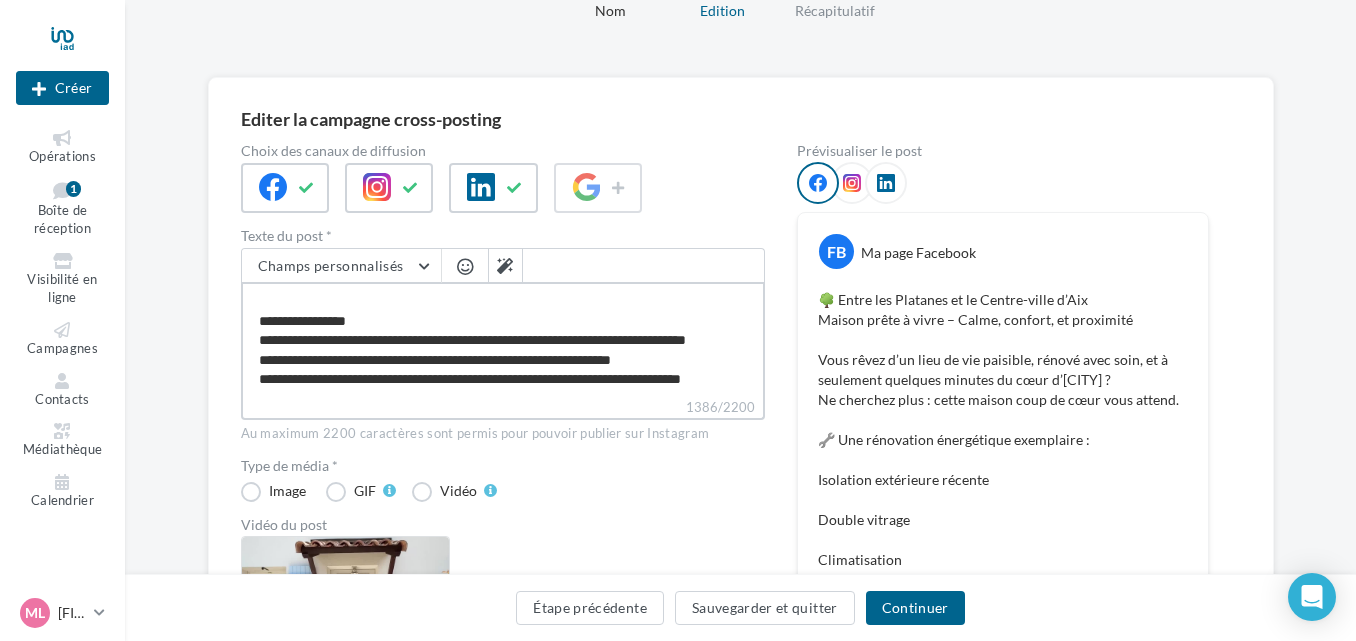 type on "**********" 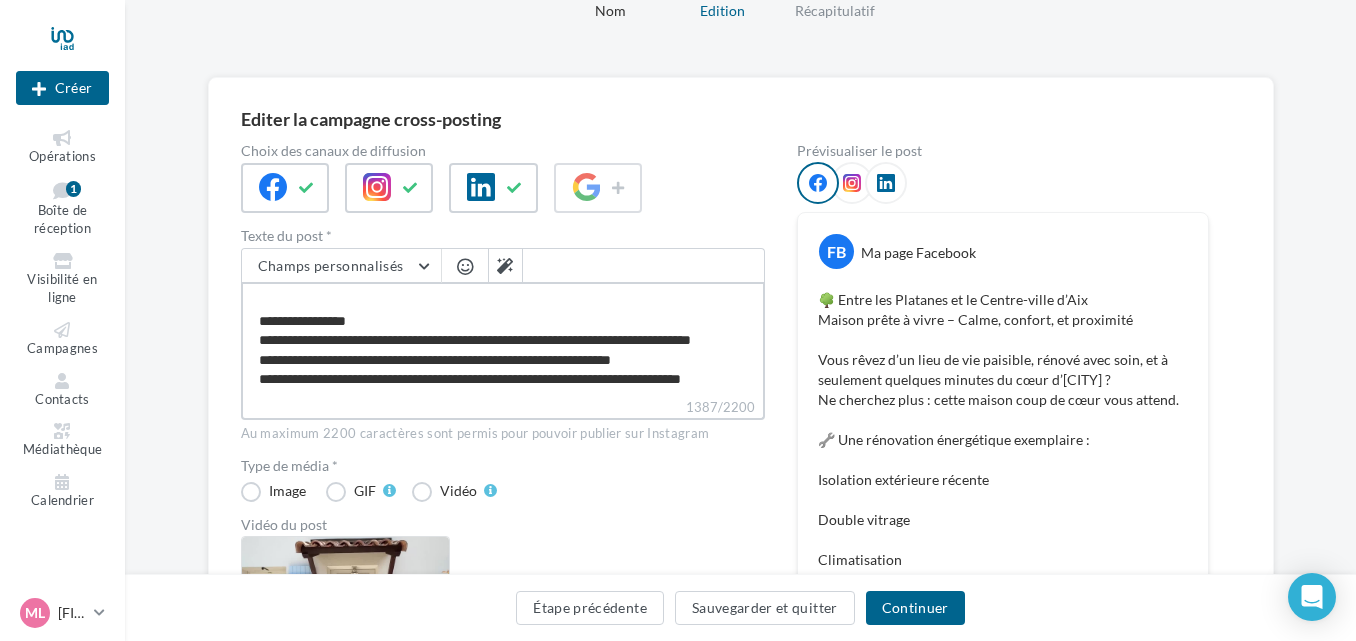 drag, startPoint x: 462, startPoint y: 350, endPoint x: 660, endPoint y: 360, distance: 198.25237 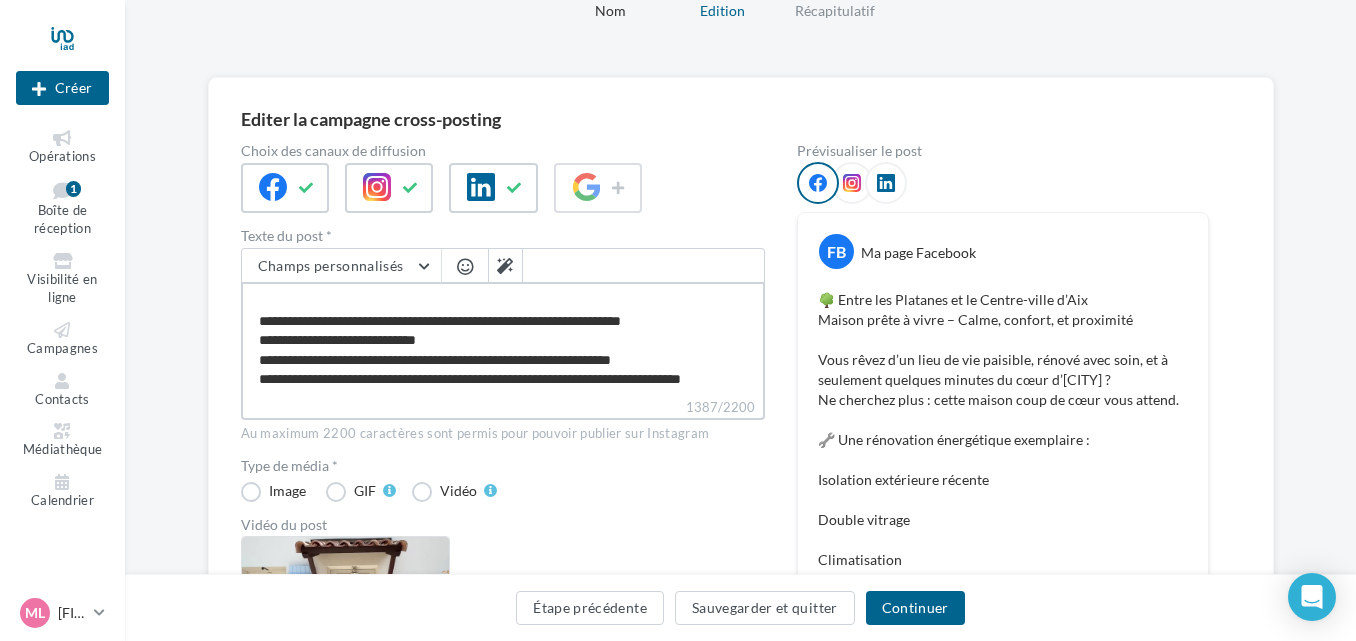 click on "1387/2200" at bounding box center (503, 339) 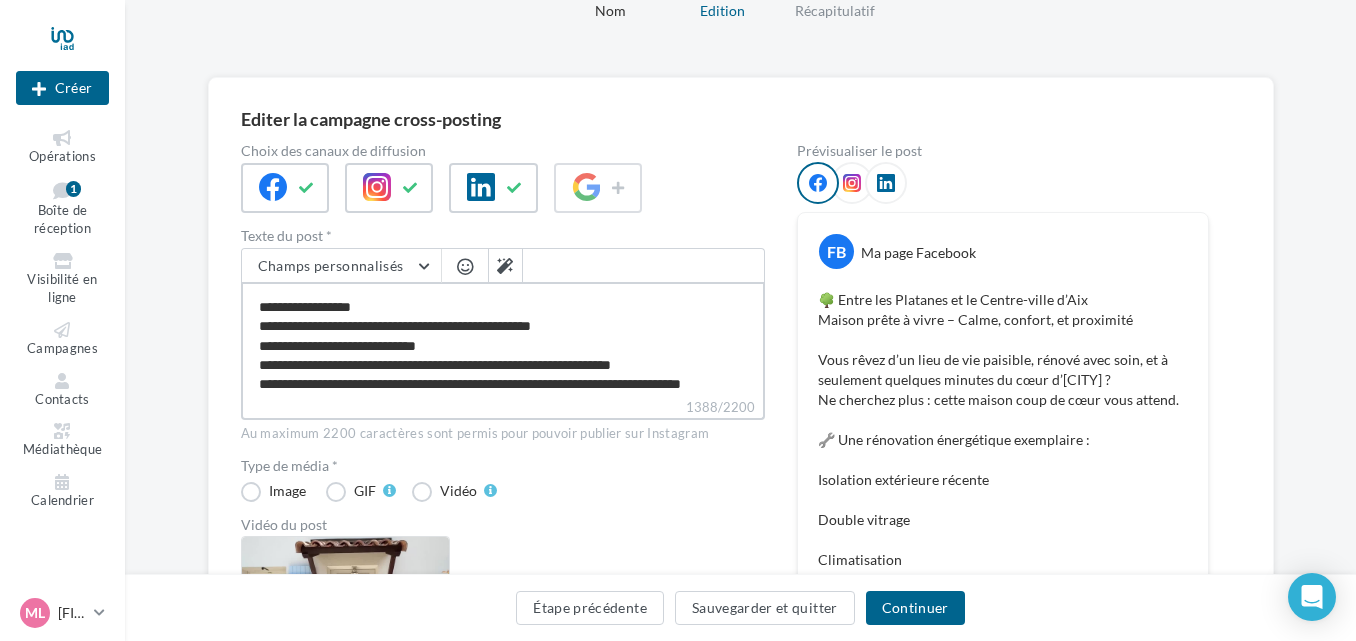 scroll, scrollTop: 861, scrollLeft: 0, axis: vertical 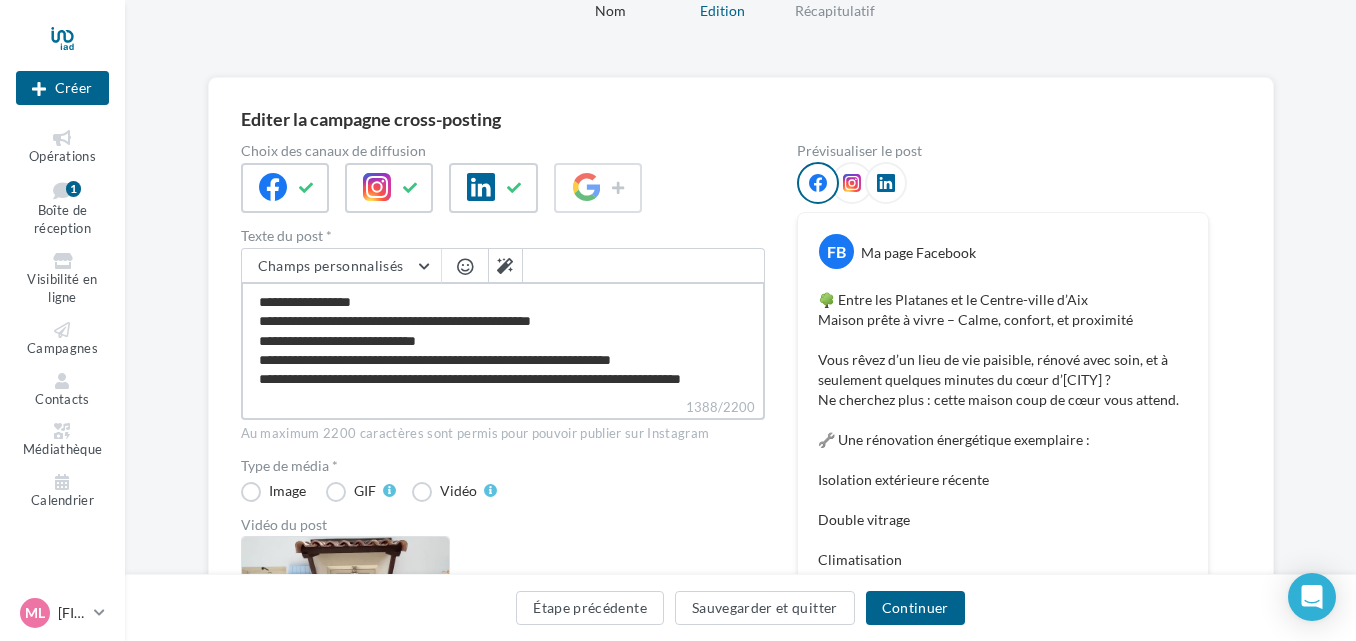 type on "**********" 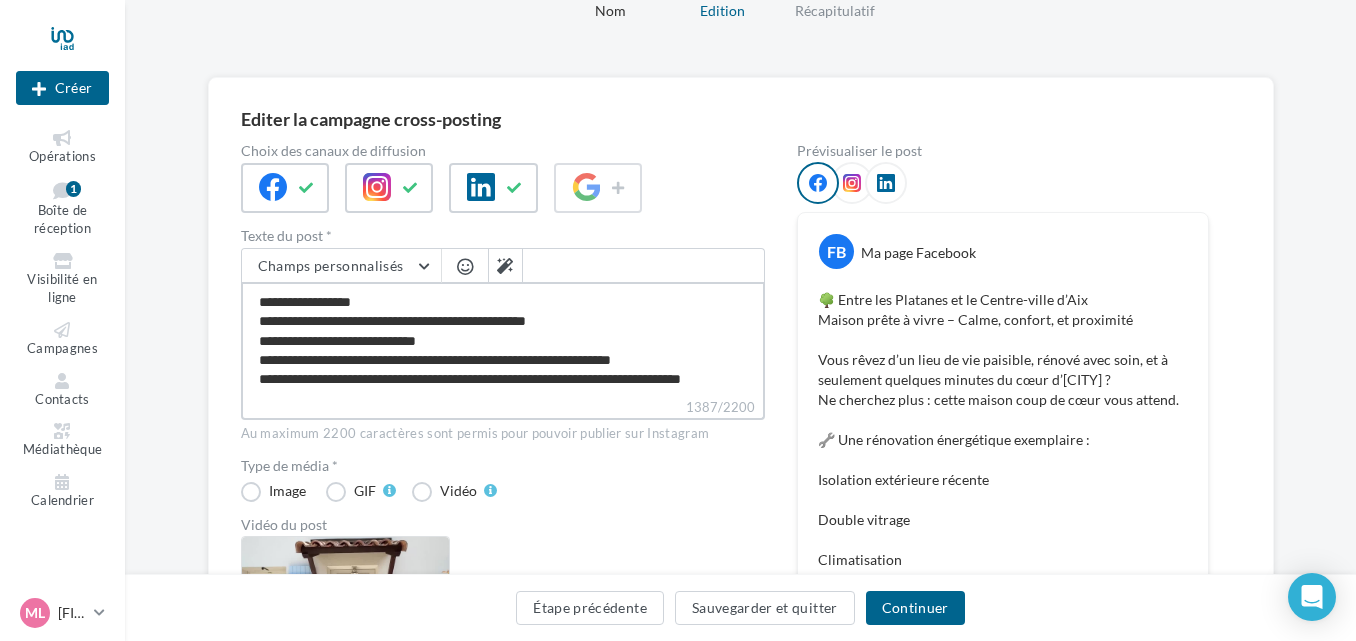 type on "**********" 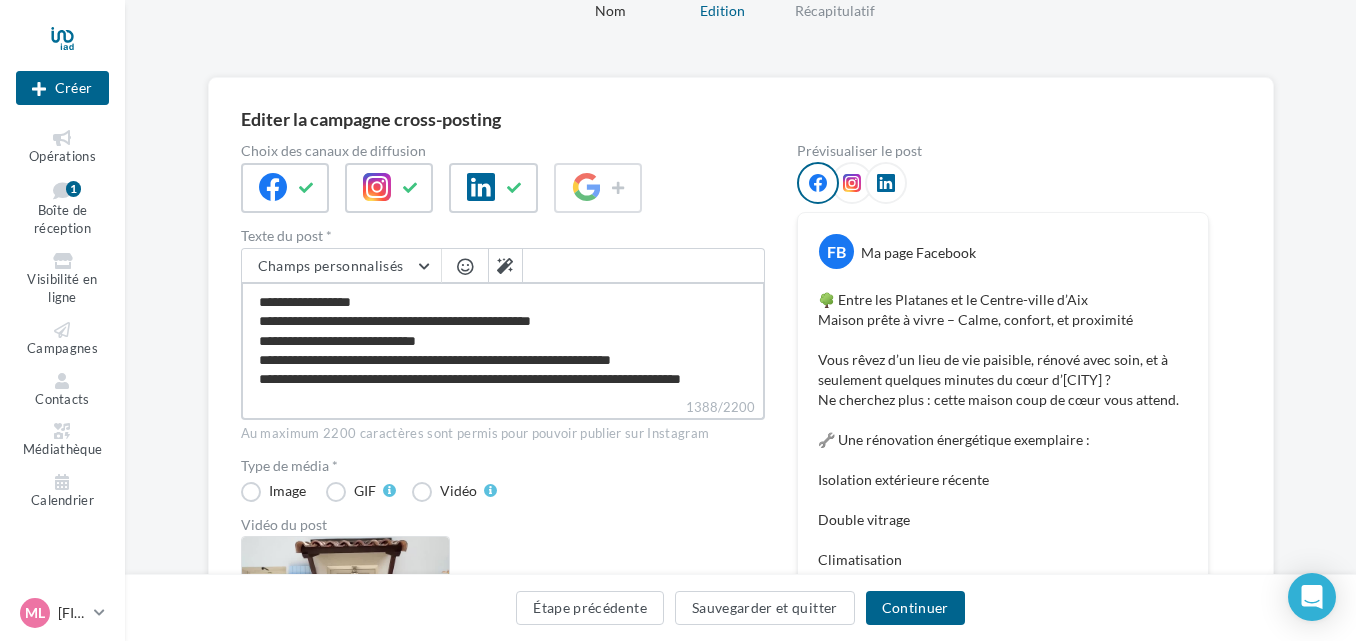 scroll, scrollTop: 885, scrollLeft: 0, axis: vertical 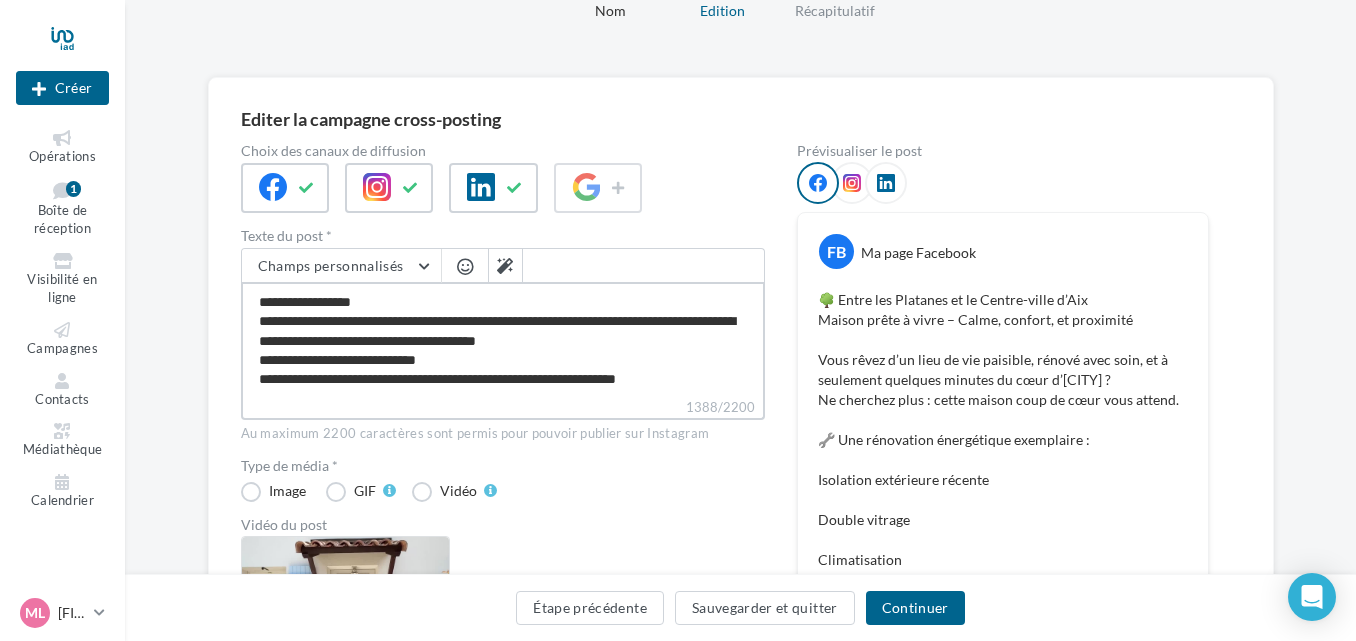 click on "1388/2200" at bounding box center (503, 339) 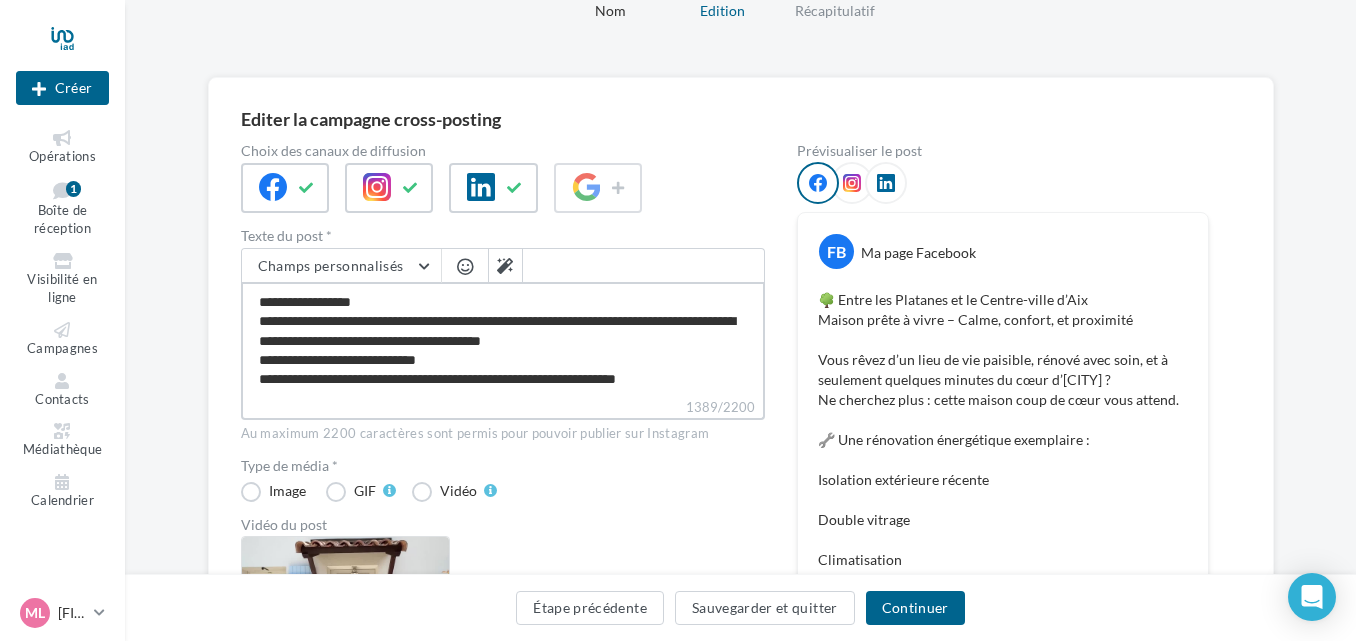 type on "**********" 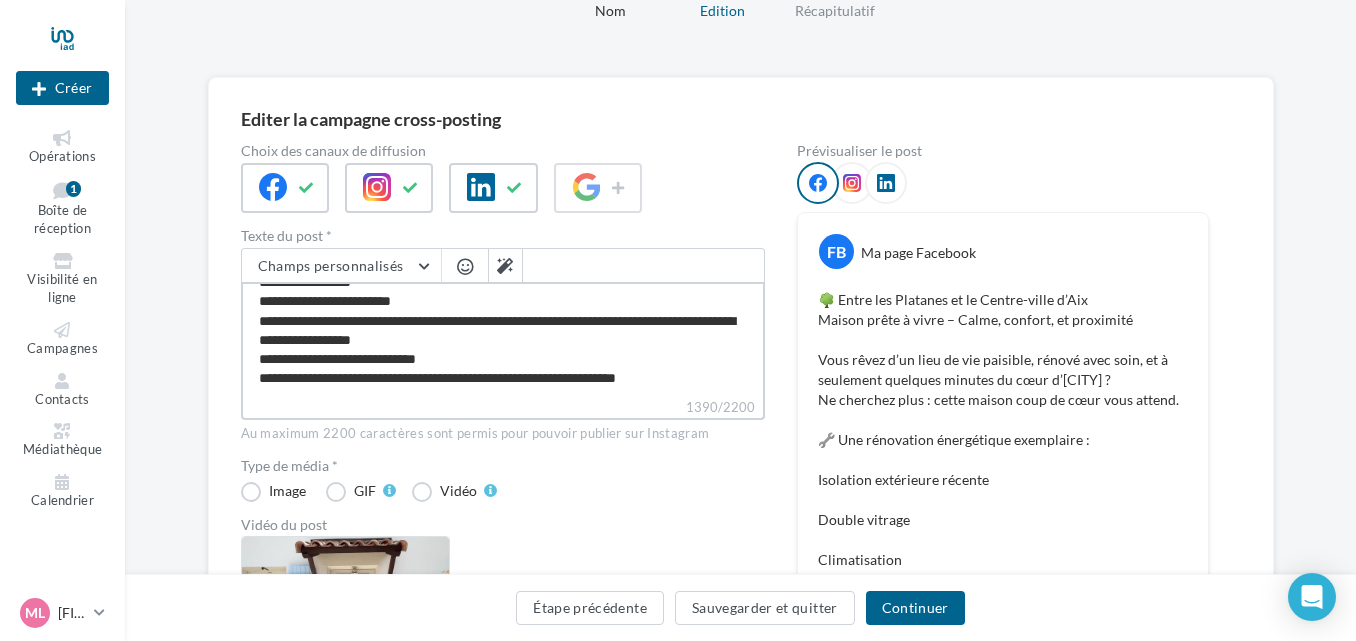 scroll, scrollTop: 904, scrollLeft: 0, axis: vertical 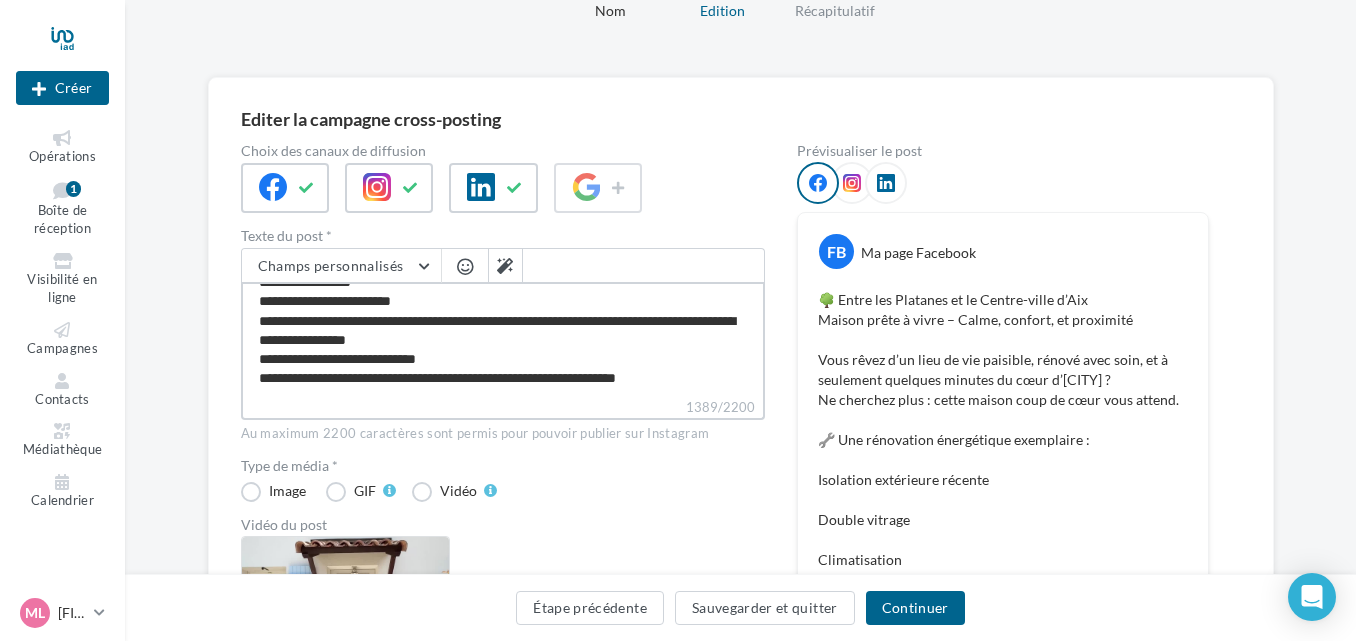 type on "**********" 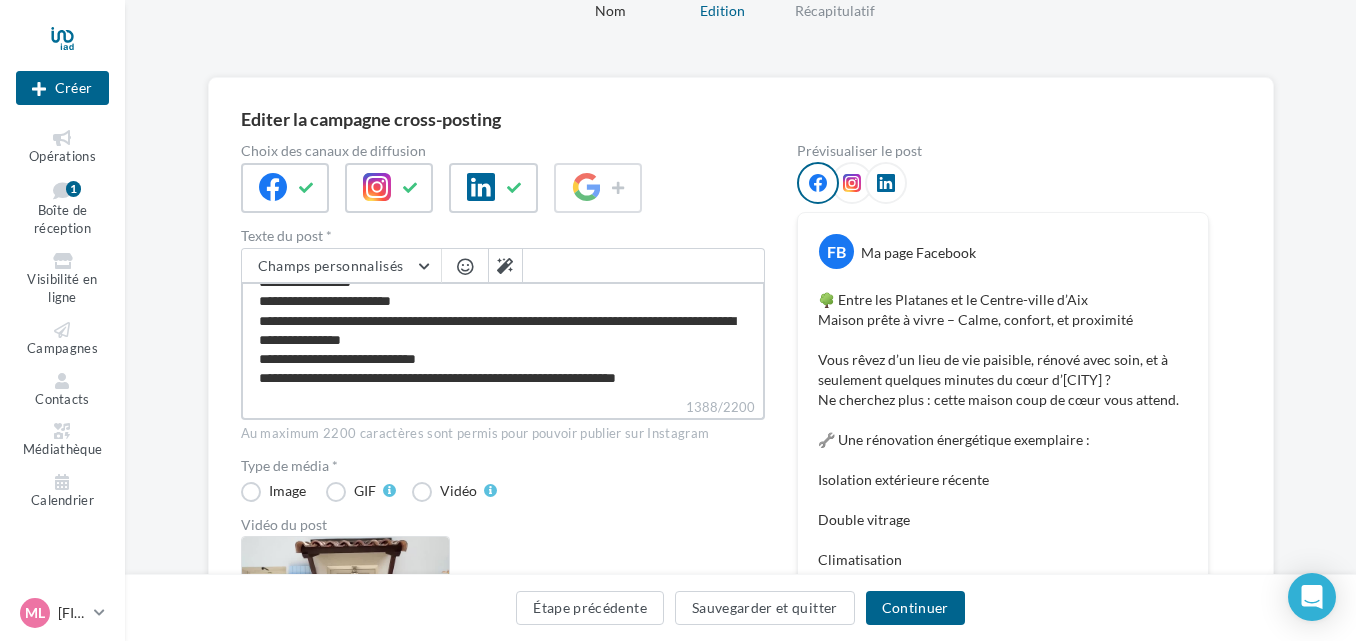 scroll, scrollTop: 864, scrollLeft: 0, axis: vertical 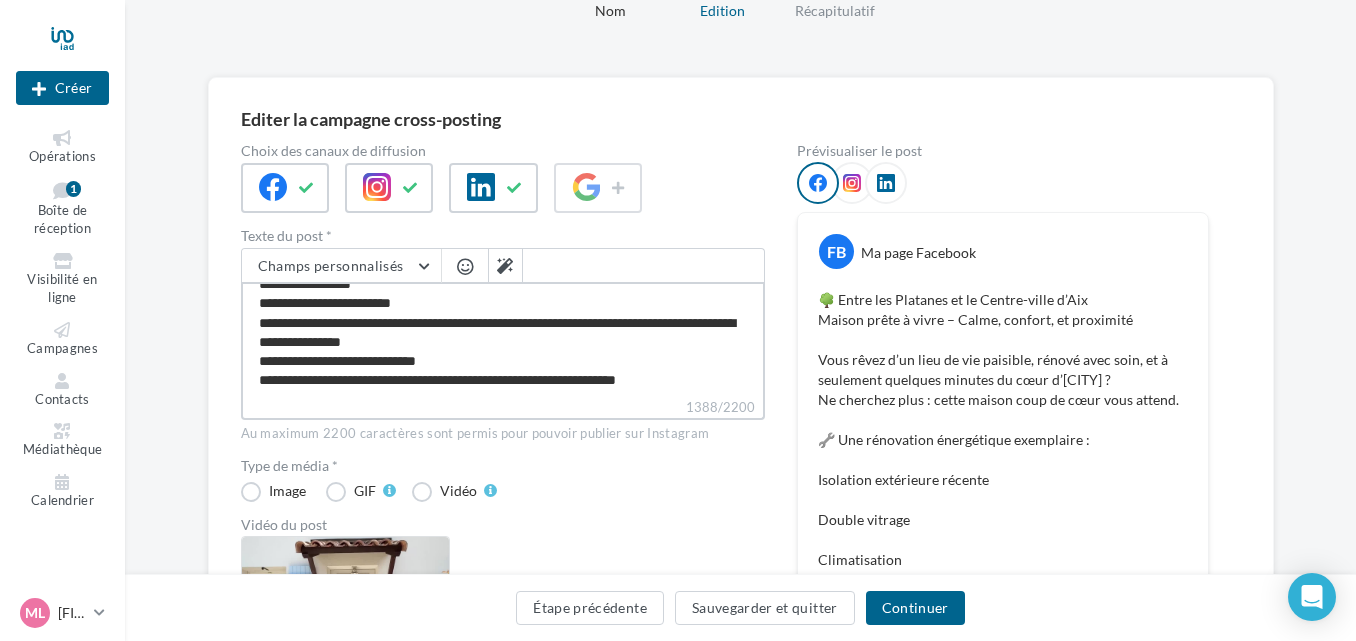 drag, startPoint x: 520, startPoint y: 364, endPoint x: 363, endPoint y: 365, distance: 157.00319 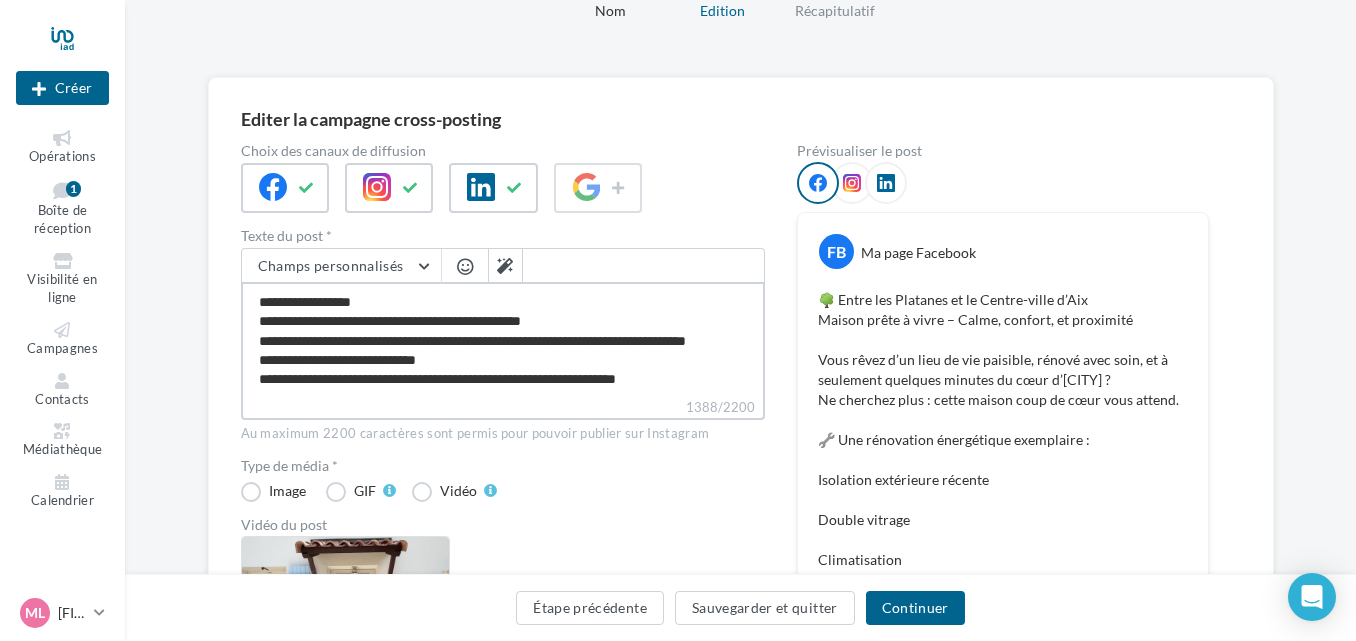 click on "1388/2200" at bounding box center (503, 339) 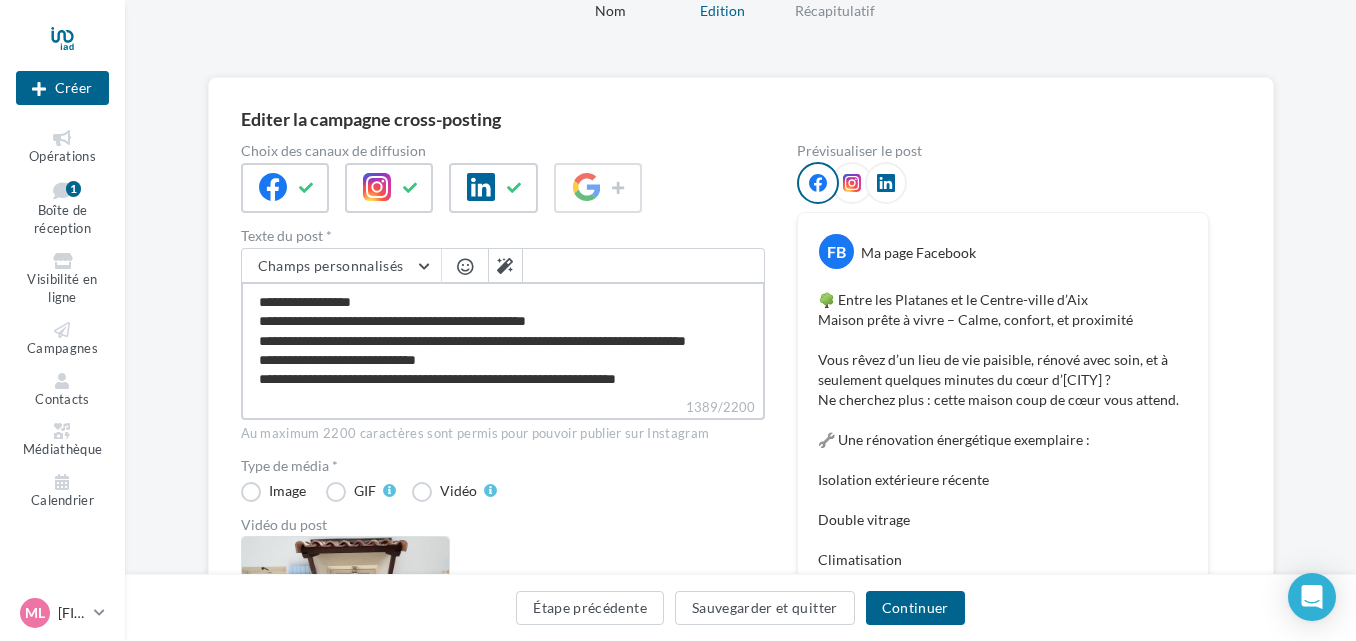 type on "**********" 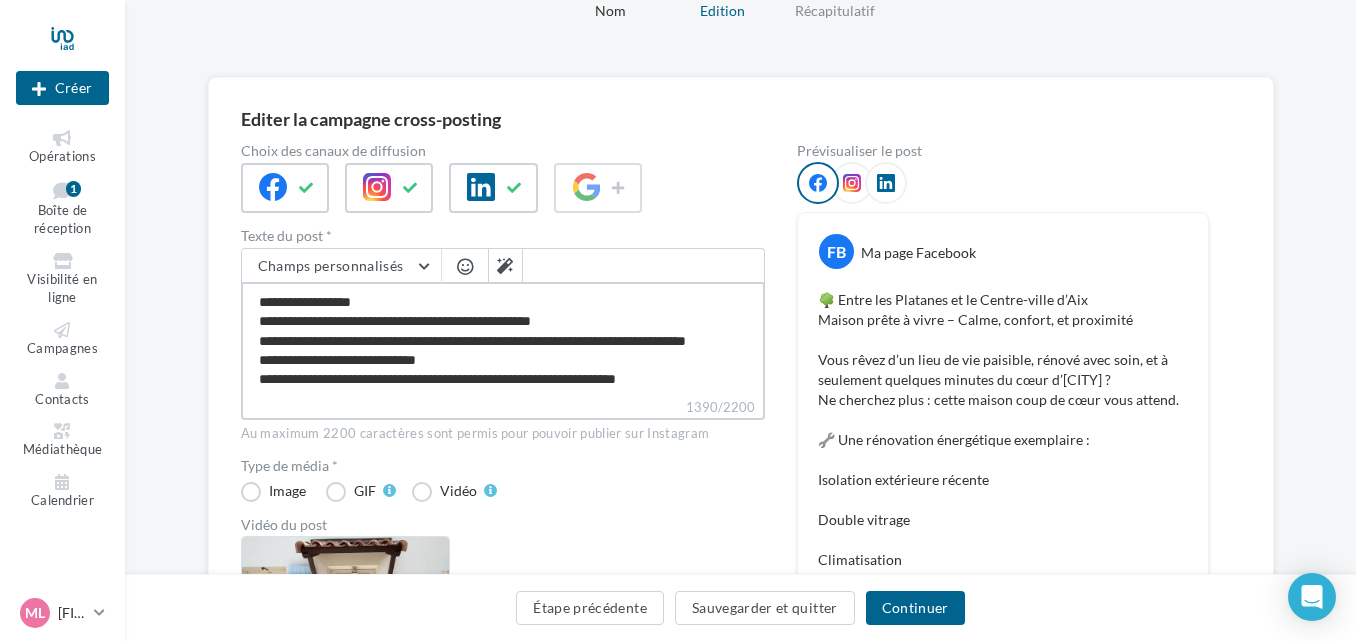 type on "**********" 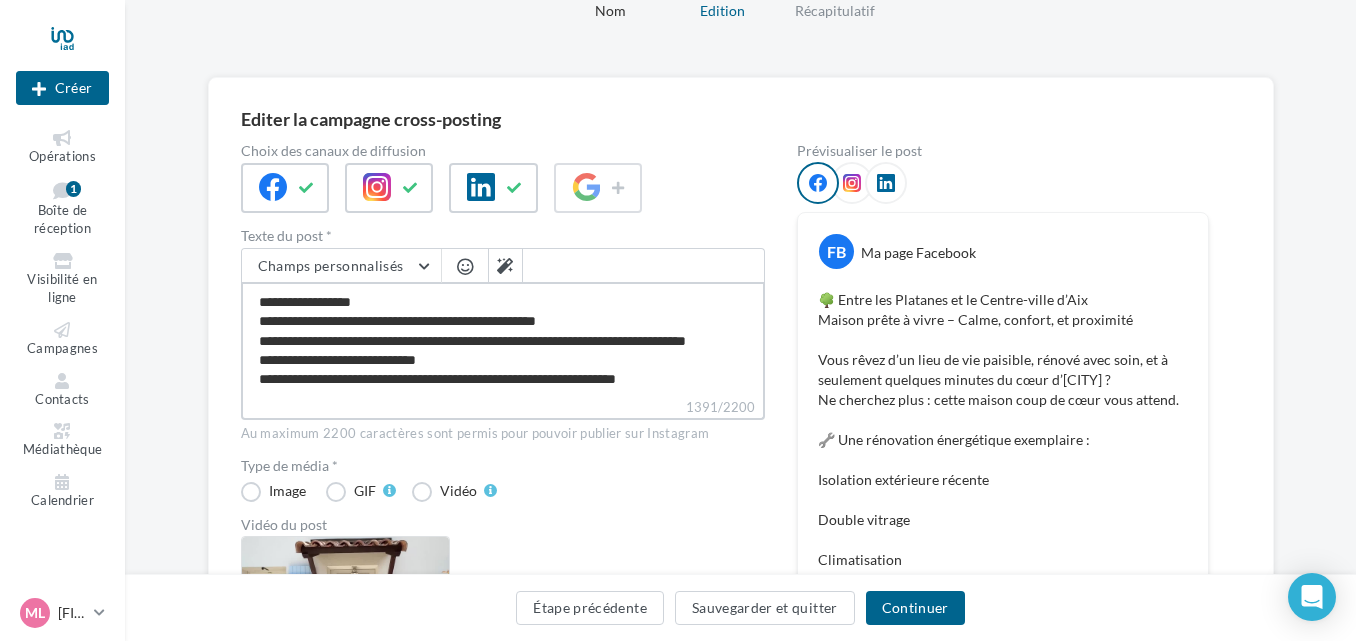 type on "**********" 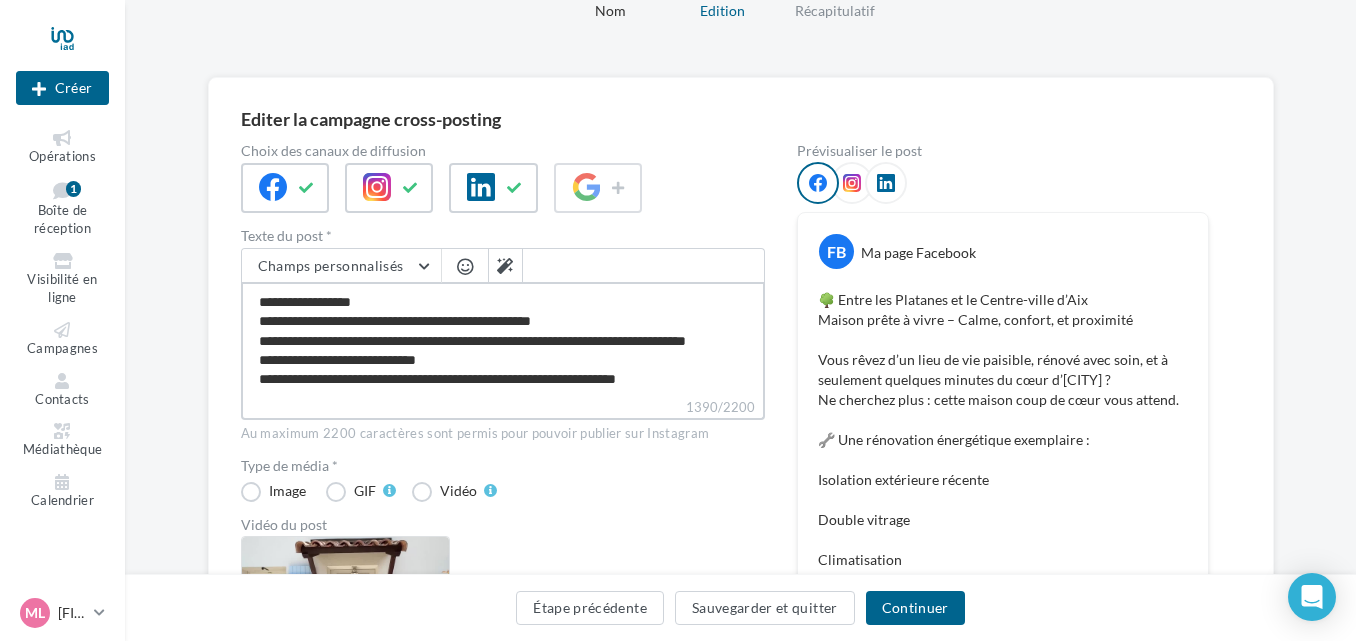 scroll, scrollTop: 904, scrollLeft: 0, axis: vertical 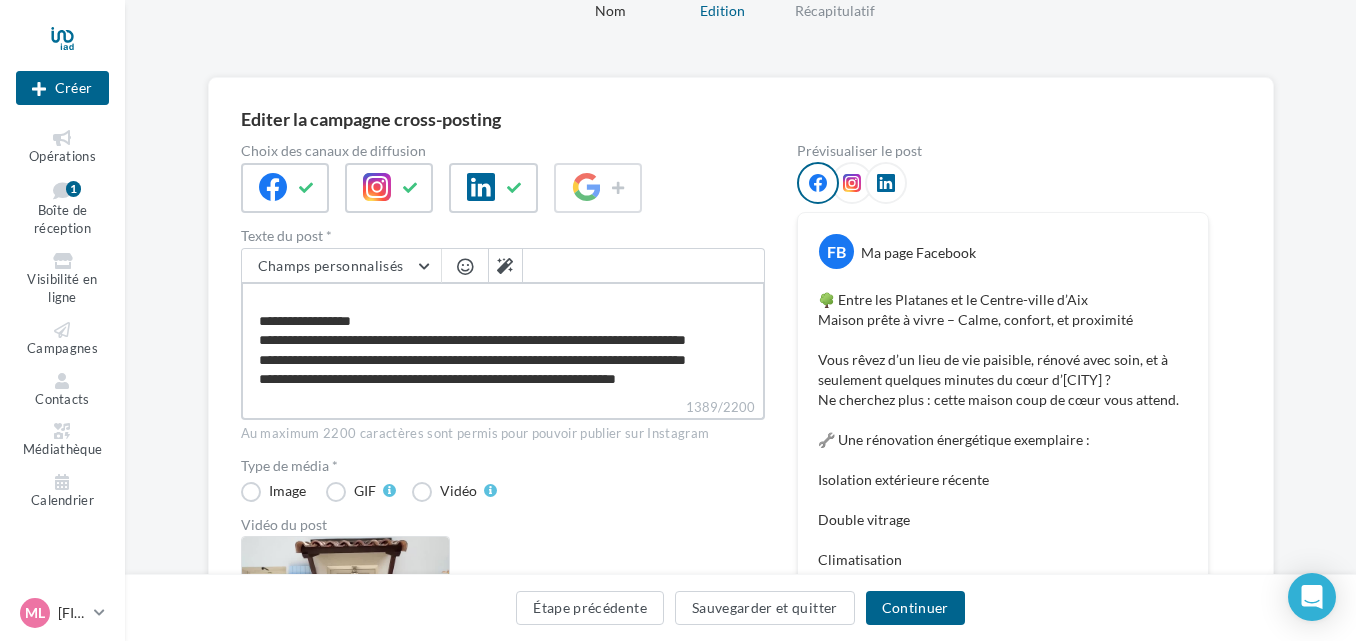 click on "1389/2200" at bounding box center (503, 339) 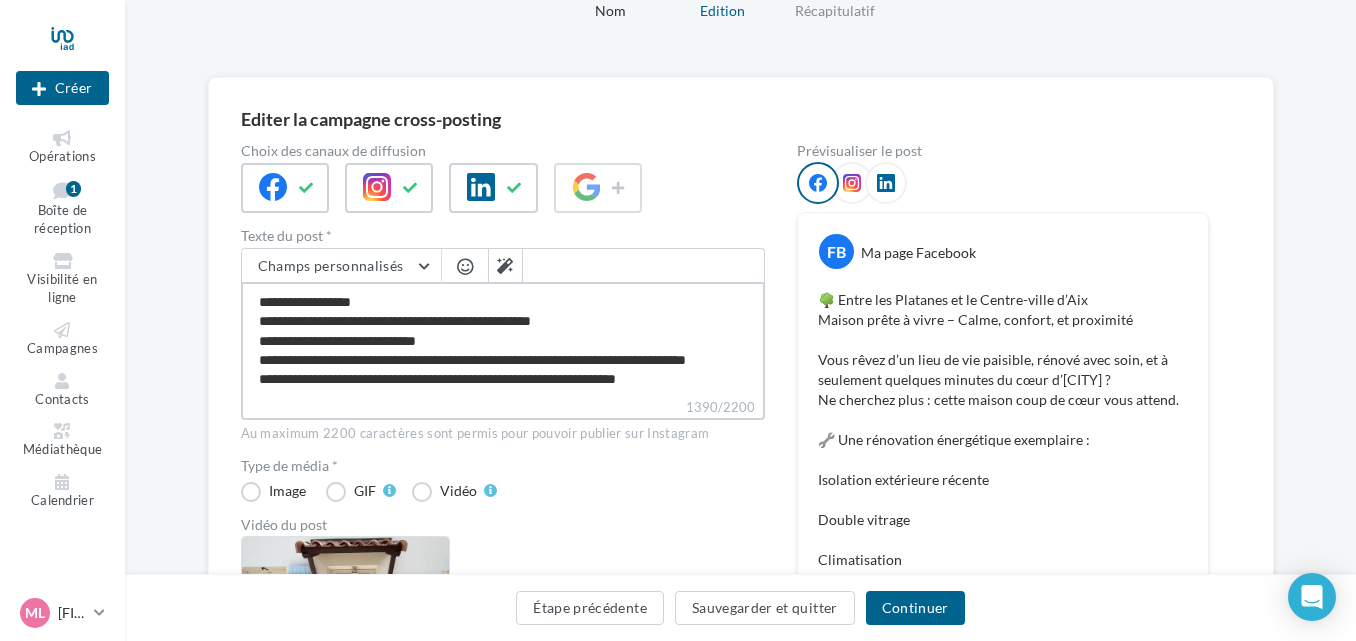 click on "1390/2200" at bounding box center [503, 339] 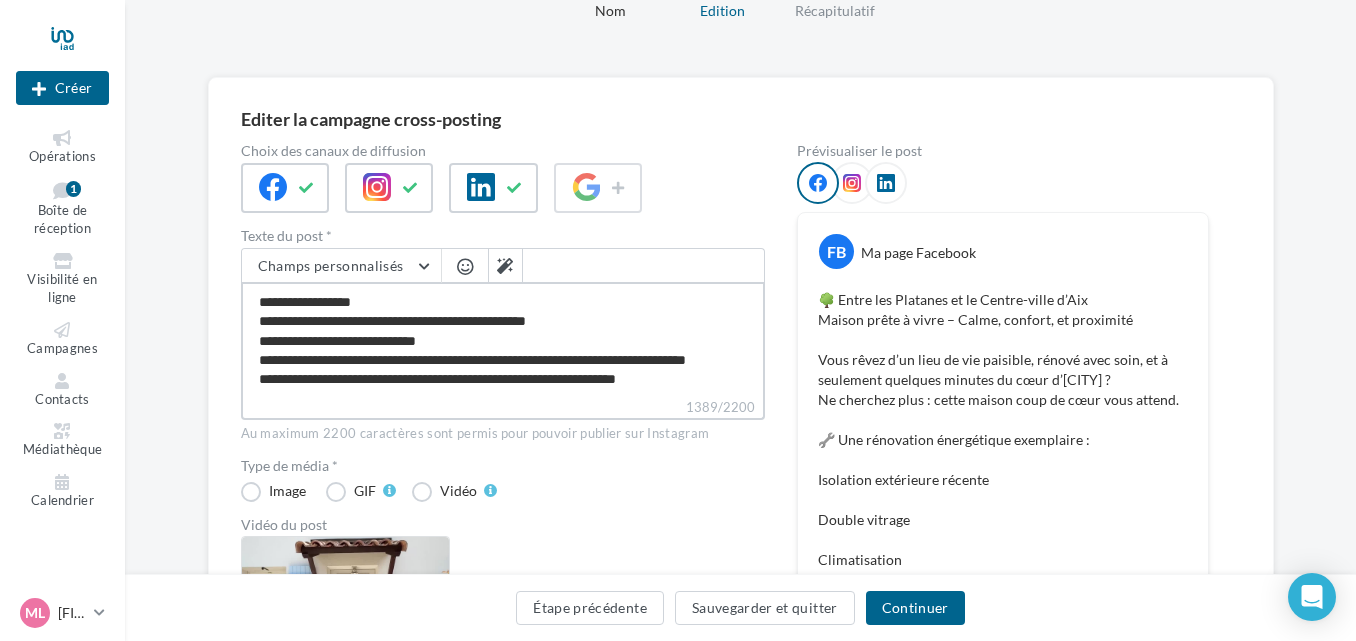 type on "**********" 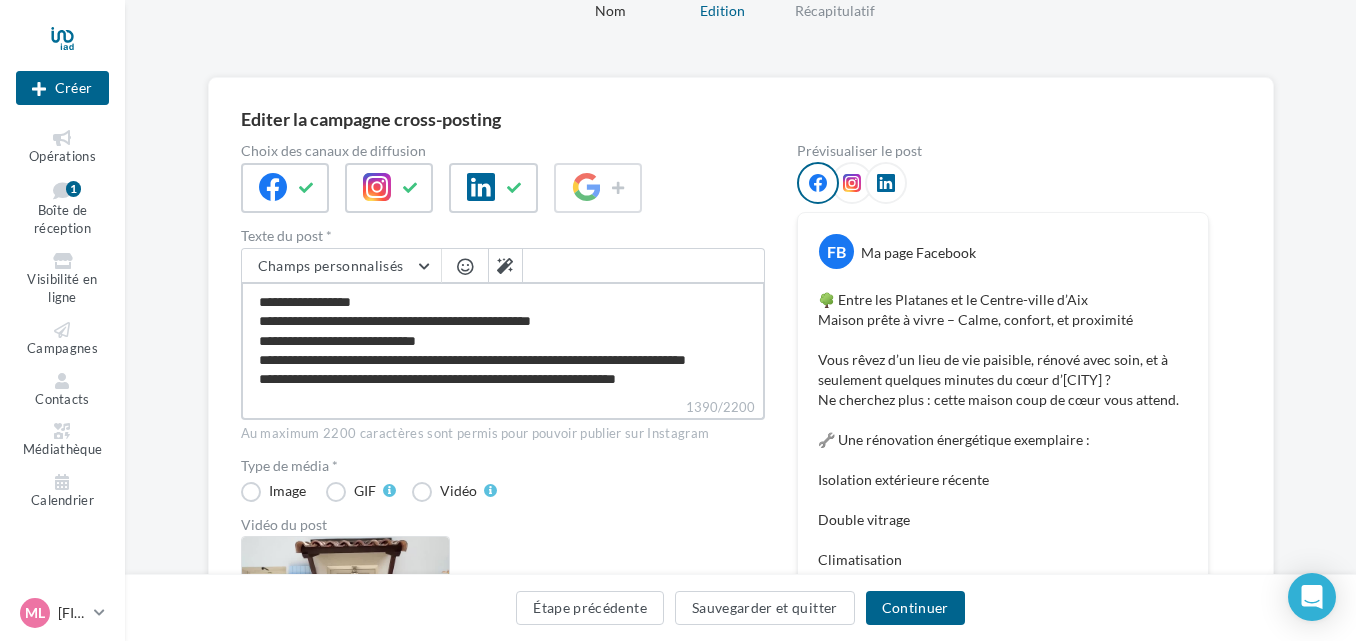 scroll, scrollTop: 904, scrollLeft: 0, axis: vertical 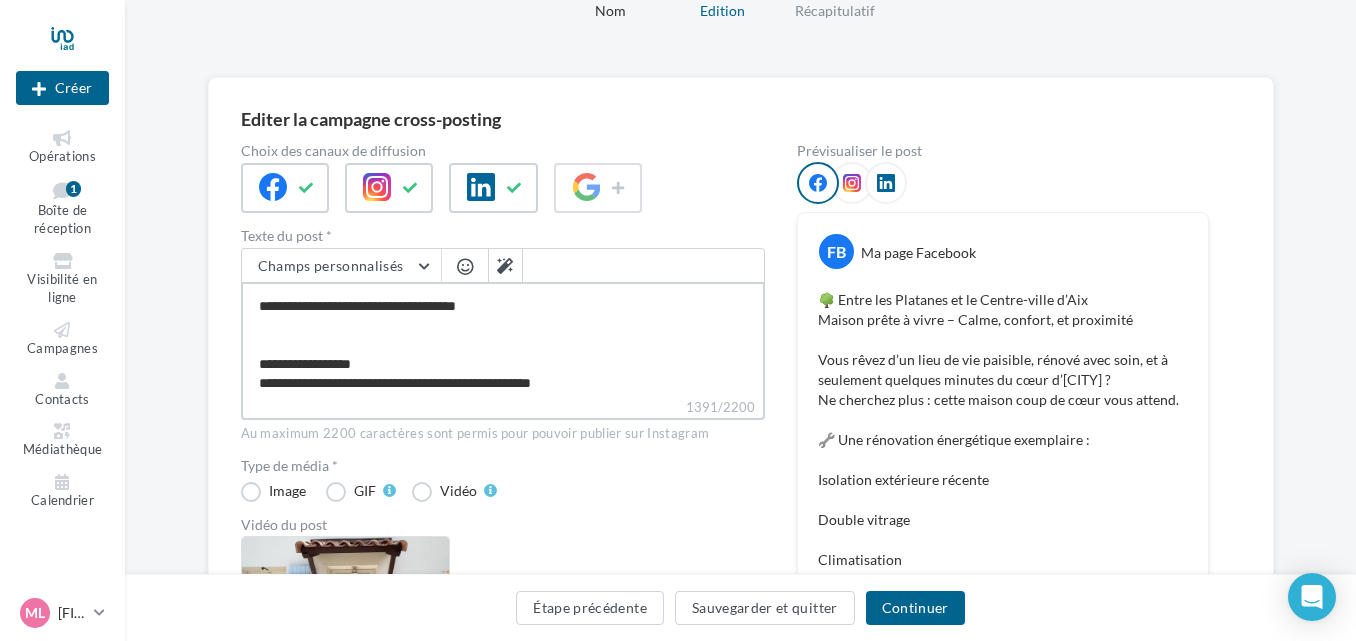 type on "**********" 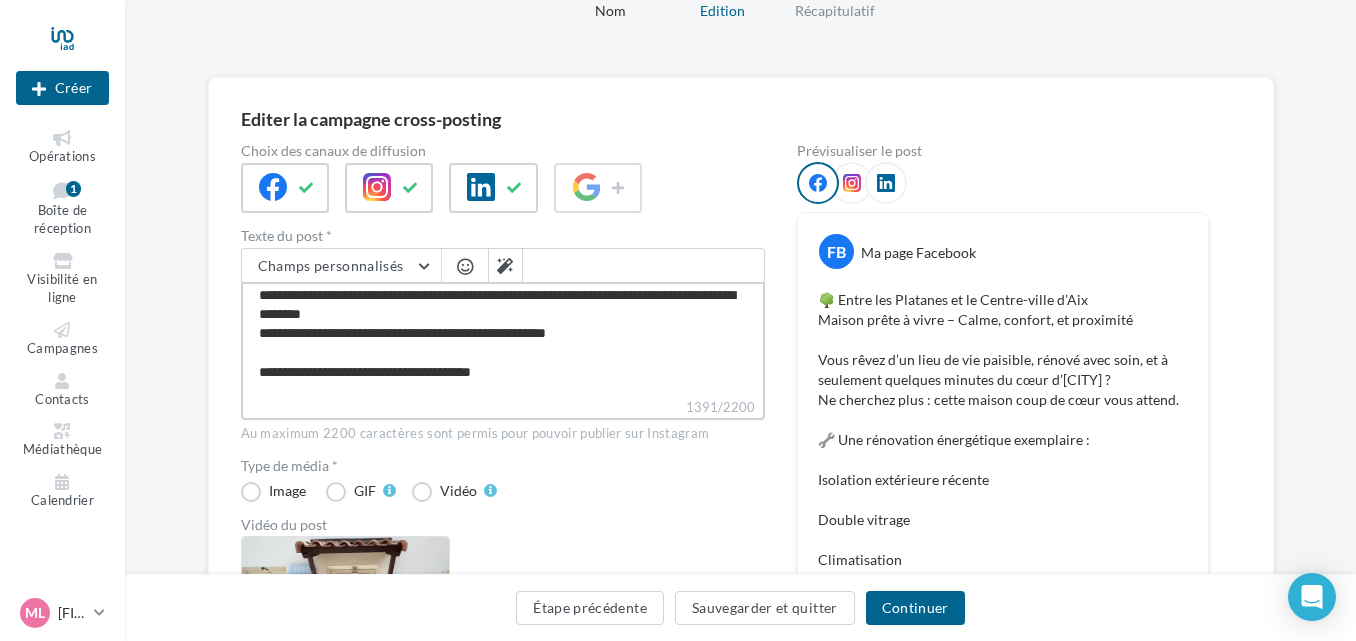 scroll, scrollTop: 24, scrollLeft: 0, axis: vertical 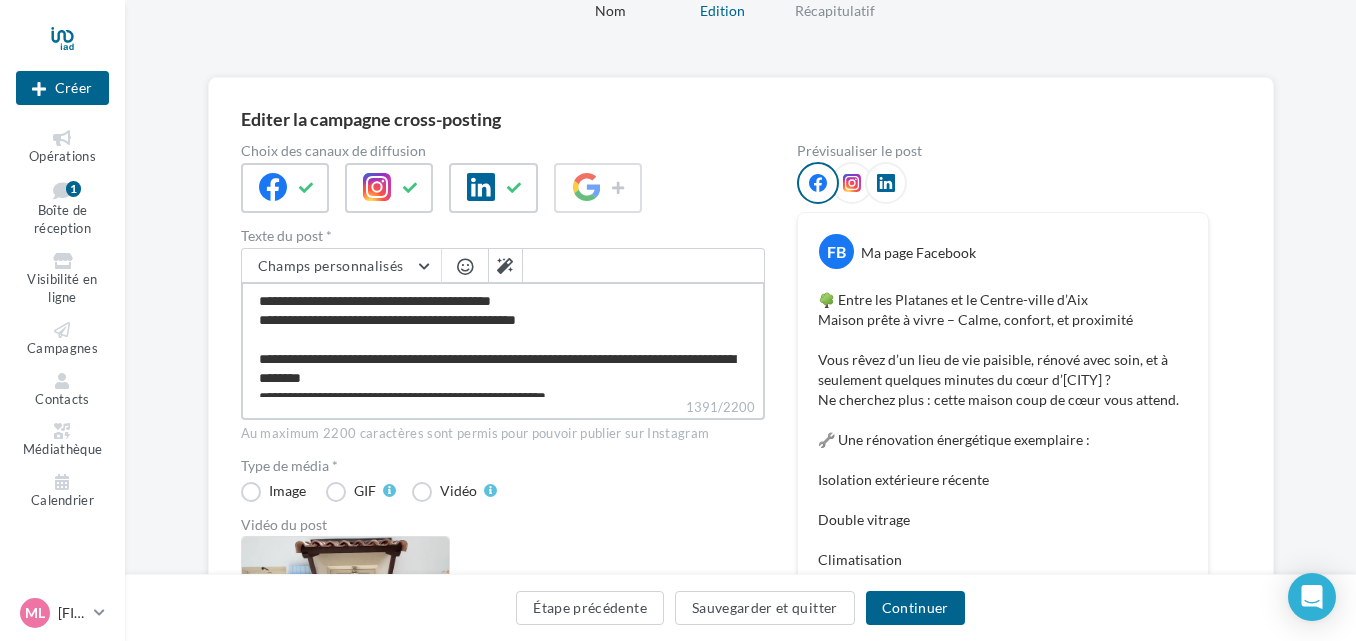 click on "1391/2200" at bounding box center (503, 339) 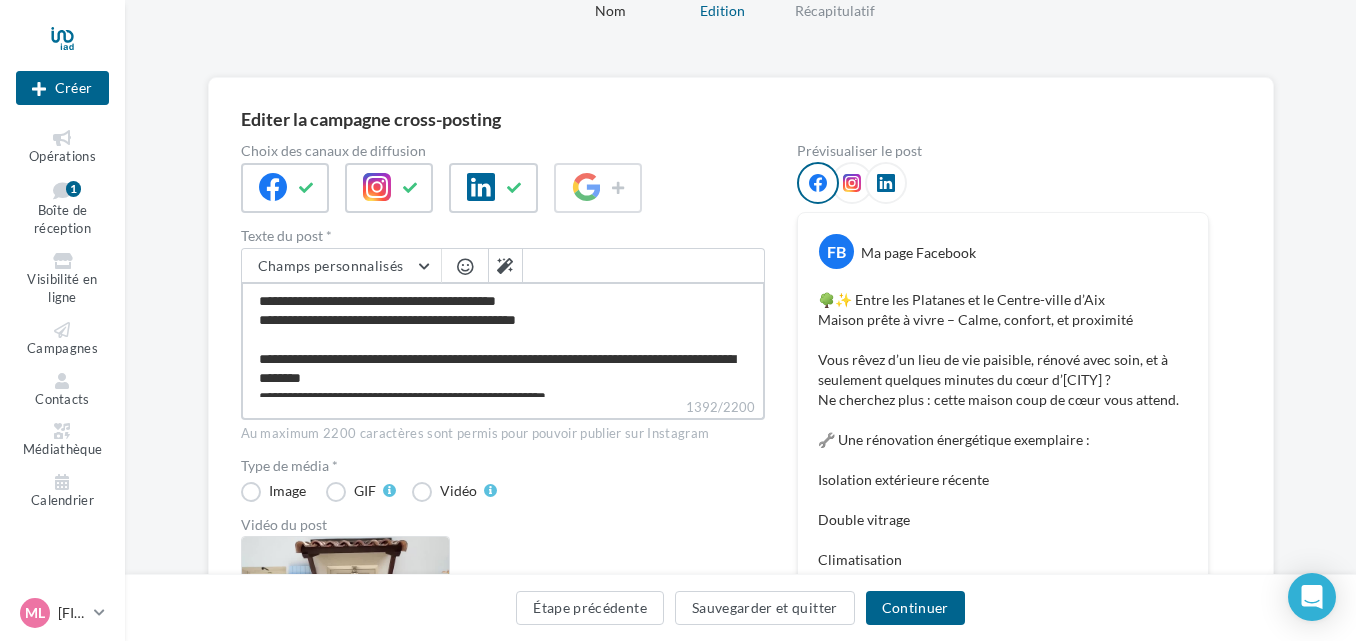 click on "1392/2200" at bounding box center (503, 339) 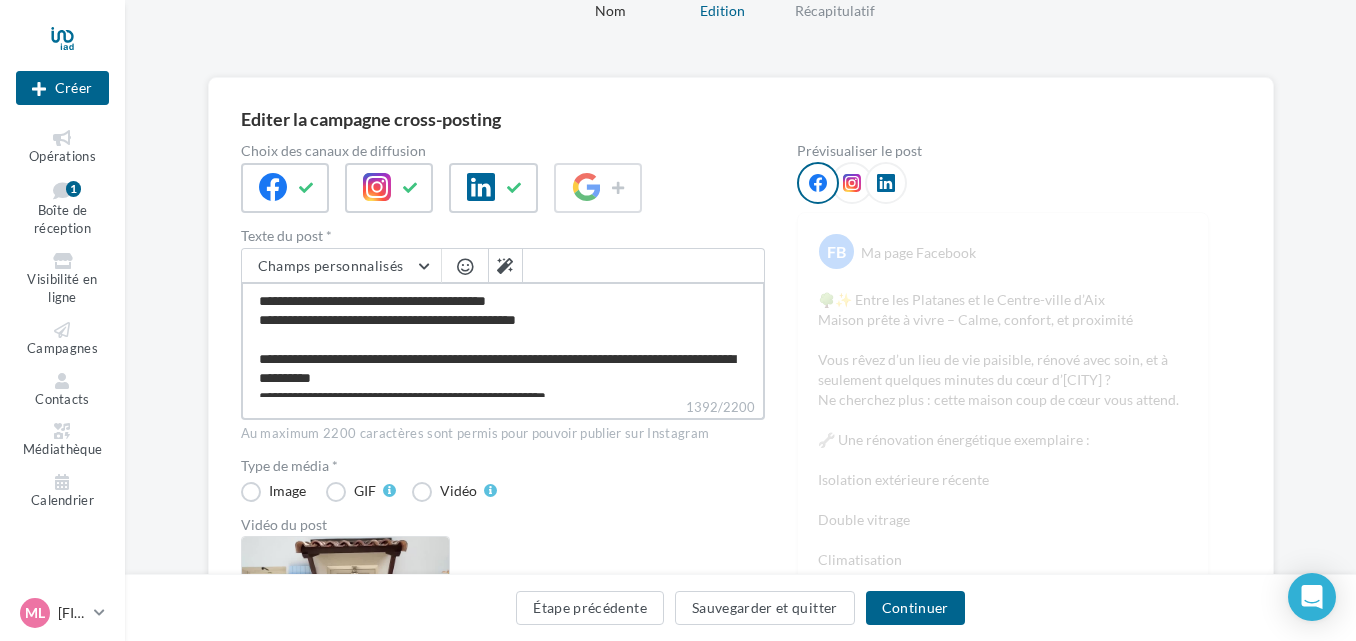 click on "1392/2200" at bounding box center (503, 339) 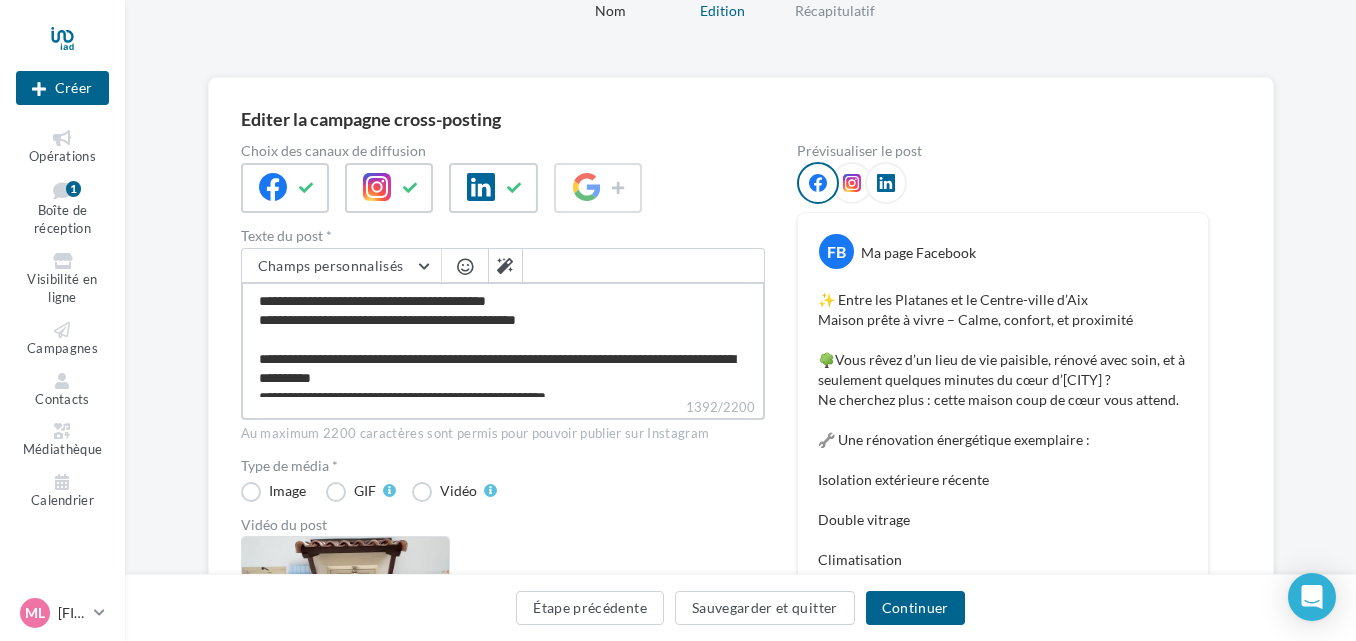 click on "1392/2200" at bounding box center [503, 339] 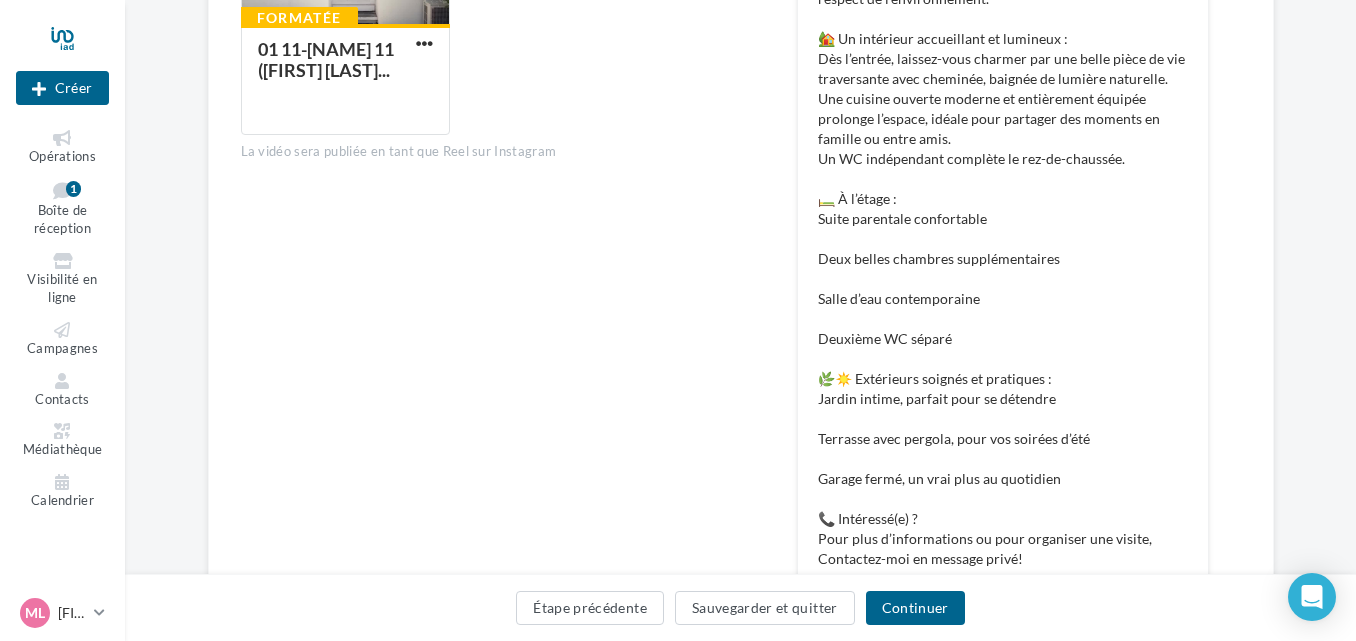 scroll, scrollTop: 787, scrollLeft: 0, axis: vertical 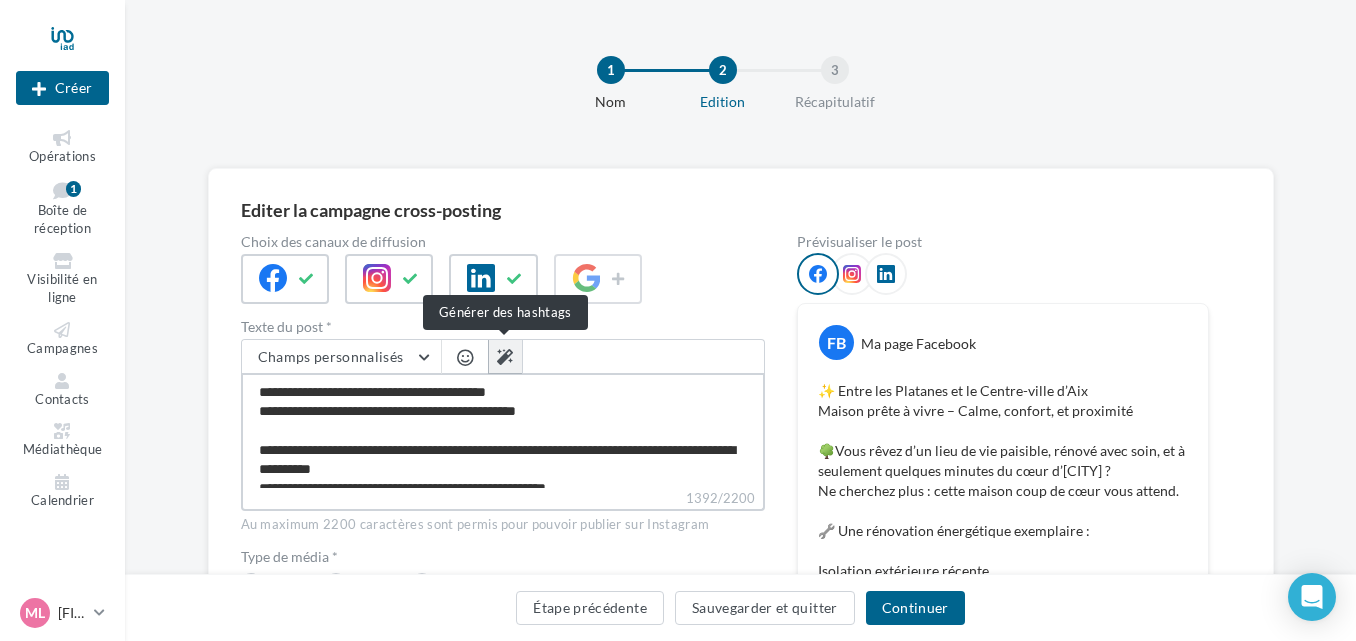 type on "**********" 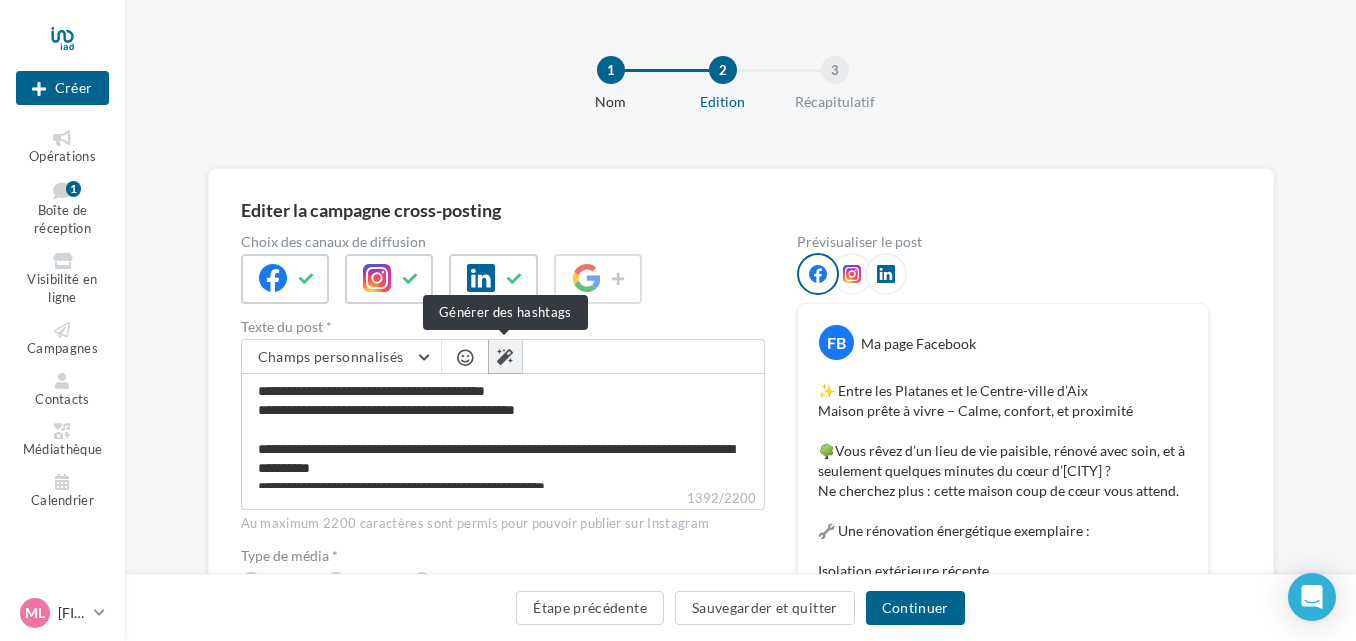 click at bounding box center [505, 357] 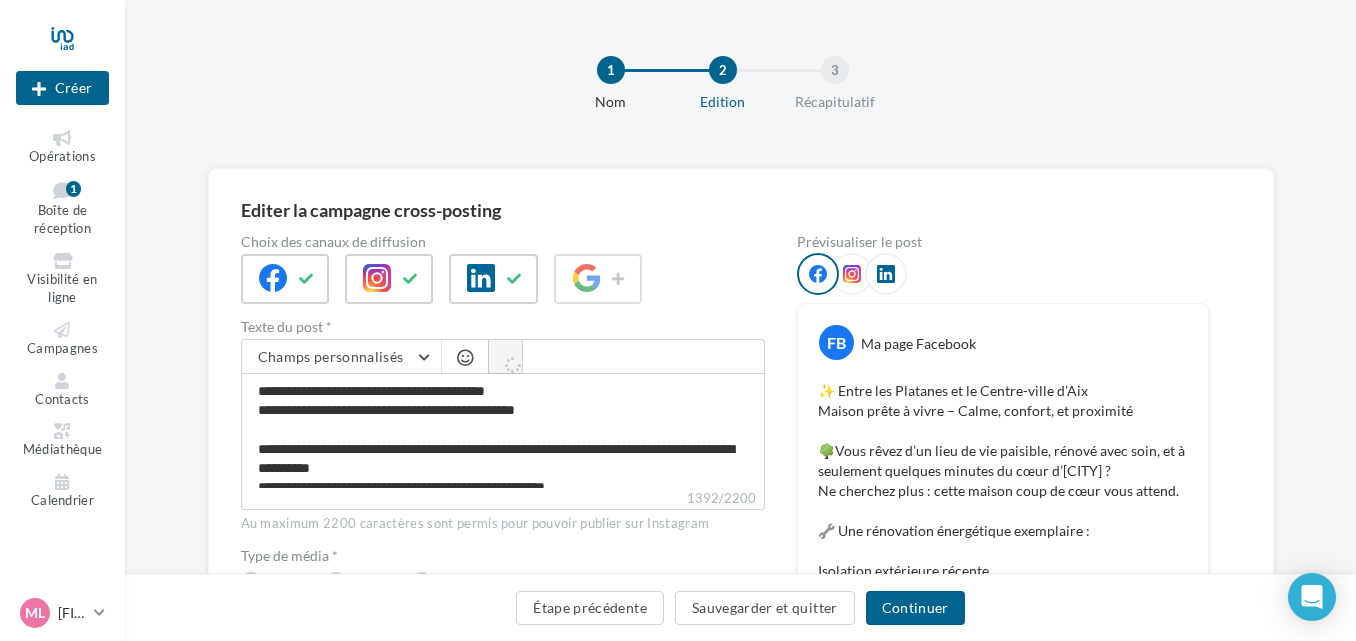 type on "**********" 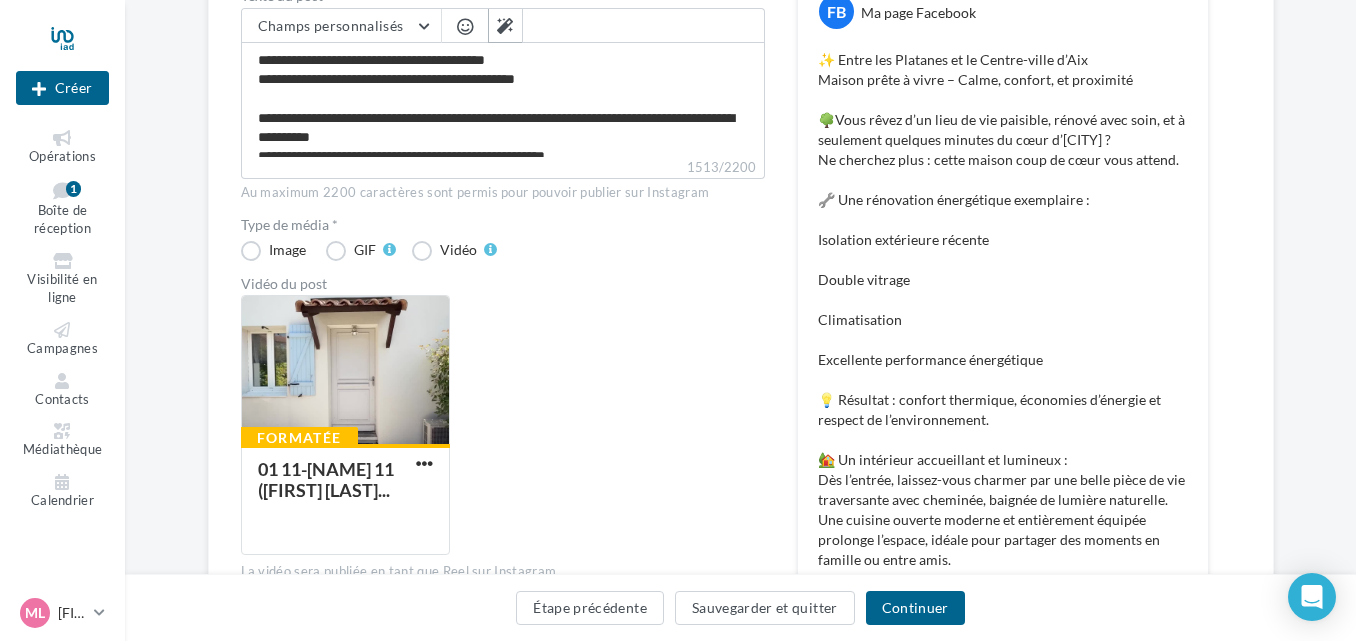 scroll, scrollTop: 407, scrollLeft: 0, axis: vertical 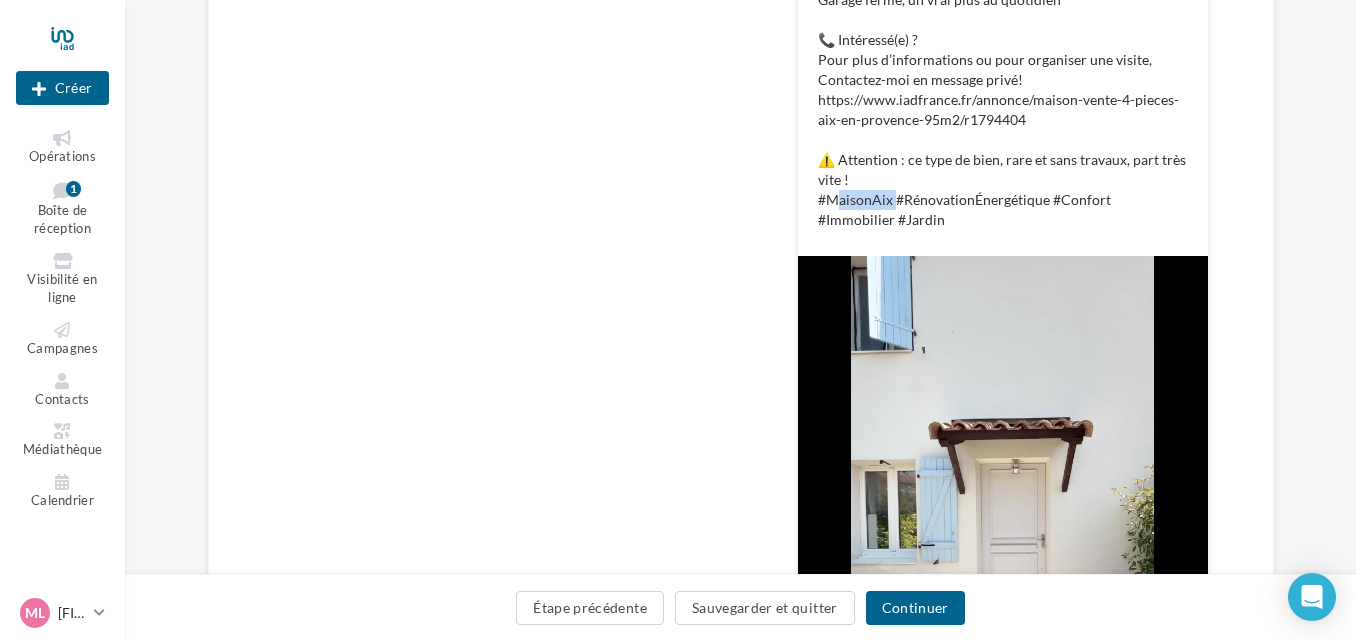 drag, startPoint x: 891, startPoint y: 204, endPoint x: 827, endPoint y: 206, distance: 64.03124 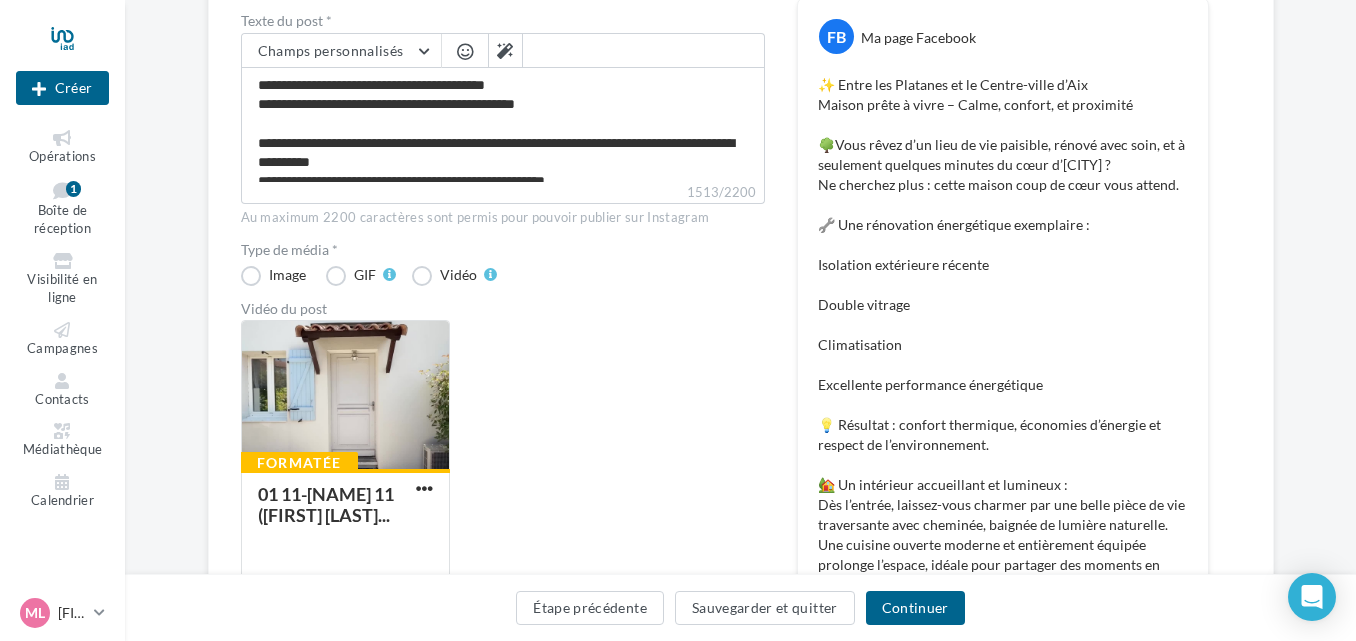 scroll, scrollTop: 234, scrollLeft: 0, axis: vertical 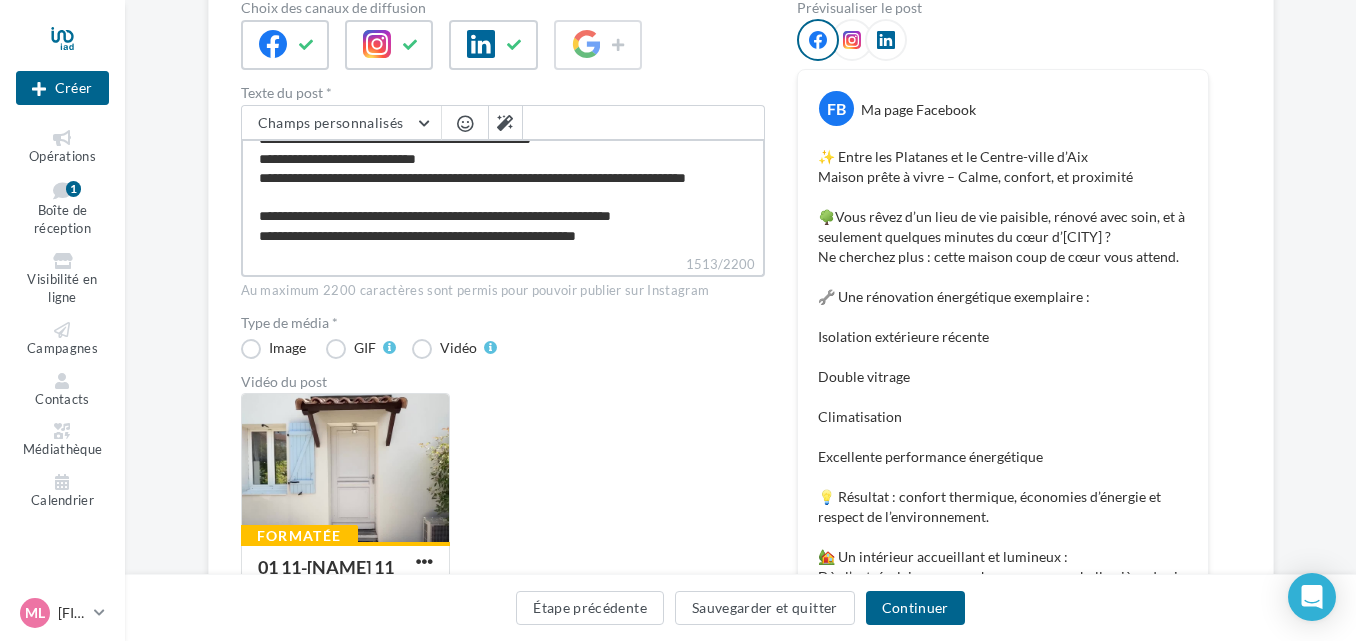 click on "1513/2200" at bounding box center [503, 196] 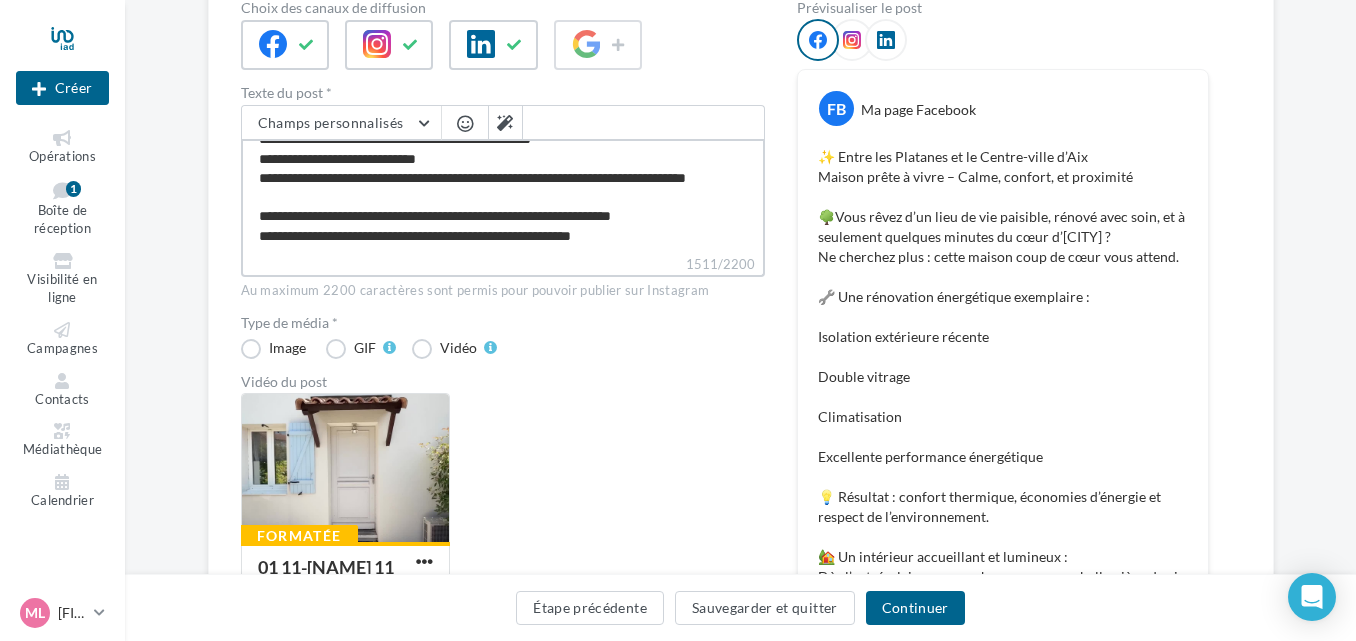 type on "**********" 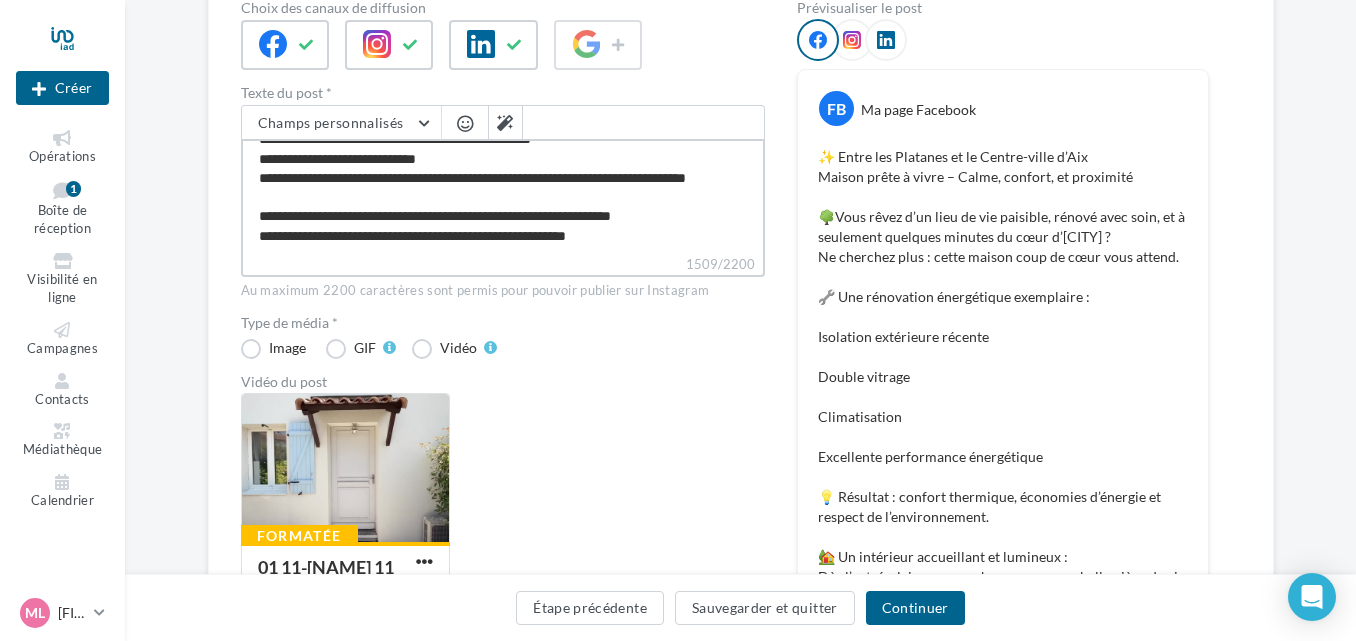type on "**********" 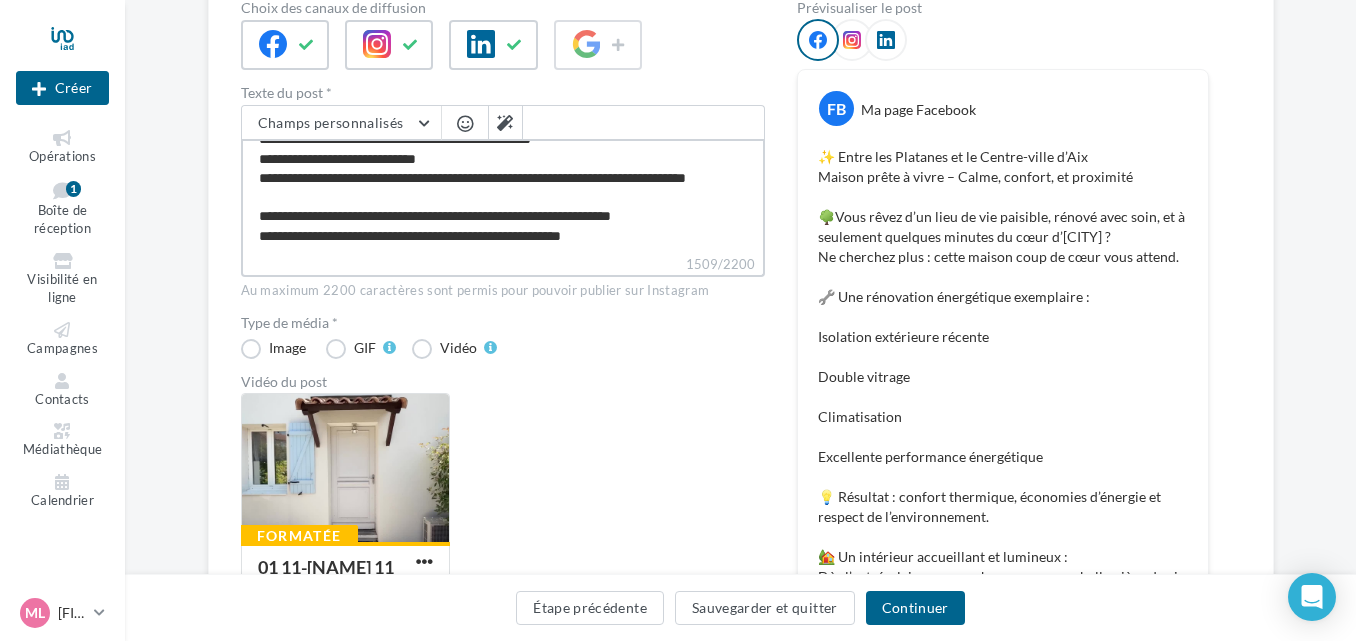 type on "**********" 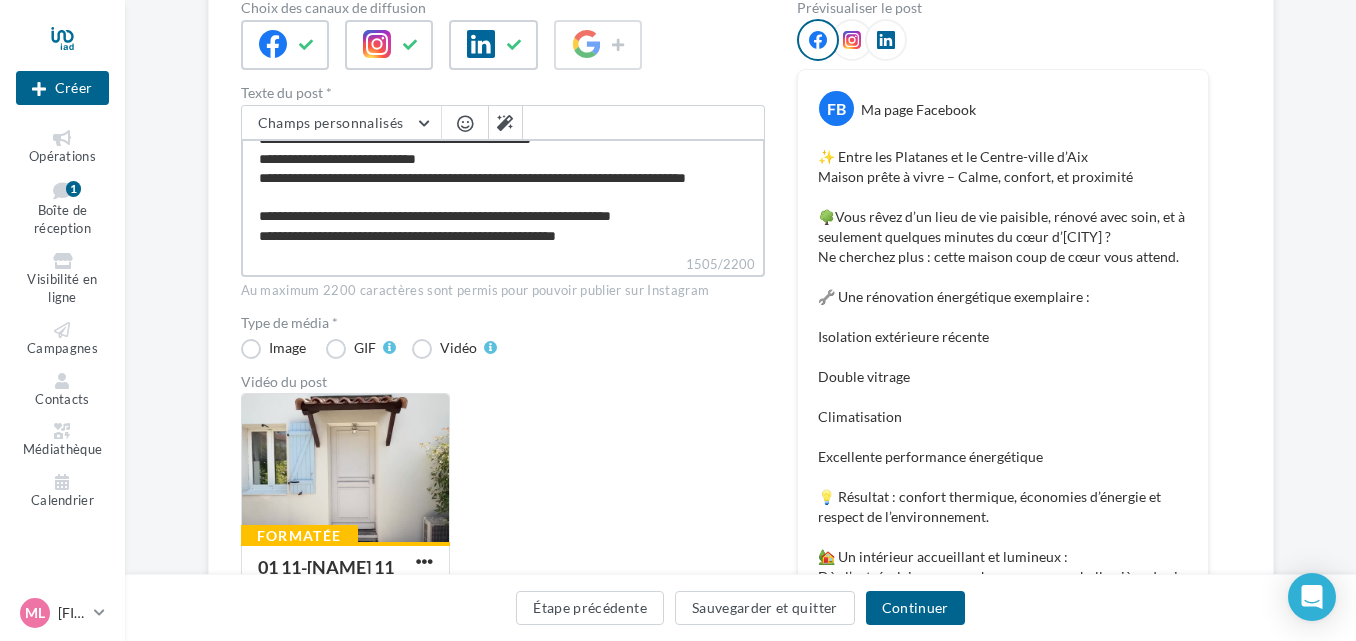 type on "**********" 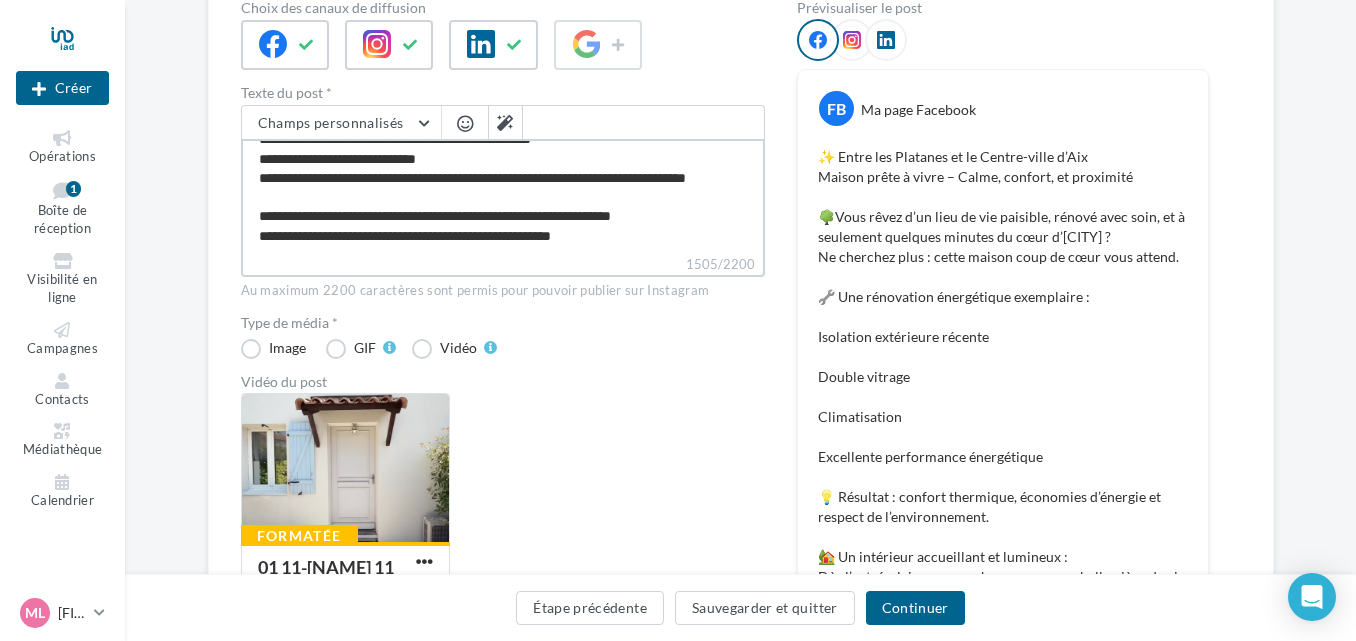 type on "**********" 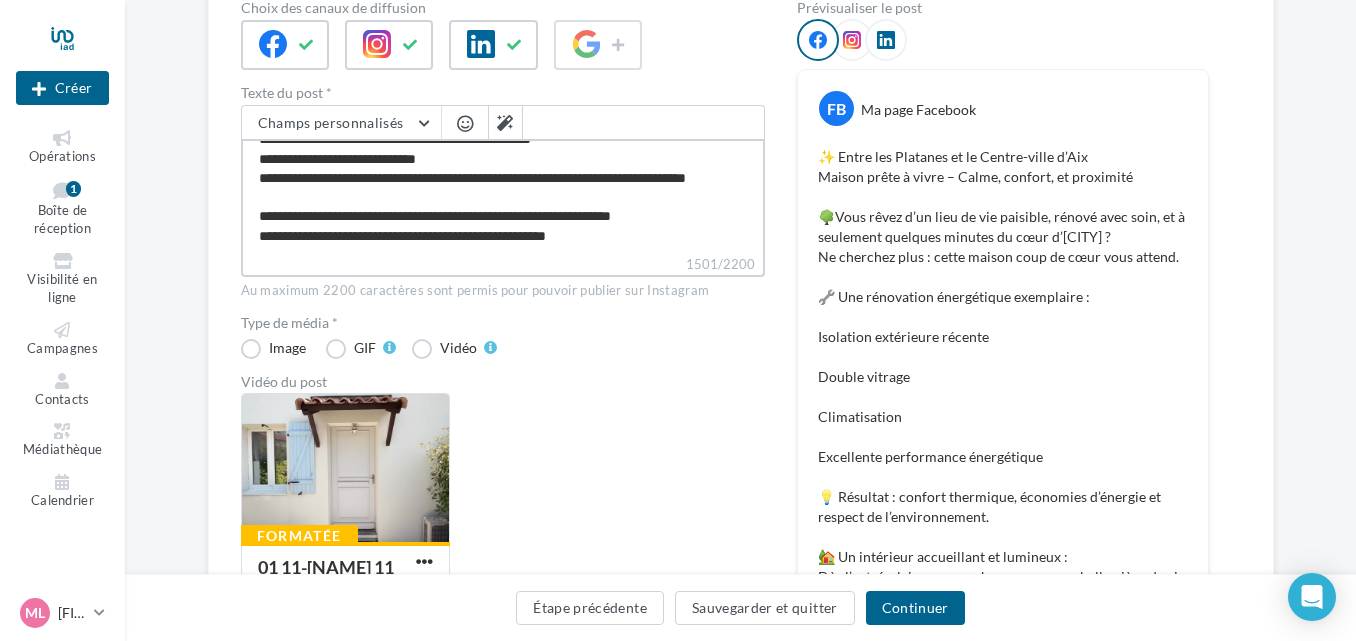 type on "**********" 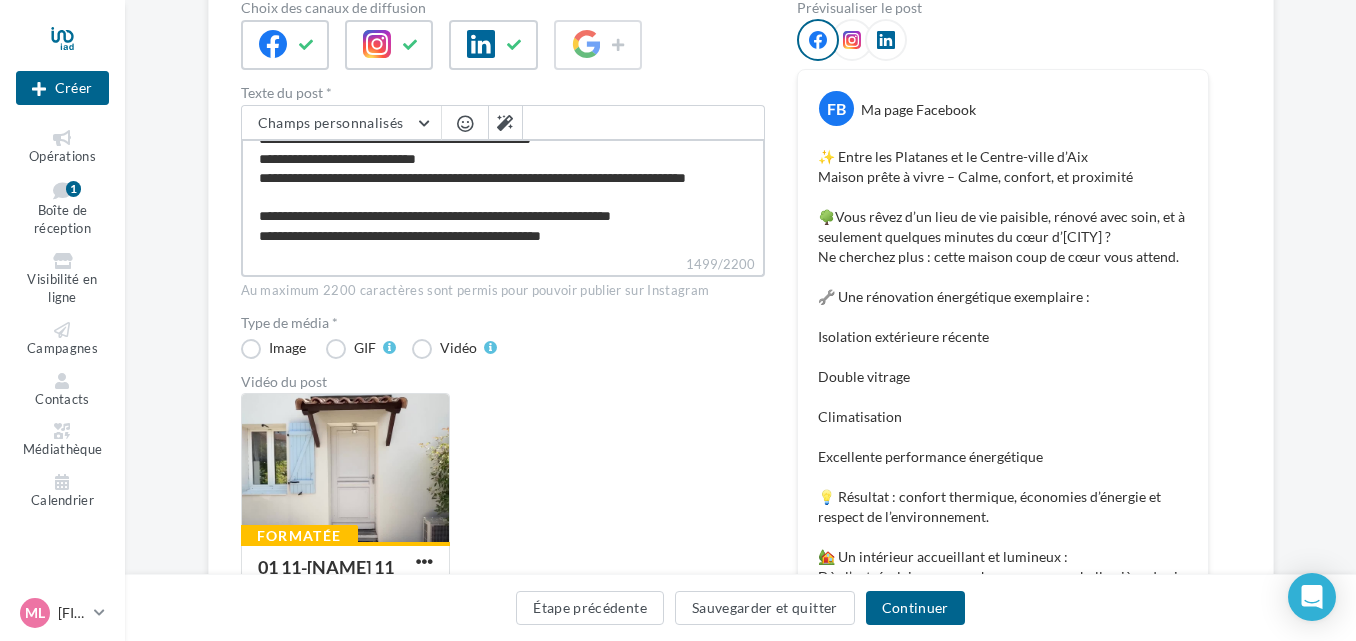 type on "**********" 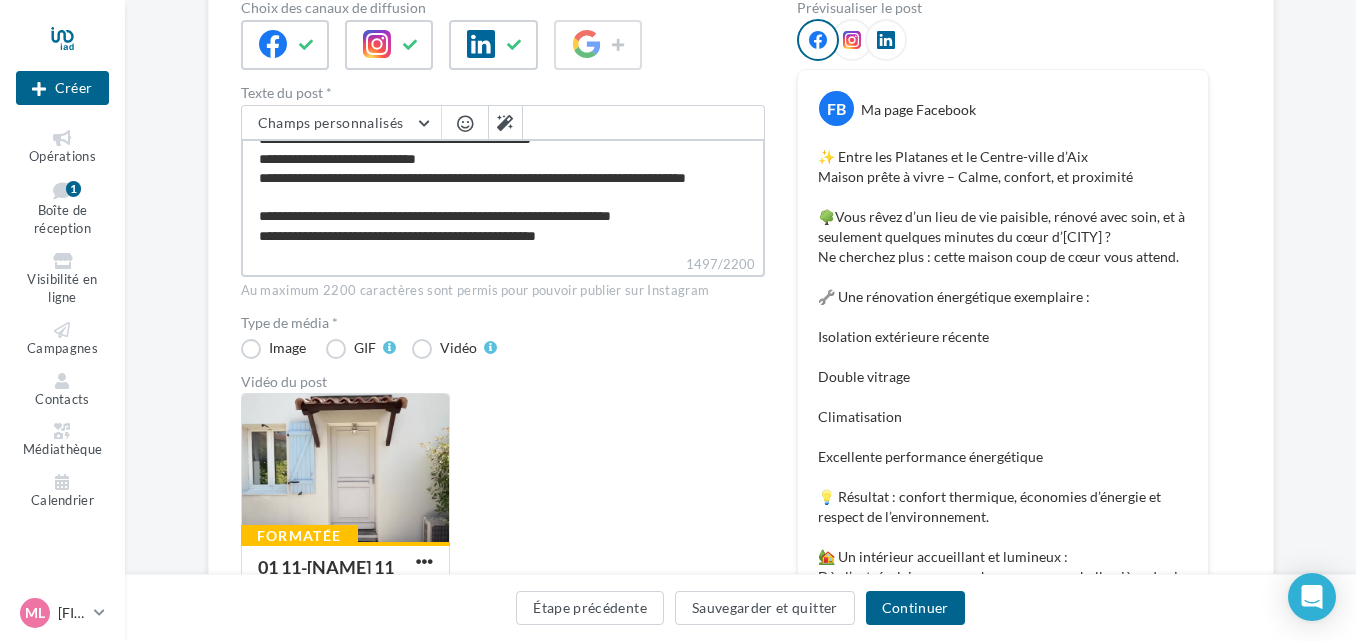 type on "**********" 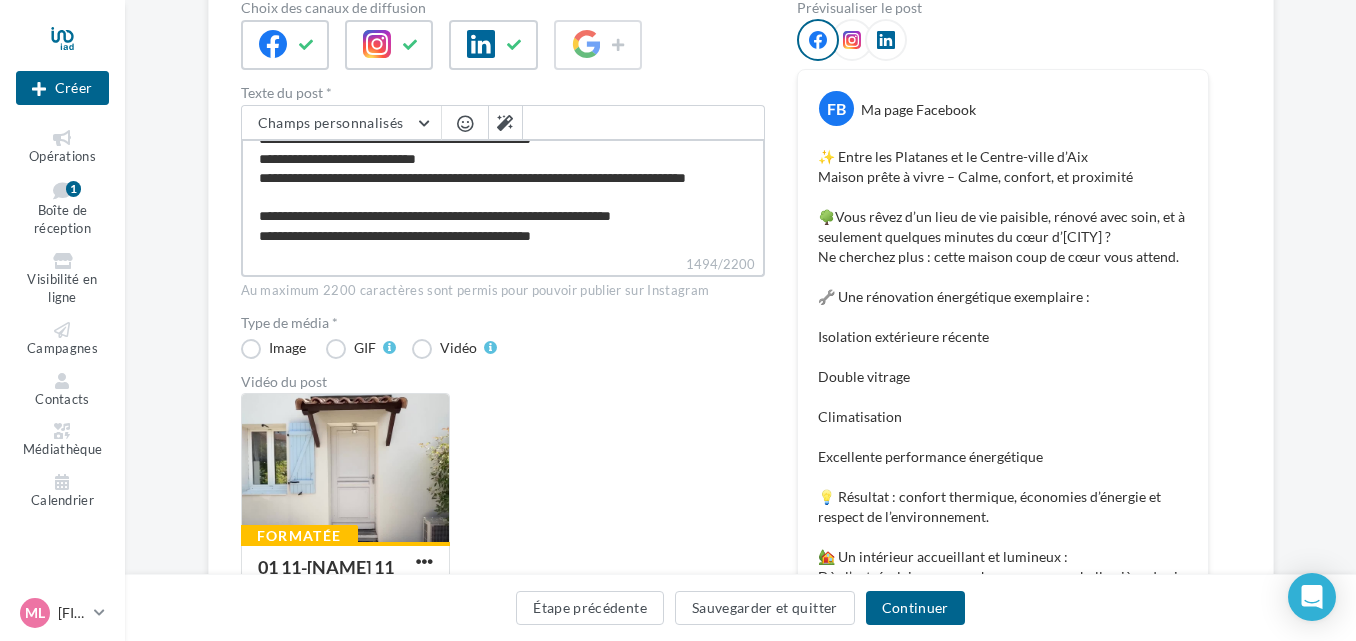 type on "**********" 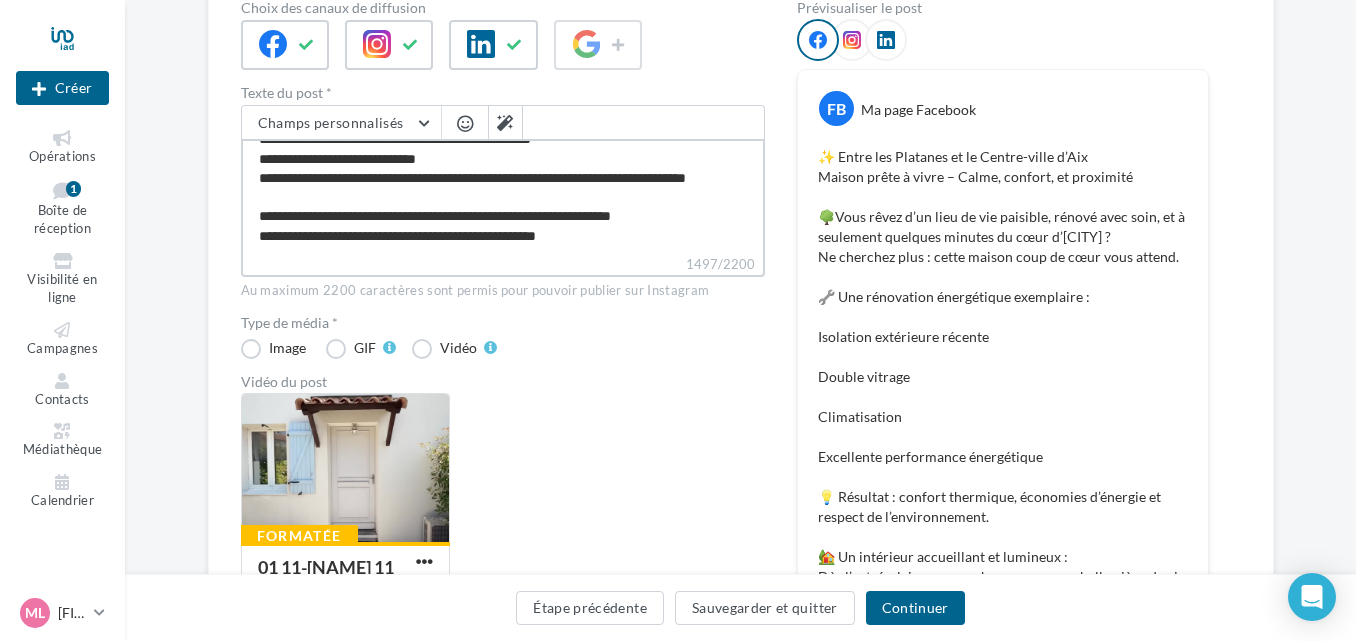type on "**********" 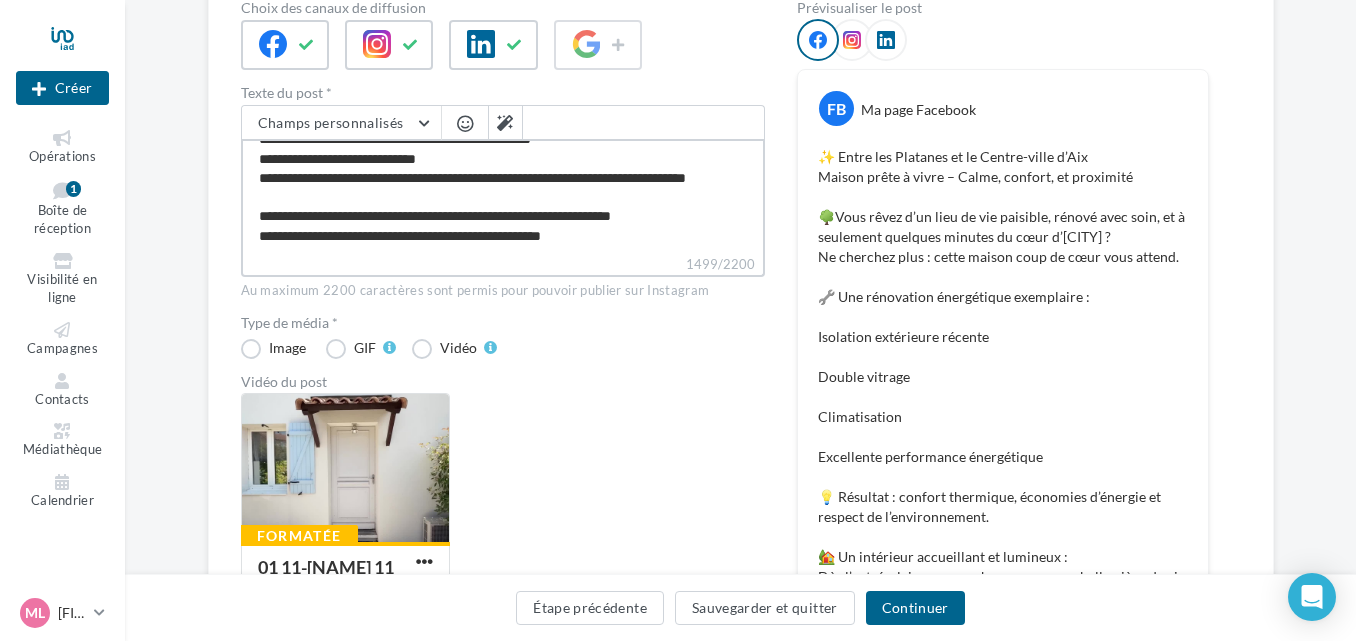 type on "**********" 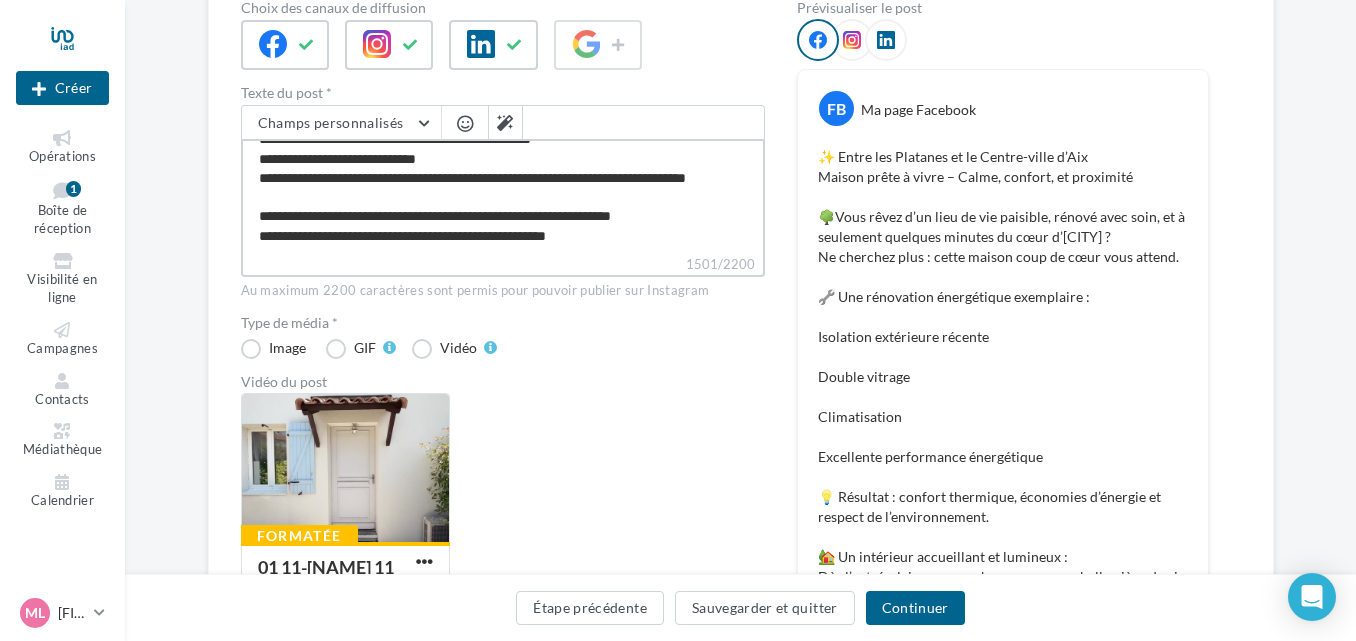 type on "**********" 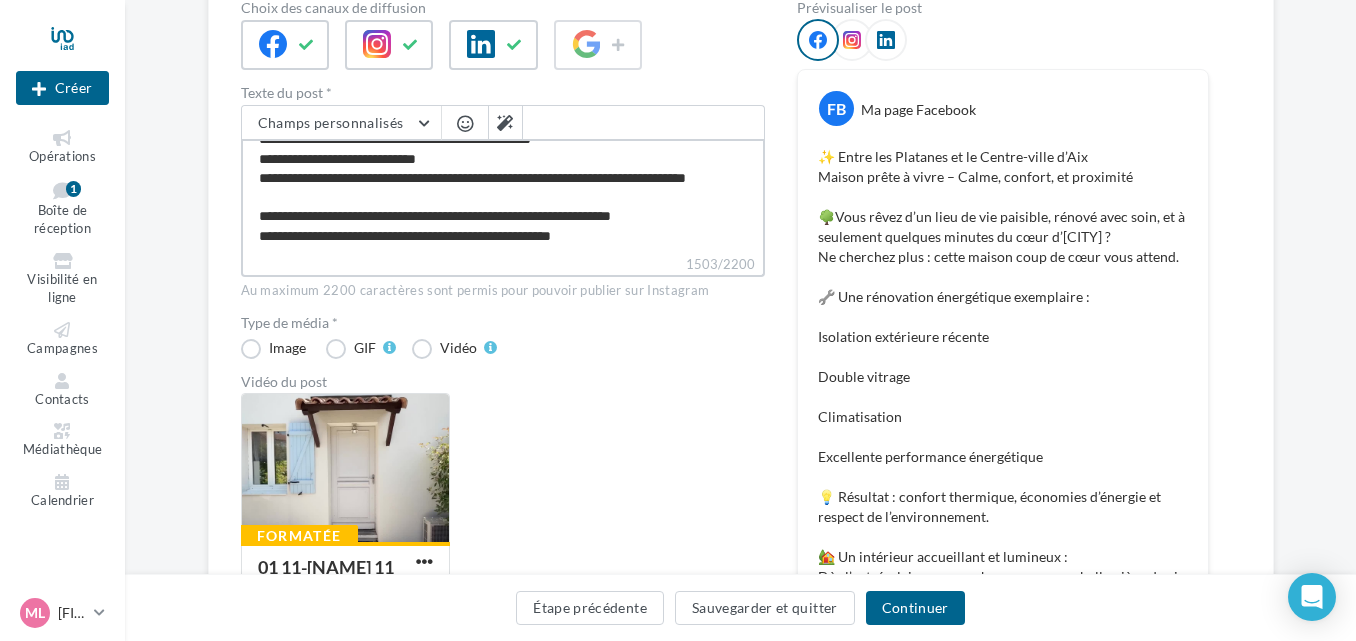 type on "**********" 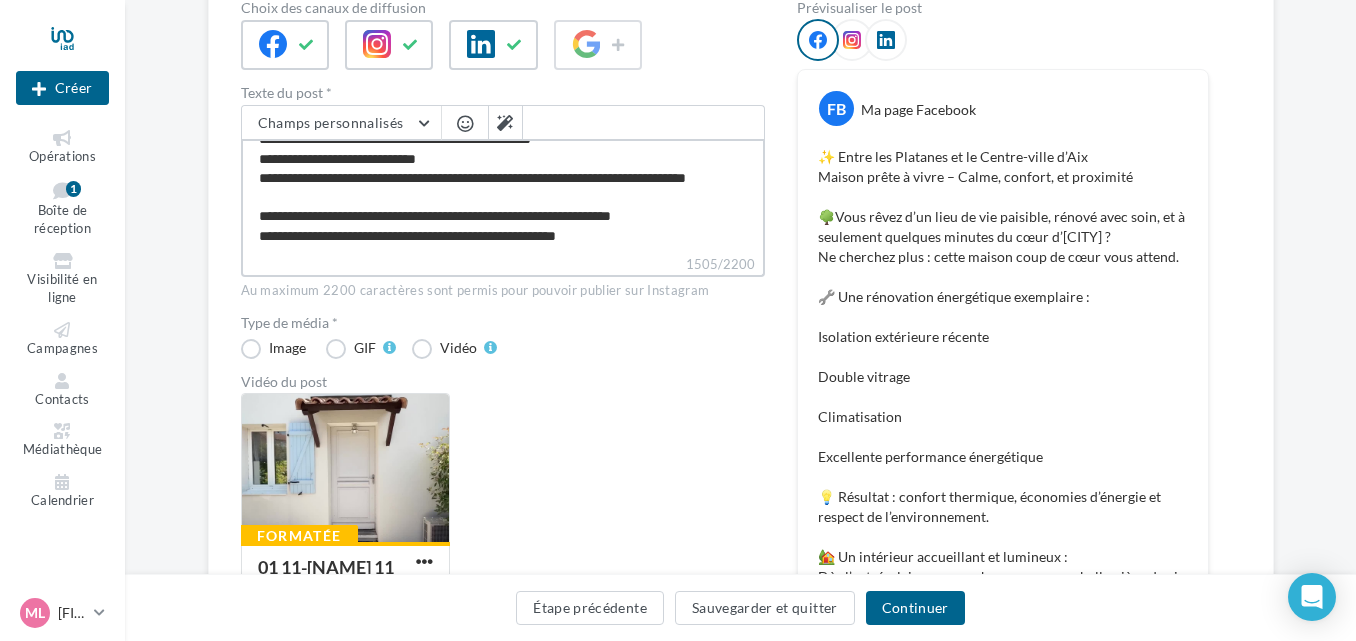 type on "**********" 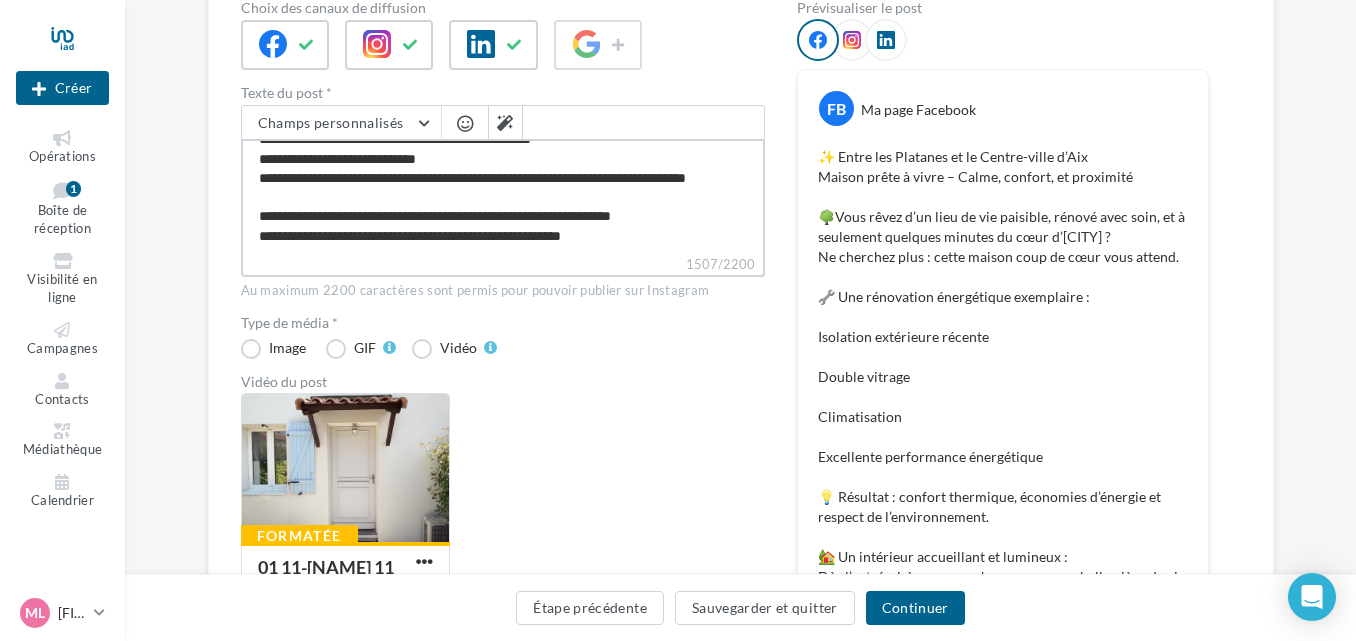 type on "**********" 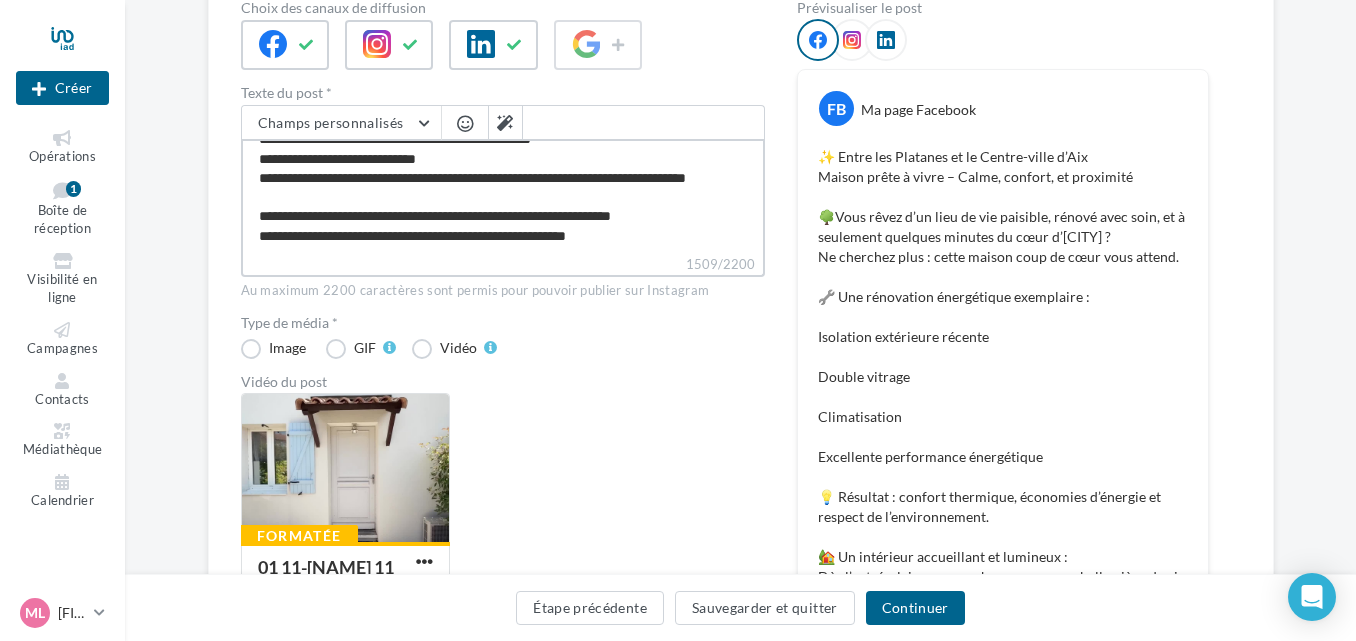 type 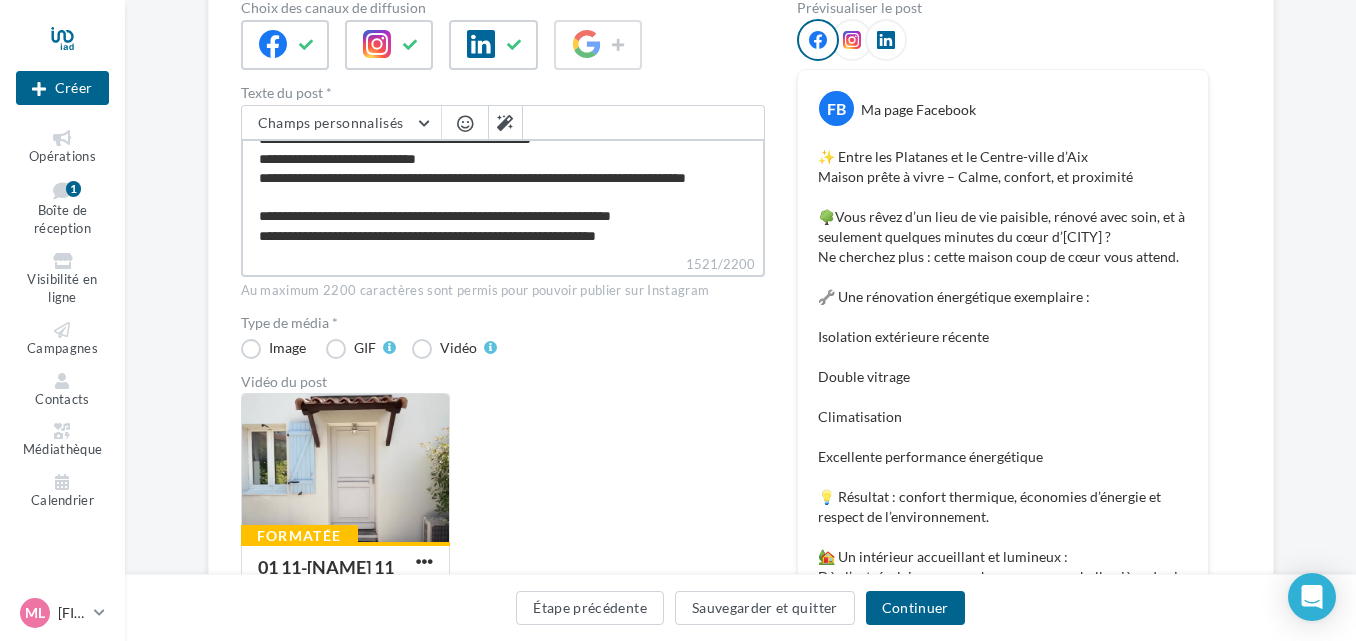 drag, startPoint x: 514, startPoint y: 240, endPoint x: 373, endPoint y: 240, distance: 141 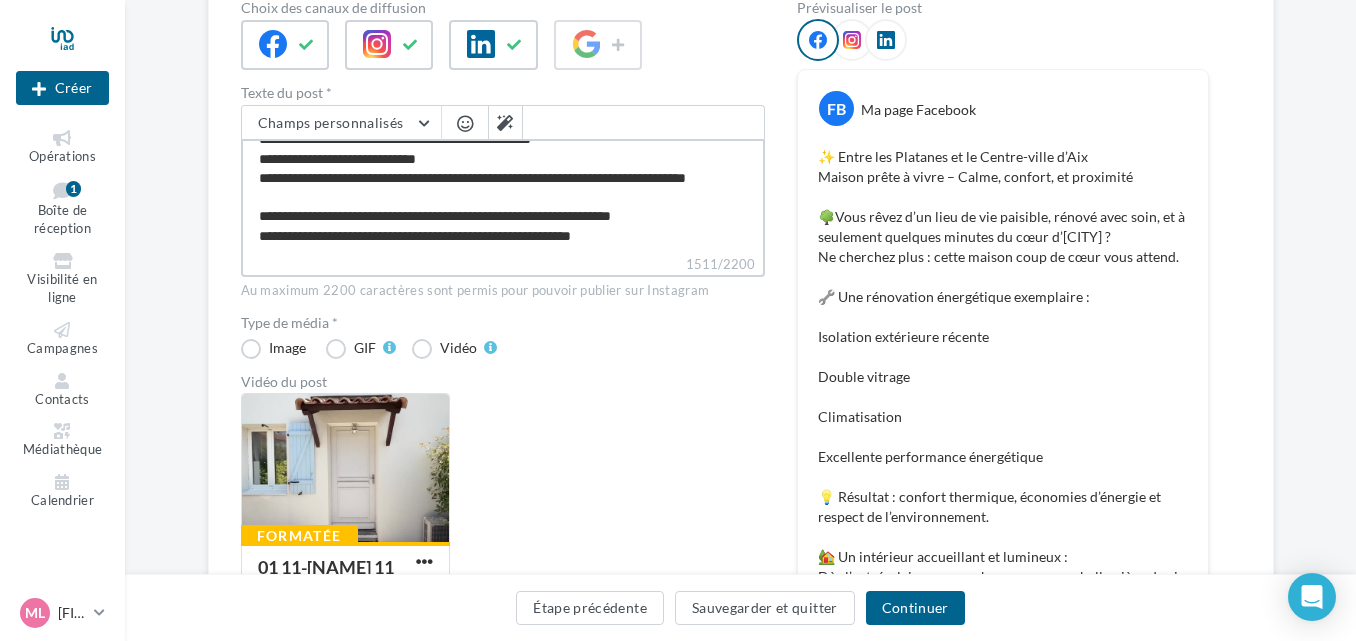 drag, startPoint x: 530, startPoint y: 239, endPoint x: 486, endPoint y: 250, distance: 45.35416 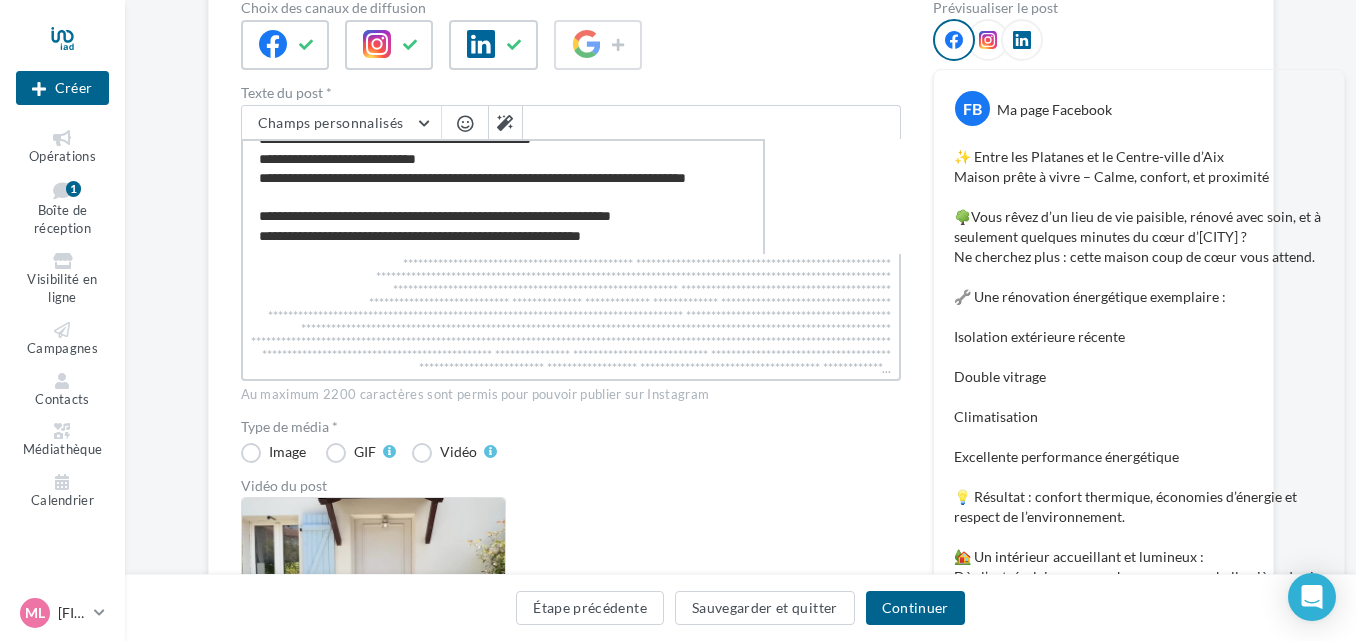 drag, startPoint x: 675, startPoint y: 236, endPoint x: 636, endPoint y: 247, distance: 40.5216 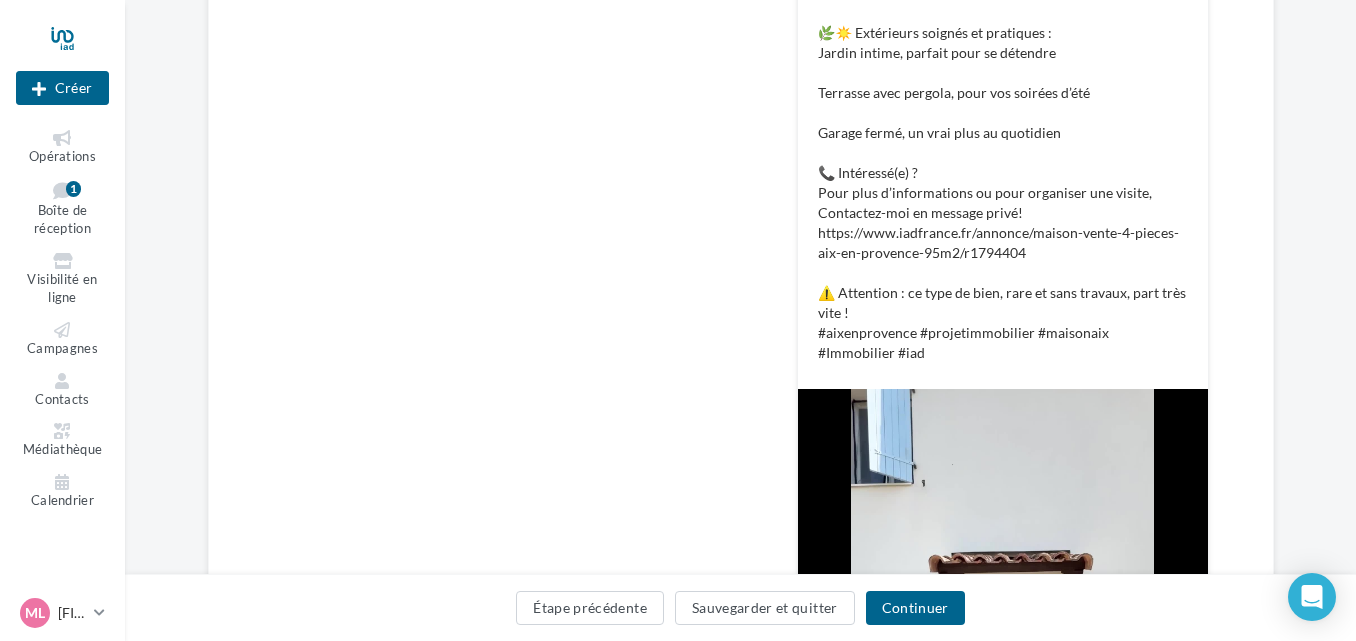 scroll, scrollTop: 1112, scrollLeft: 0, axis: vertical 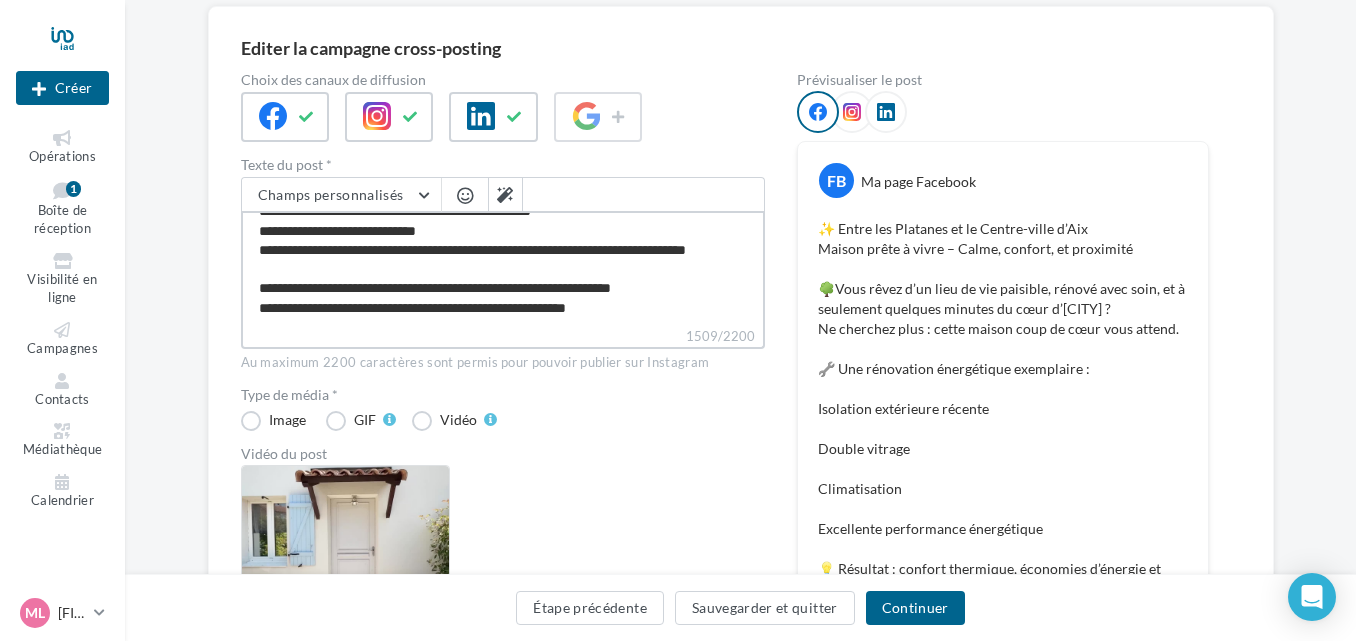 click on "1509/2200" at bounding box center (503, 268) 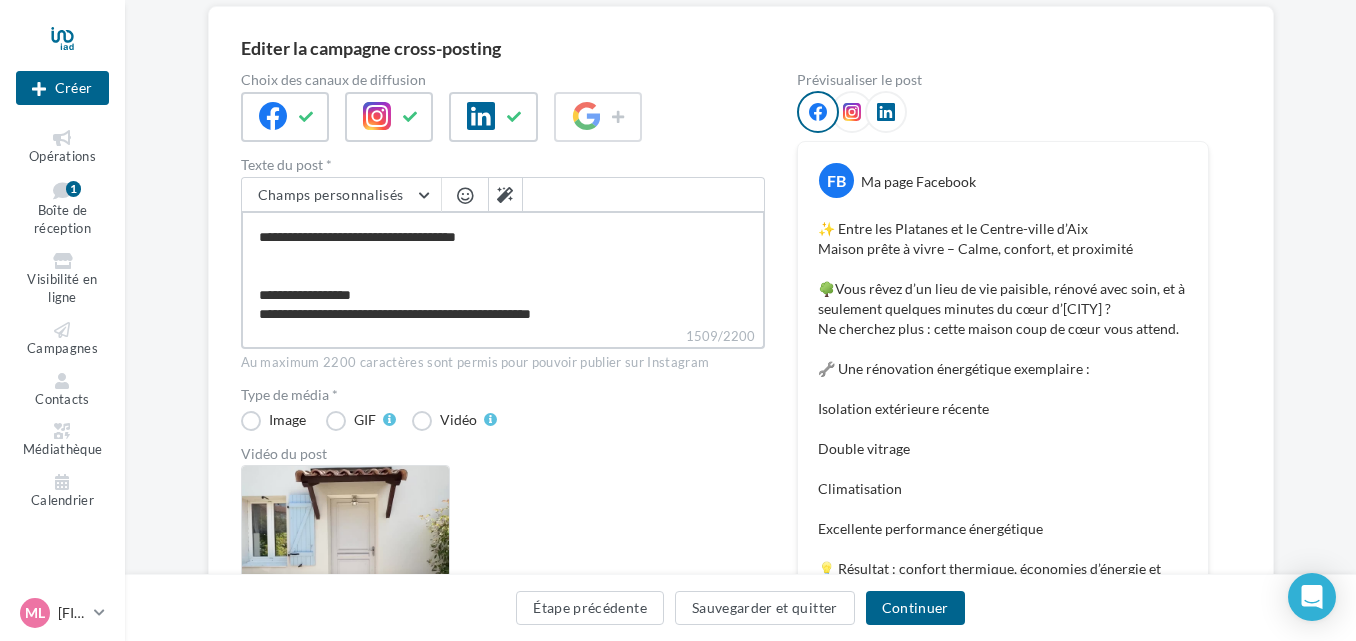 scroll, scrollTop: 763, scrollLeft: 0, axis: vertical 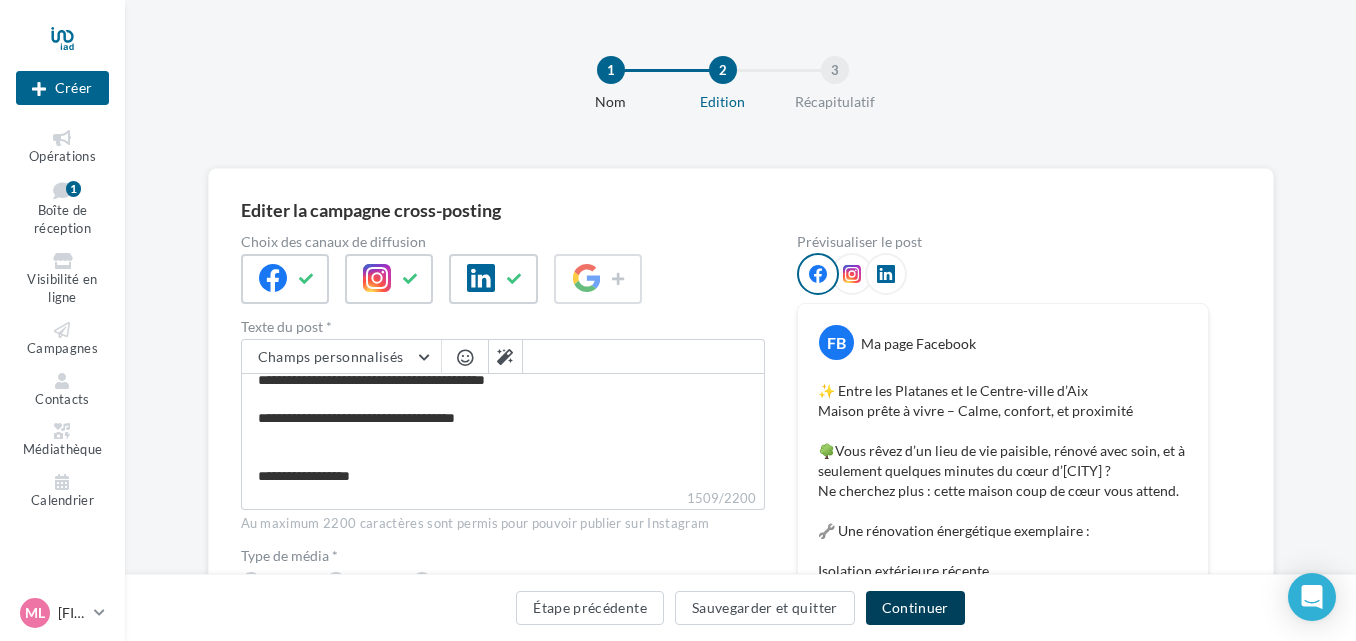 click on "Continuer" at bounding box center [915, 608] 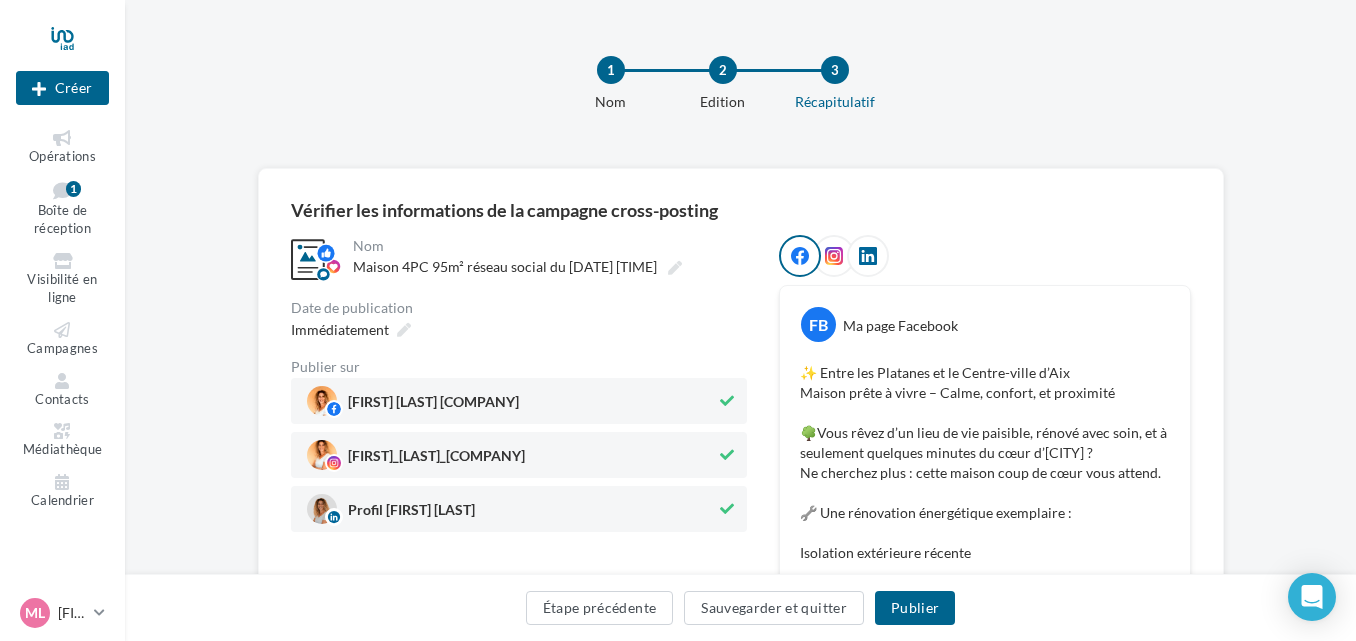 click at bounding box center (834, 256) 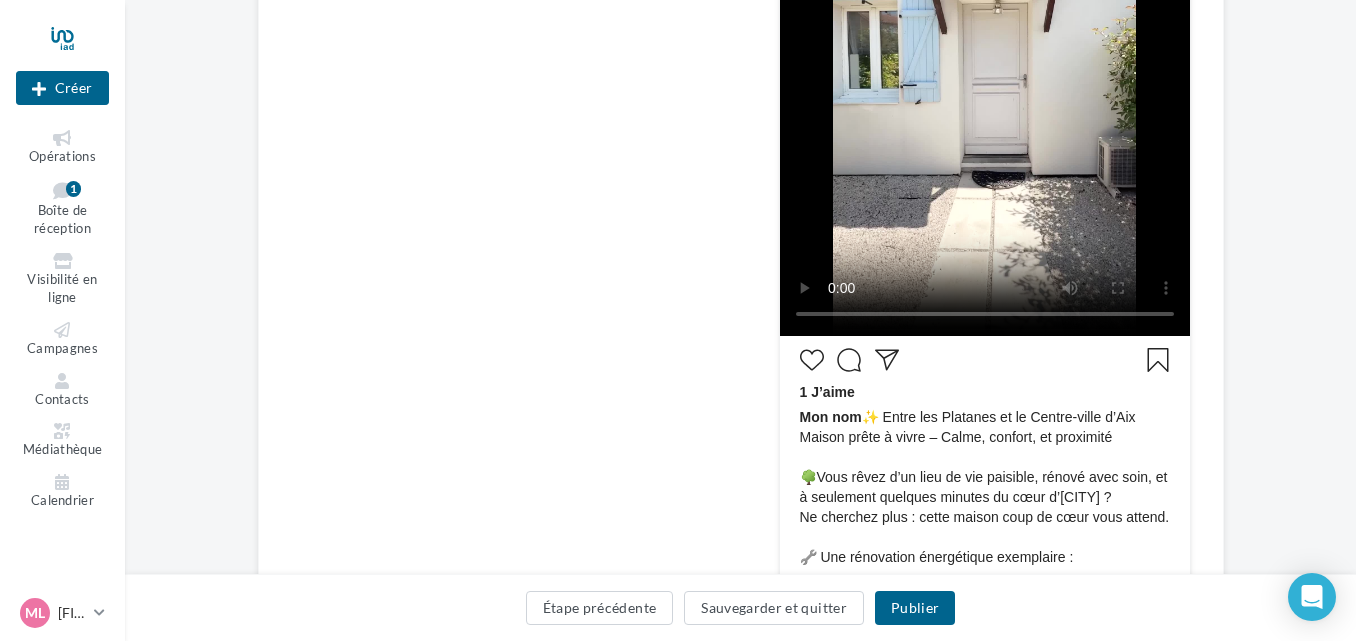 scroll, scrollTop: 541, scrollLeft: 0, axis: vertical 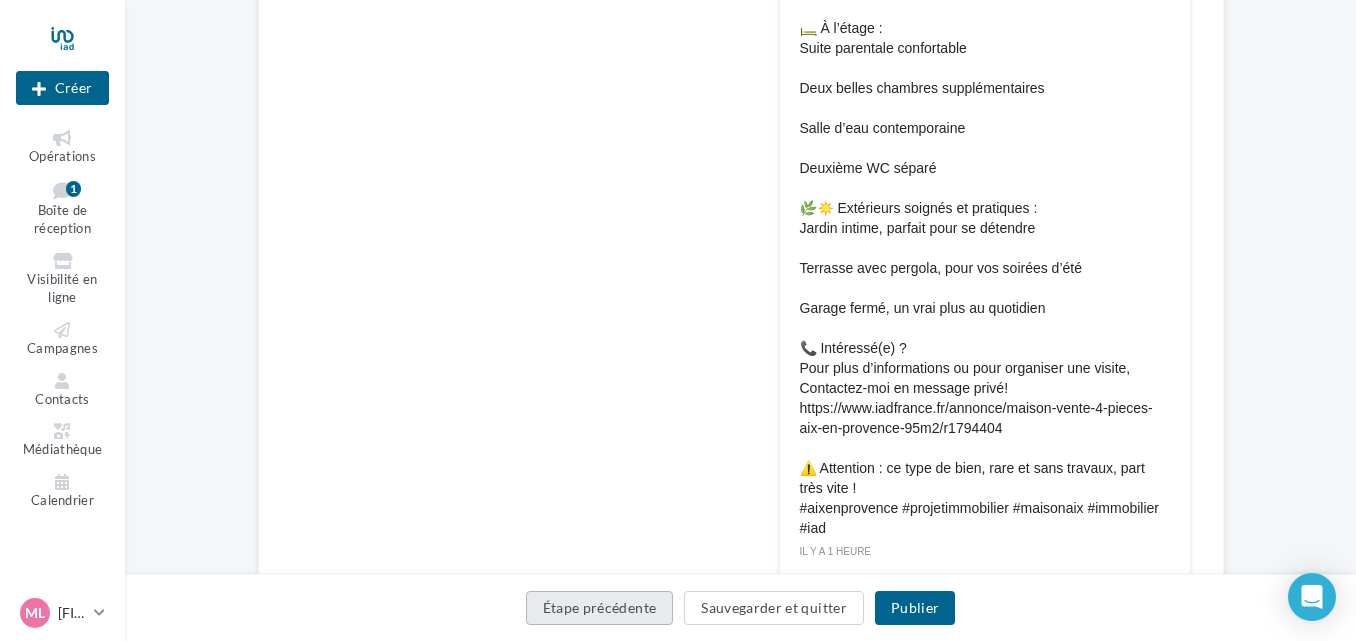 click on "Étape précédente" at bounding box center (600, 608) 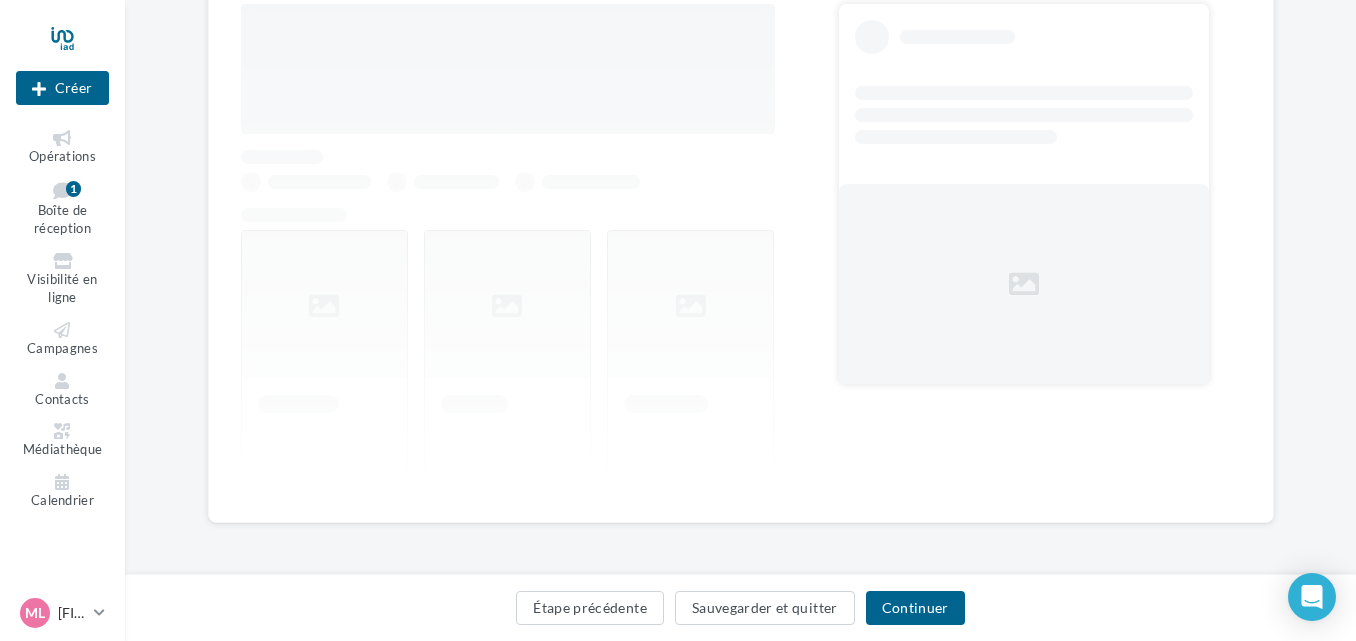 scroll, scrollTop: 253, scrollLeft: 0, axis: vertical 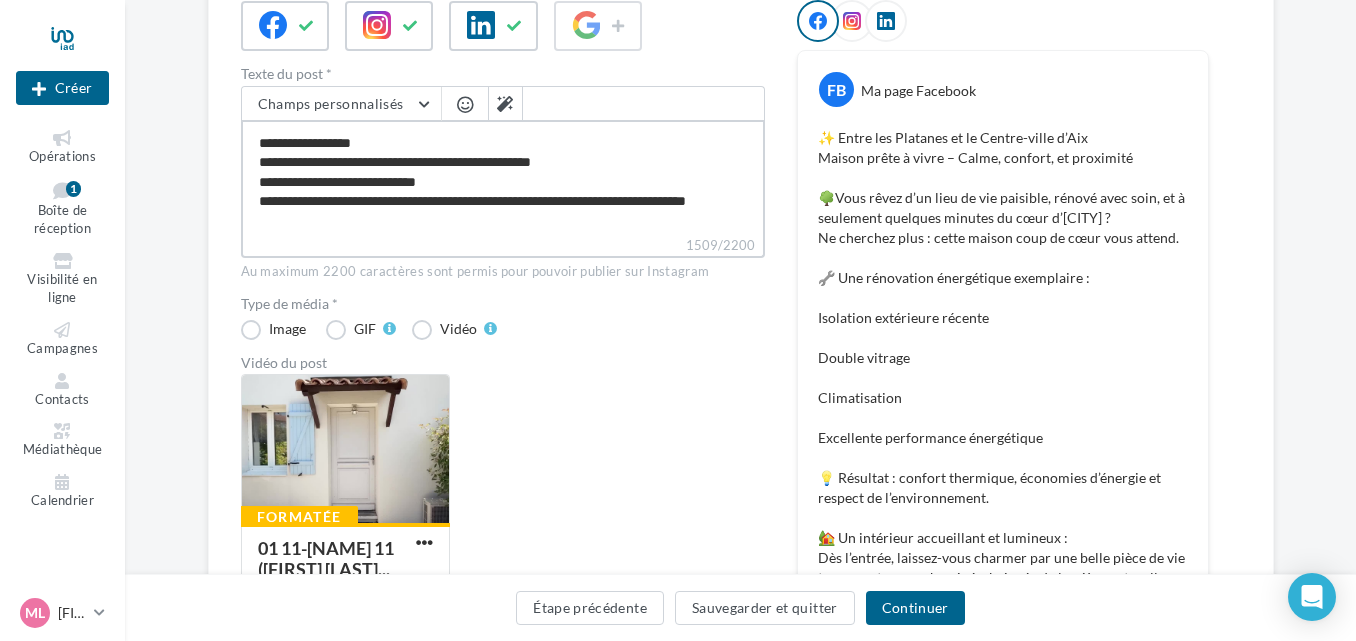 click on "1509/2200" at bounding box center [503, 177] 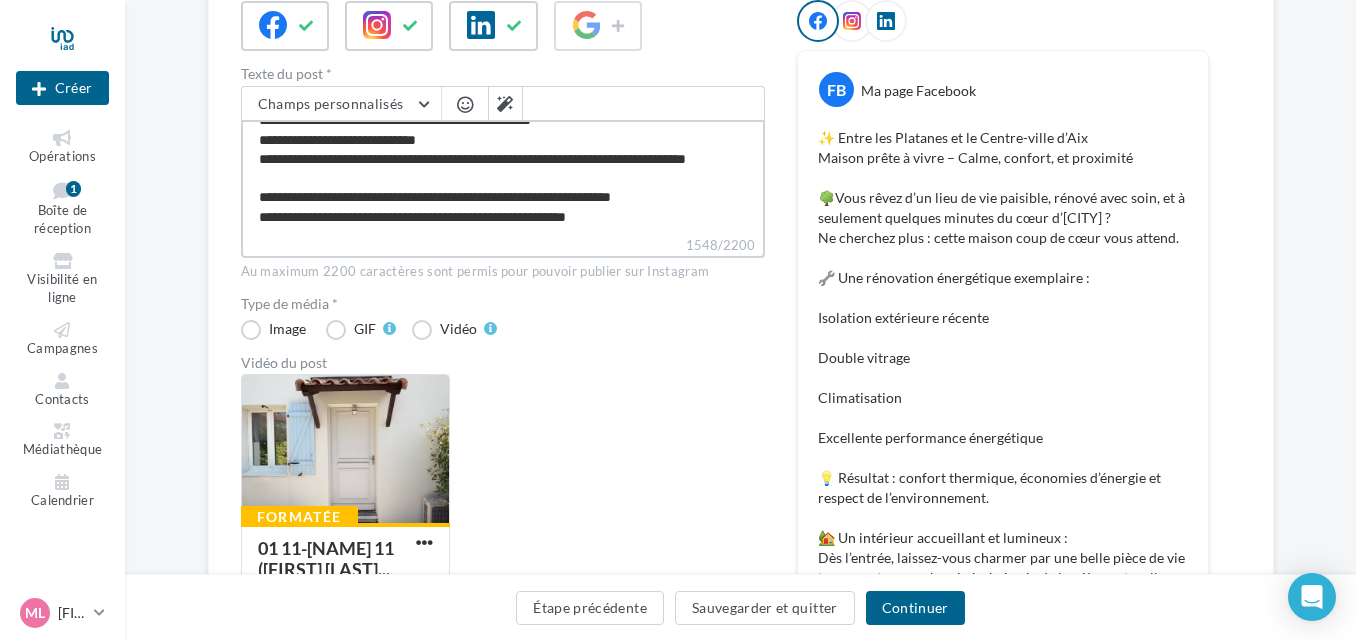 scroll, scrollTop: 923, scrollLeft: 0, axis: vertical 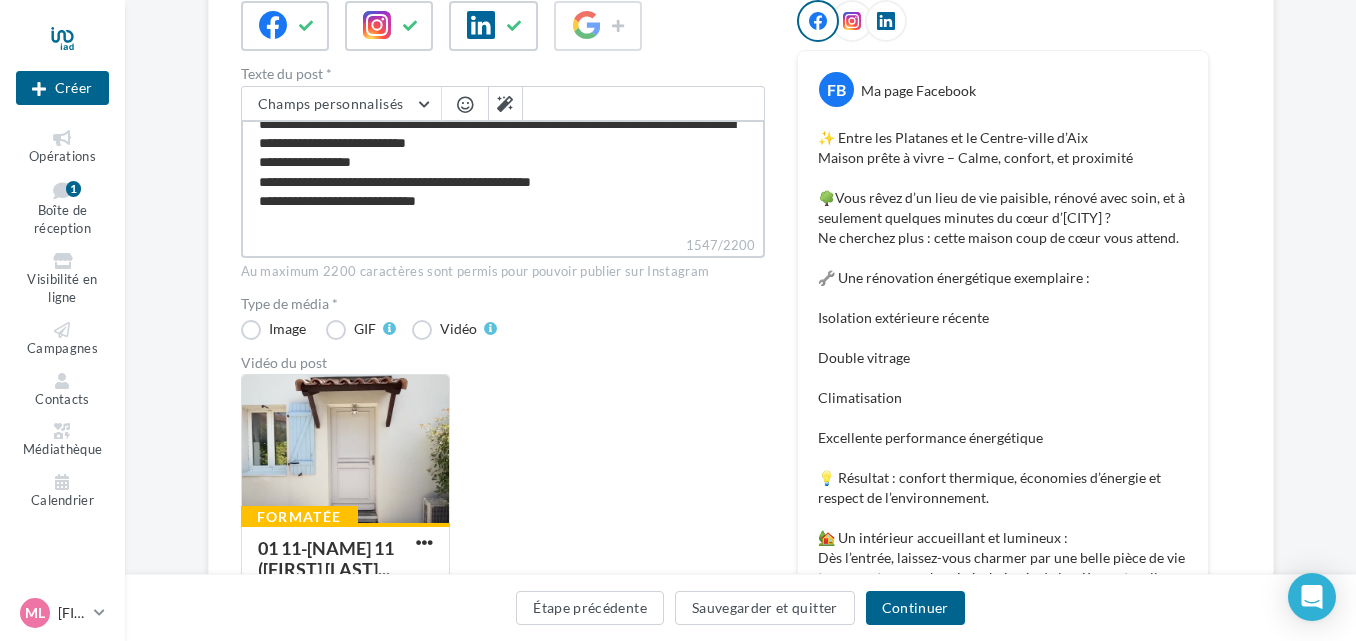 click on "1547/2200" at bounding box center (503, 177) 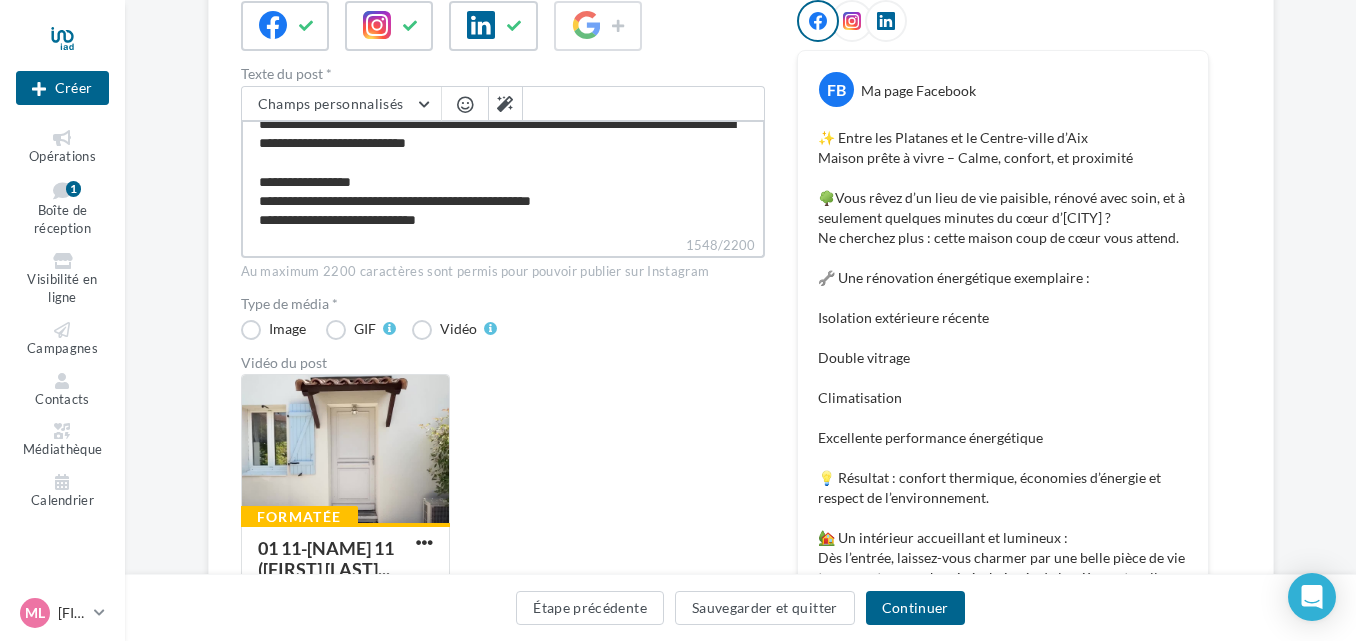scroll, scrollTop: 862, scrollLeft: 0, axis: vertical 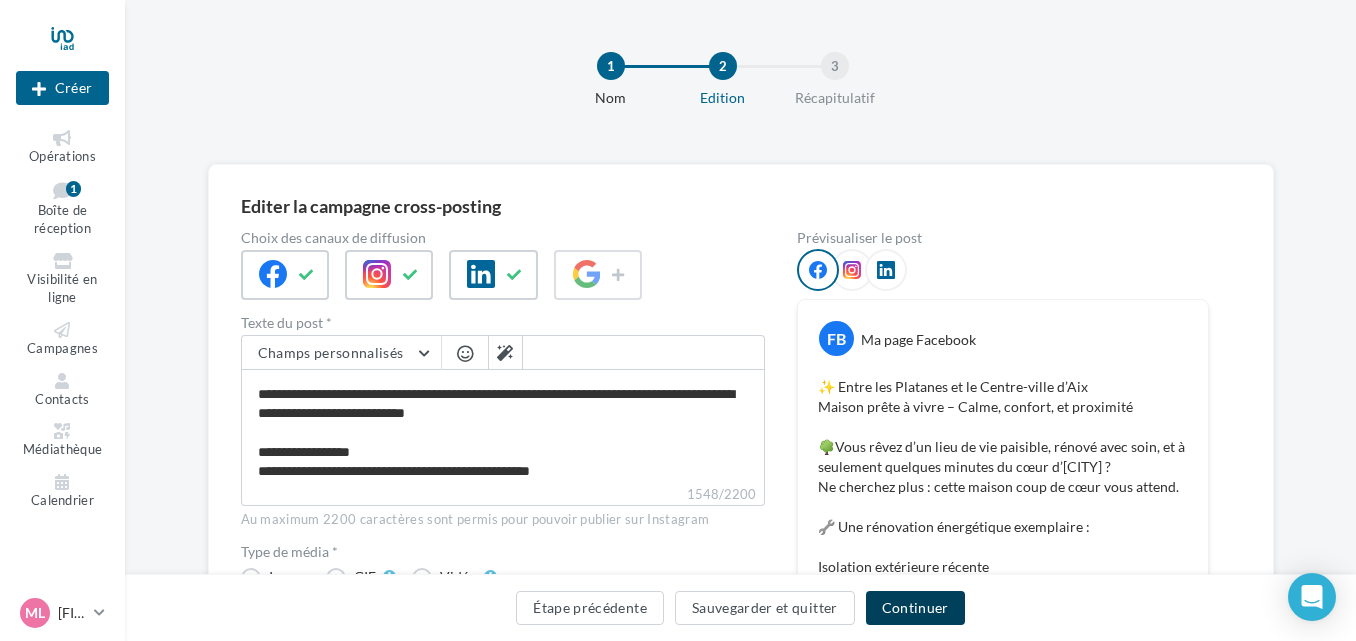 click on "Continuer" at bounding box center [915, 608] 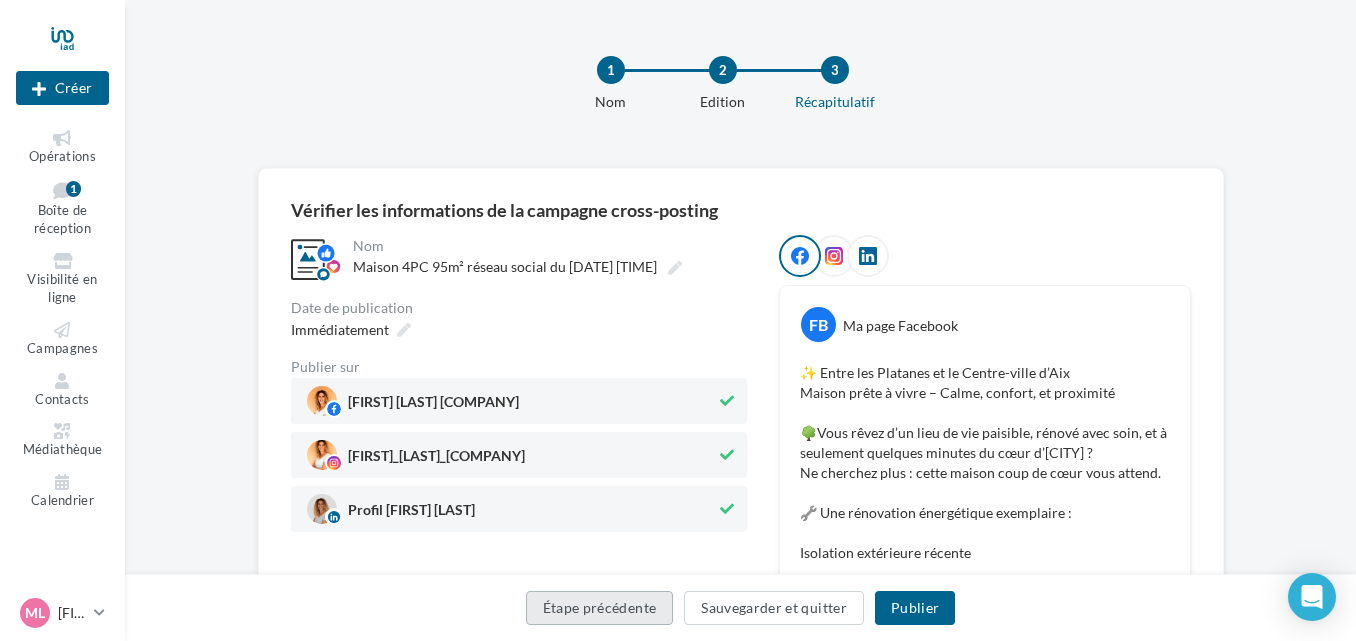 click on "Étape précédente" at bounding box center (600, 608) 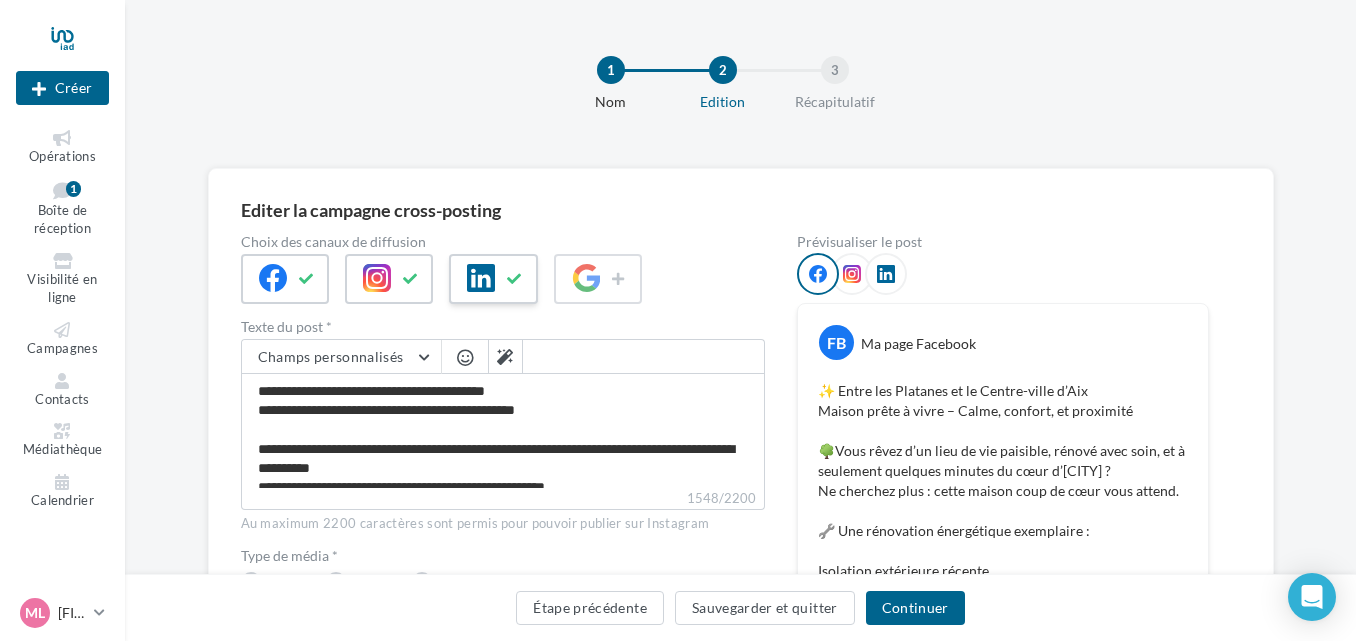 click at bounding box center (515, 279) 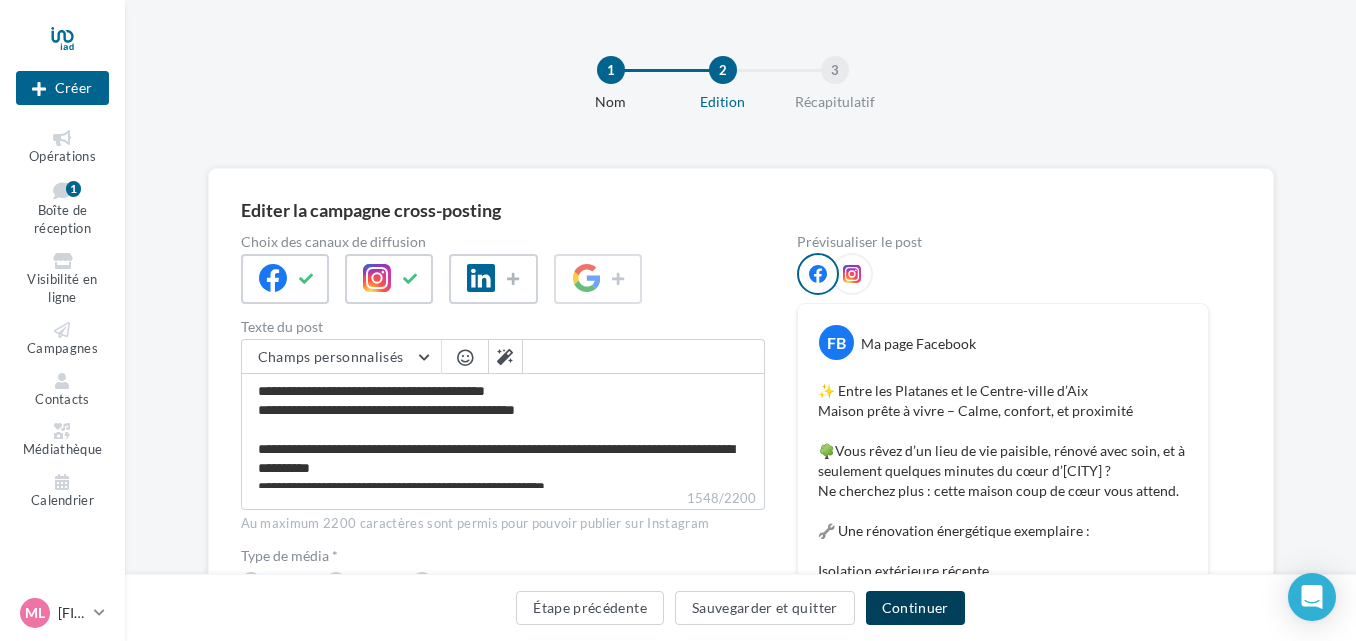 click on "Continuer" at bounding box center (915, 608) 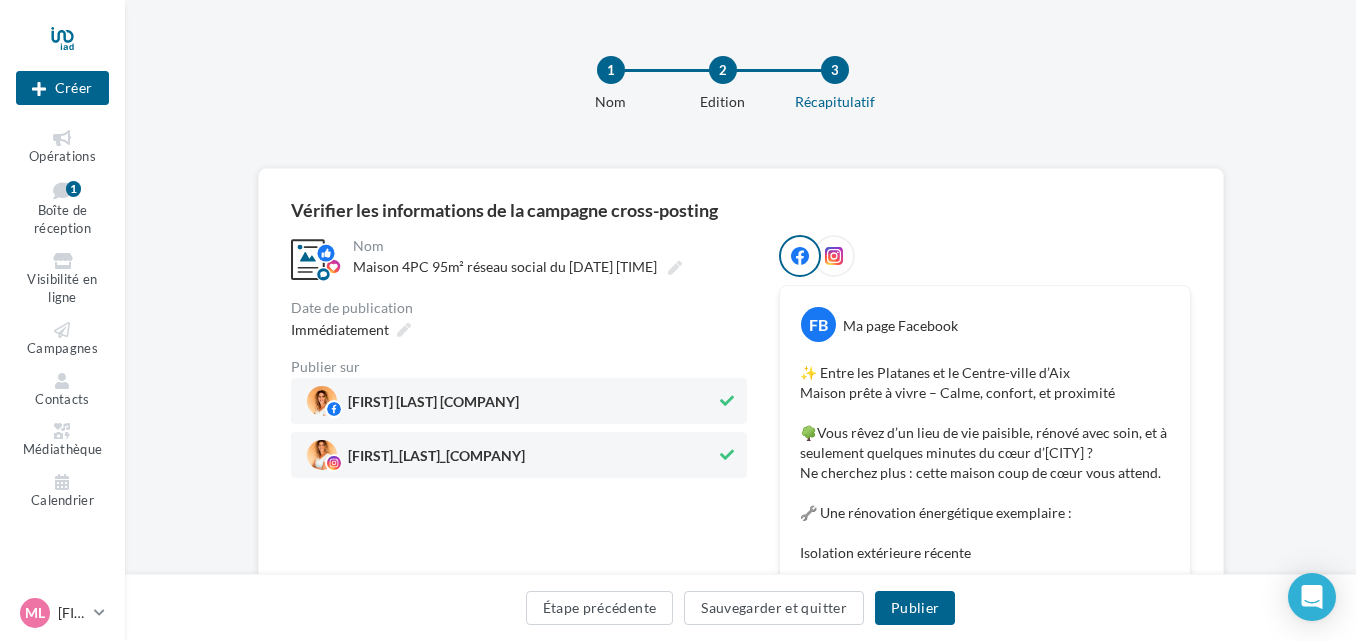 click at bounding box center [834, 256] 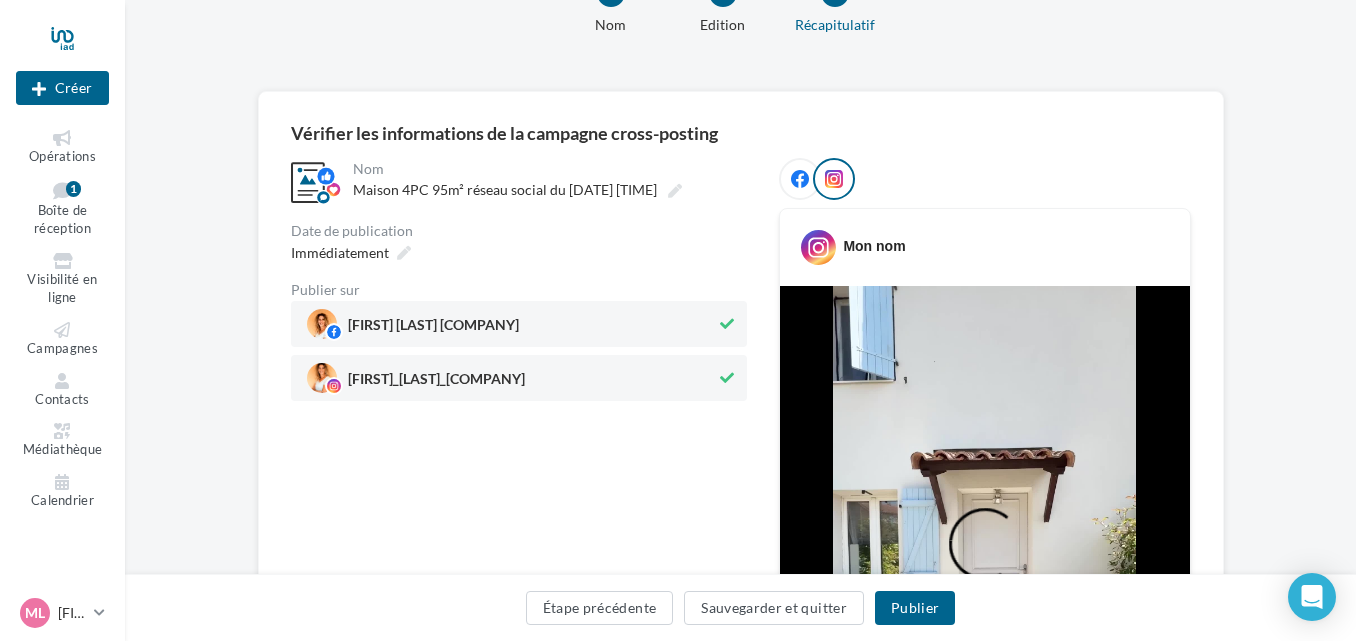 scroll, scrollTop: 4, scrollLeft: 0, axis: vertical 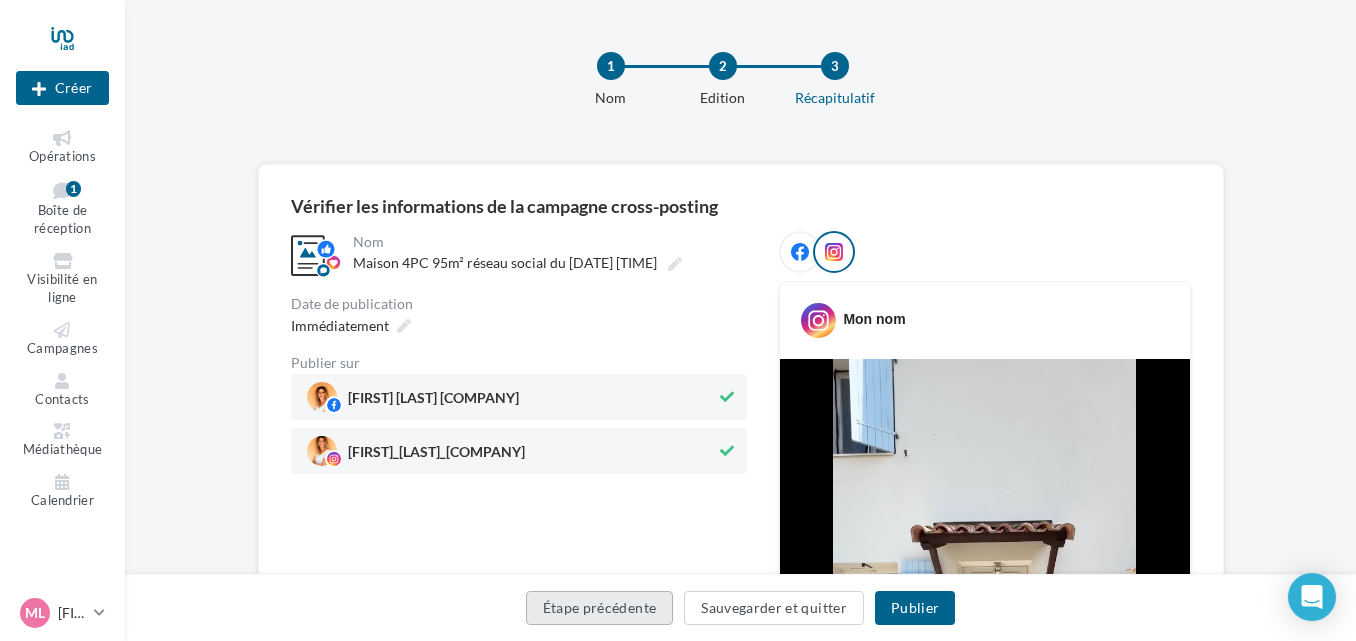 click on "Étape précédente" at bounding box center (600, 608) 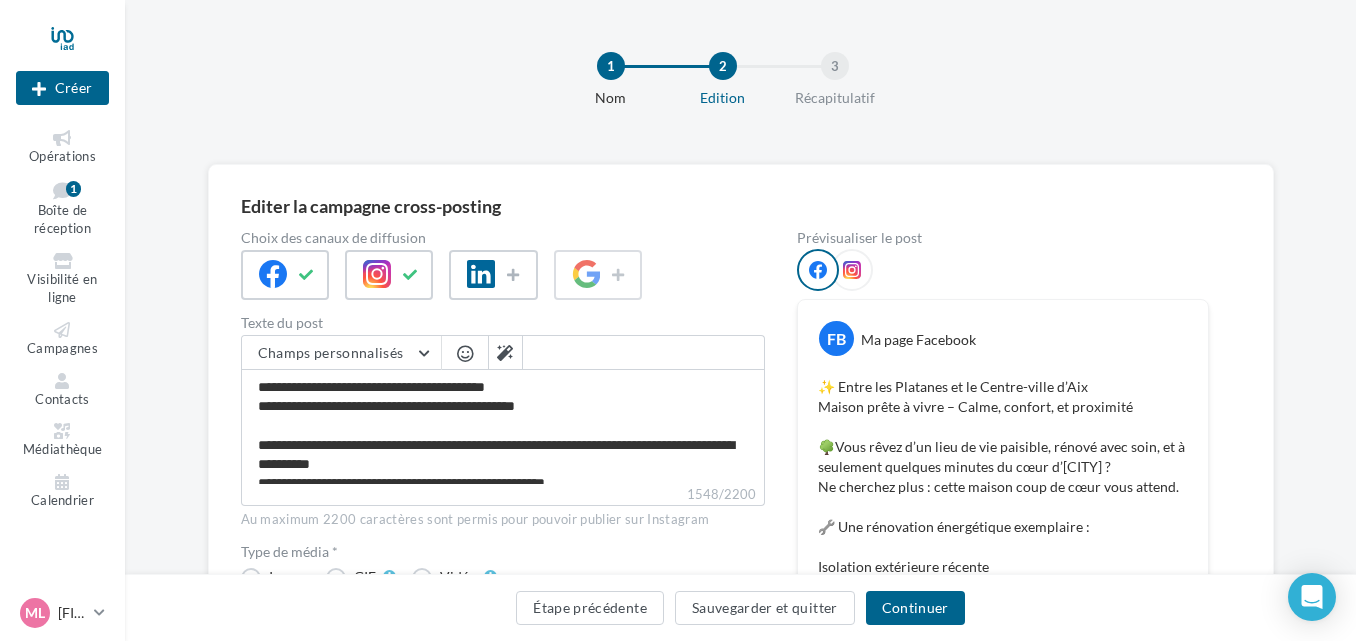click at bounding box center [852, 270] 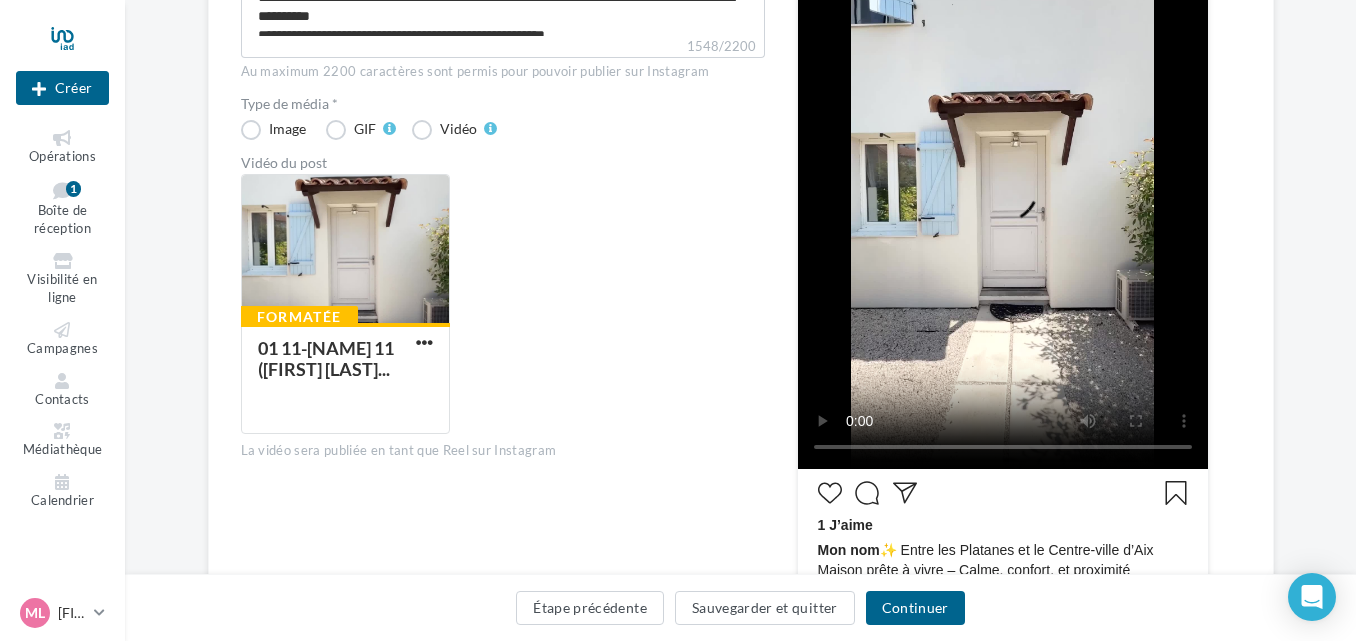 scroll, scrollTop: 382, scrollLeft: 0, axis: vertical 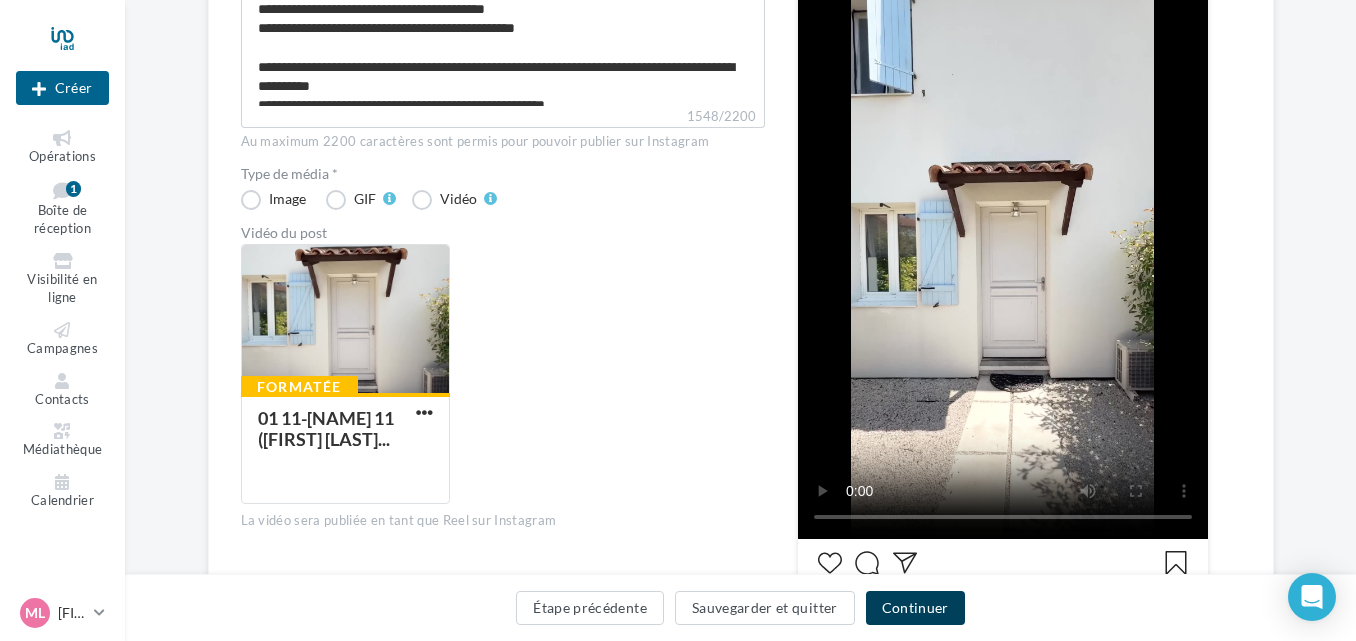 click on "Continuer" at bounding box center (915, 608) 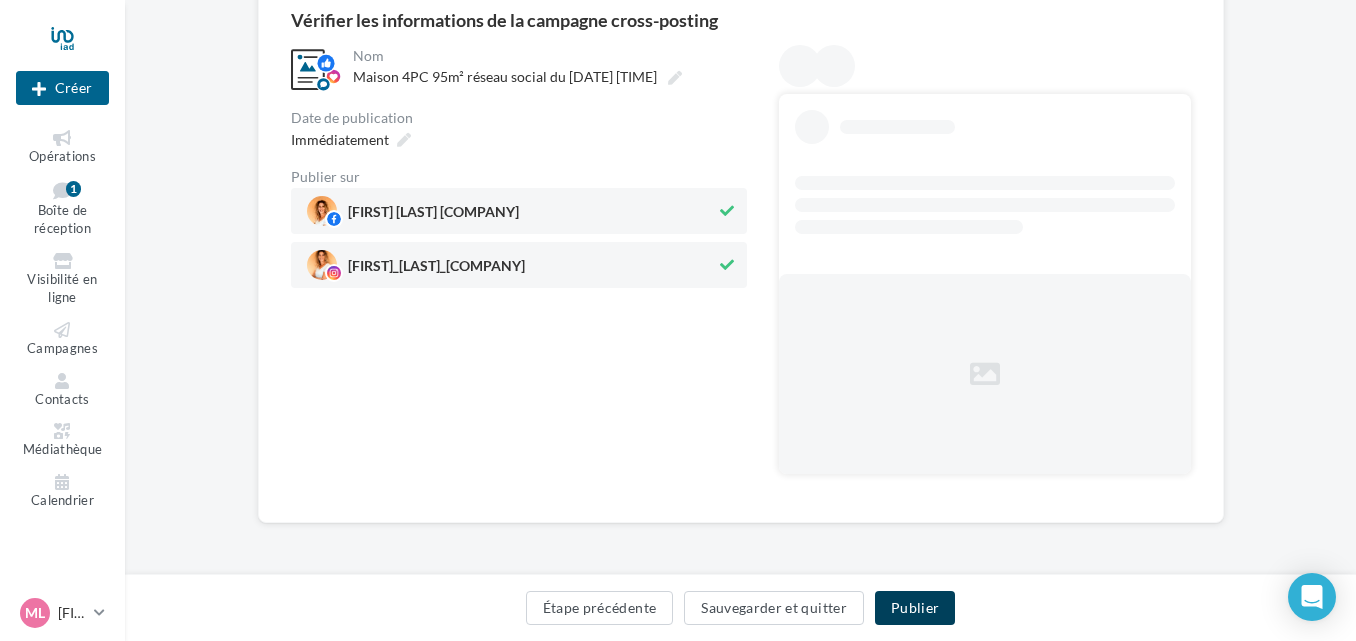 scroll, scrollTop: 0, scrollLeft: 0, axis: both 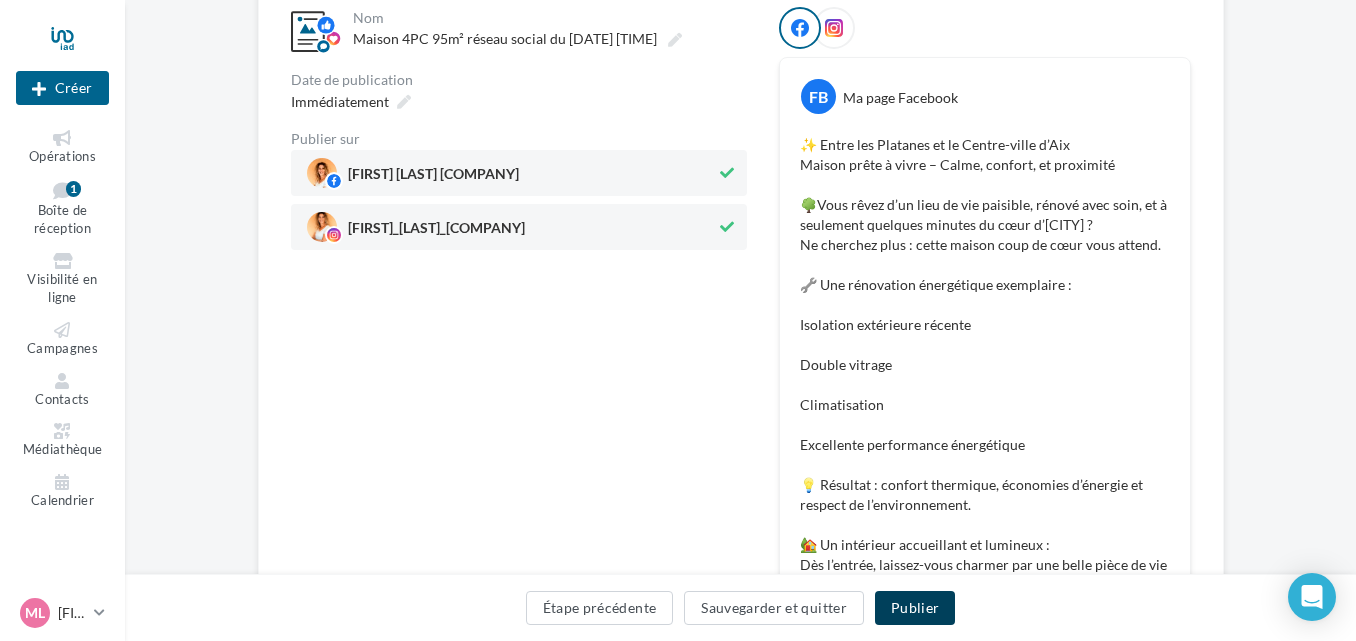 click on "Publier" at bounding box center (915, 608) 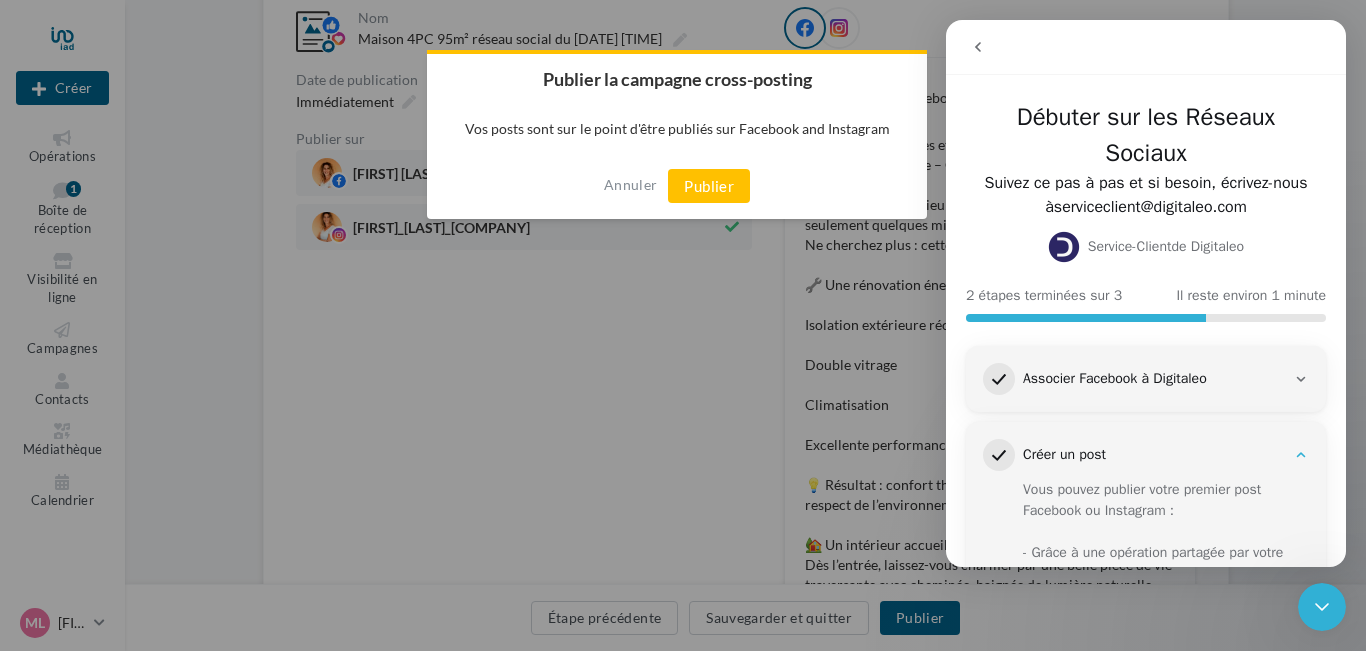 scroll, scrollTop: 0, scrollLeft: 0, axis: both 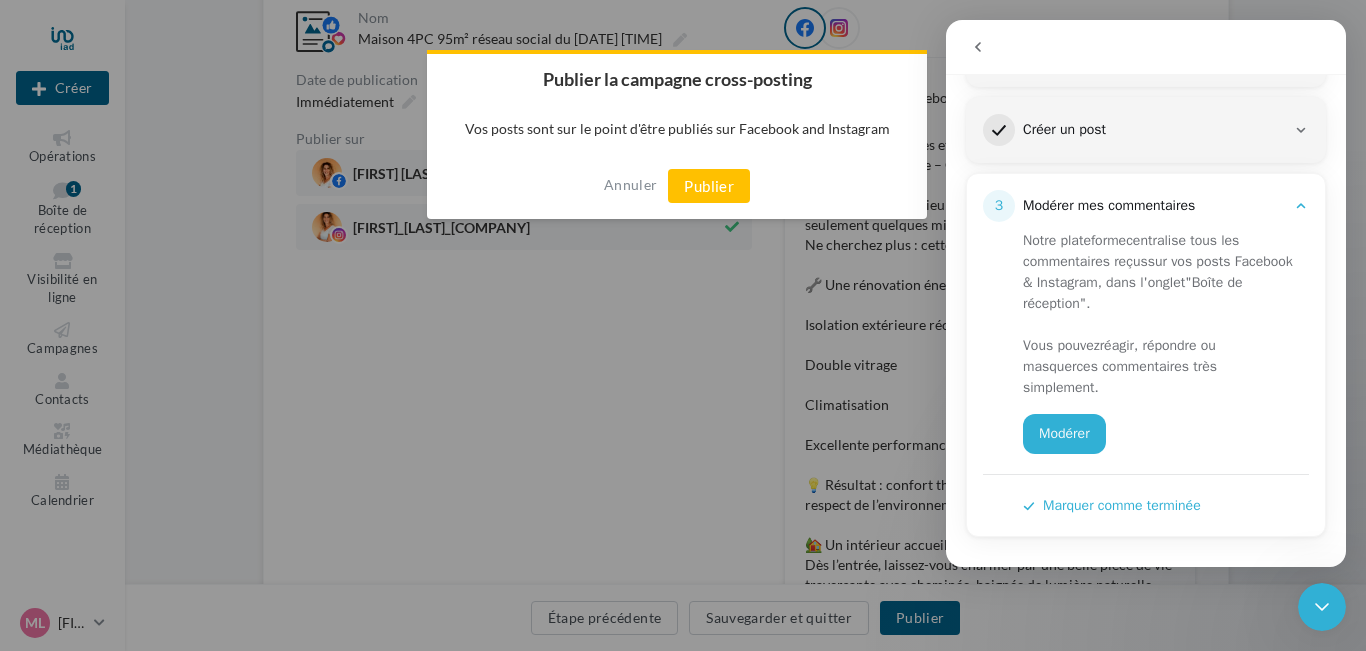 drag, startPoint x: 1342, startPoint y: 288, endPoint x: 2292, endPoint y: 316, distance: 950.41254 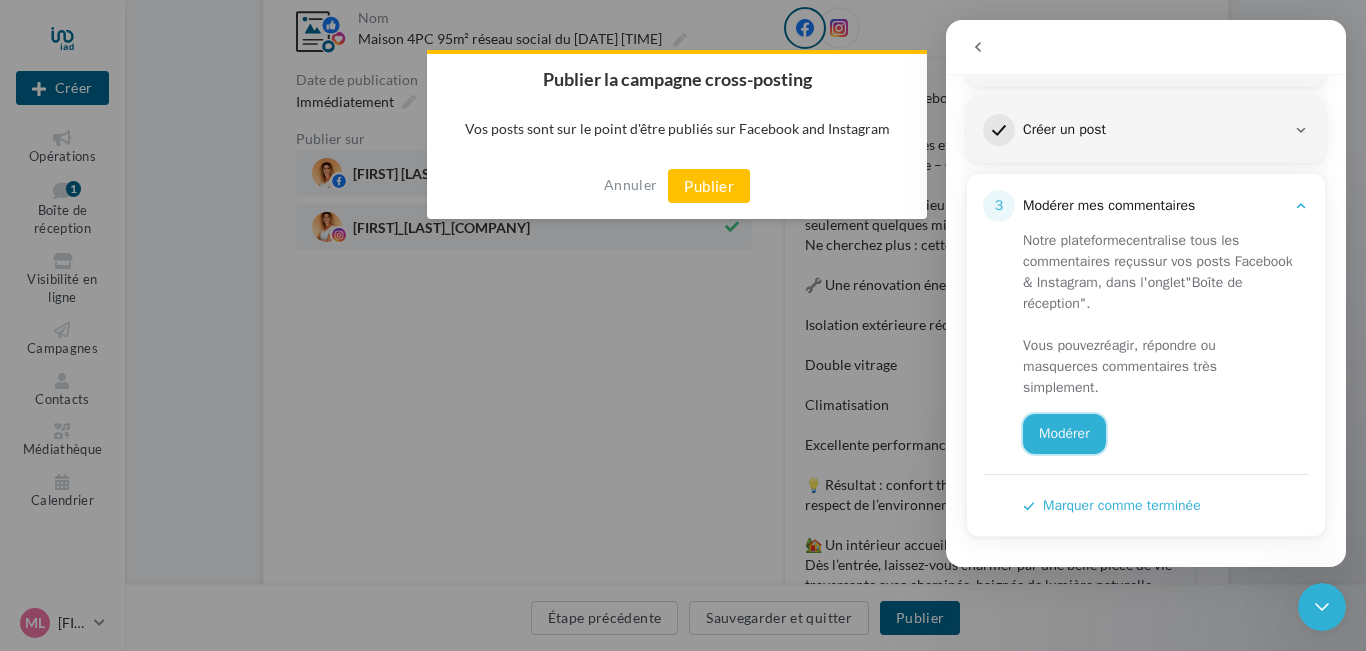 click on "Modérer" at bounding box center (1064, 434) 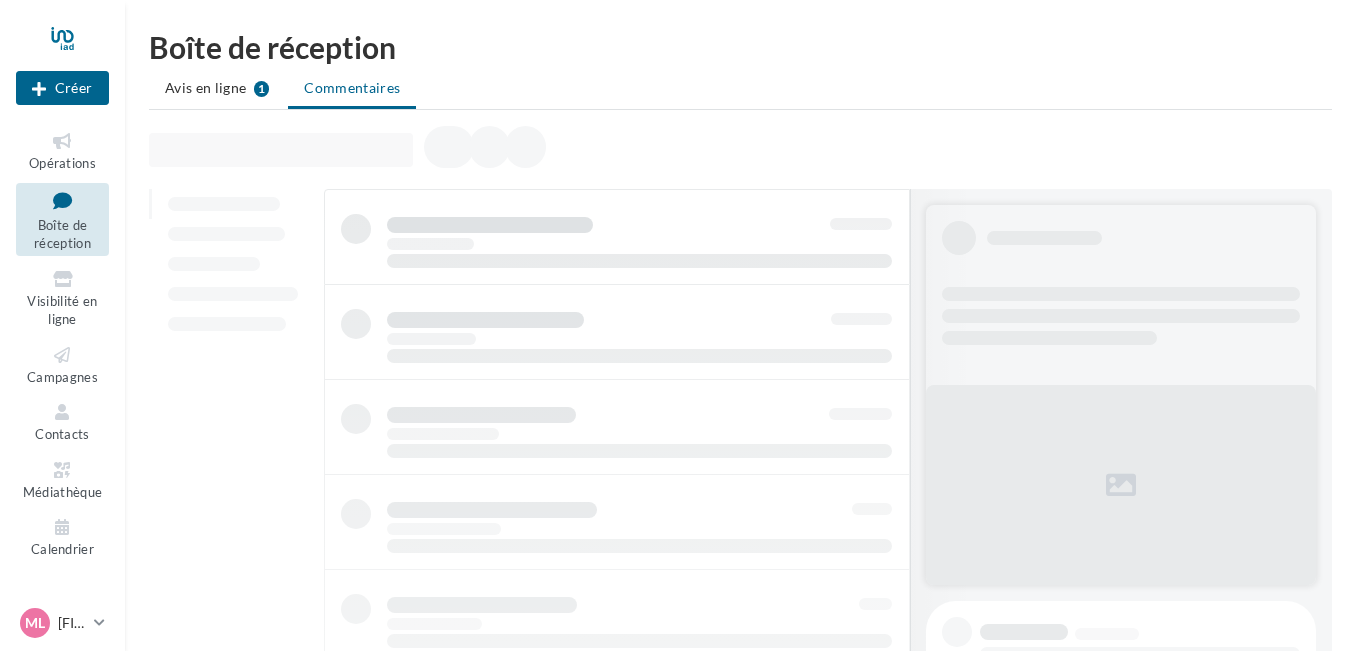 scroll, scrollTop: 0, scrollLeft: 0, axis: both 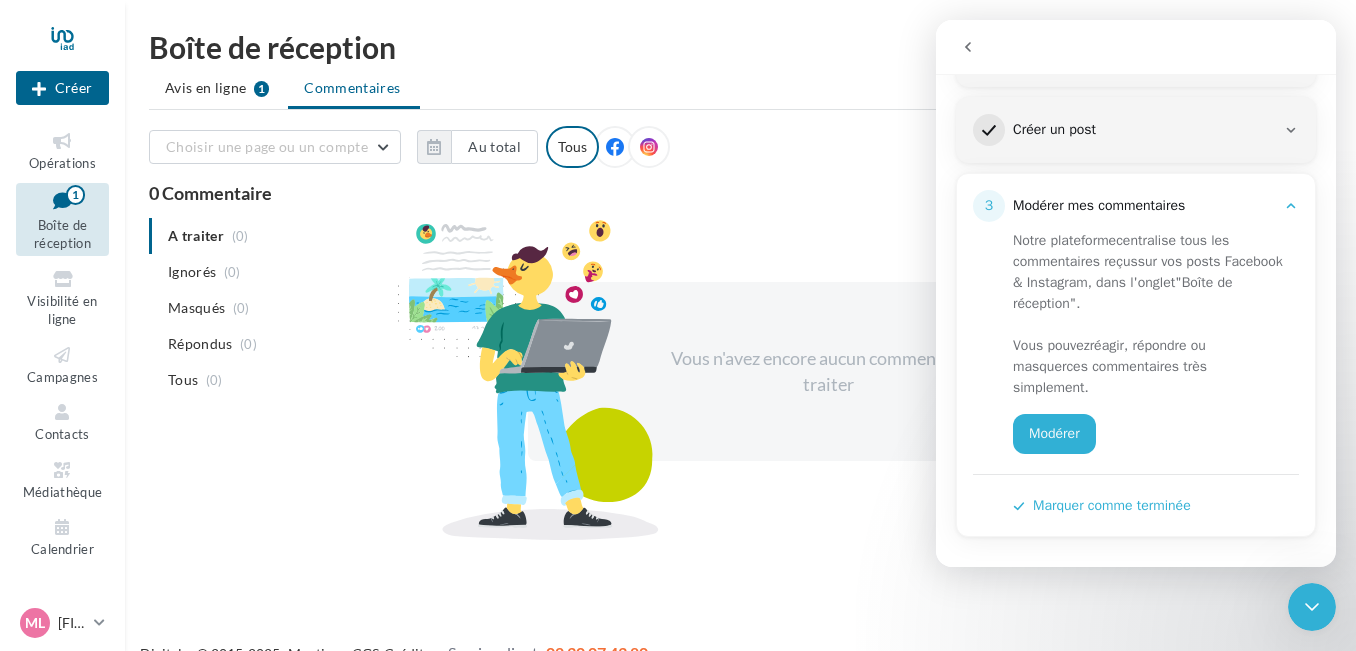 drag, startPoint x: 1331, startPoint y: 187, endPoint x: 2276, endPoint y: 422, distance: 973.7813 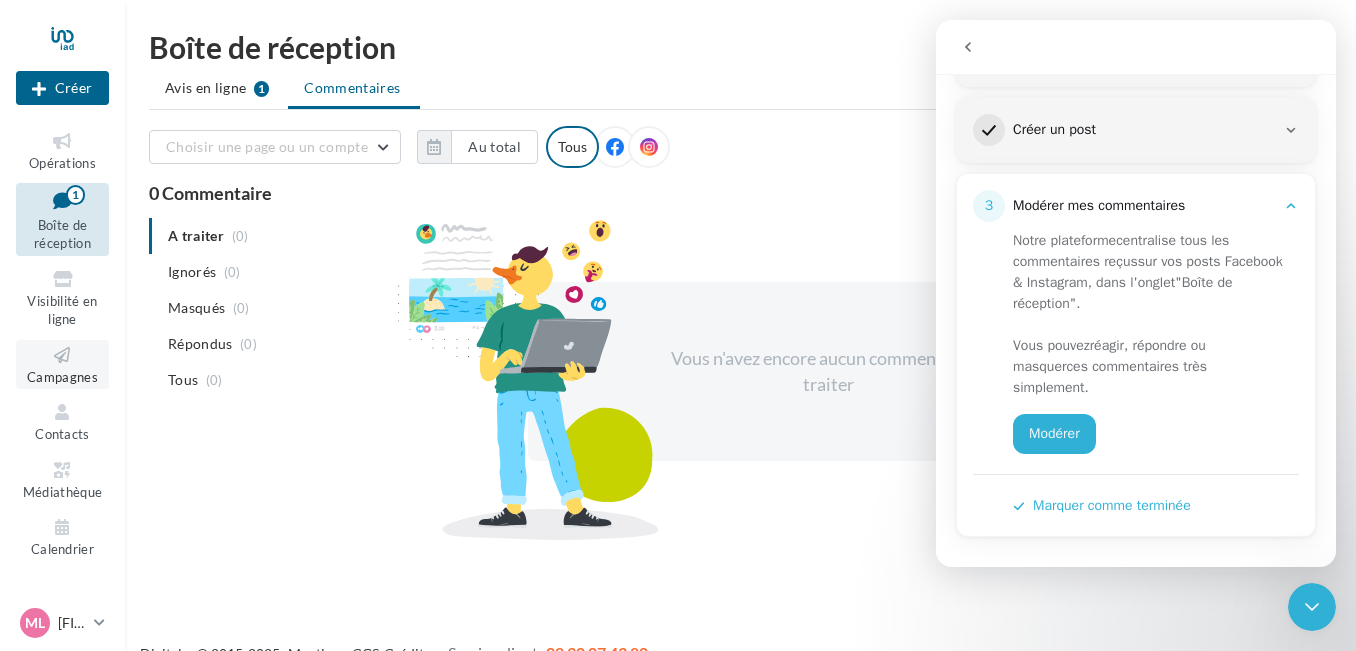 click on "Campagnes" at bounding box center (62, 364) 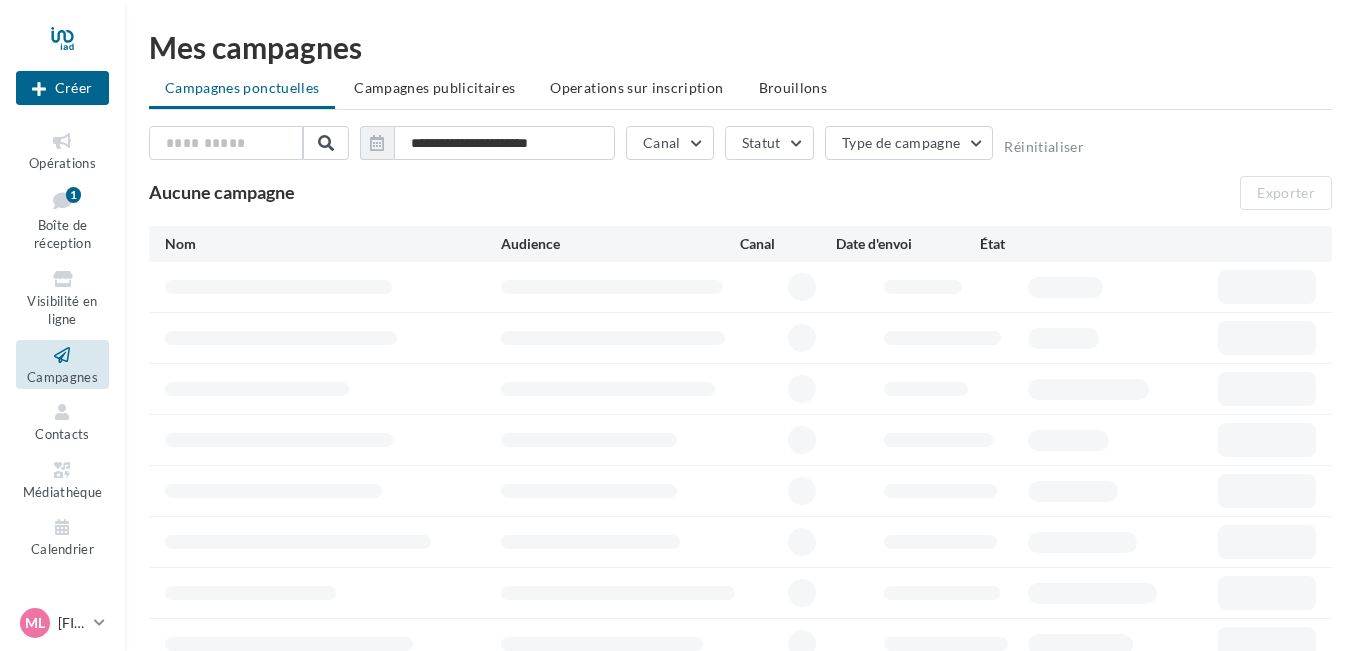 scroll, scrollTop: 0, scrollLeft: 0, axis: both 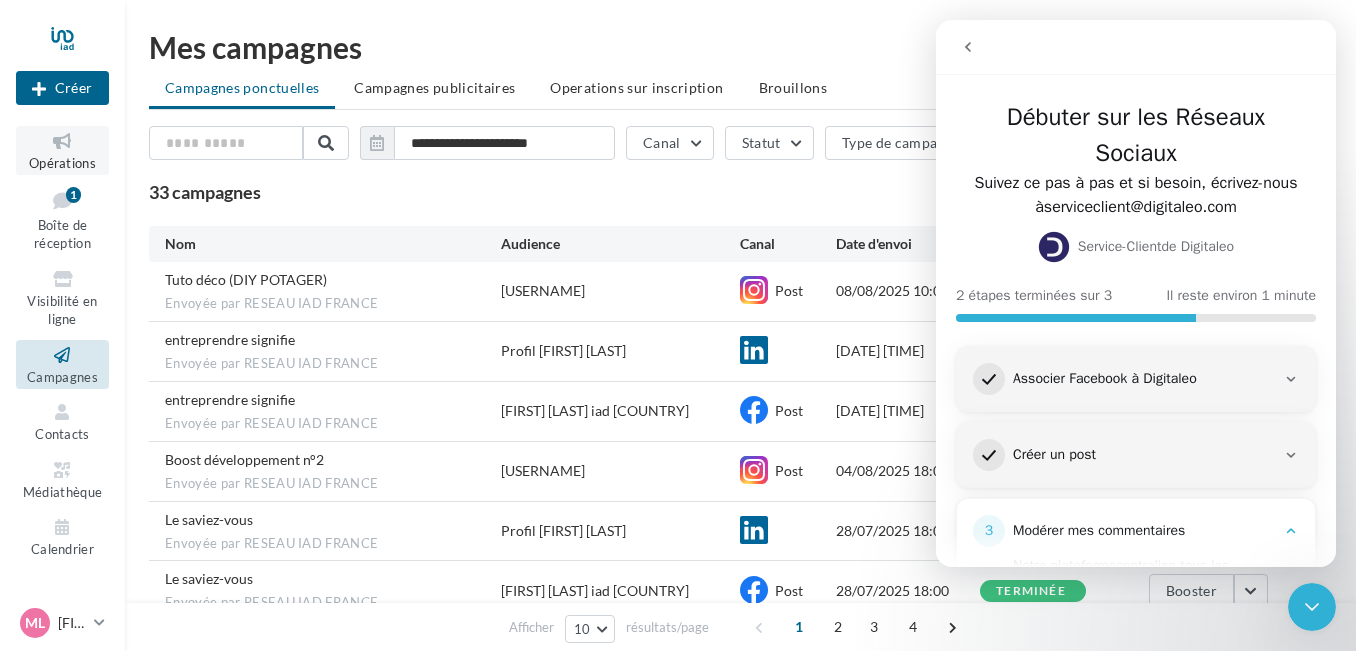 click on "Opérations" at bounding box center [62, 150] 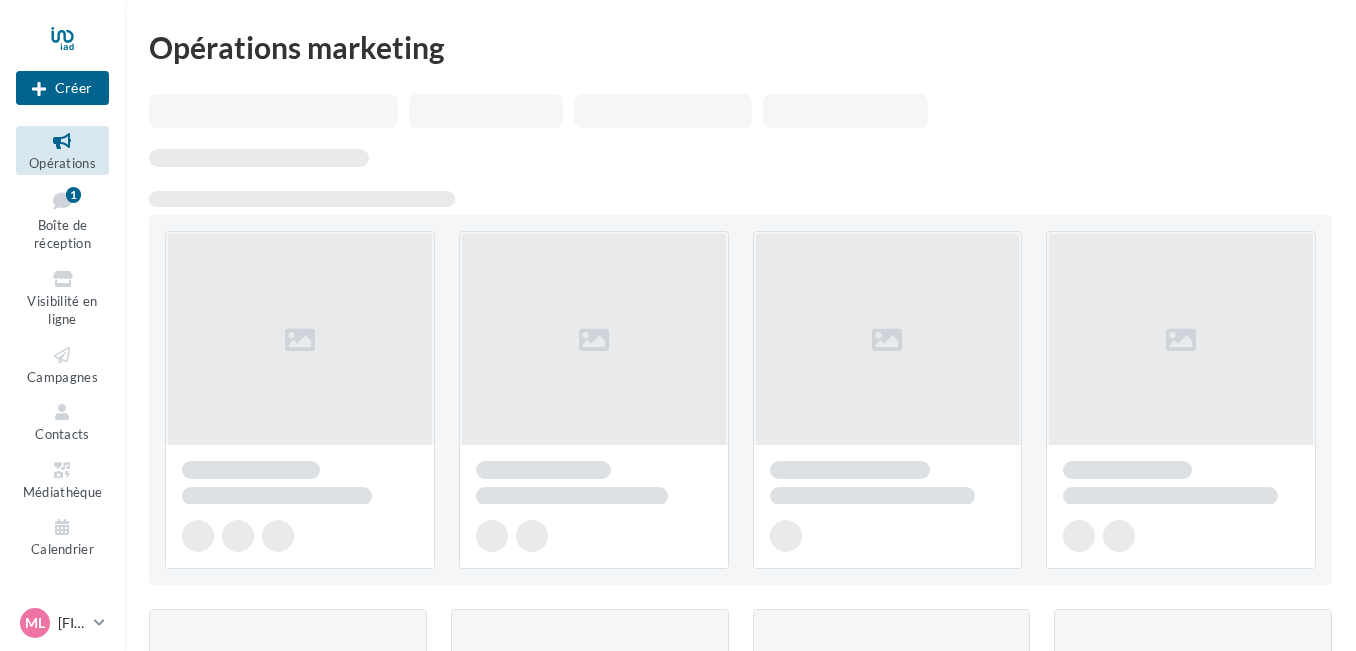 scroll, scrollTop: 0, scrollLeft: 0, axis: both 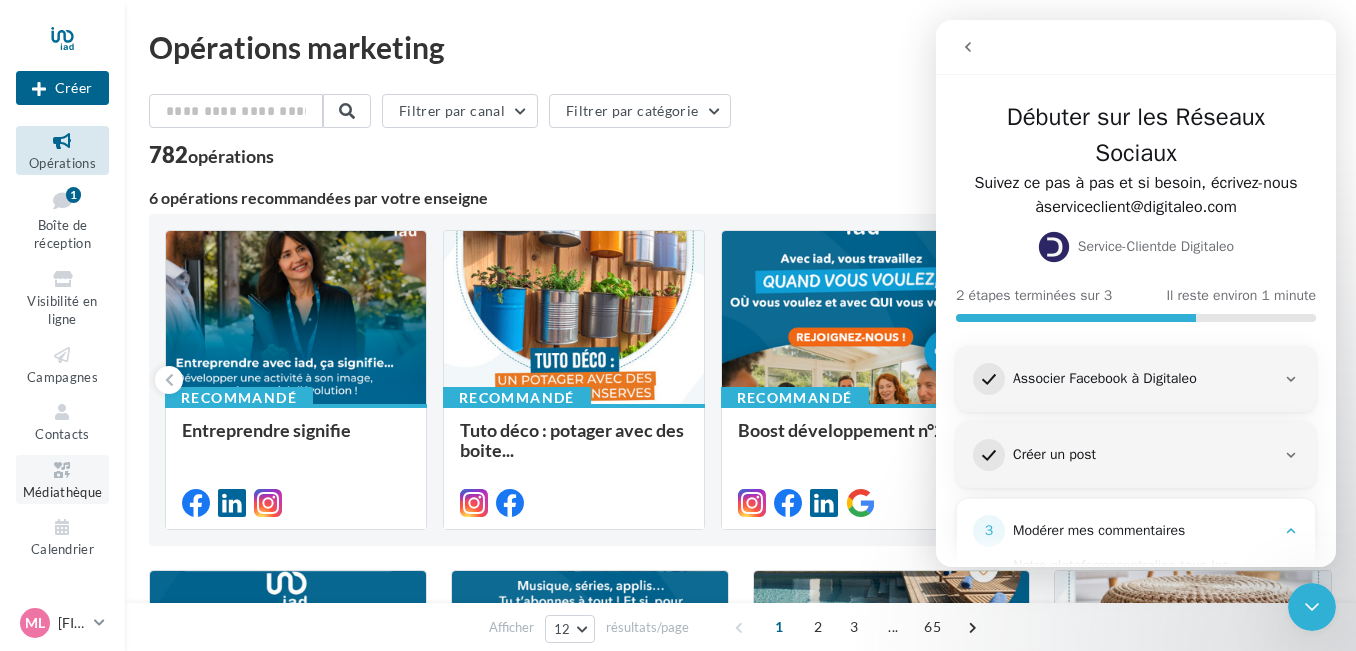 click on "Médiathèque" at bounding box center (63, 492) 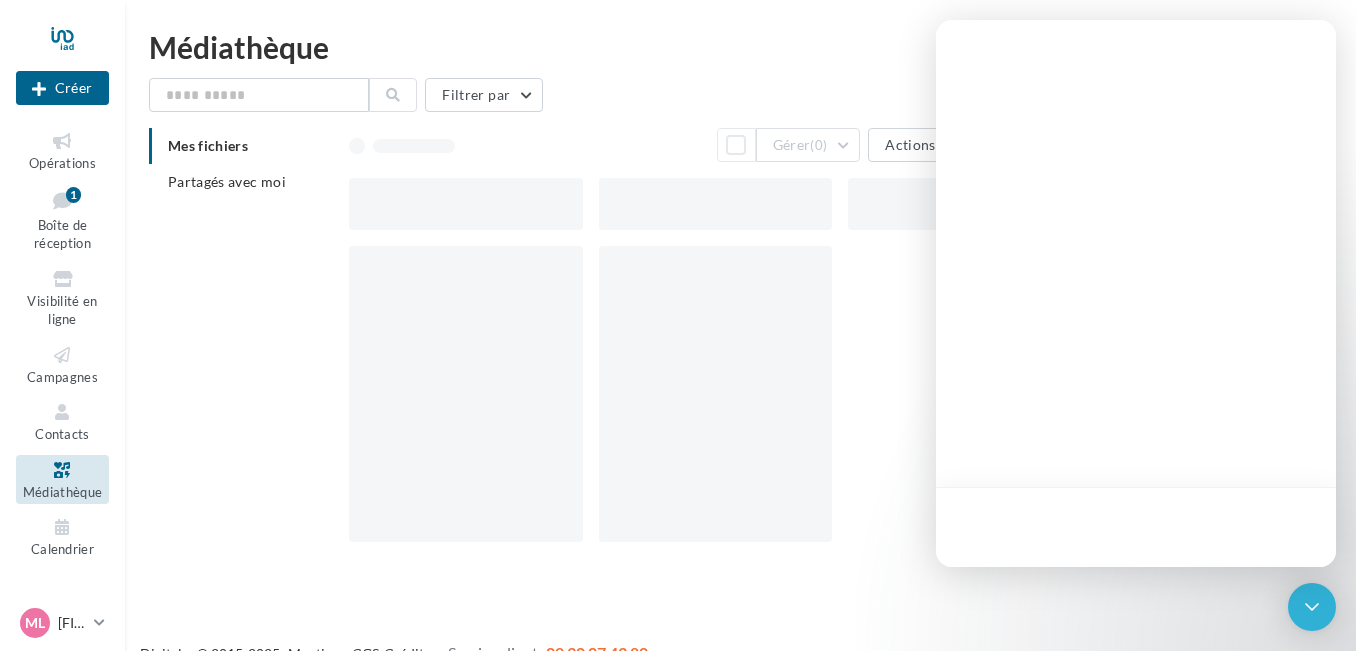 scroll, scrollTop: 0, scrollLeft: 0, axis: both 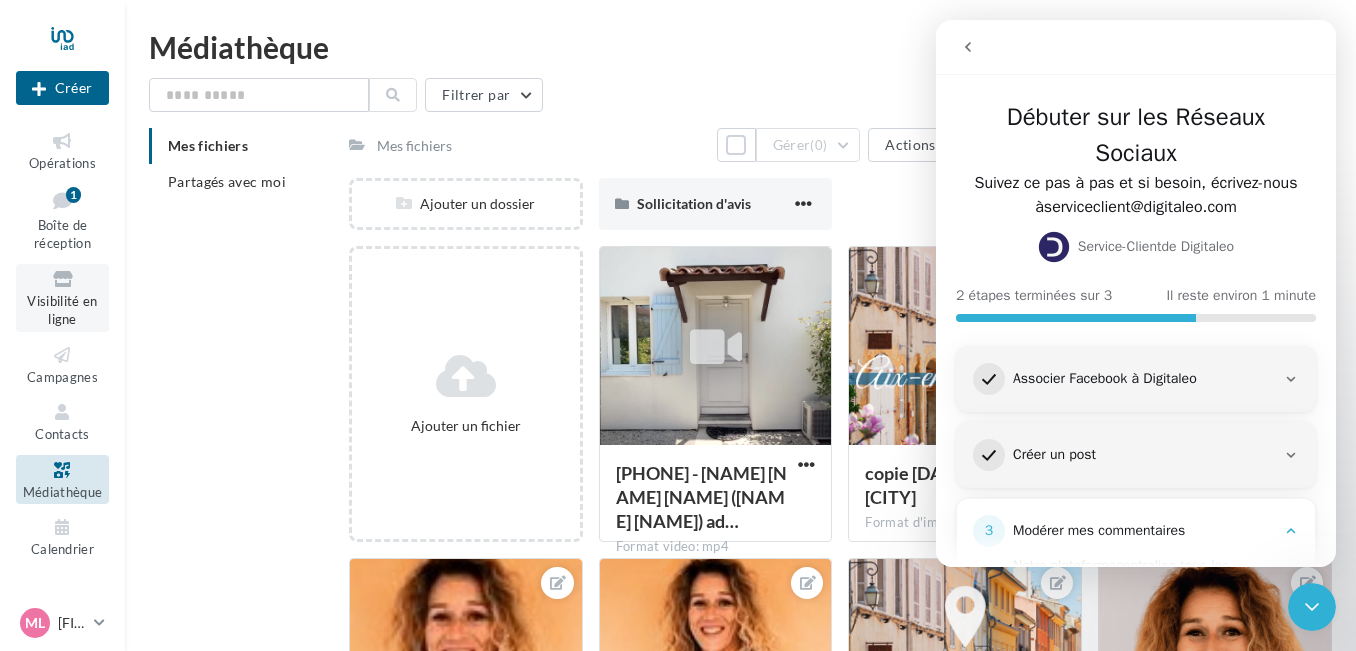 click on "Visibilité en ligne" at bounding box center (62, 298) 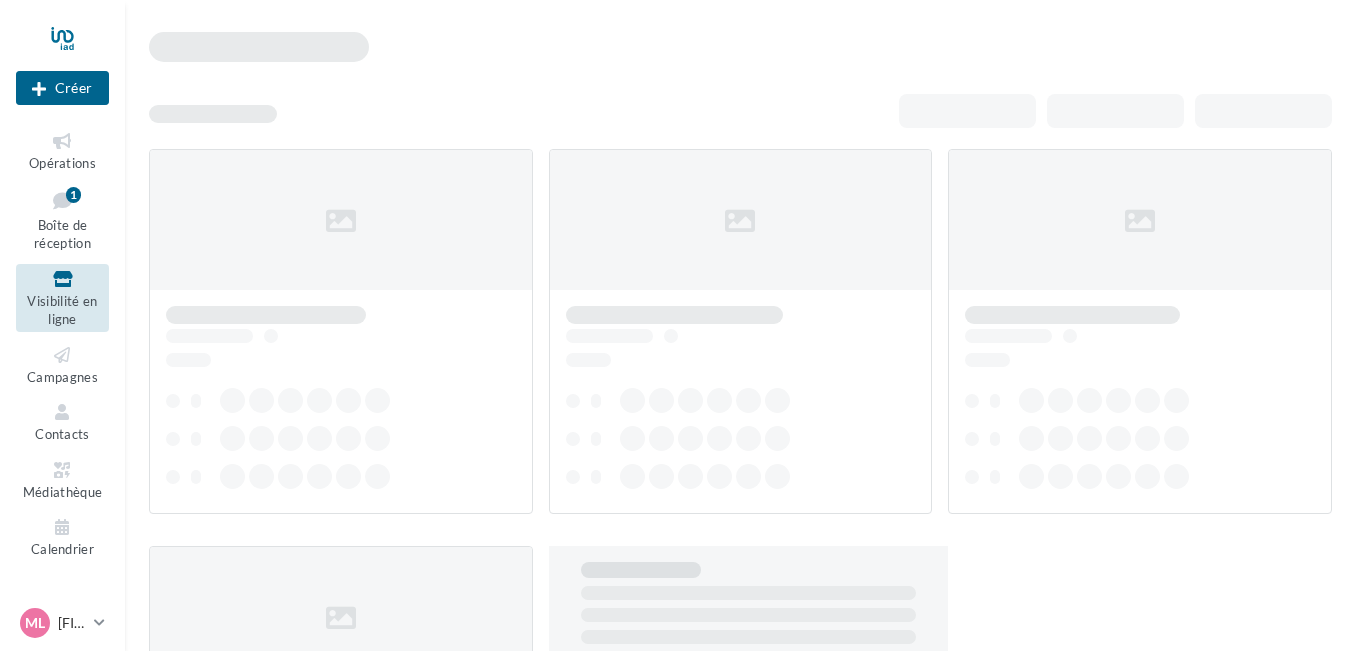 scroll, scrollTop: 0, scrollLeft: 0, axis: both 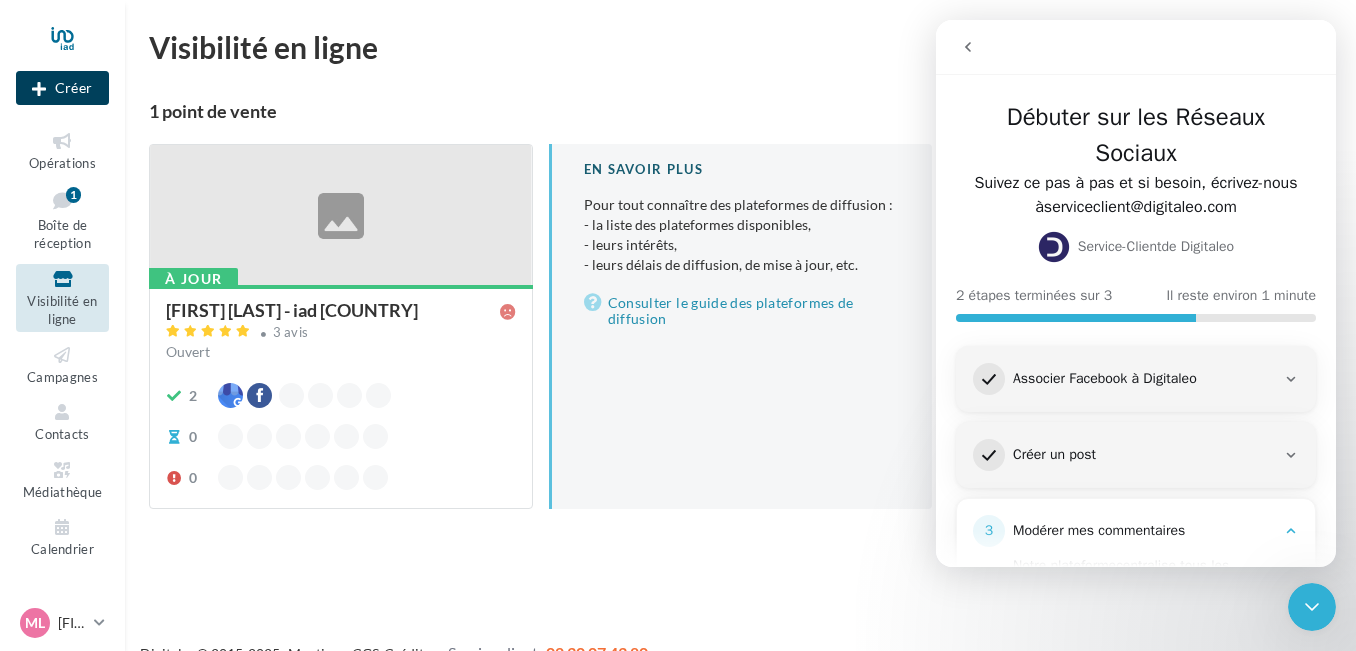 click on "Créer" at bounding box center [62, 88] 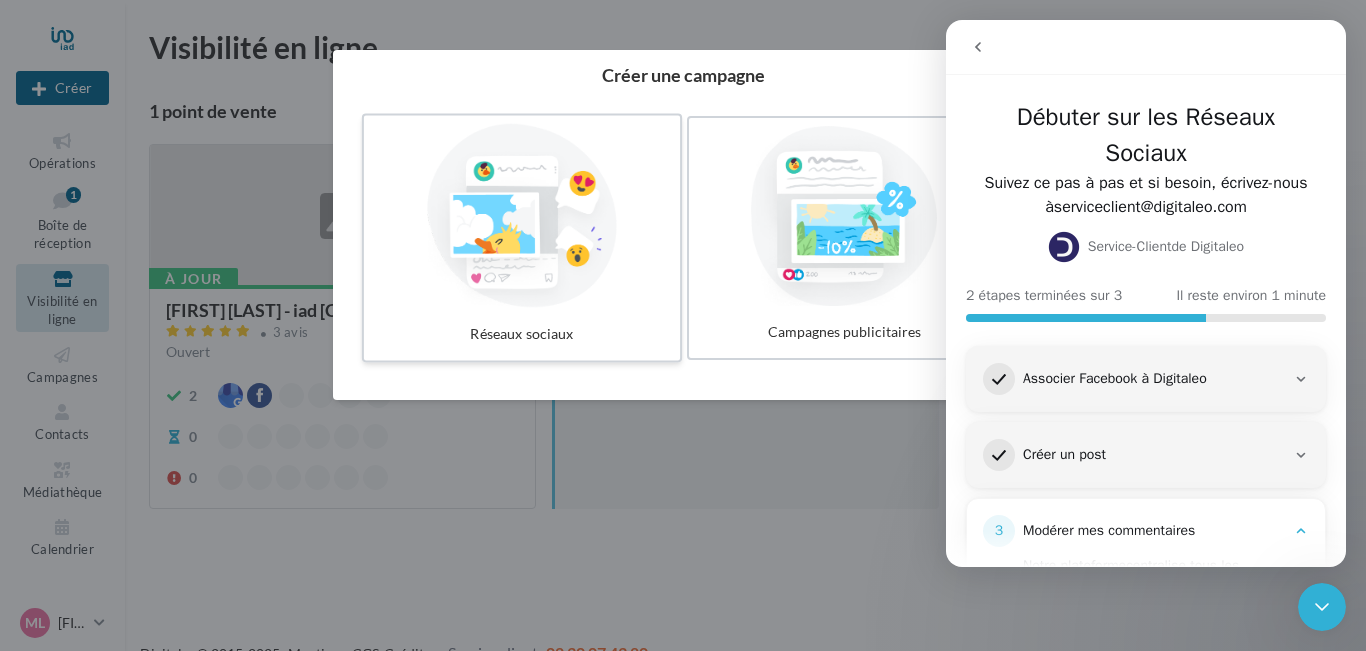 click at bounding box center (522, 216) 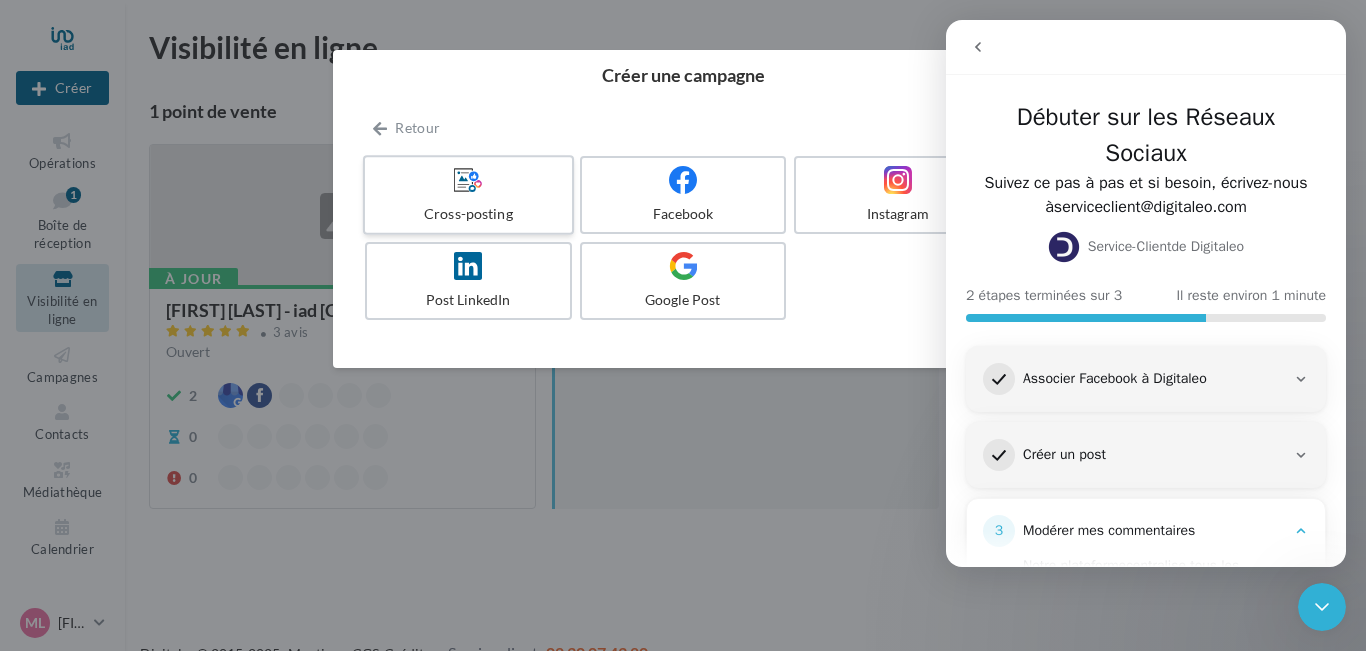 click at bounding box center [468, 179] 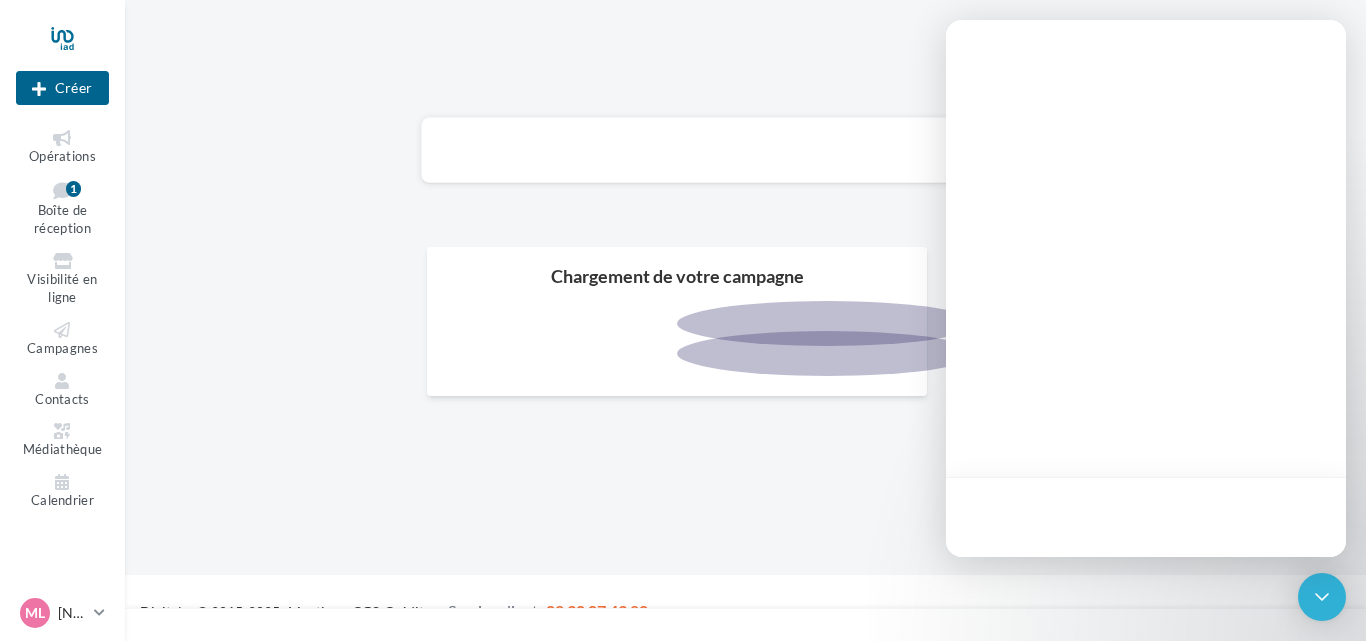 scroll, scrollTop: 0, scrollLeft: 0, axis: both 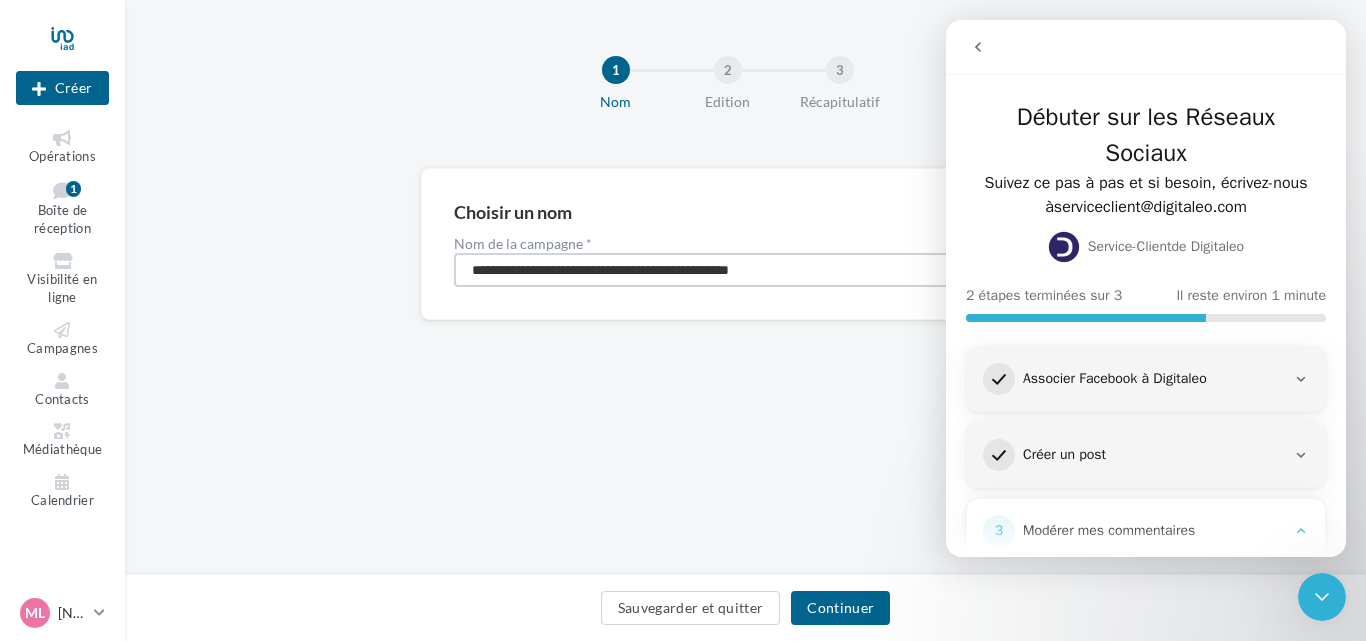 drag, startPoint x: 591, startPoint y: 271, endPoint x: 449, endPoint y: 265, distance: 142.12671 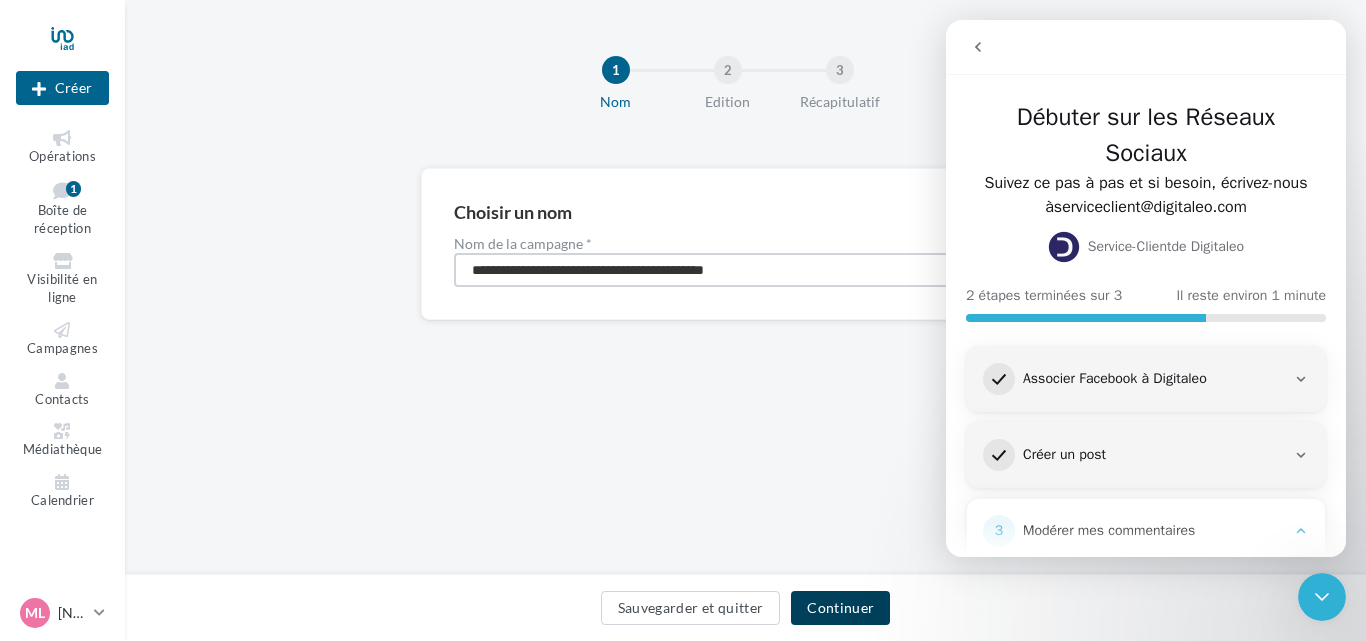 type on "**********" 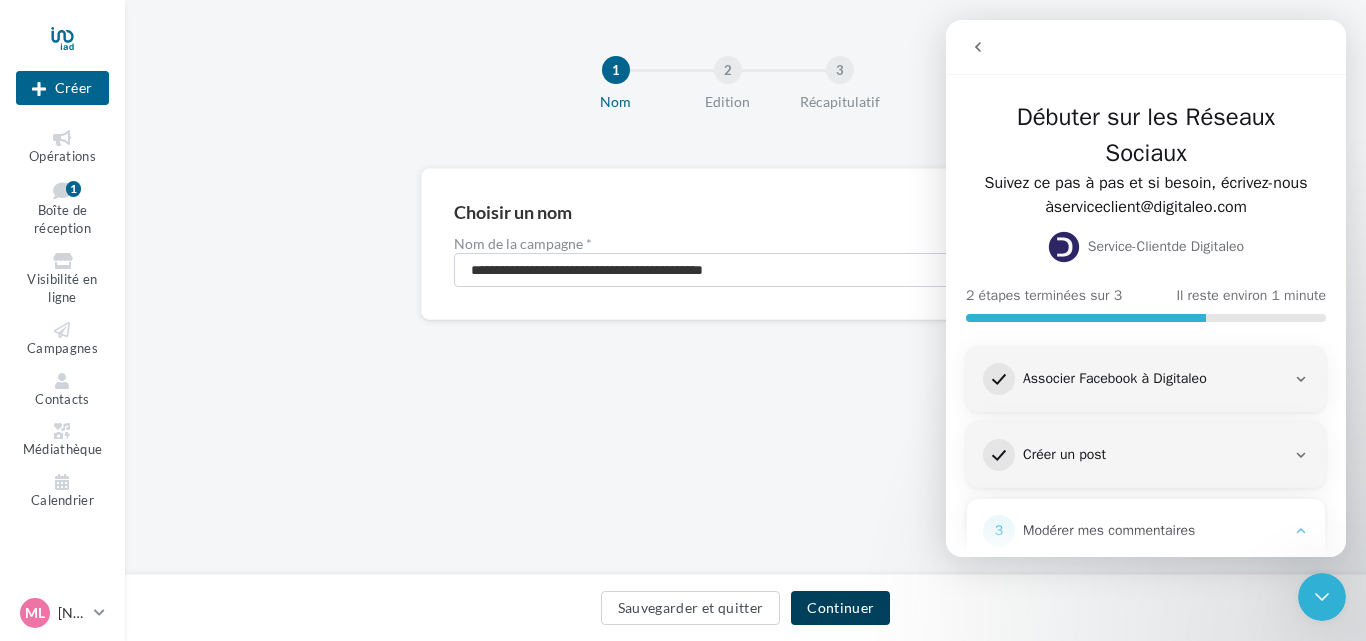 click on "Continuer" at bounding box center [840, 608] 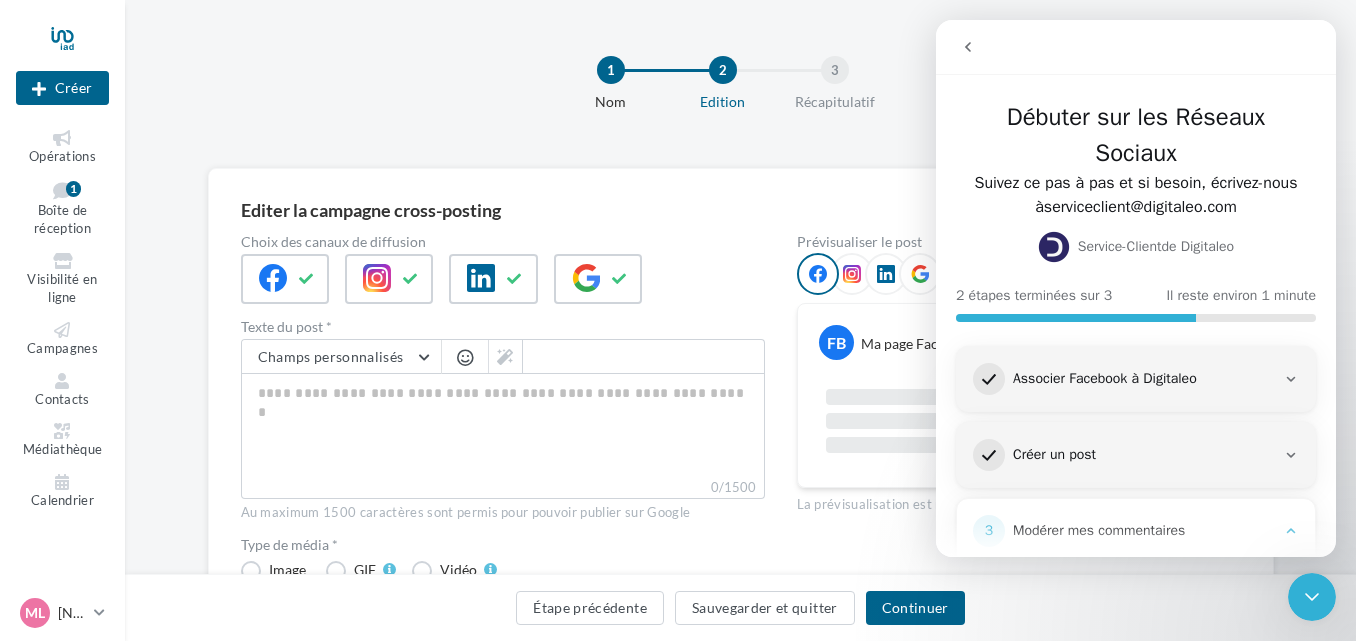 click 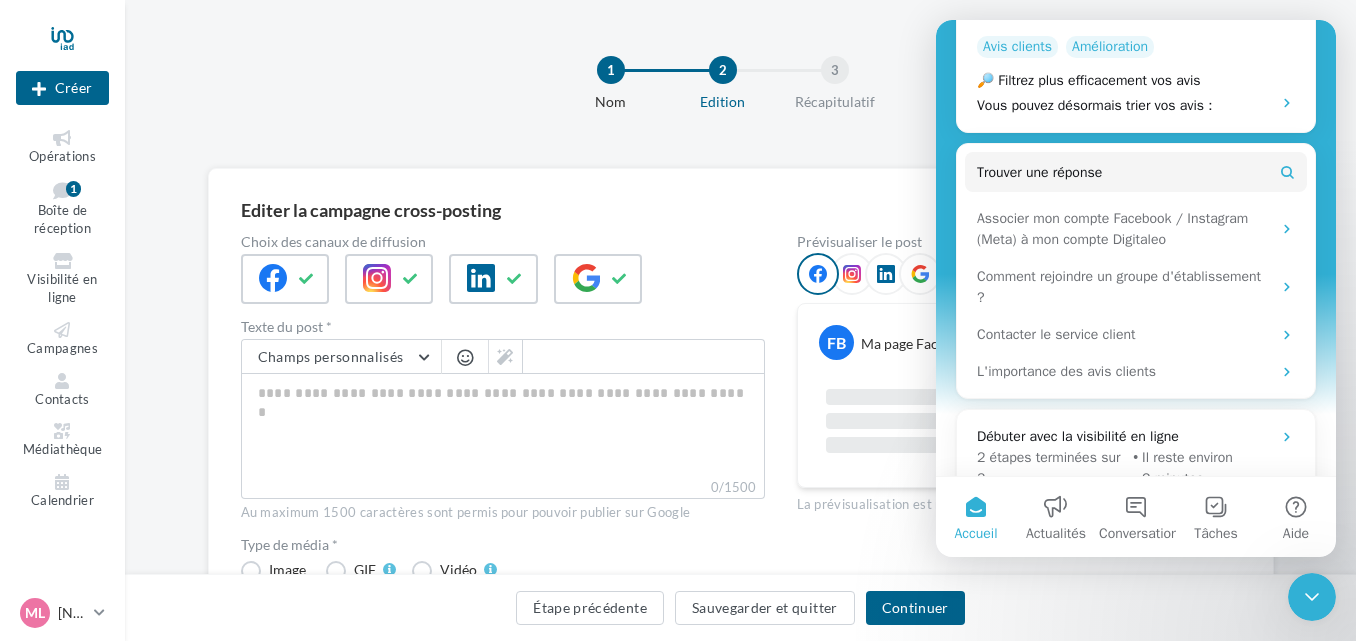 scroll, scrollTop: 604, scrollLeft: 0, axis: vertical 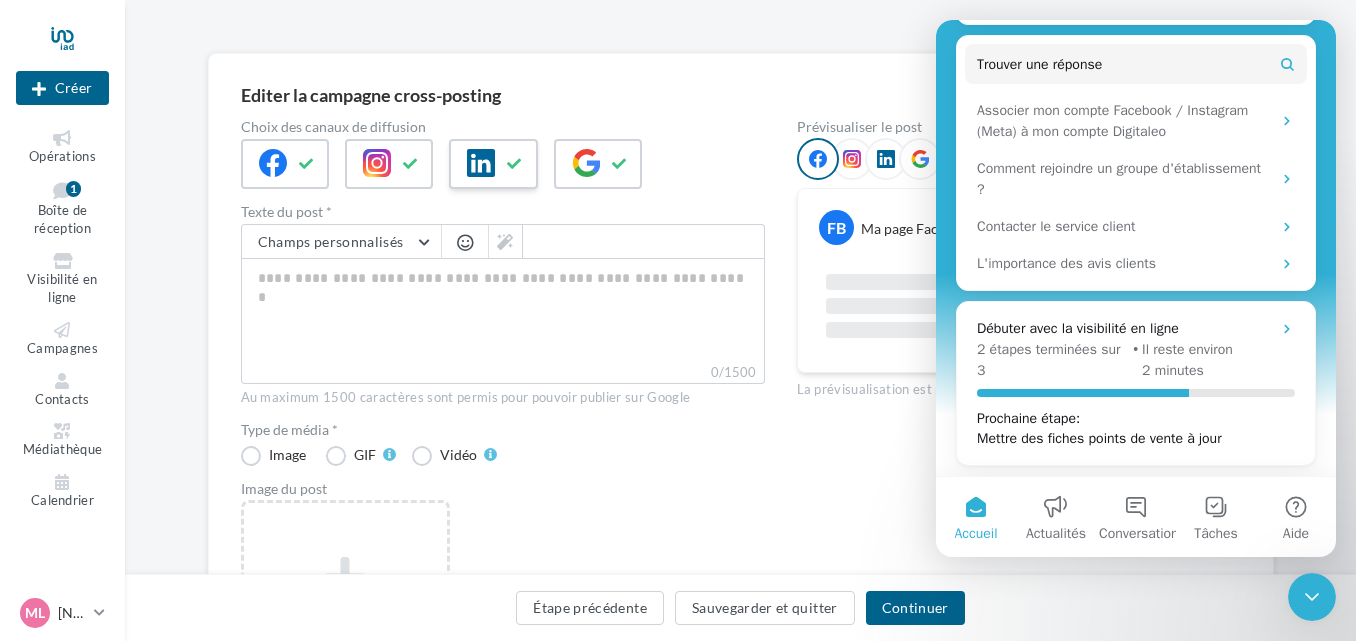 click at bounding box center [515, 164] 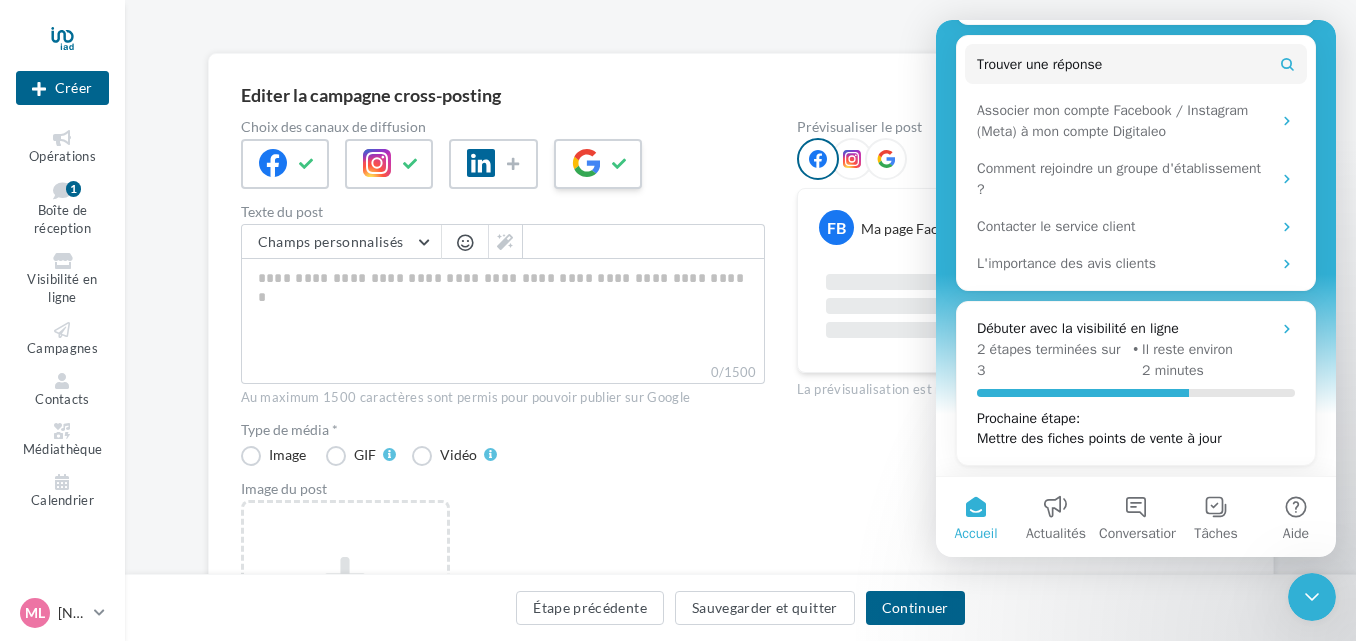 click at bounding box center (620, 164) 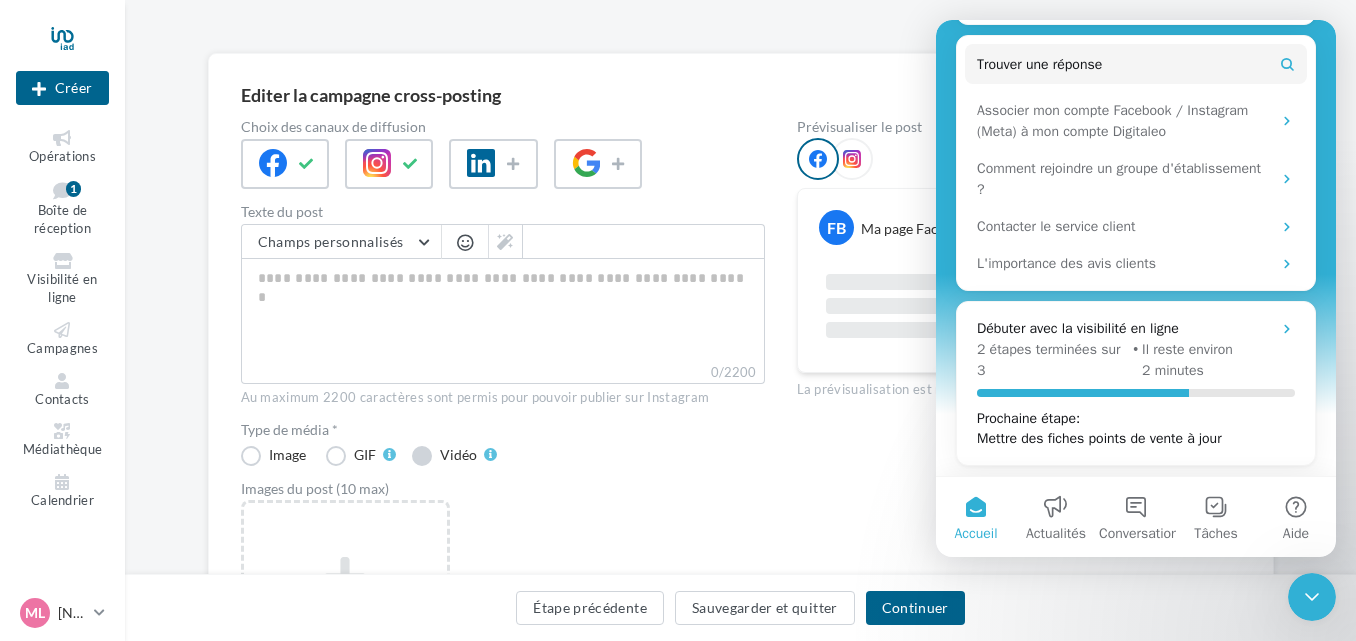 click on "Vidéo" at bounding box center (454, 456) 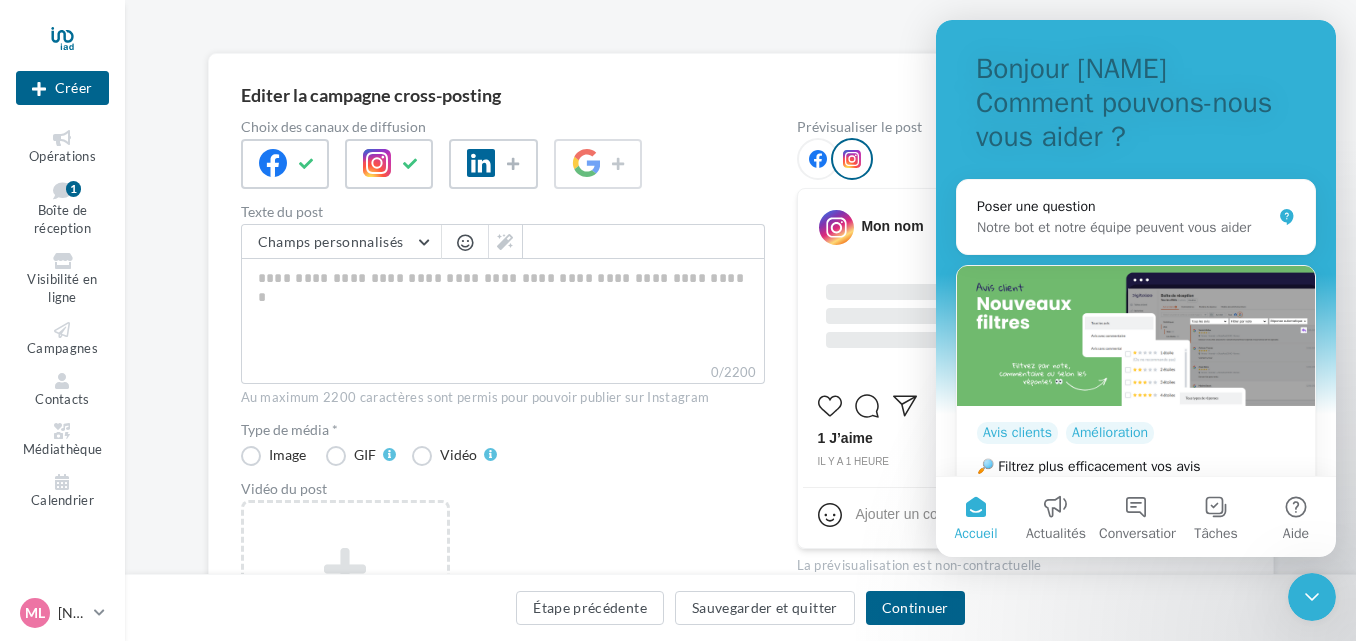 scroll, scrollTop: 0, scrollLeft: 0, axis: both 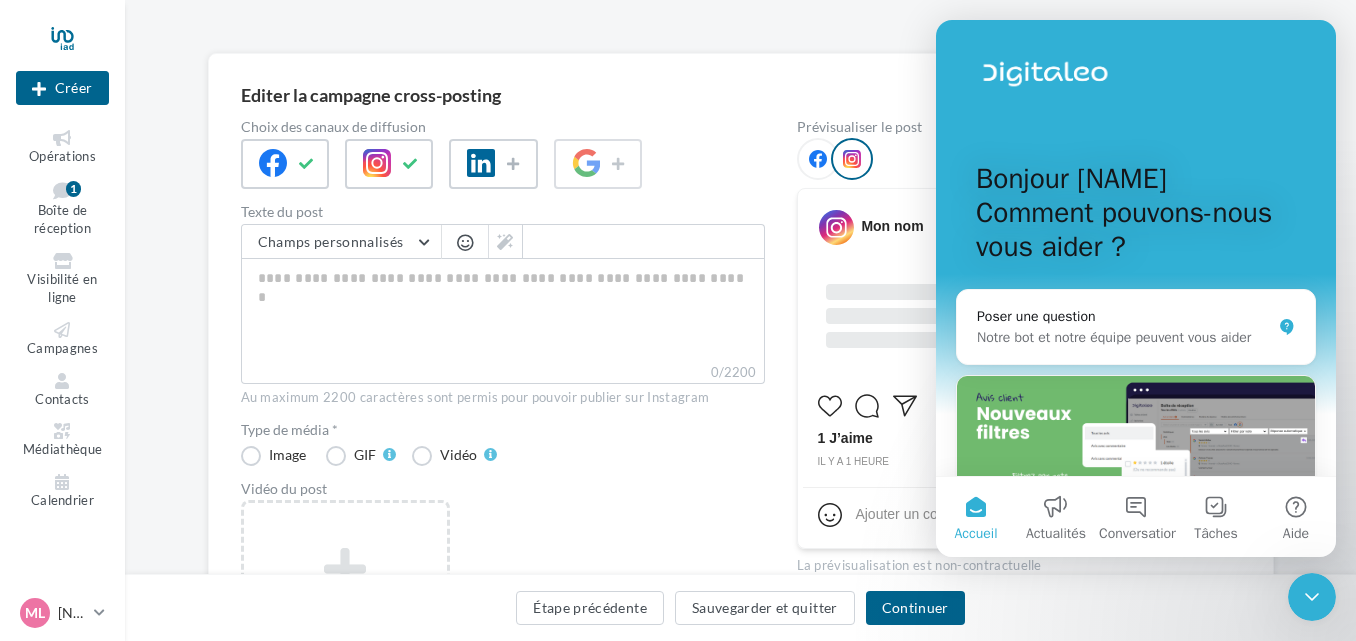click 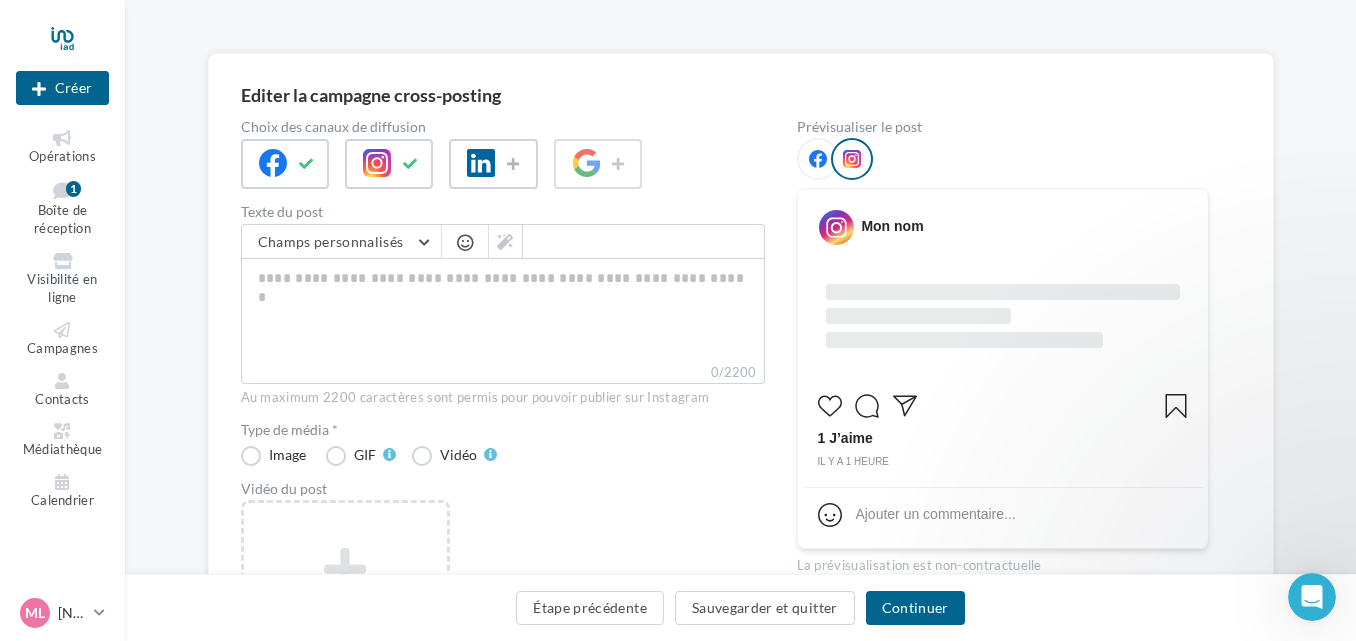 scroll, scrollTop: 0, scrollLeft: 0, axis: both 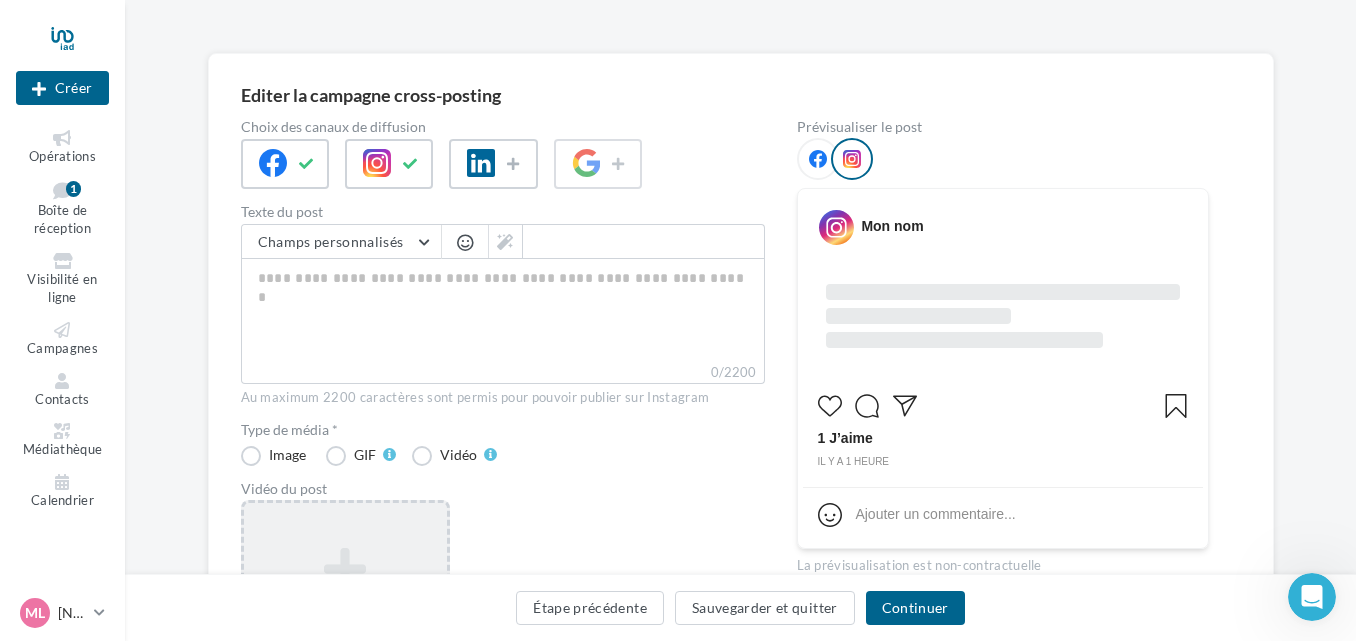 click on "Ajouter une vidéo     Format: mp4, quicktime   Taille min: 1 pixels de largeur   Taille max: 1920 pixels de largeur" at bounding box center [345, 630] 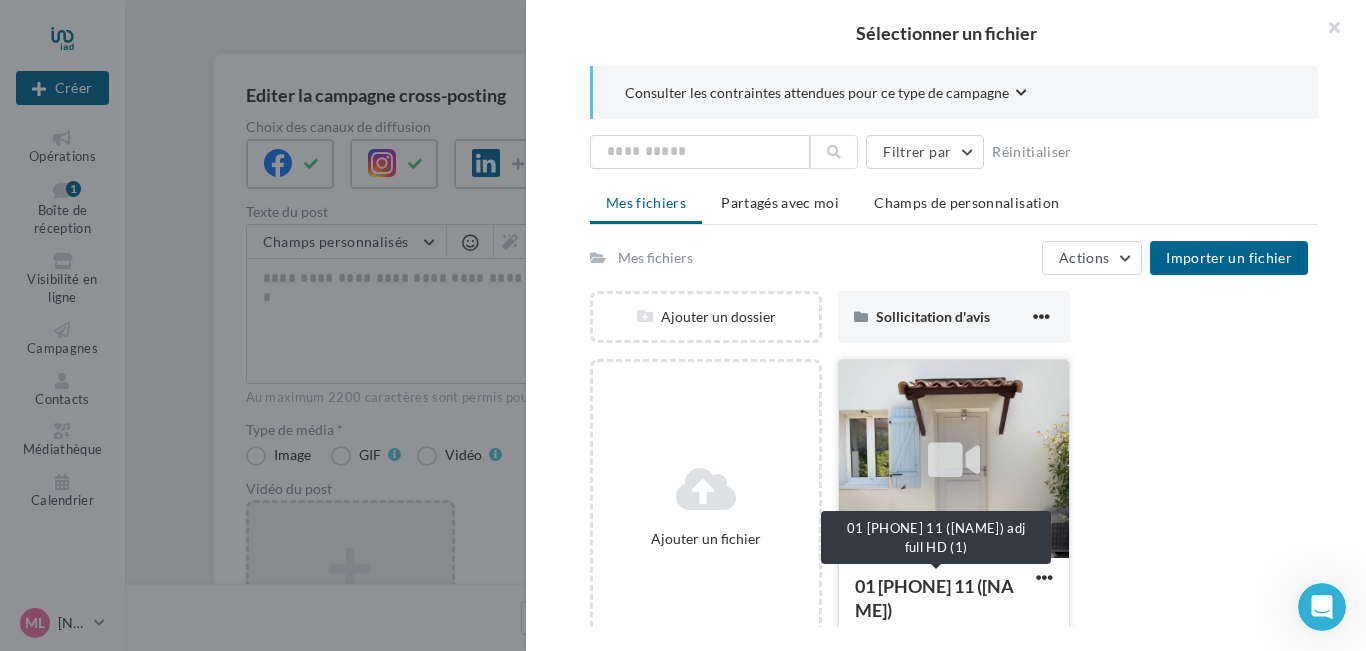 click on "01 [PHONE] 11 ([NAME])" at bounding box center (934, 598) 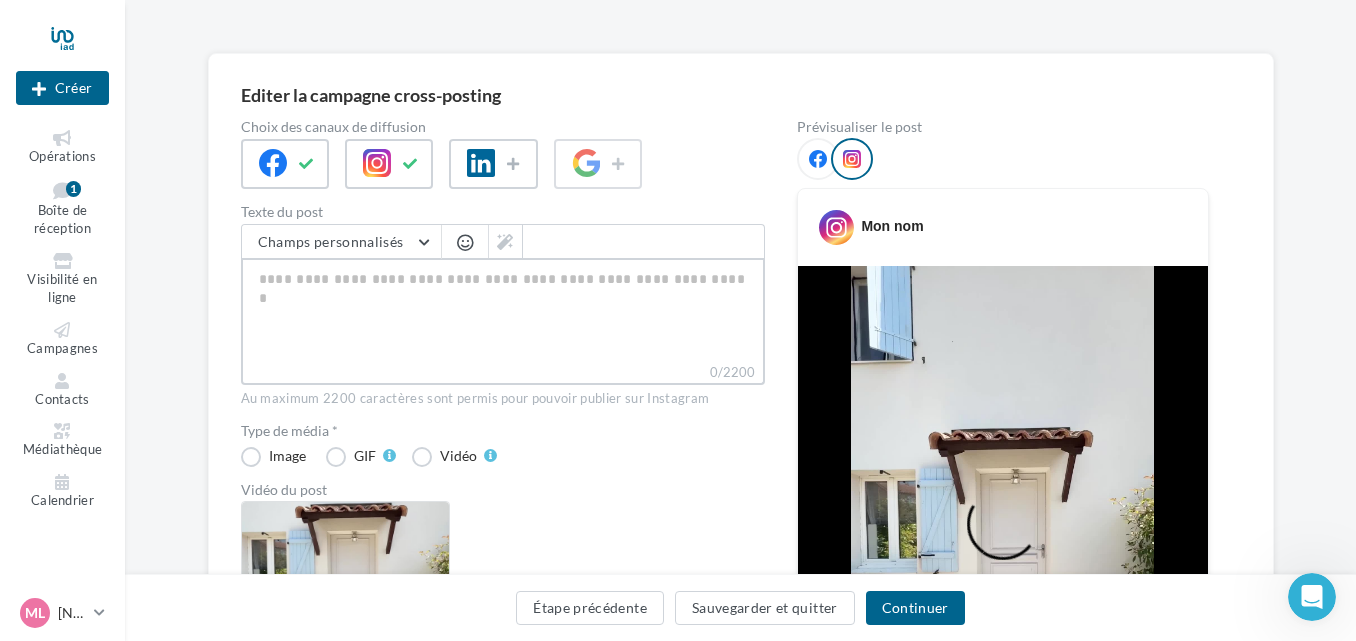 click on "0/2200" at bounding box center (503, 310) 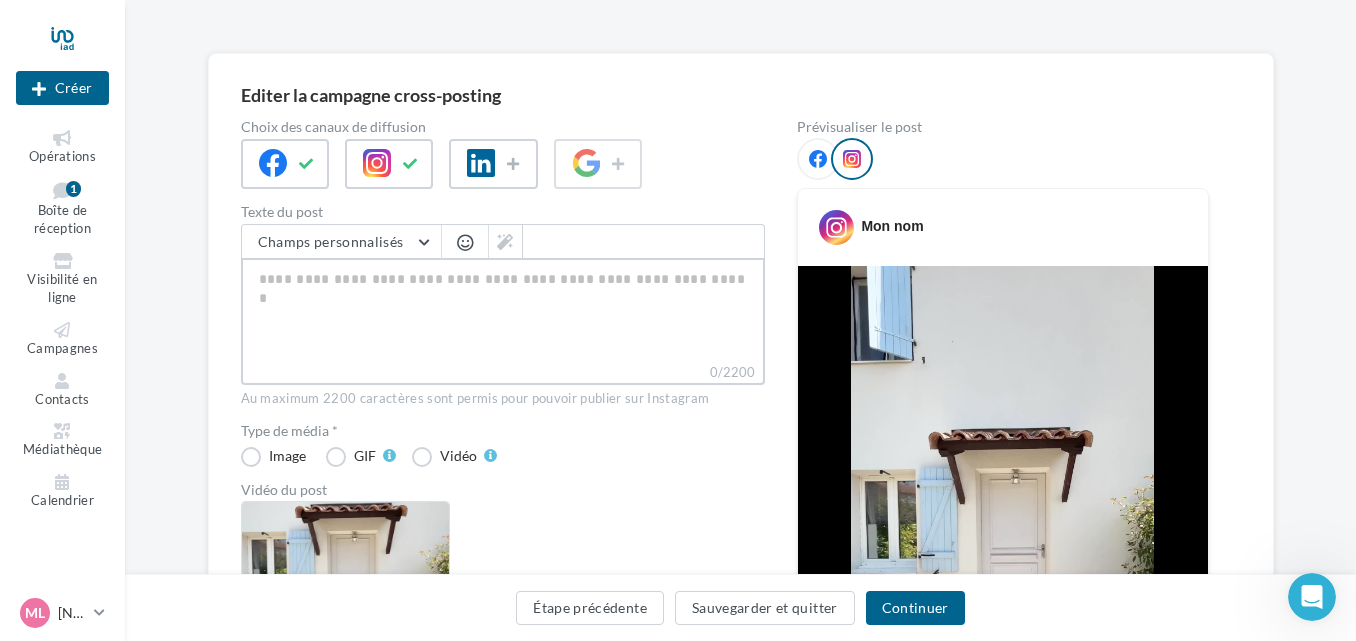 paste on "**********" 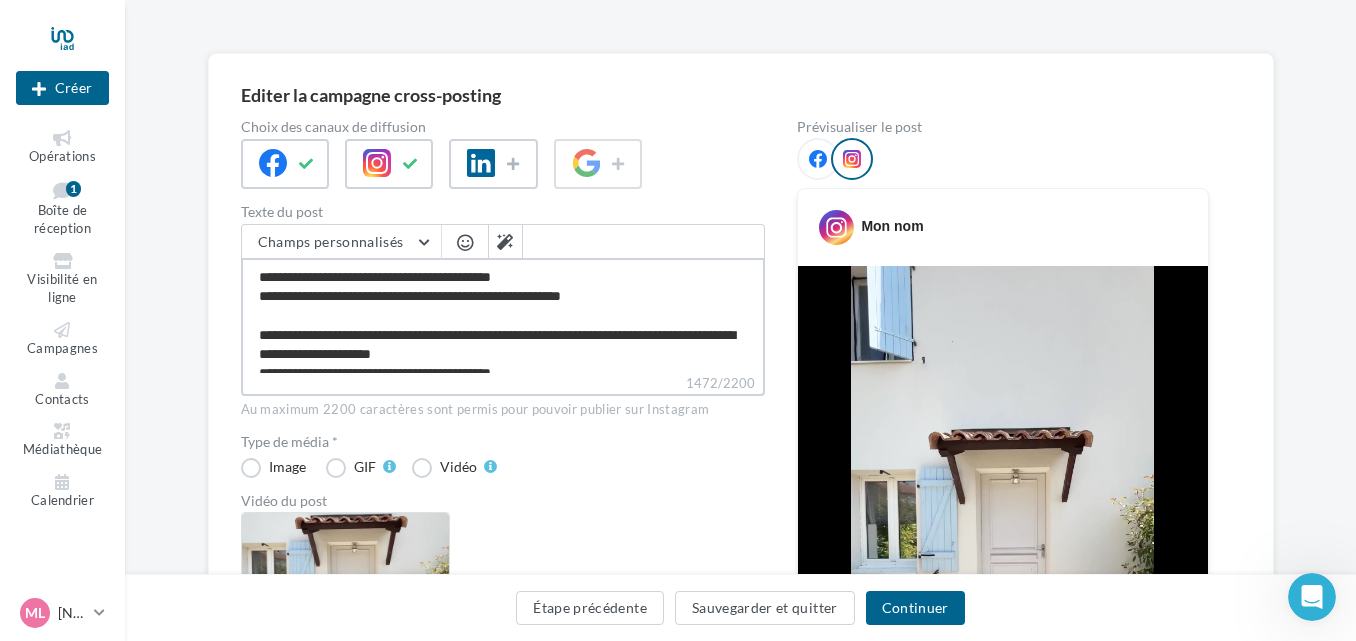 scroll, scrollTop: 934, scrollLeft: 0, axis: vertical 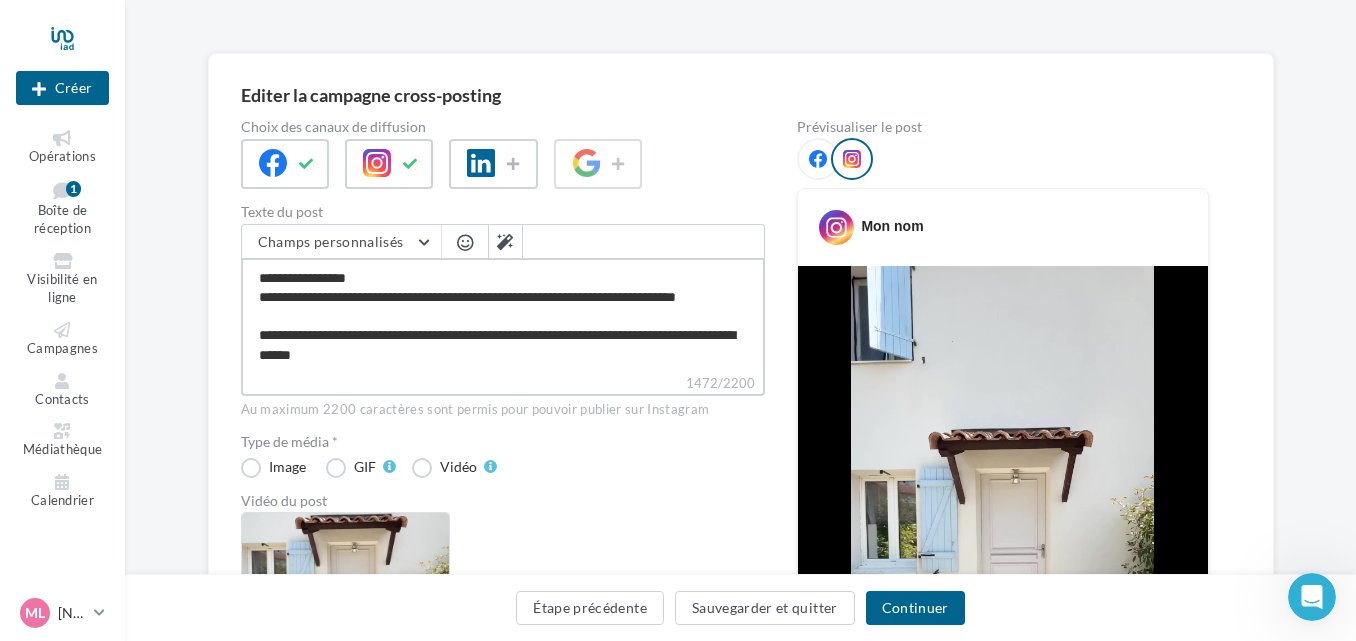 type on "**********" 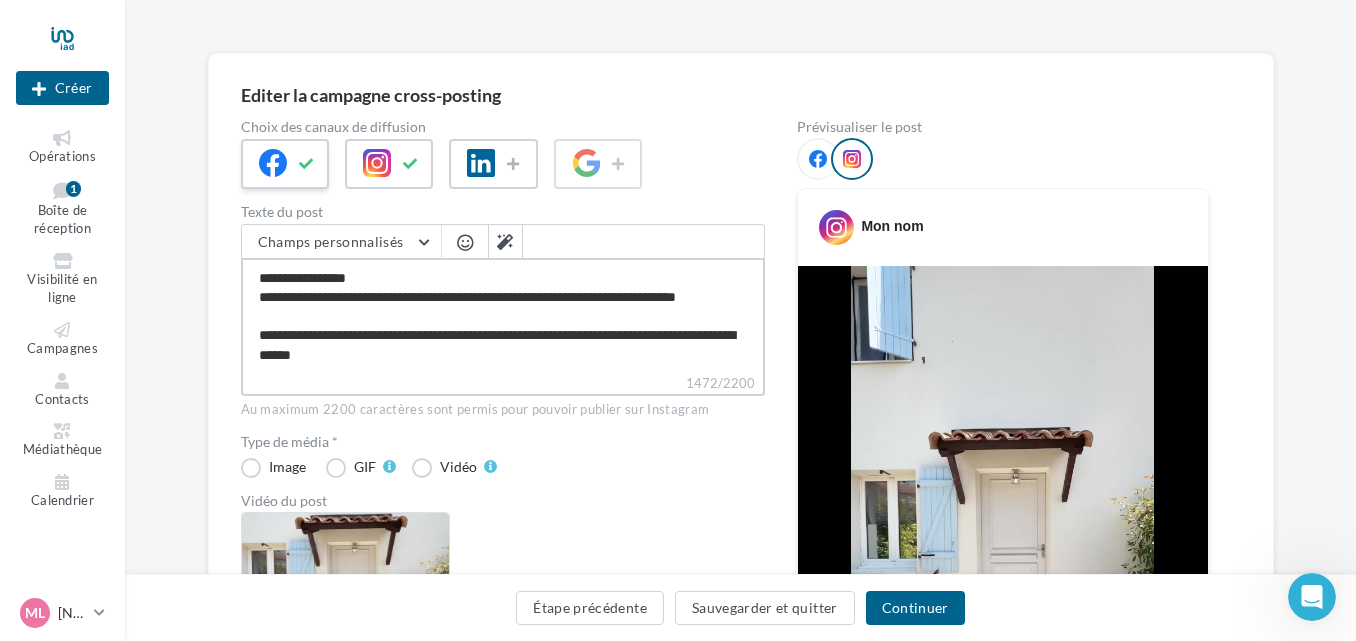 type on "**********" 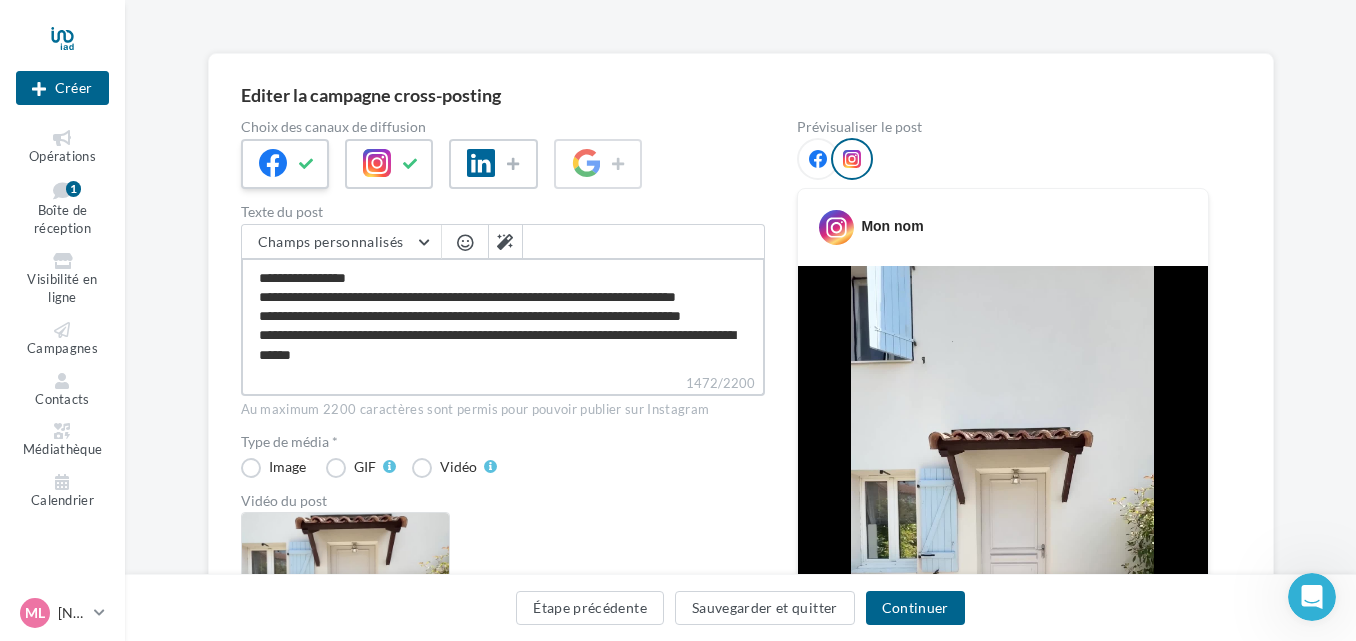scroll, scrollTop: 914, scrollLeft: 0, axis: vertical 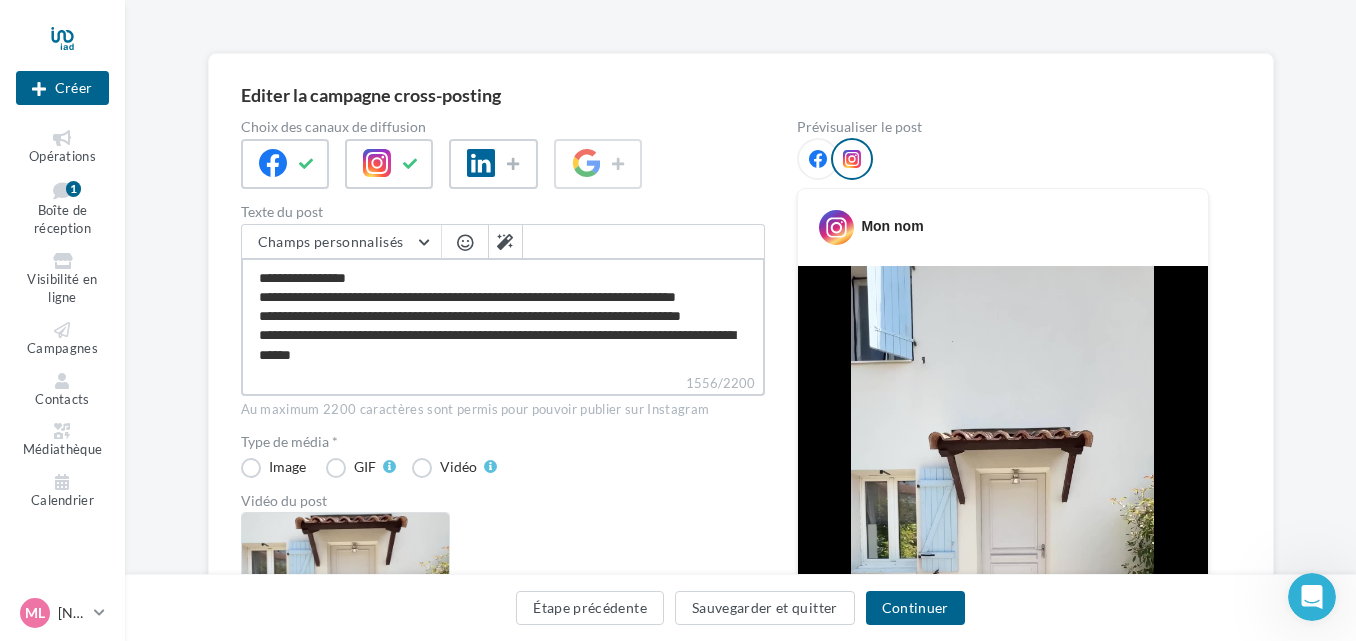 click on "1556/2200" at bounding box center (503, 315) 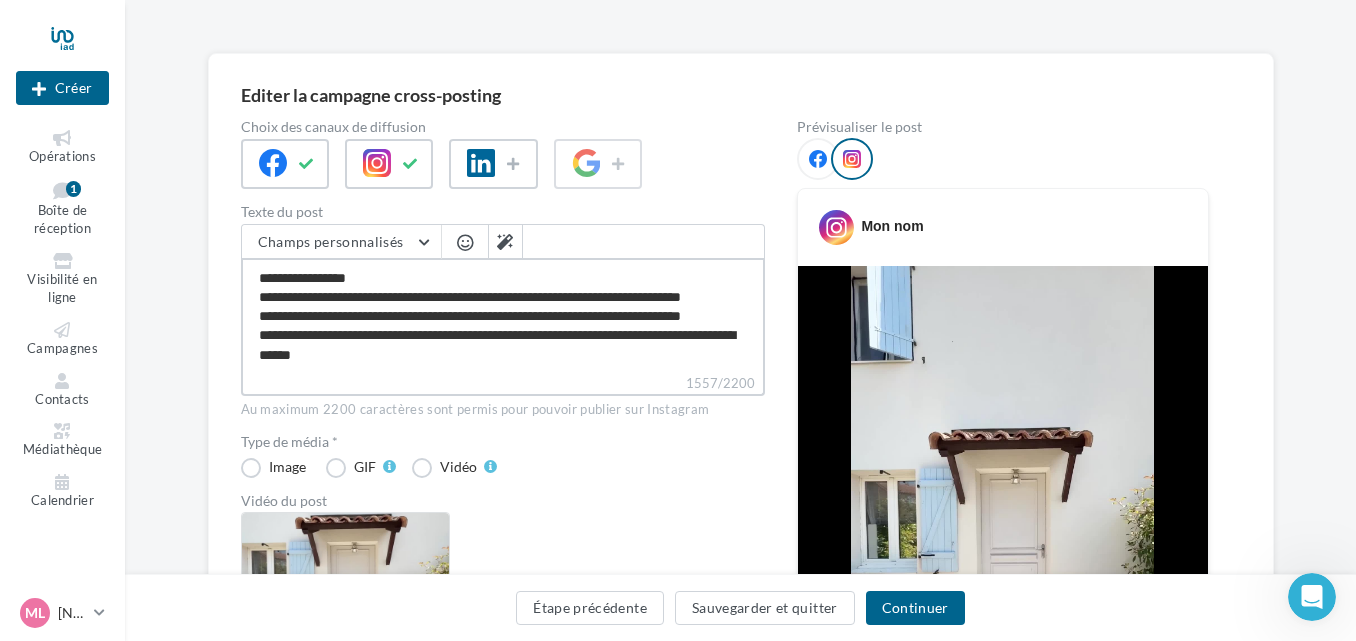 type on "**********" 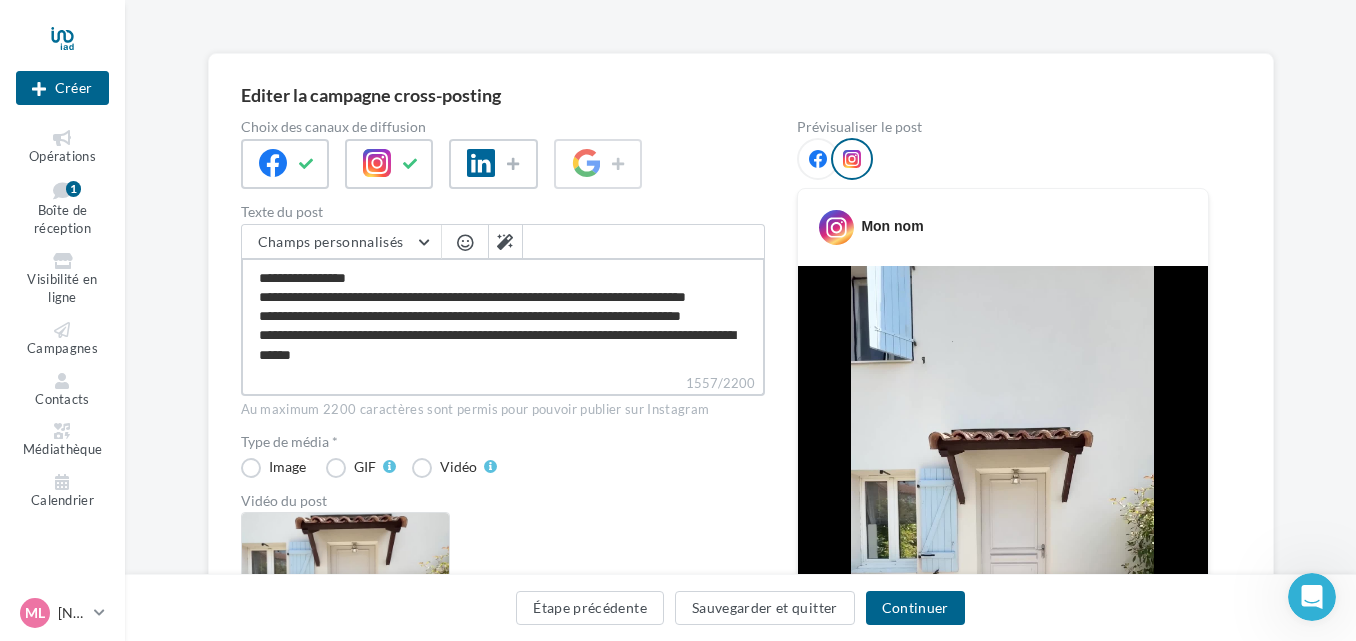 type on "**********" 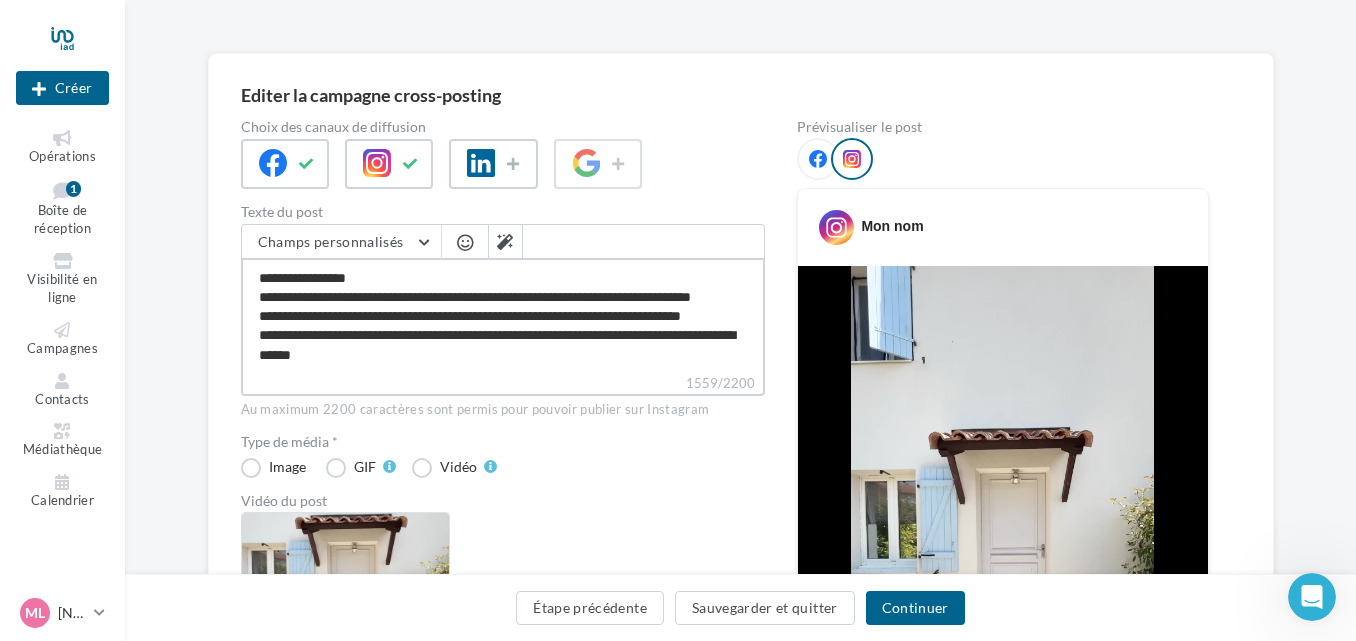 type on "**********" 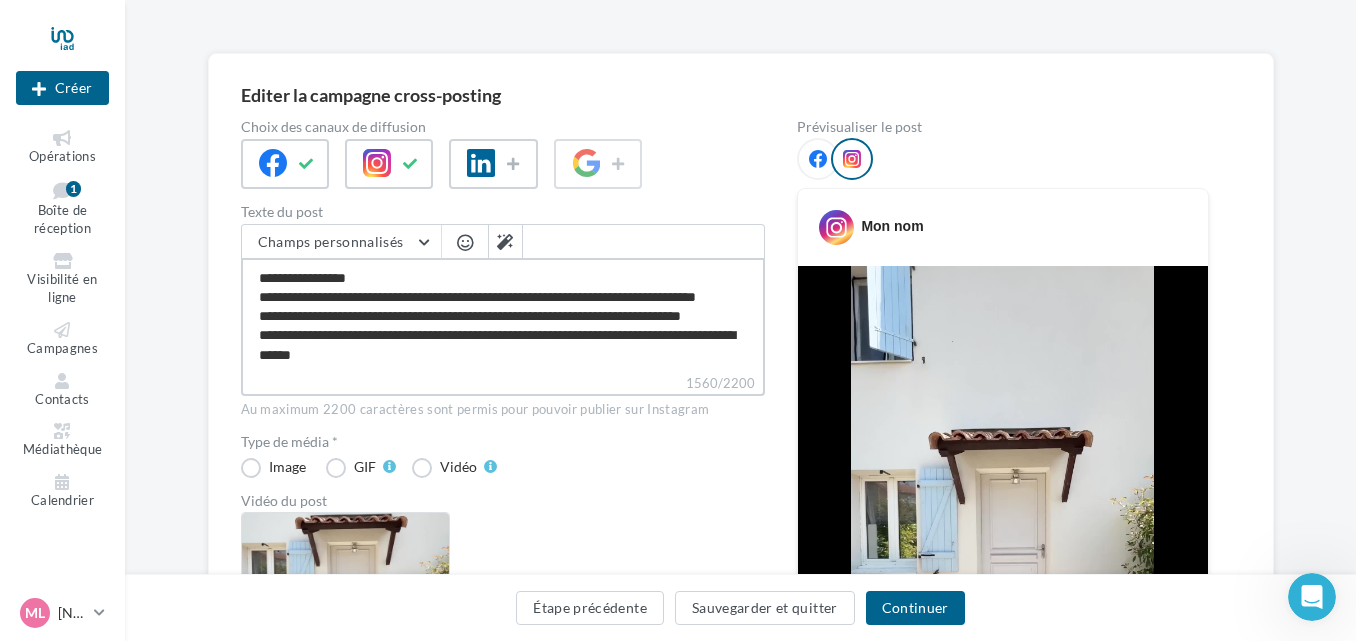 type on "**********" 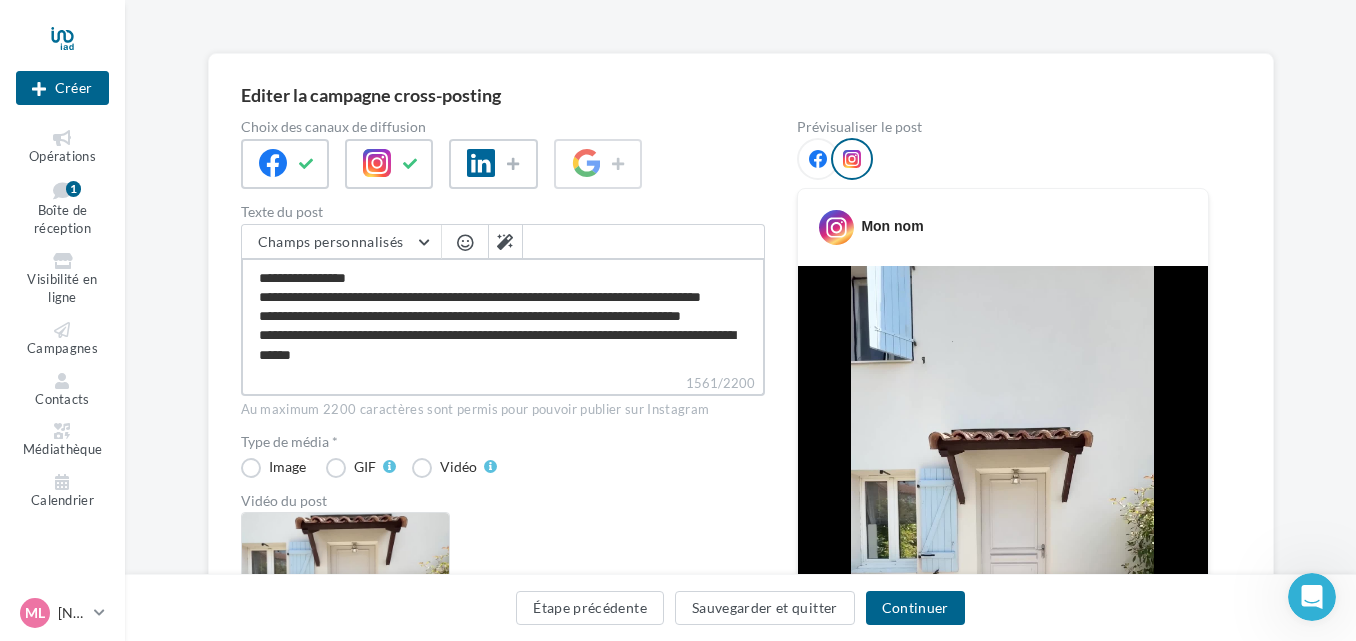 type on "**********" 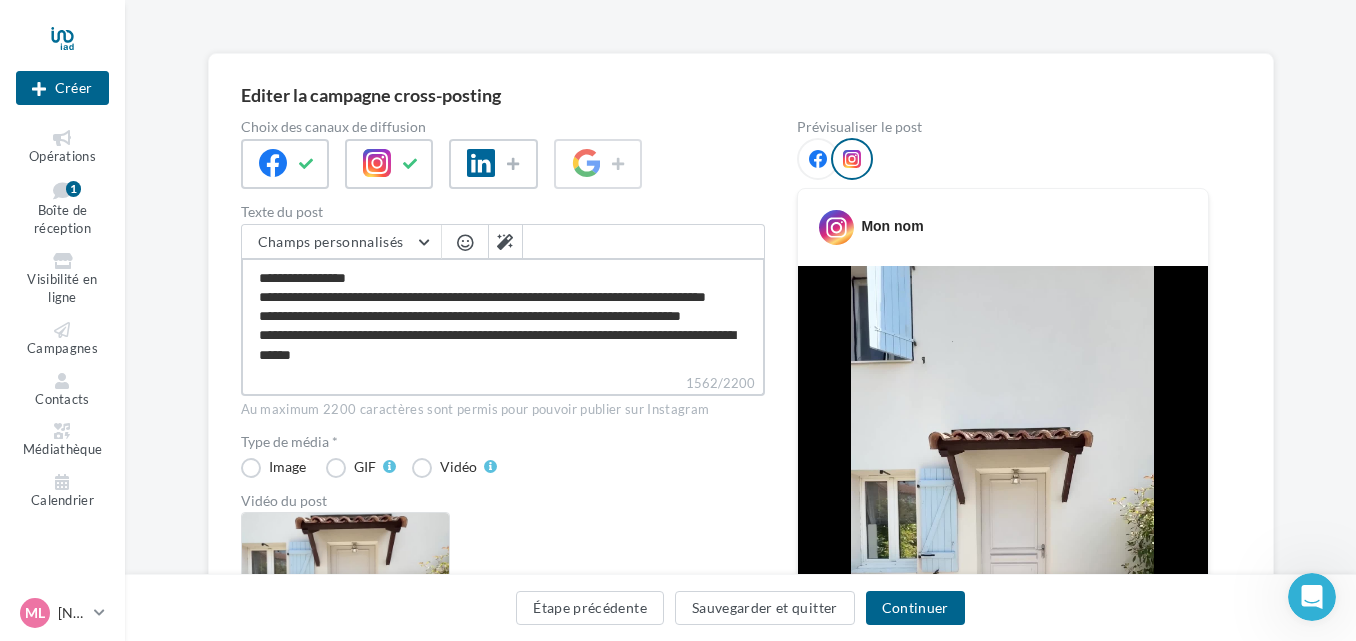 type on "**********" 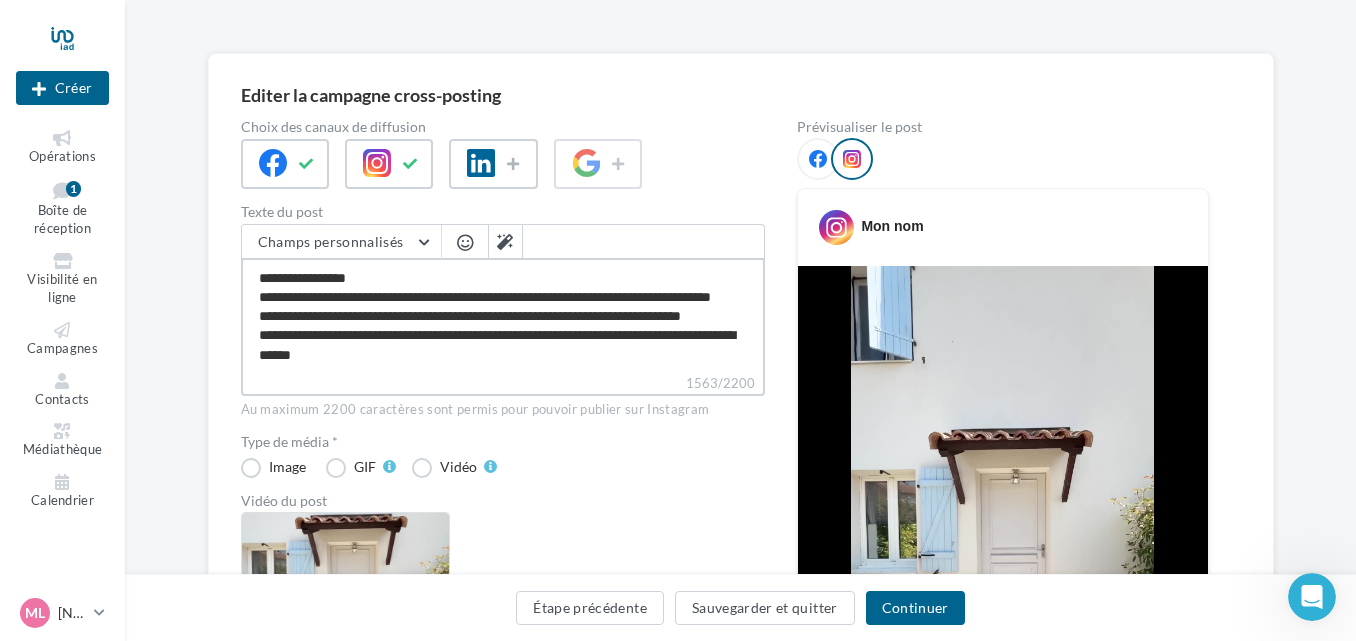 type on "**********" 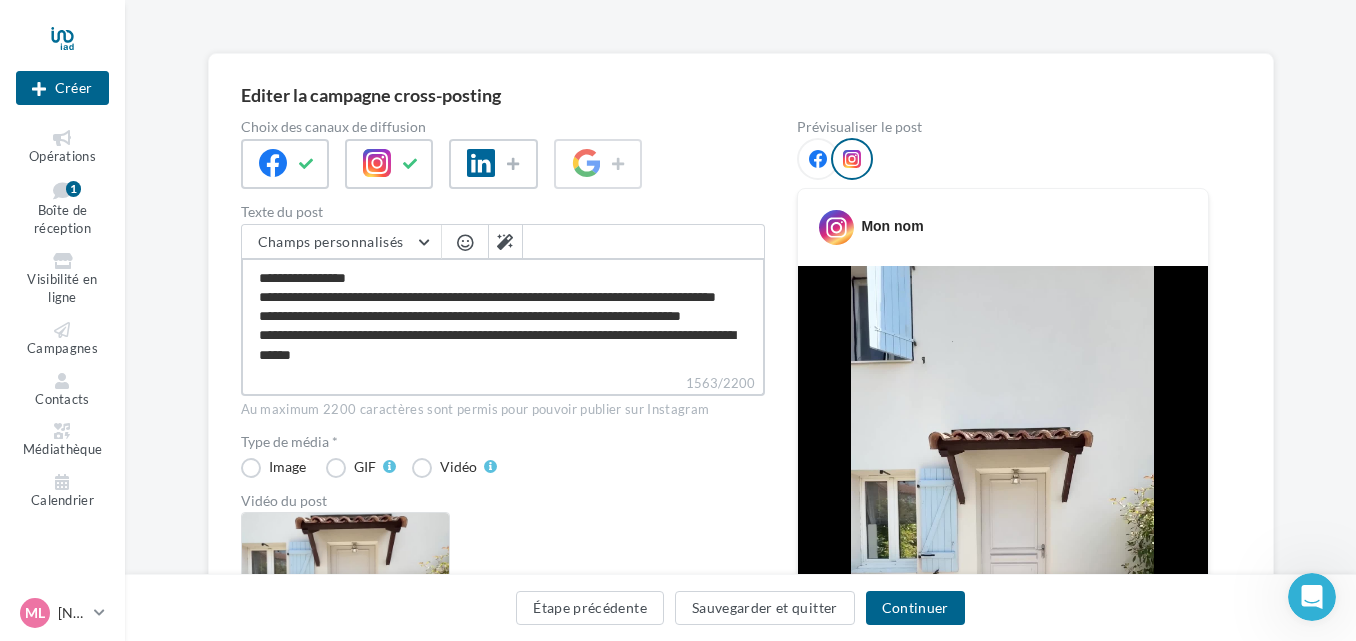 type on "**********" 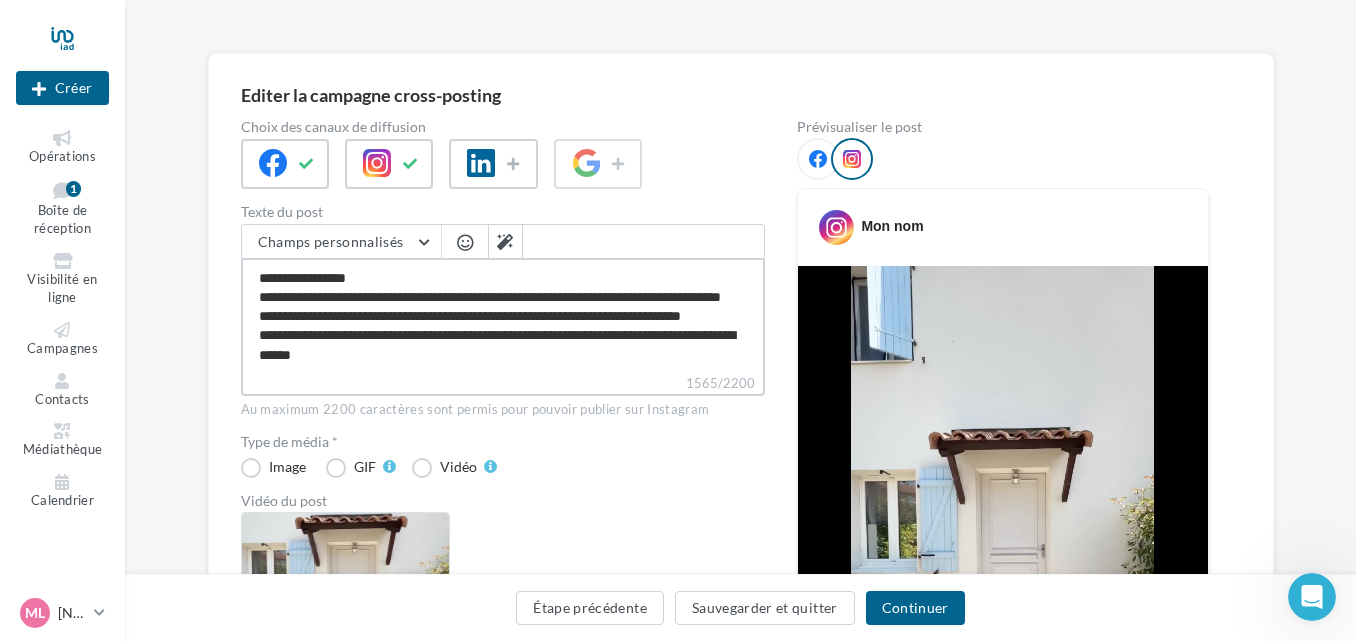 type on "**********" 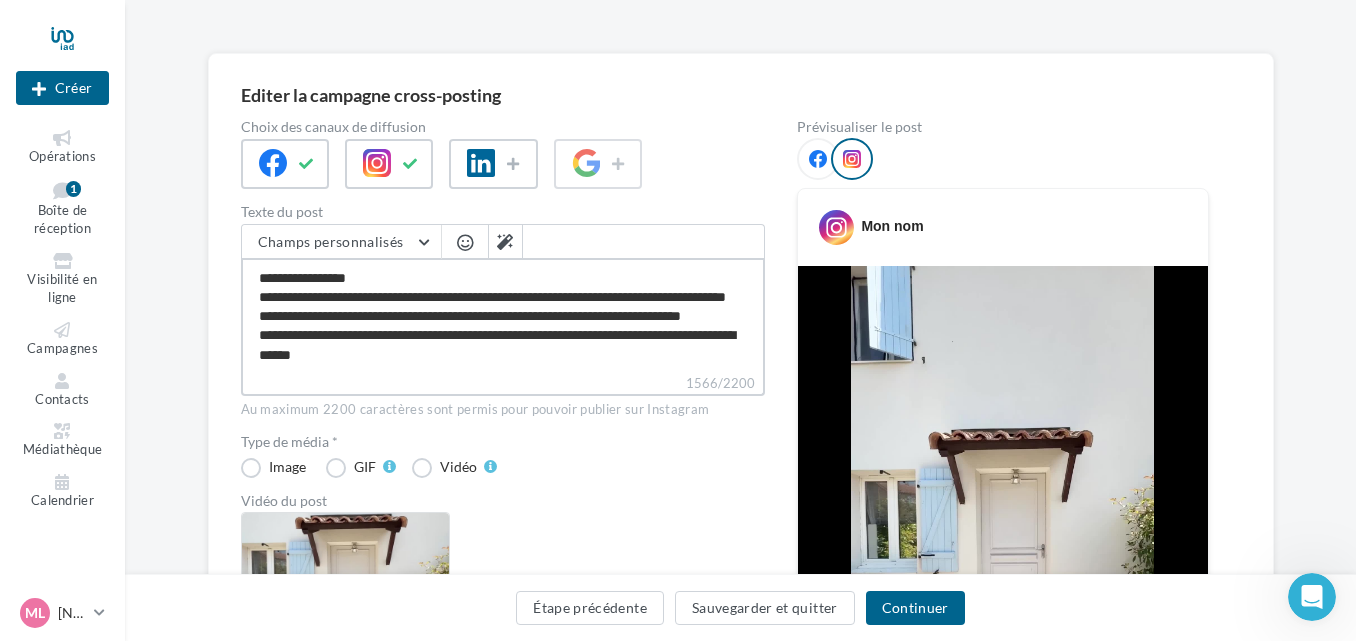 scroll, scrollTop: 962, scrollLeft: 0, axis: vertical 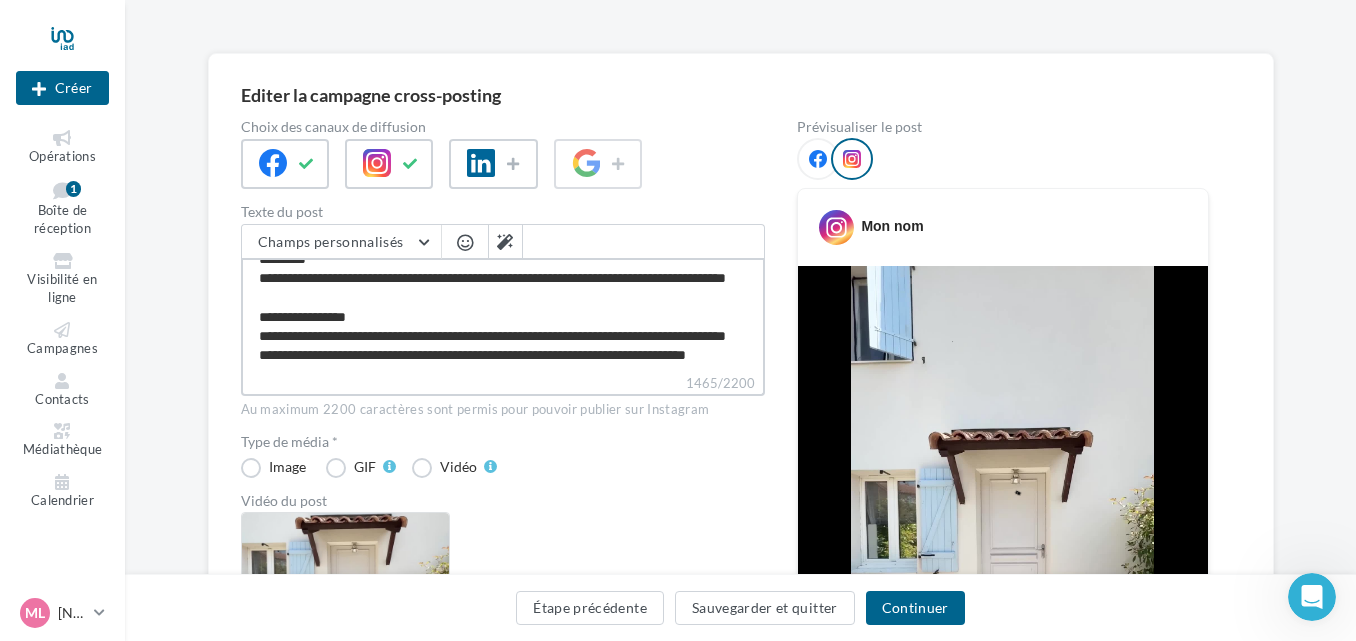 type on "**********" 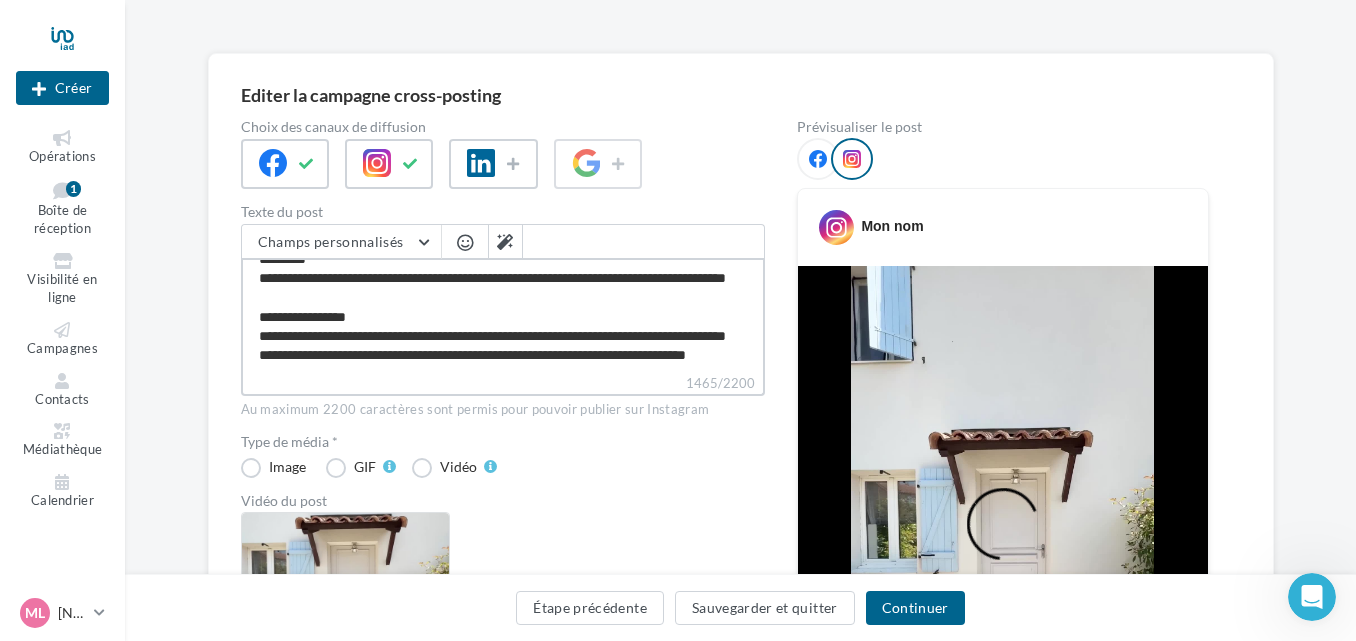 type on "**********" 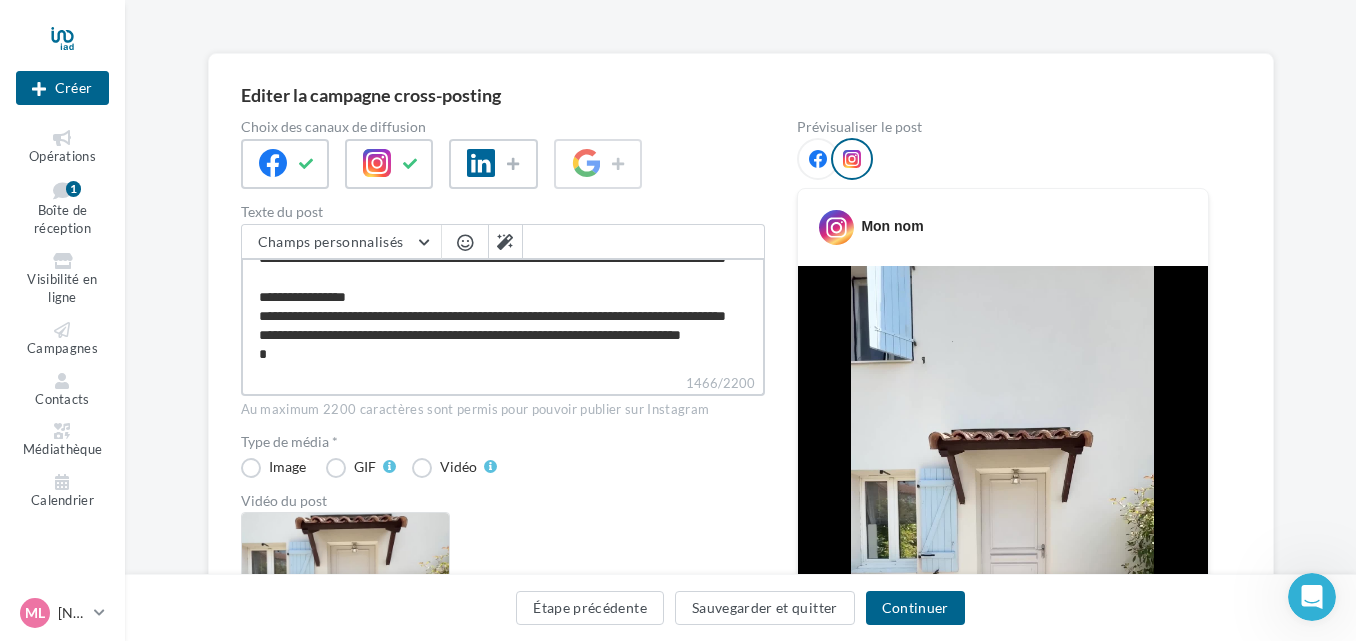 type on "**********" 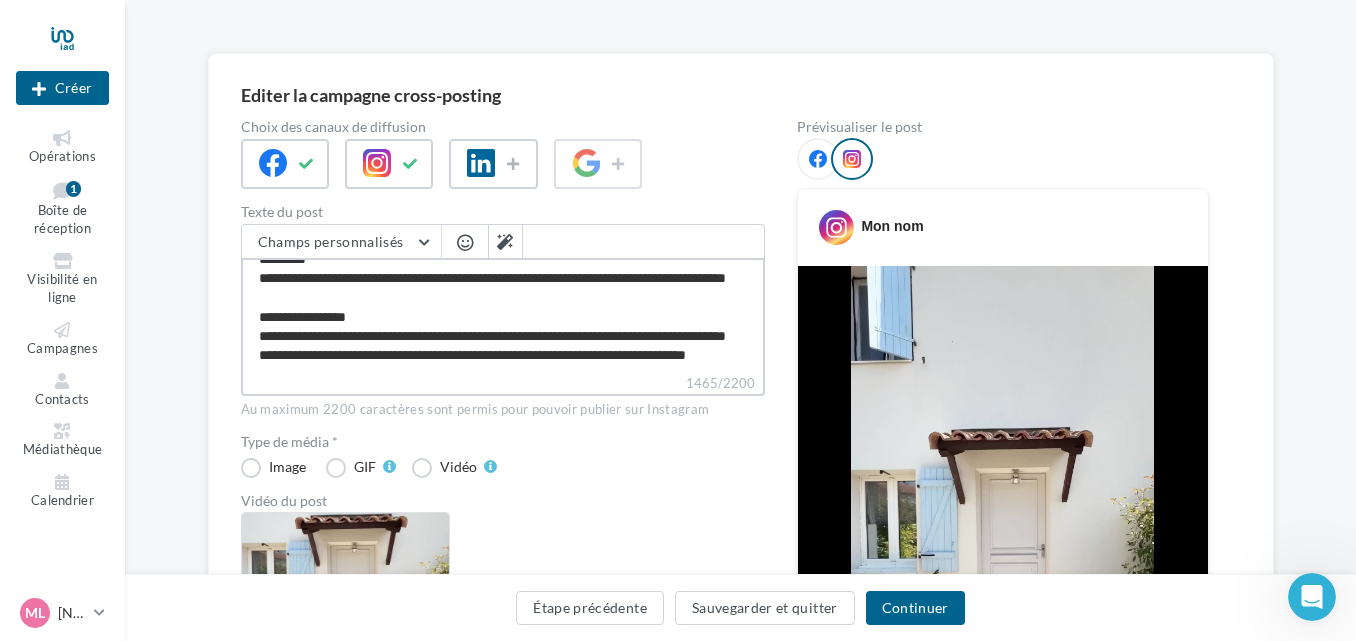 type on "**********" 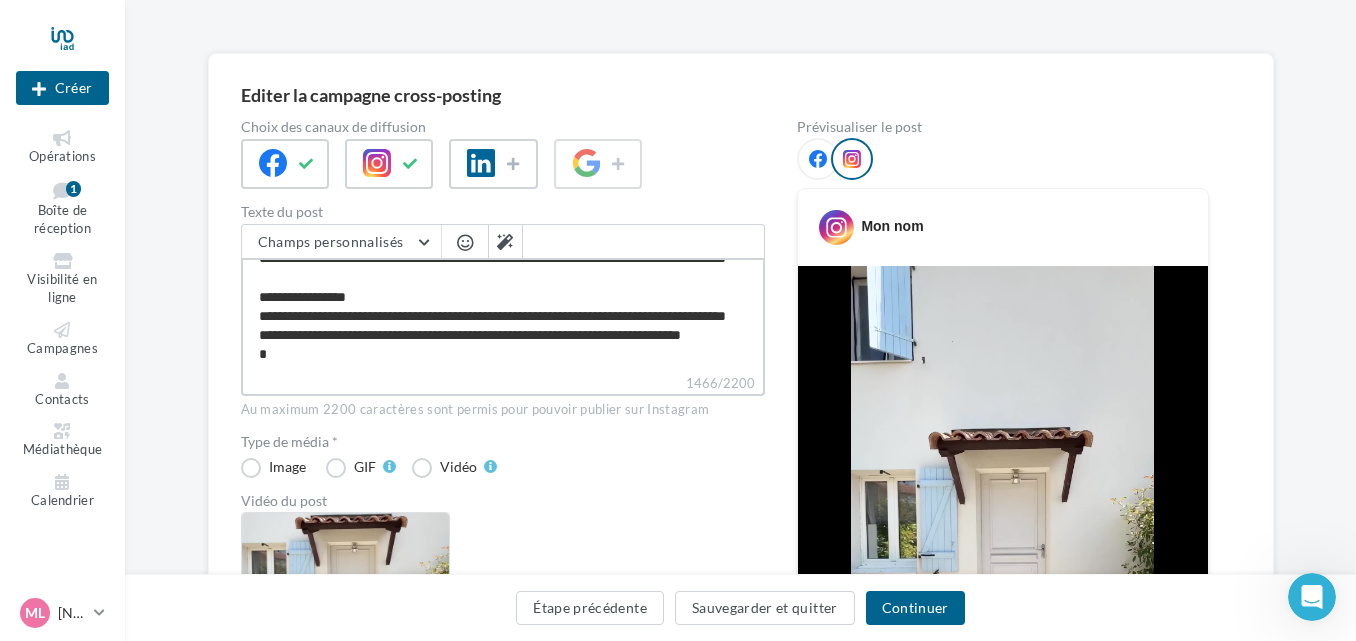 type on "**********" 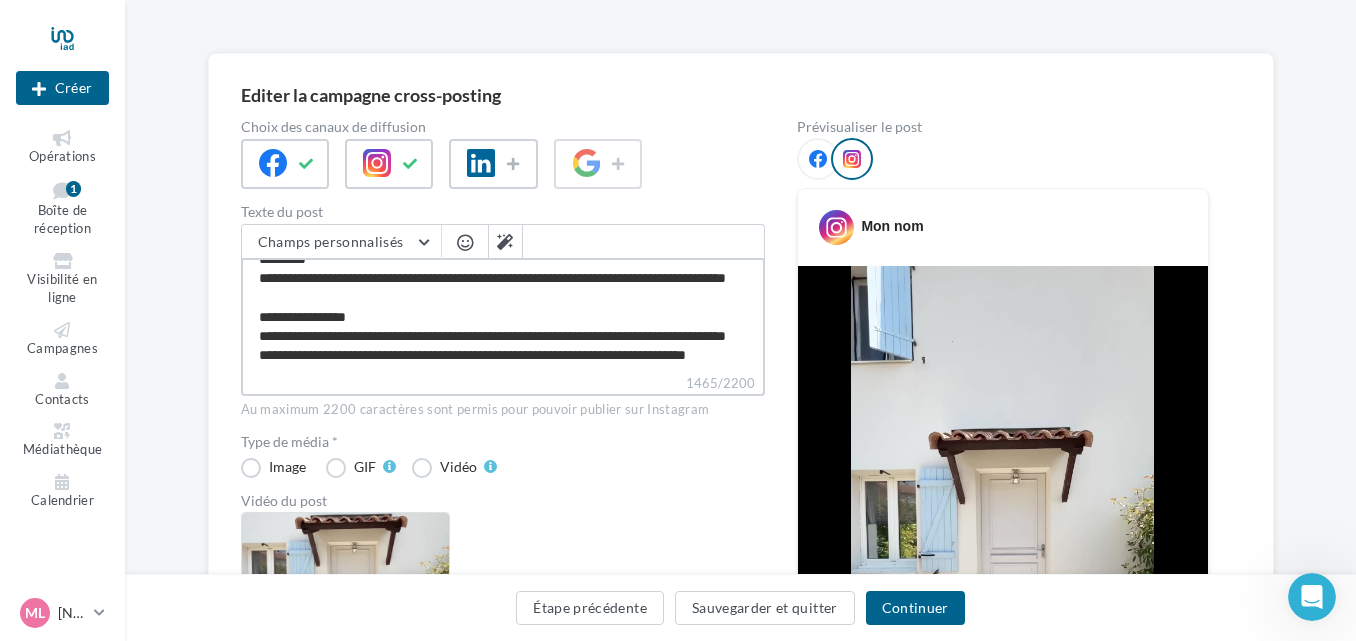 type on "**********" 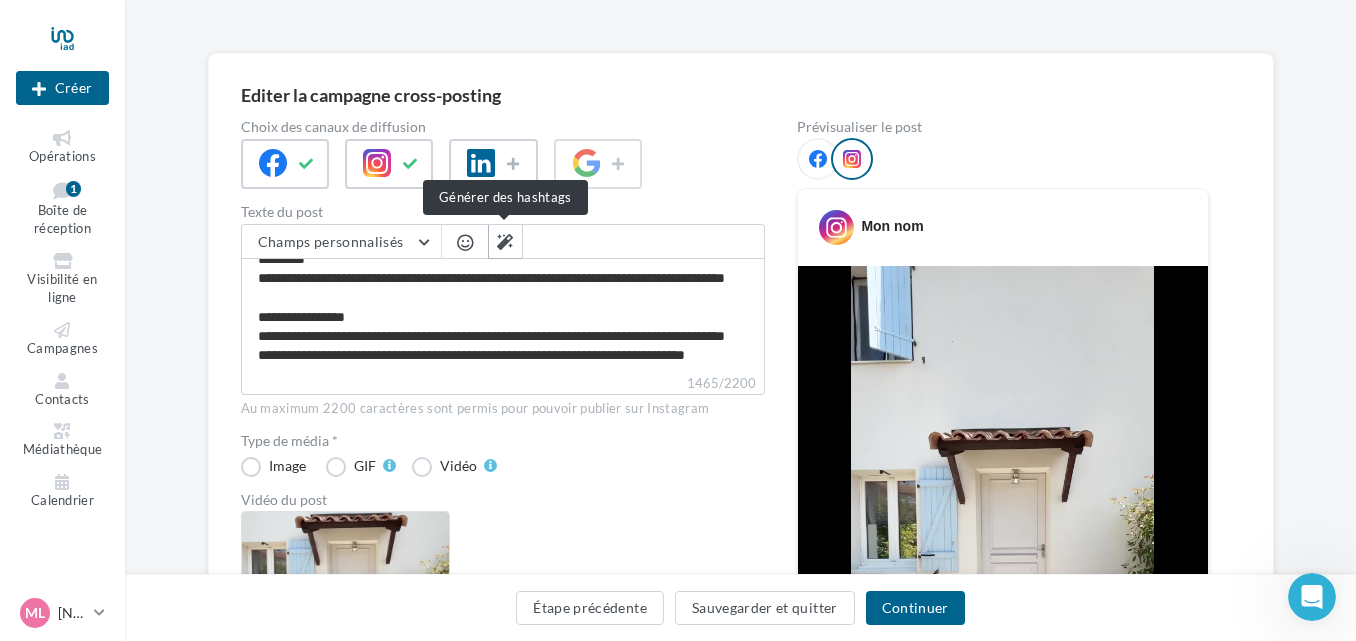 scroll, scrollTop: 942, scrollLeft: 0, axis: vertical 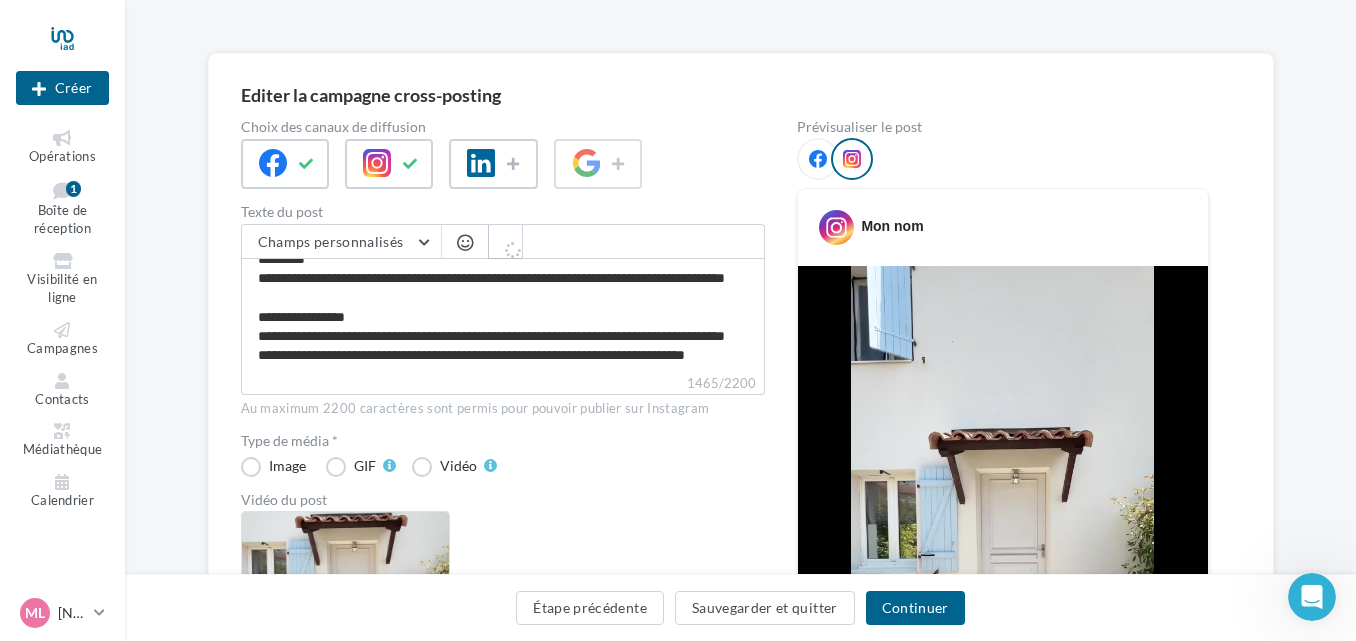 type on "**********" 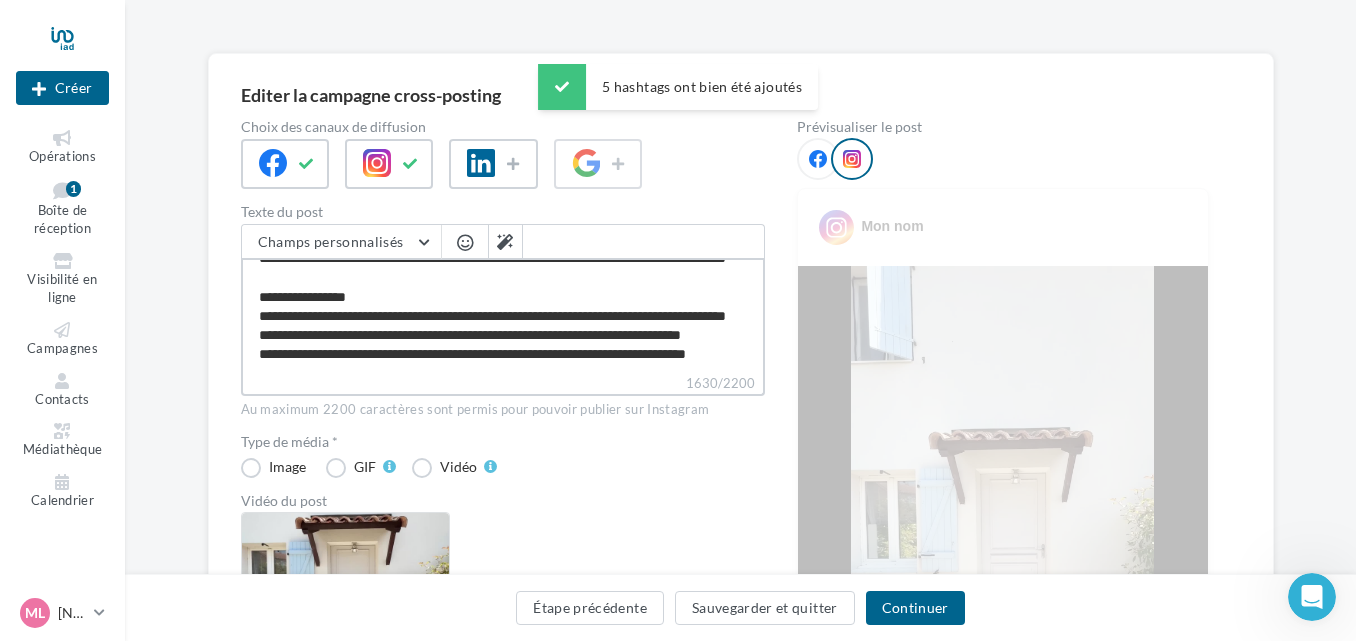 scroll, scrollTop: 943, scrollLeft: 0, axis: vertical 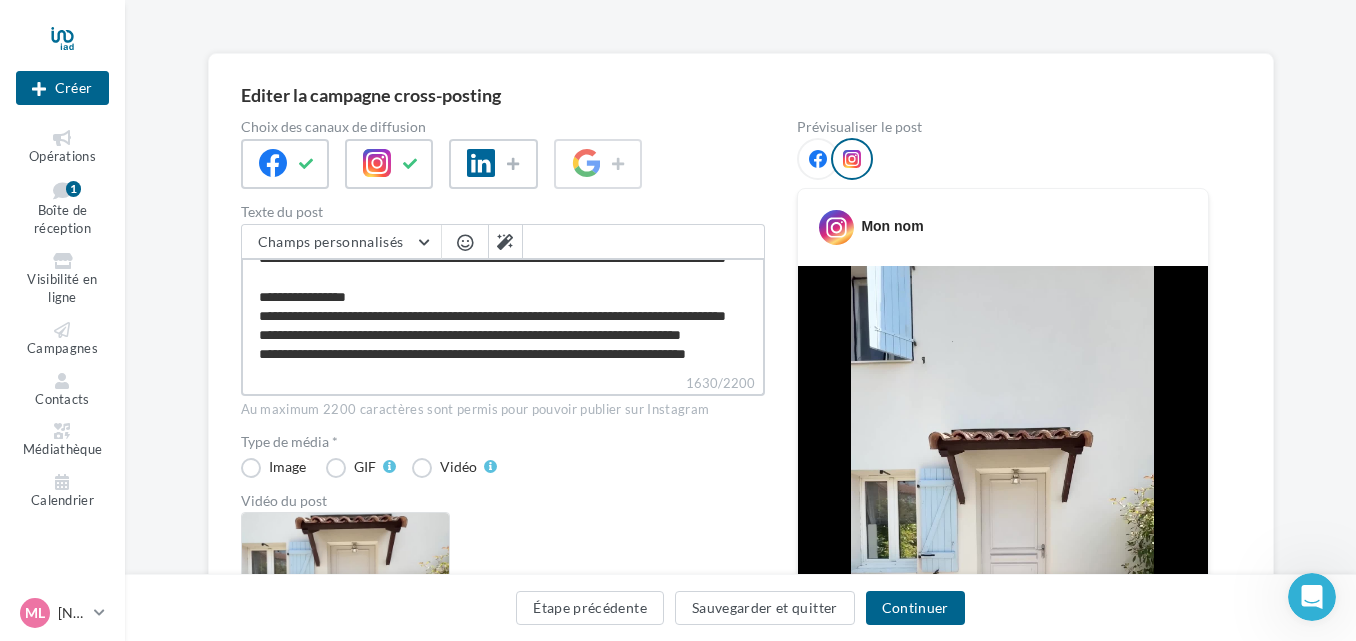 drag, startPoint x: 362, startPoint y: 337, endPoint x: 254, endPoint y: 335, distance: 108.01852 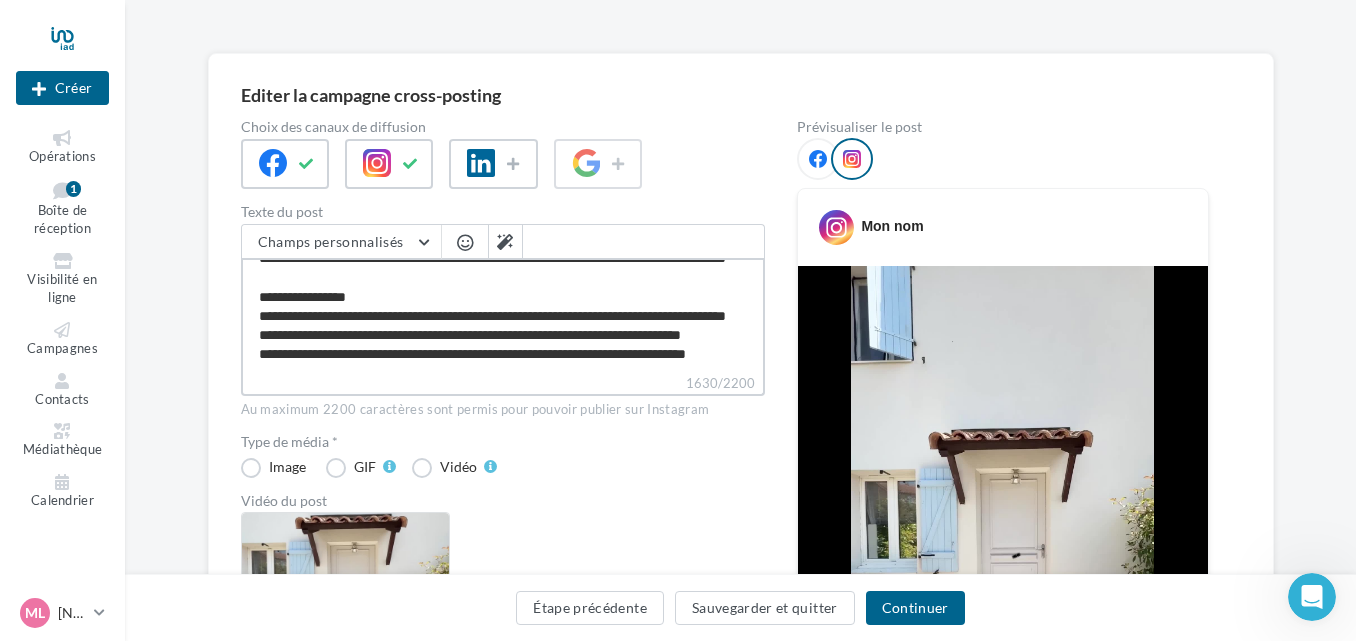 drag, startPoint x: 474, startPoint y: 357, endPoint x: 422, endPoint y: 364, distance: 52.46904 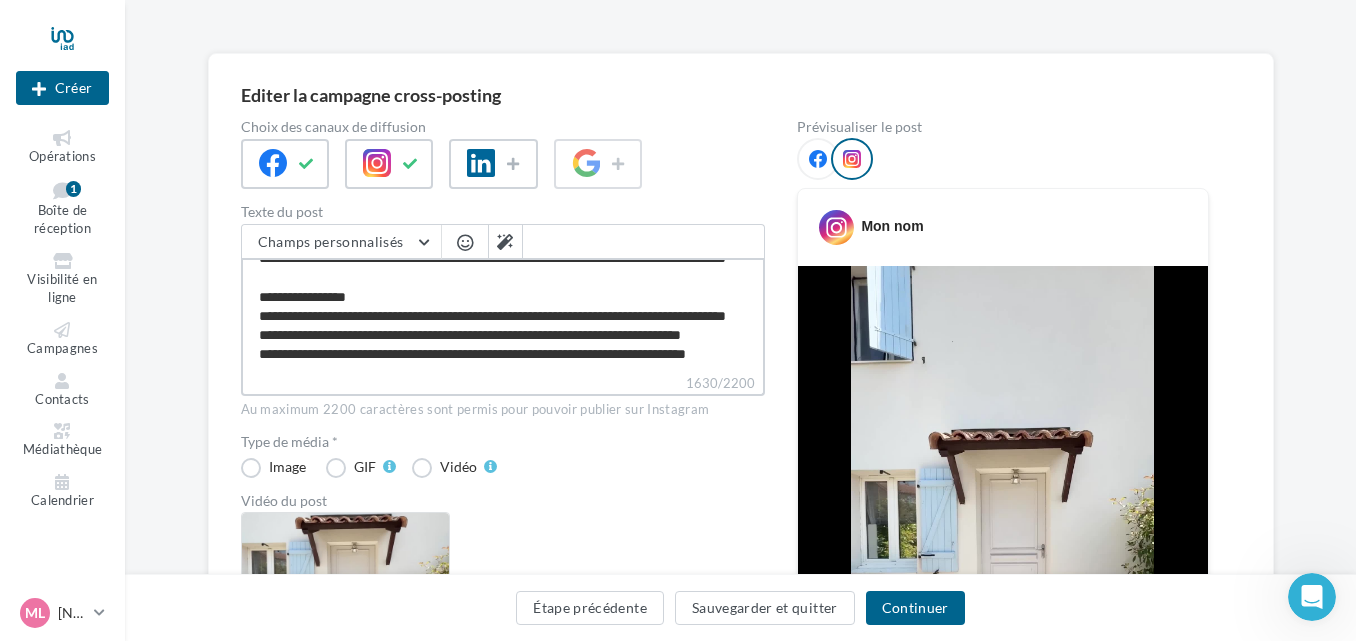click on "1630/2200" at bounding box center (503, 315) 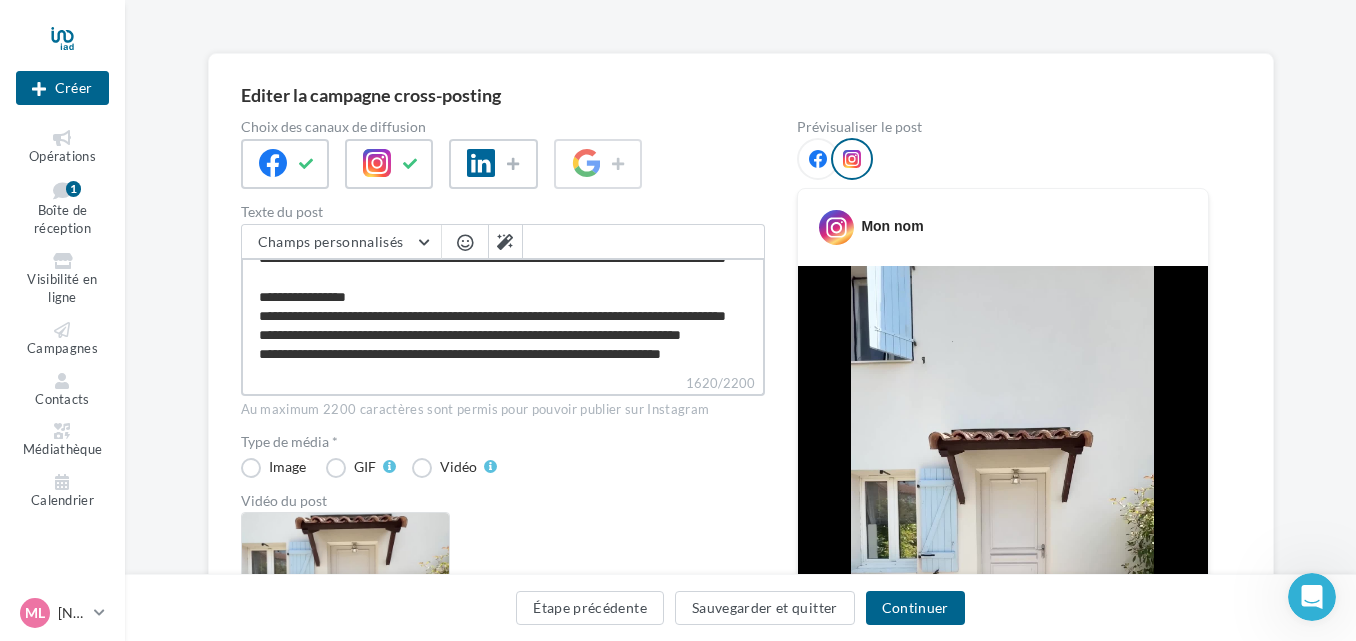 type on "**********" 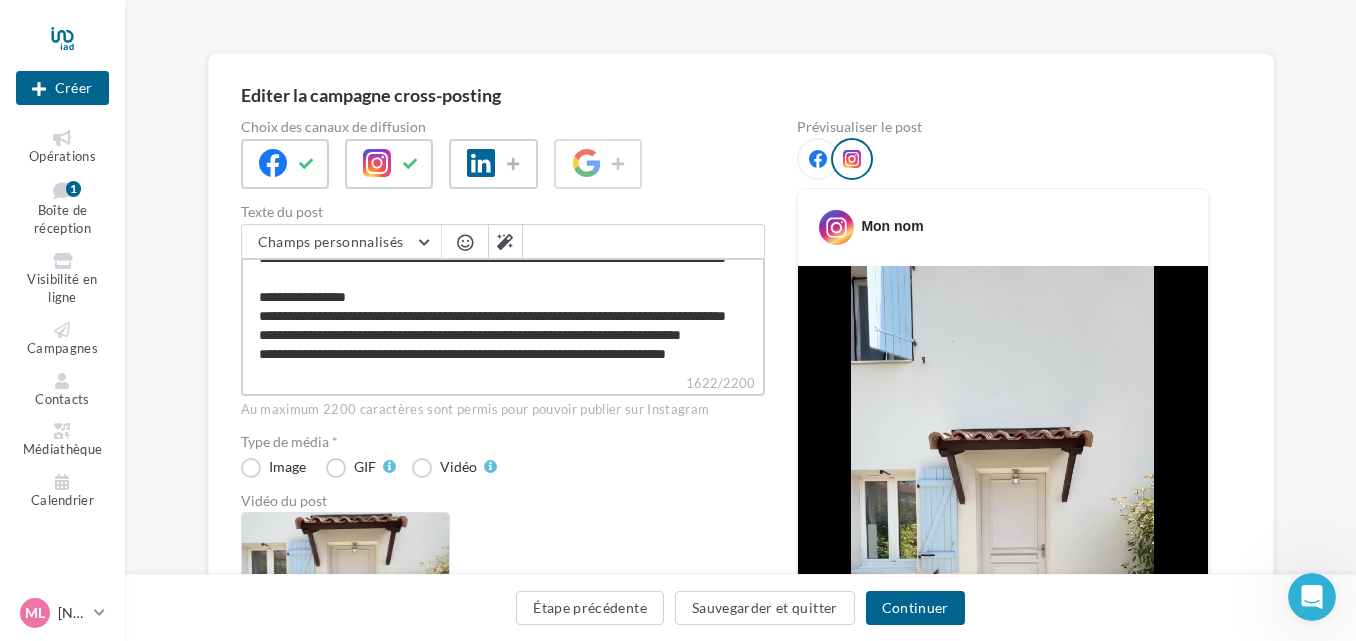 type on "**********" 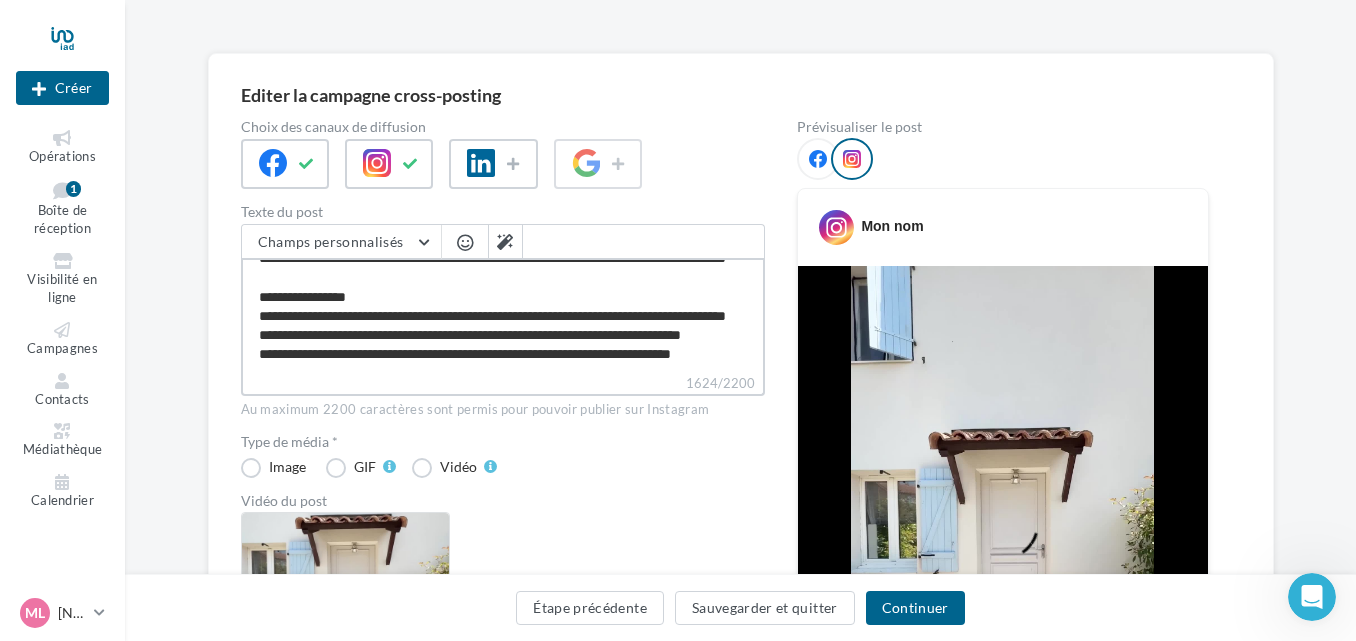 drag, startPoint x: 364, startPoint y: 358, endPoint x: 271, endPoint y: 359, distance: 93.00538 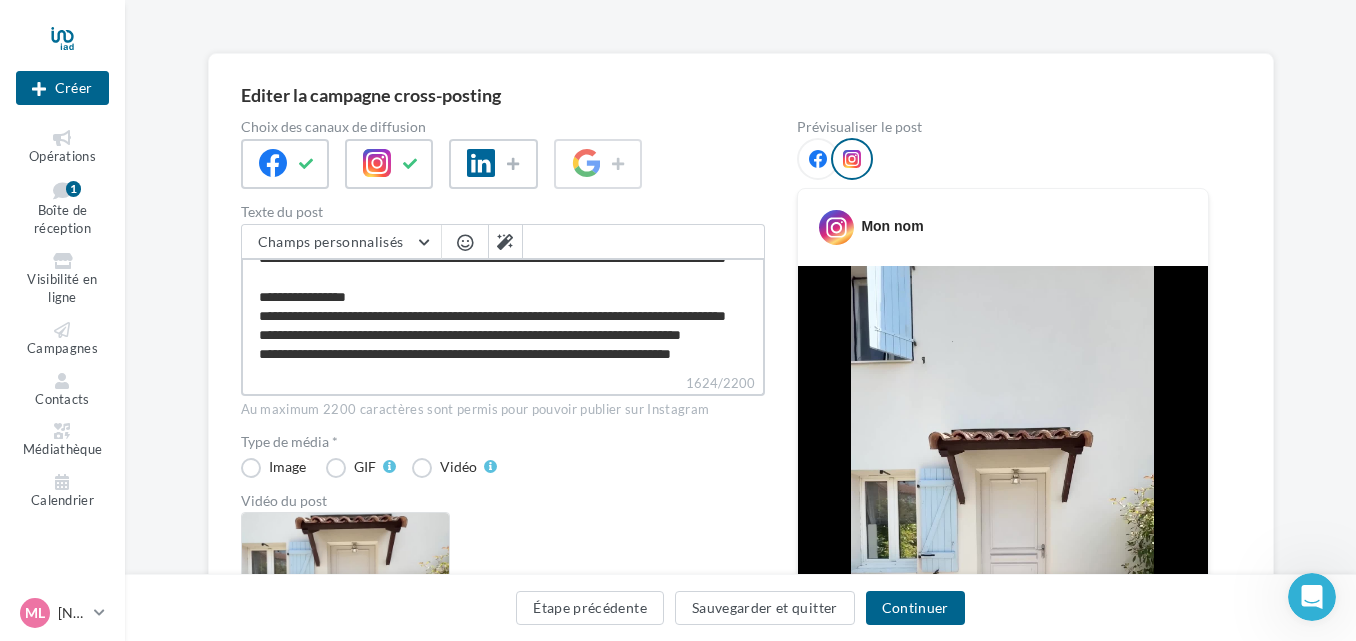 click on "1624/2200" at bounding box center [503, 315] 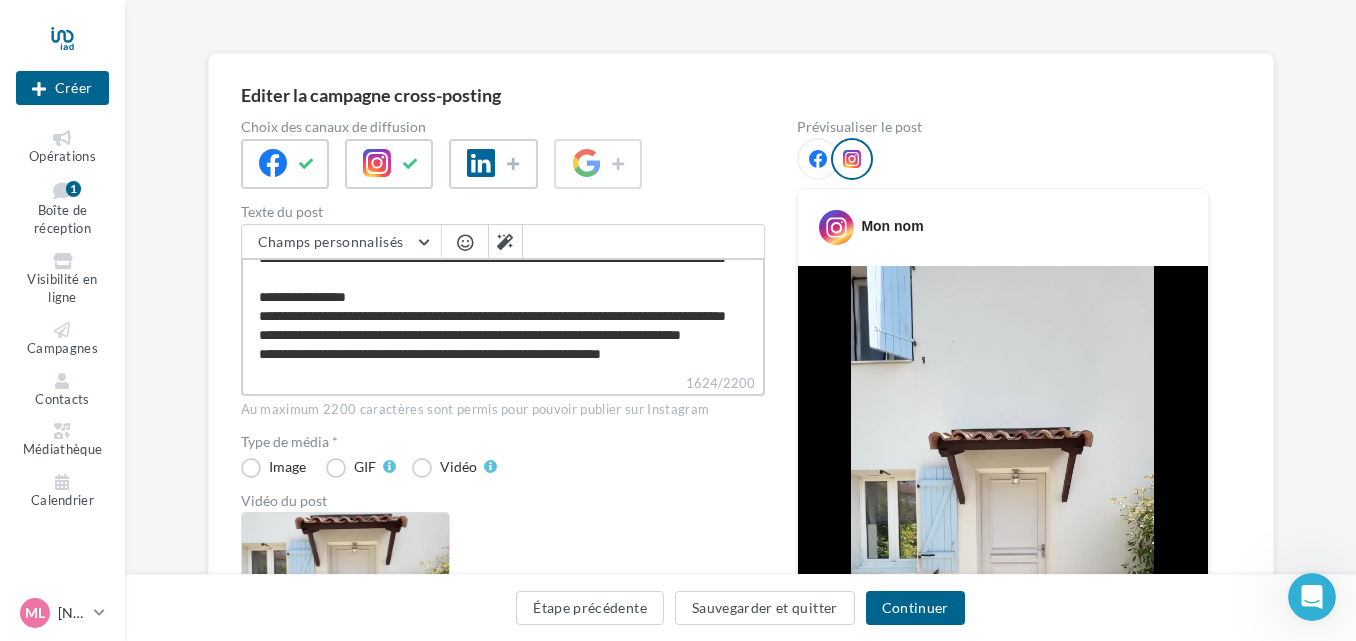 scroll, scrollTop: 943, scrollLeft: 0, axis: vertical 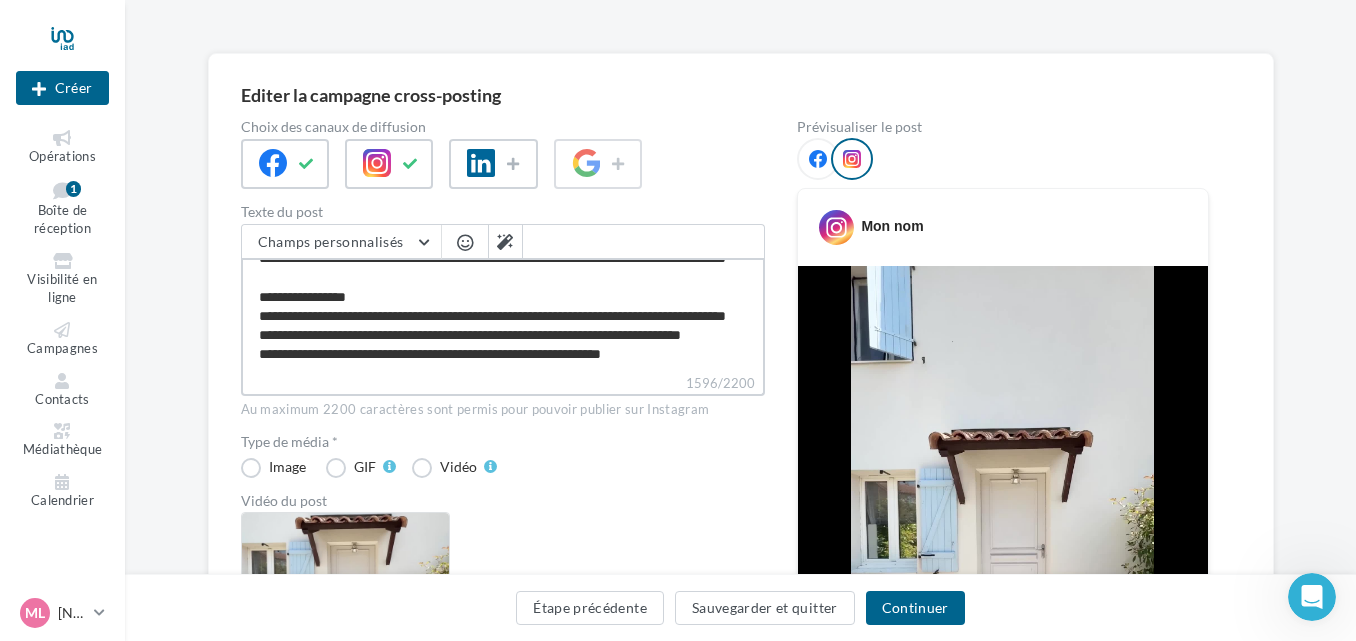 type on "**********" 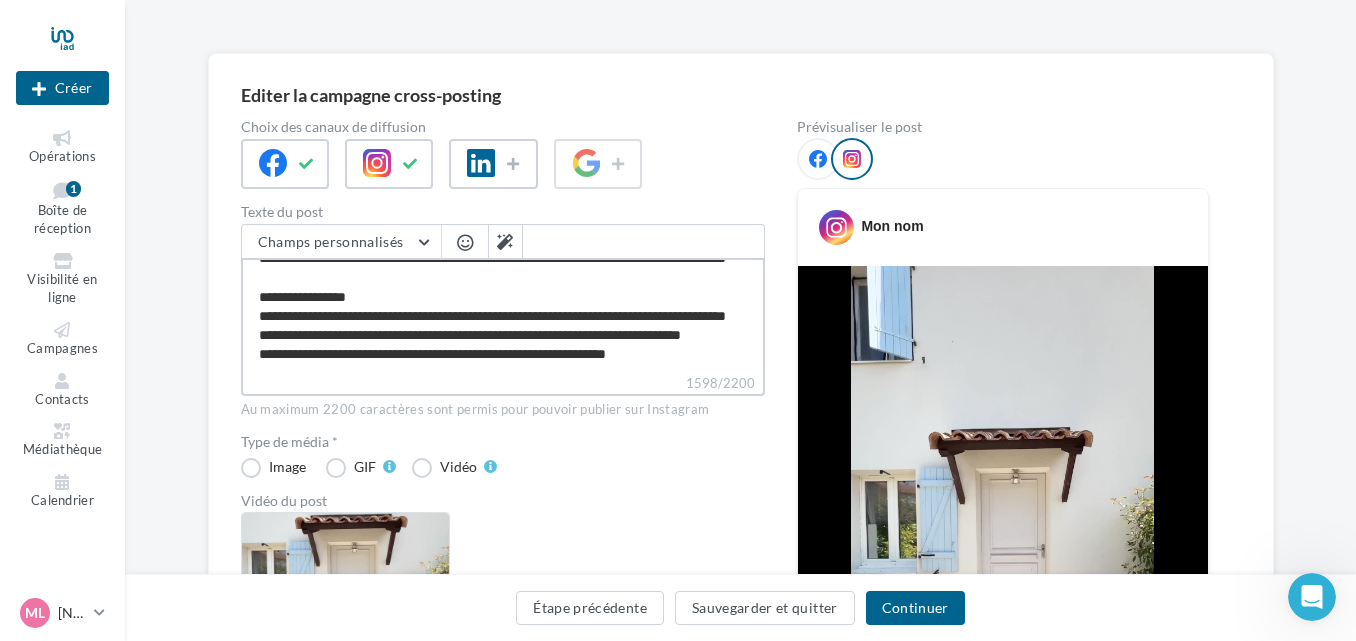 type on "**********" 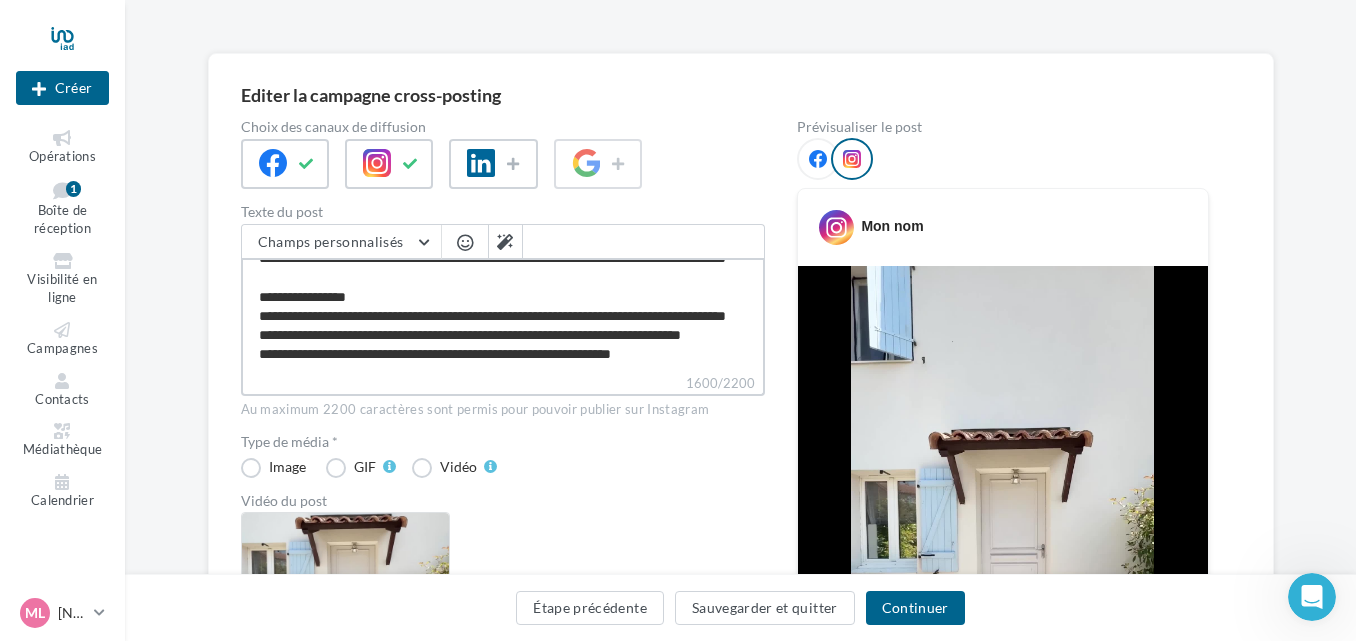 type on "**********" 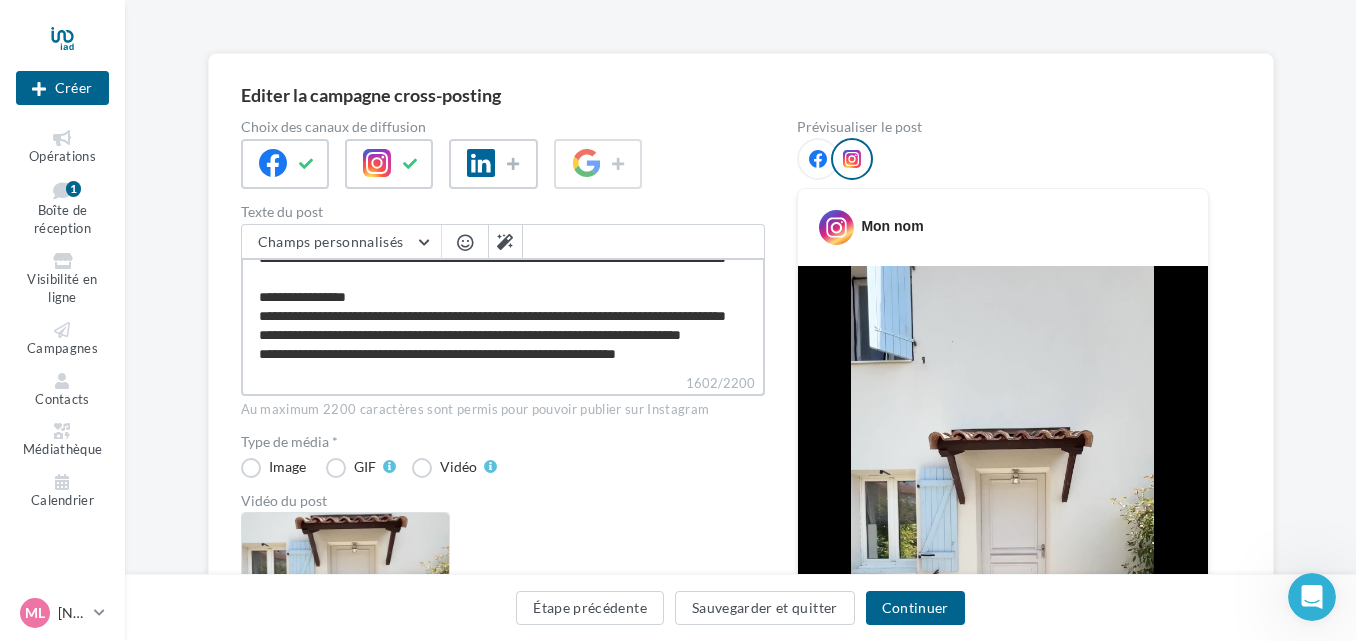 type on "**********" 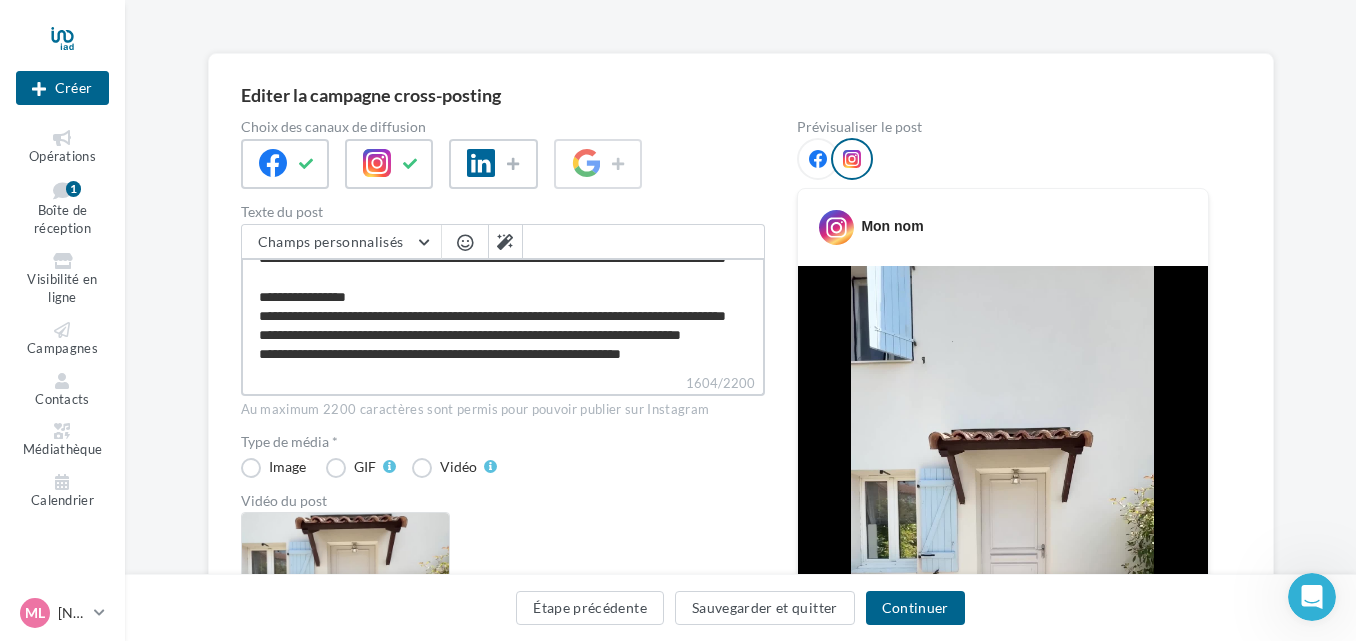 type on "**********" 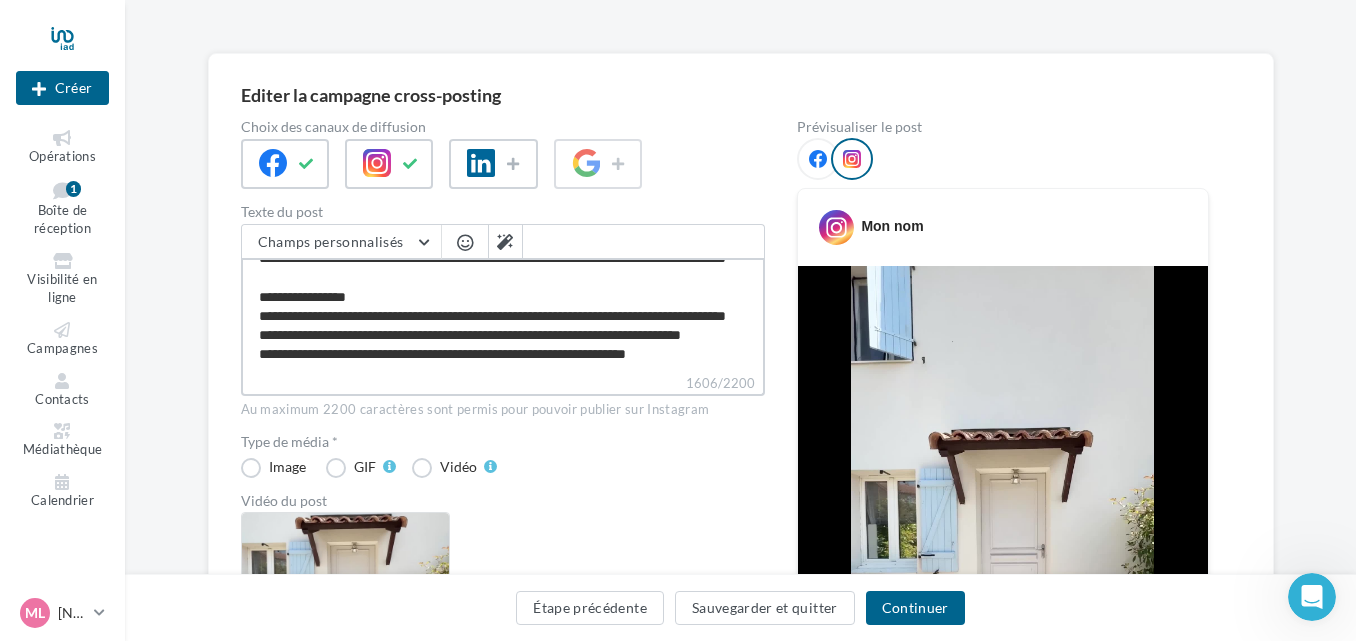 type on "**********" 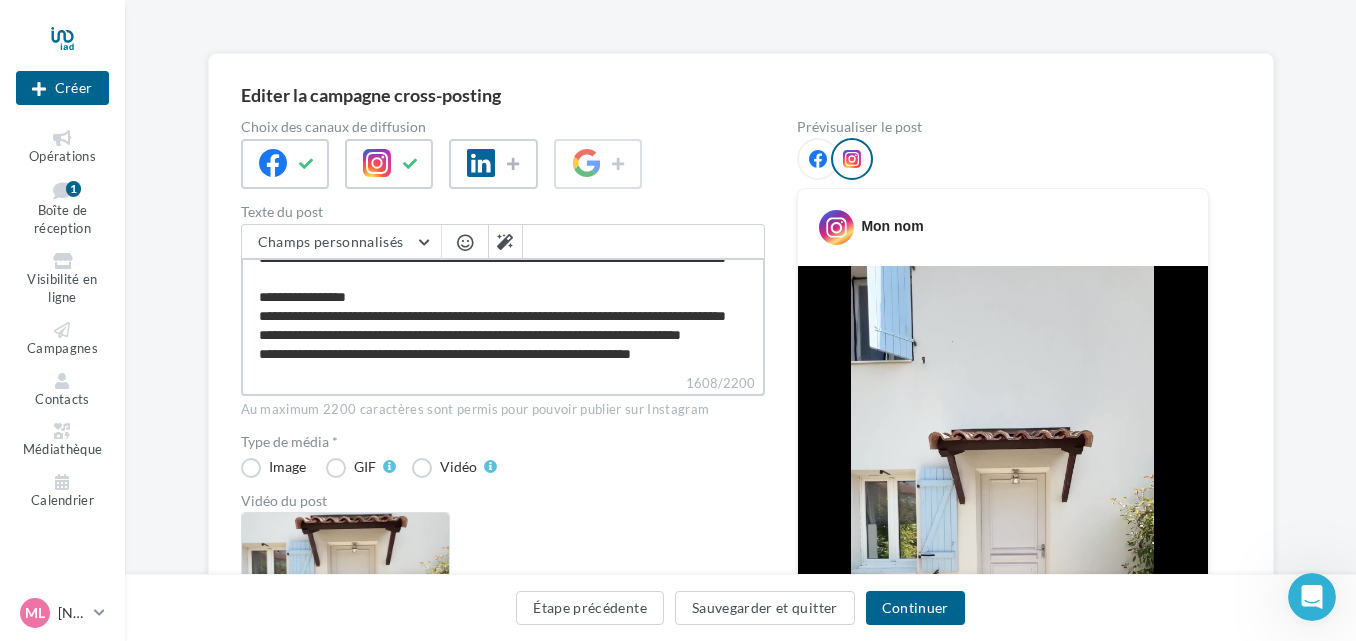 type on "**********" 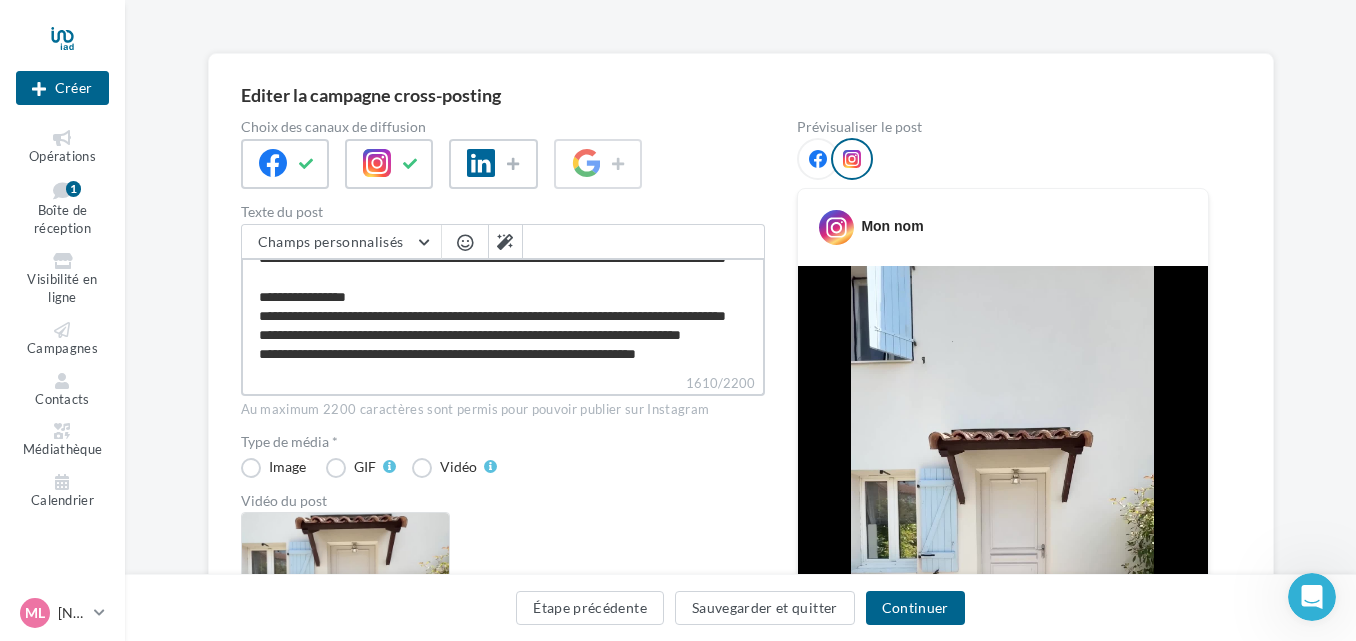 type on "**********" 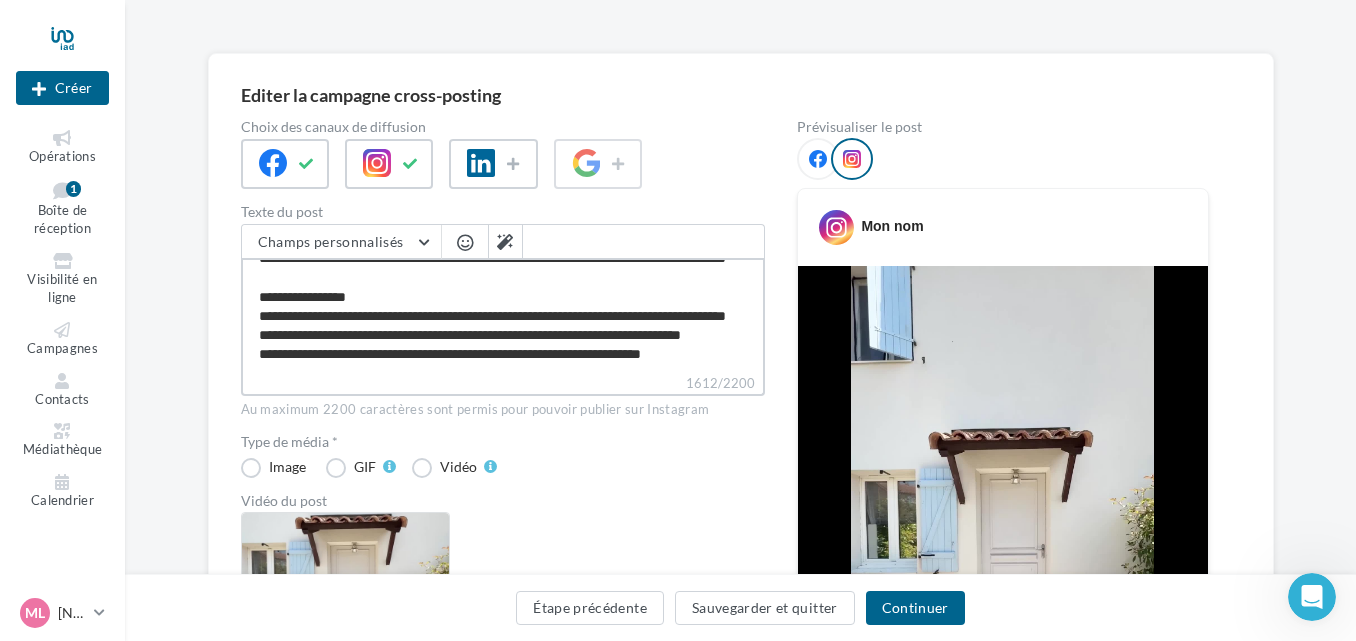 type on "**********" 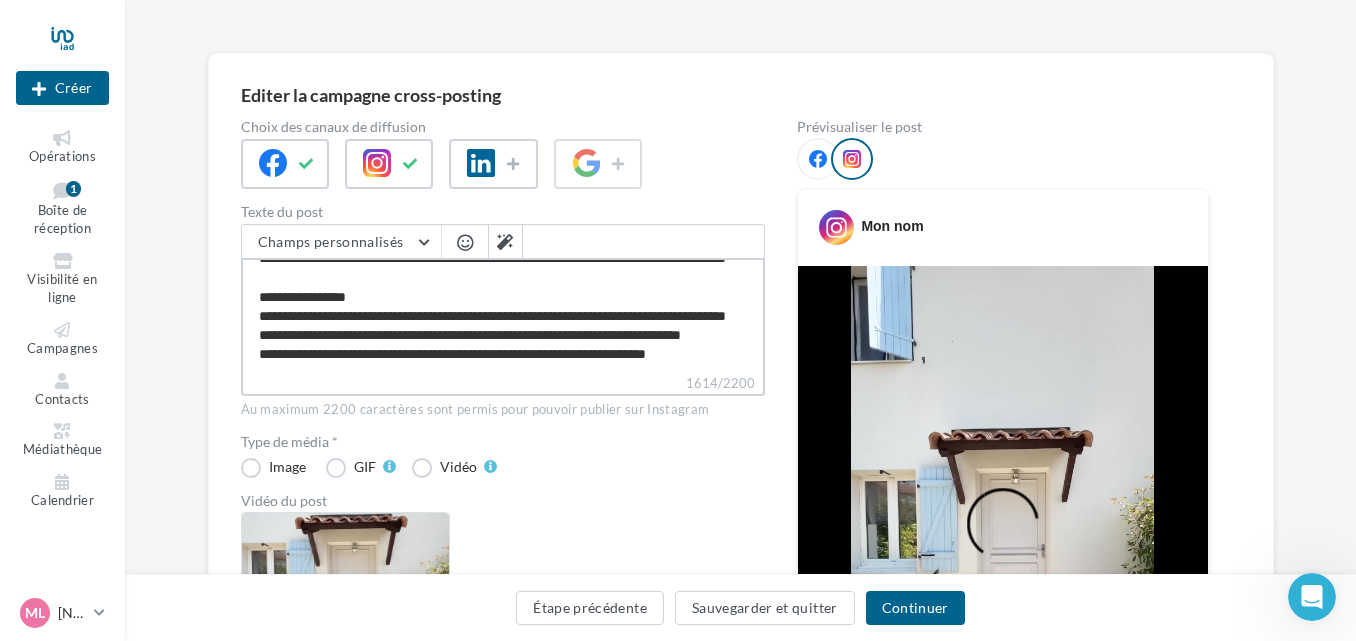 scroll, scrollTop: 962, scrollLeft: 0, axis: vertical 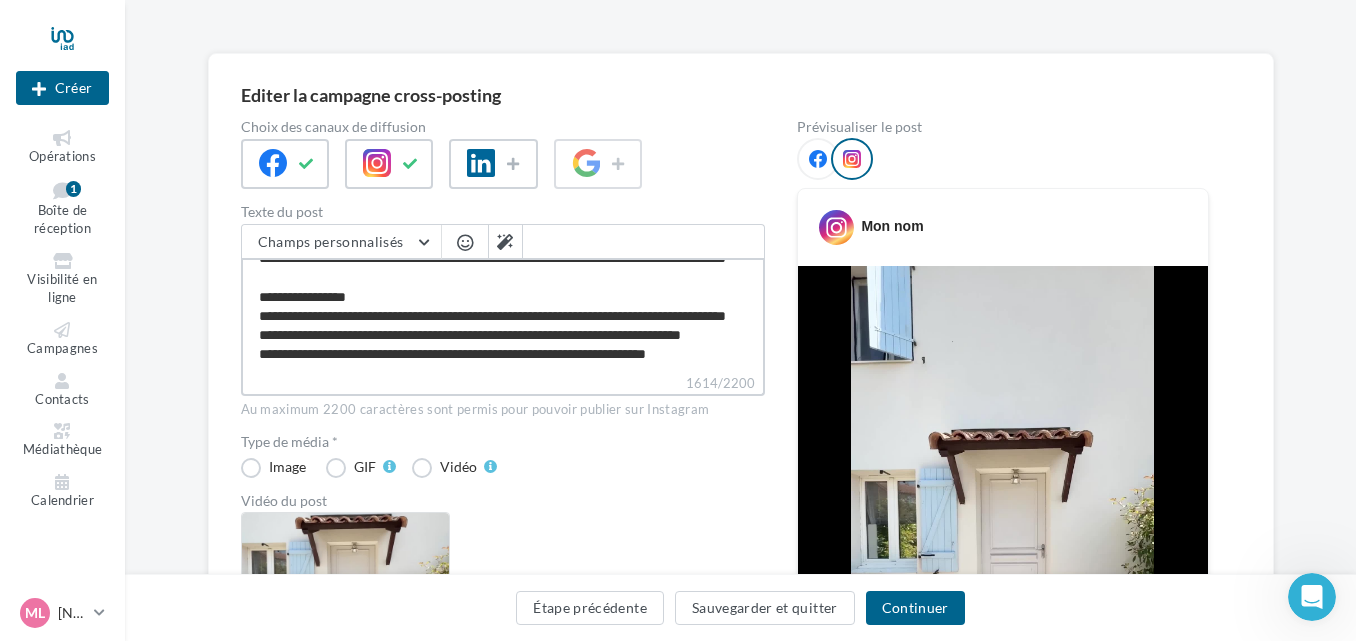 drag, startPoint x: 632, startPoint y: 355, endPoint x: 593, endPoint y: 361, distance: 39.45884 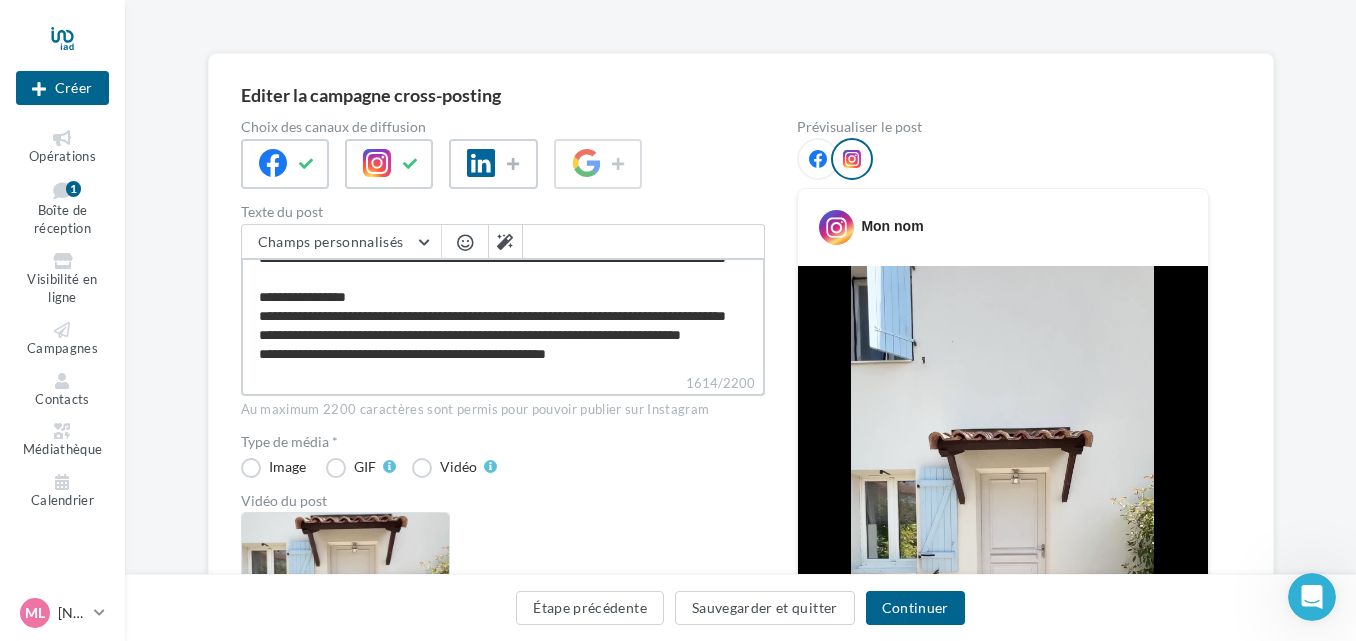 scroll, scrollTop: 943, scrollLeft: 0, axis: vertical 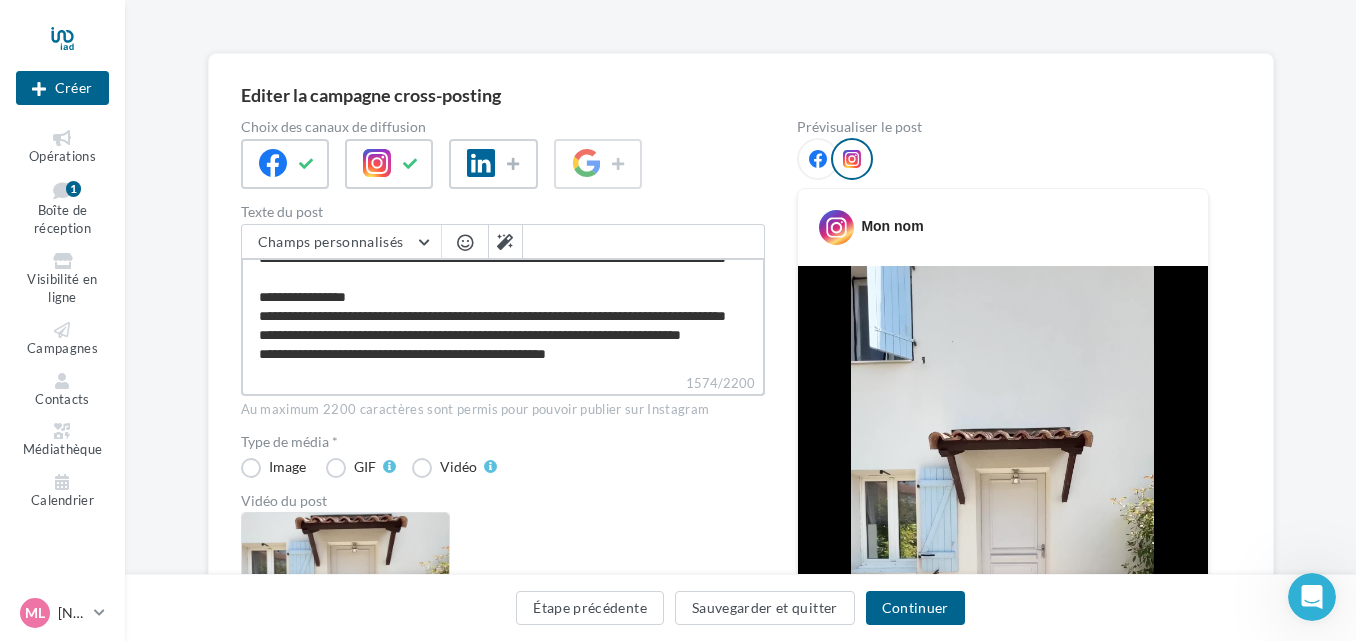 type on "**********" 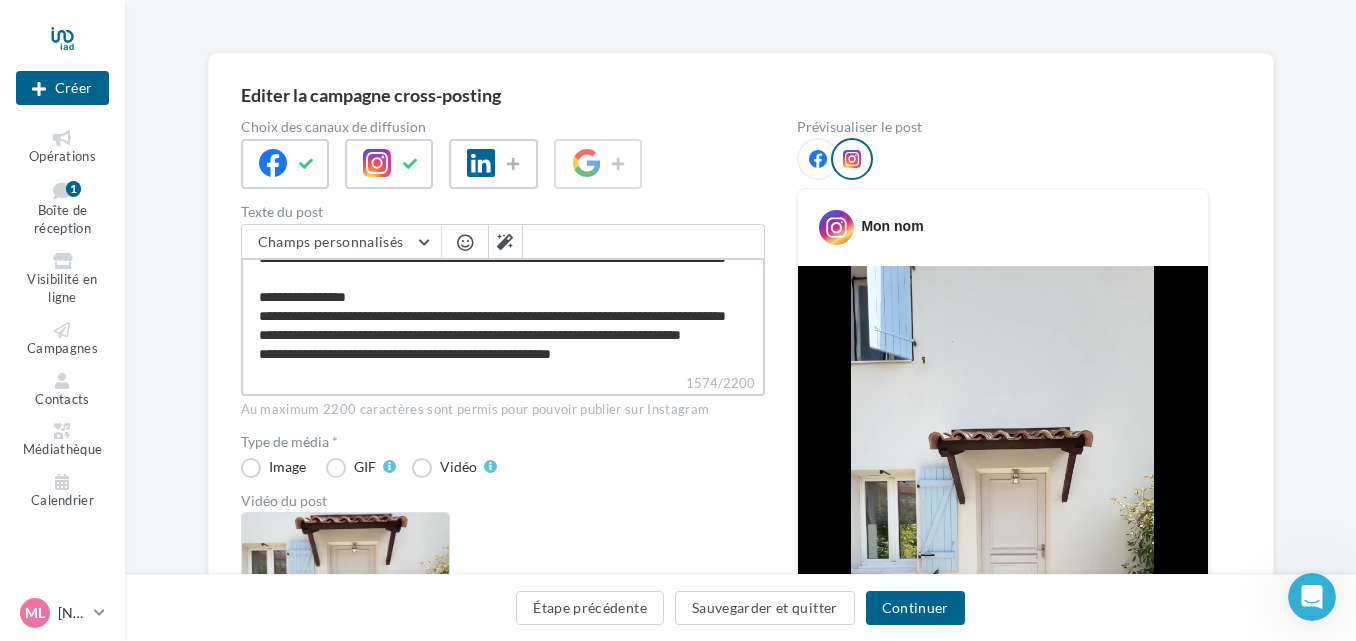 type on "**********" 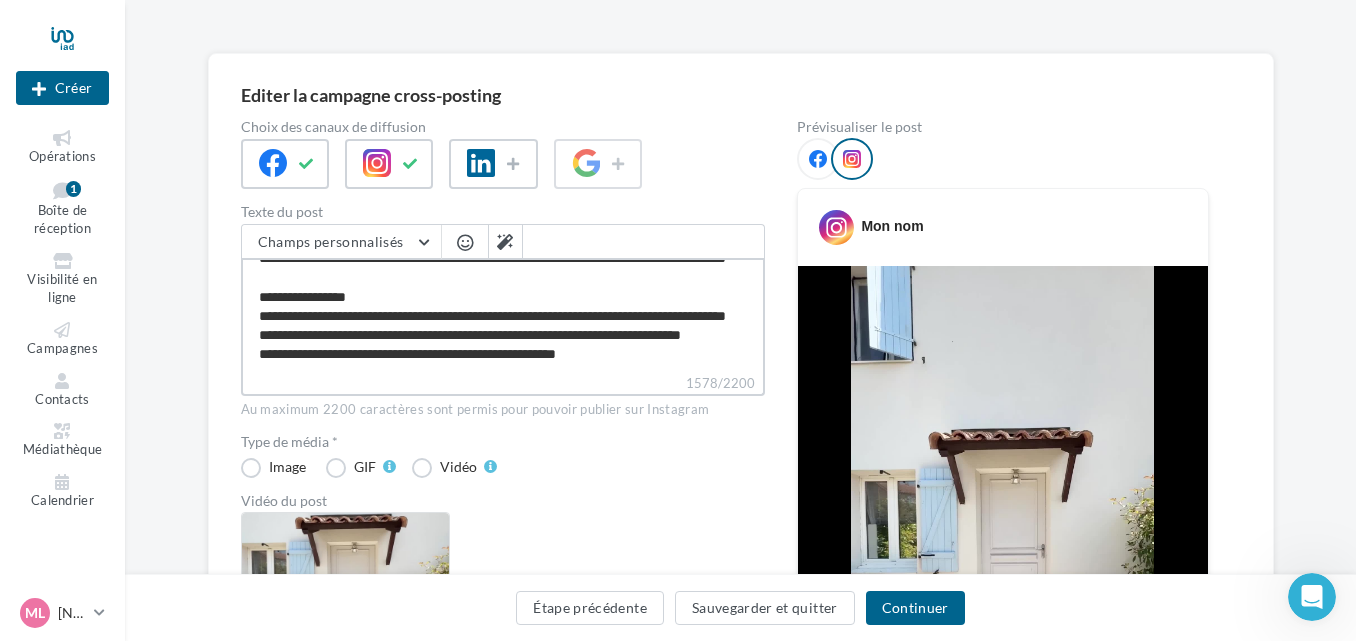 type on "**********" 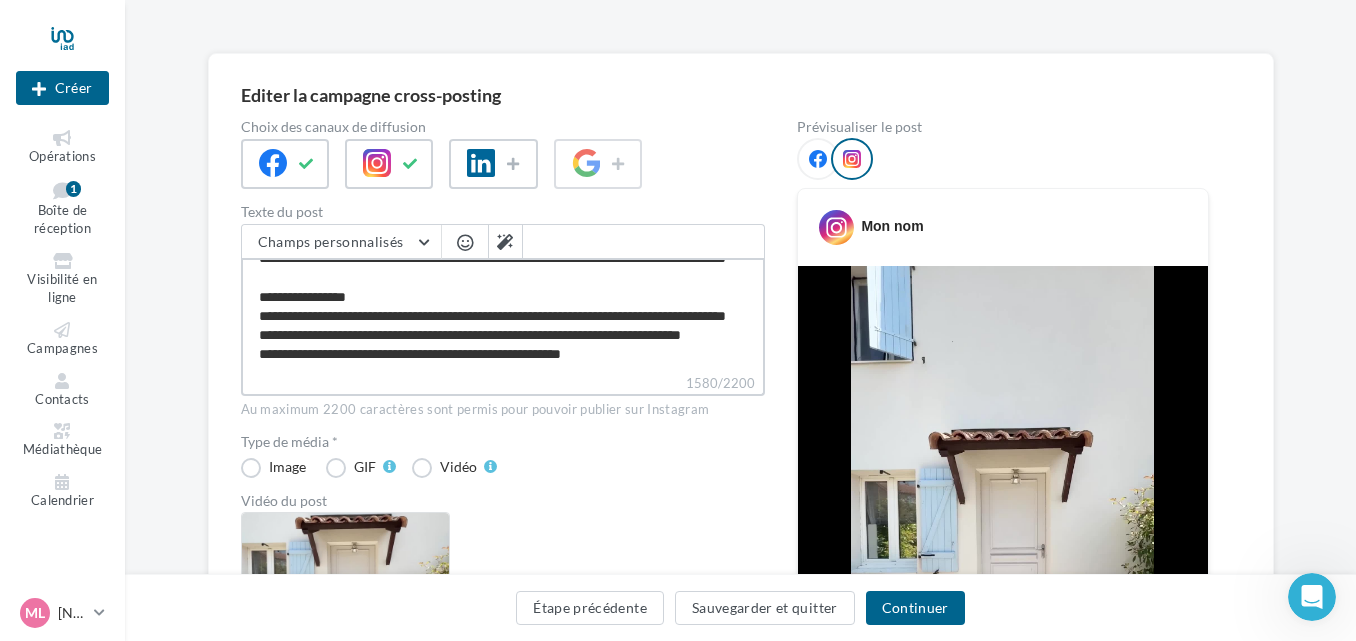 type on "**********" 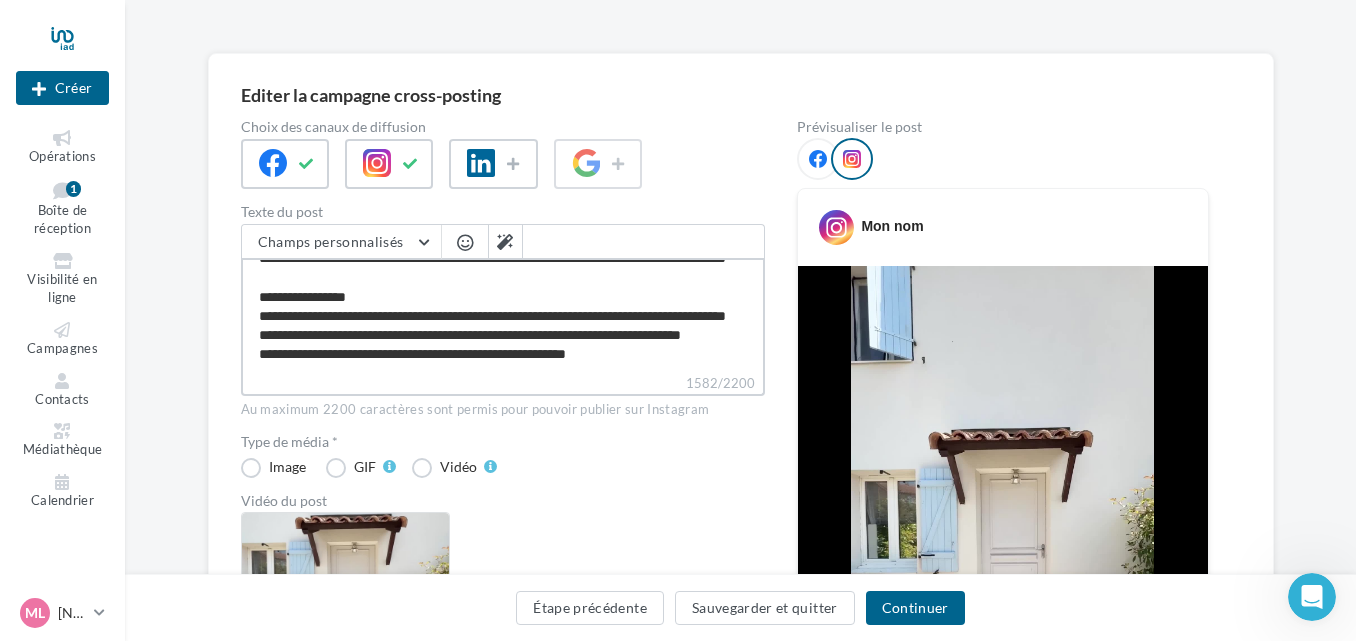 type on "**********" 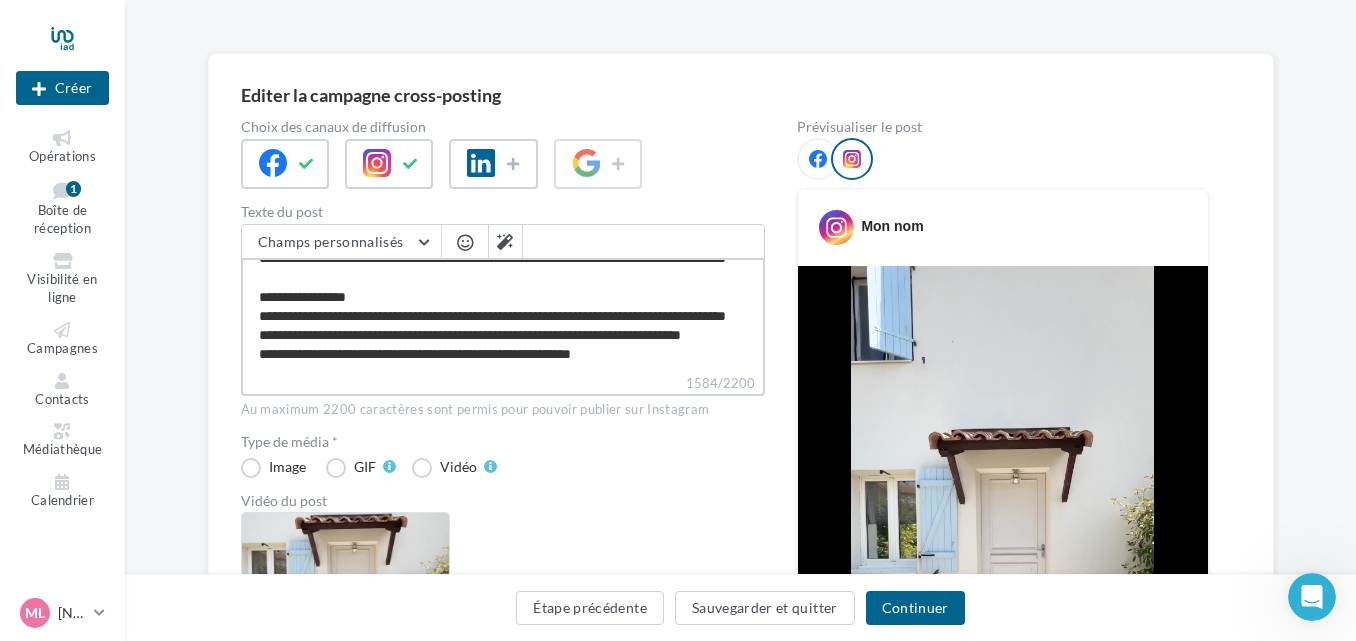 type on "**********" 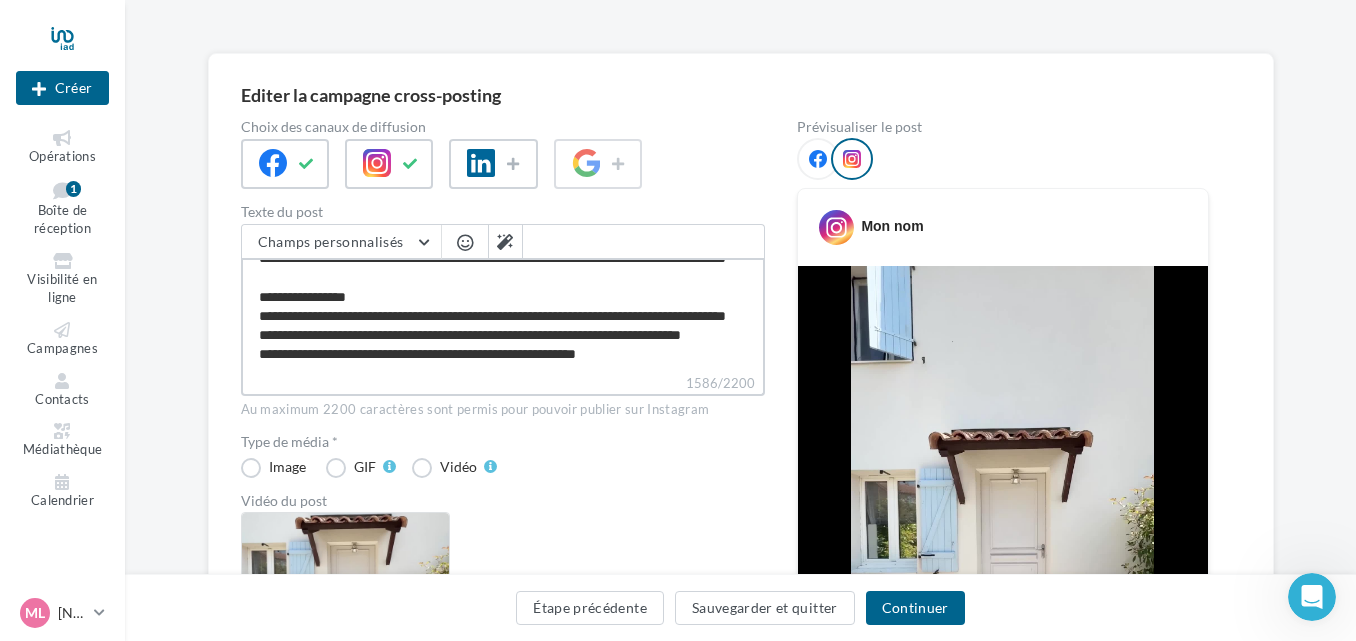type on "**********" 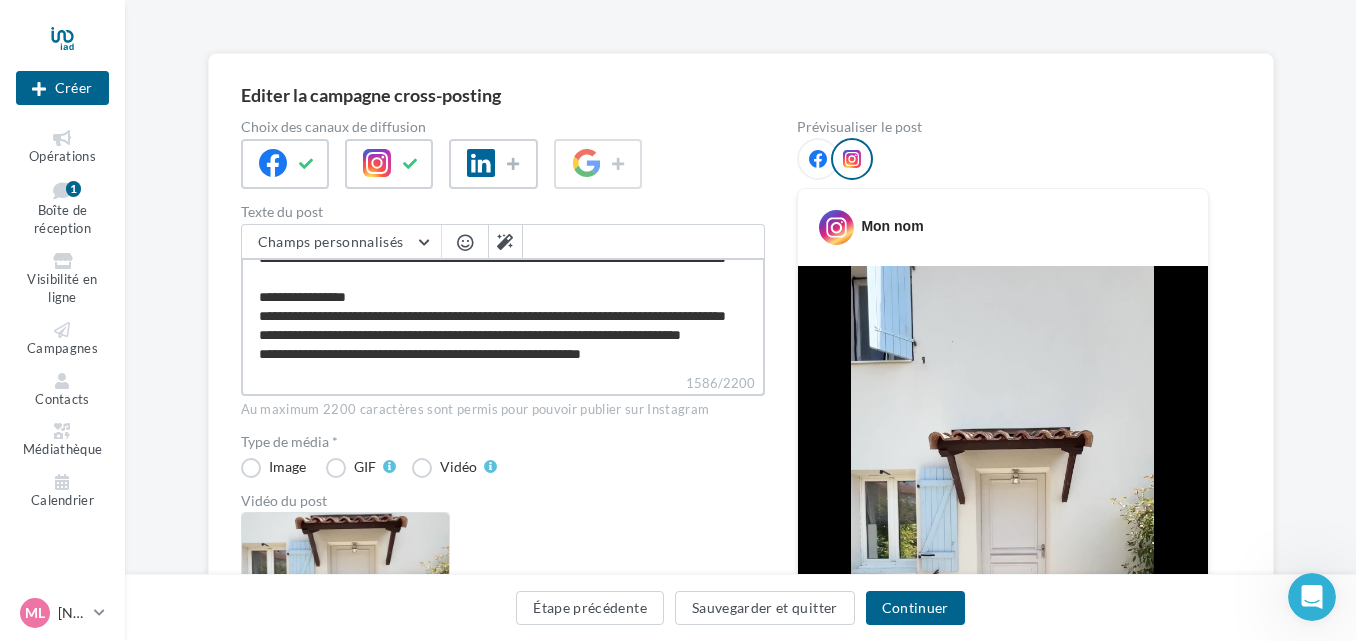 type on "**********" 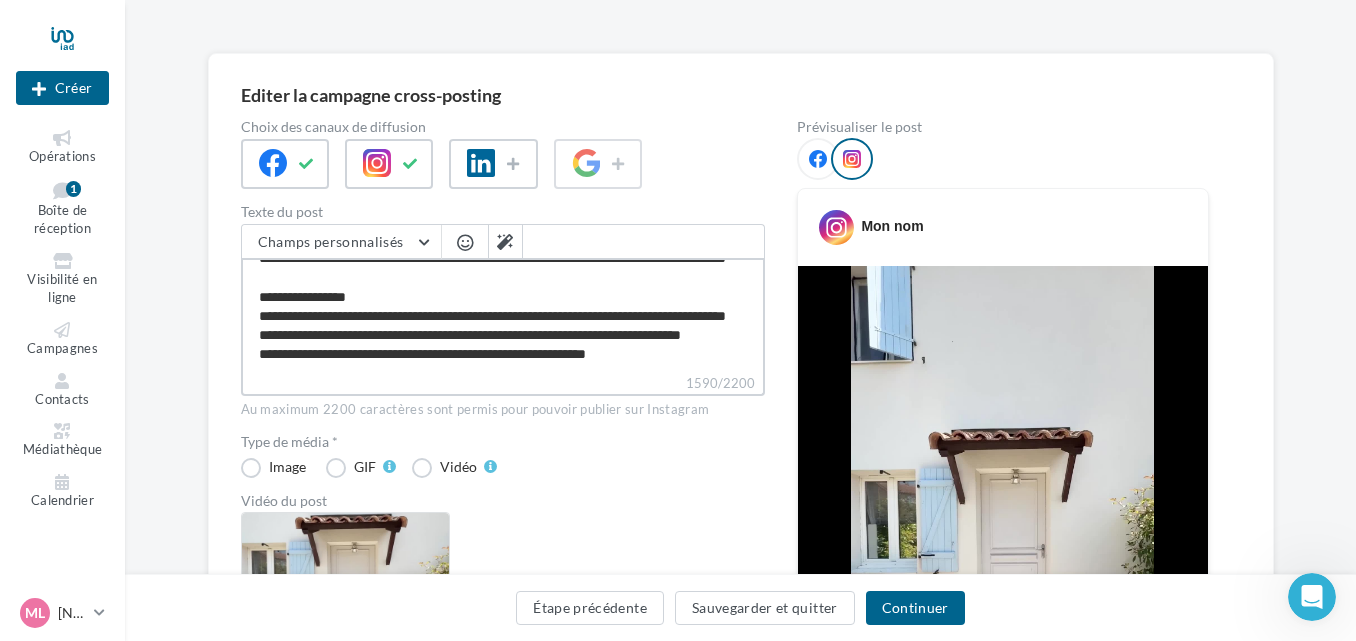 type on "**********" 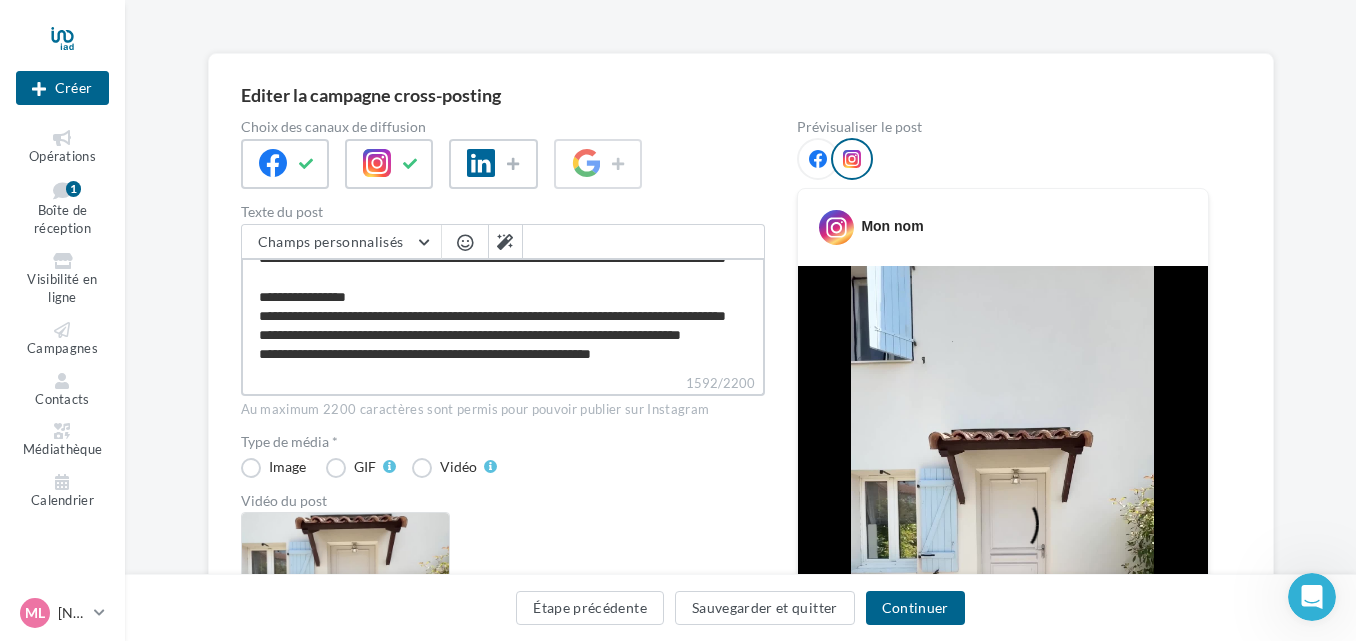 drag, startPoint x: 479, startPoint y: 357, endPoint x: 368, endPoint y: 363, distance: 111.16204 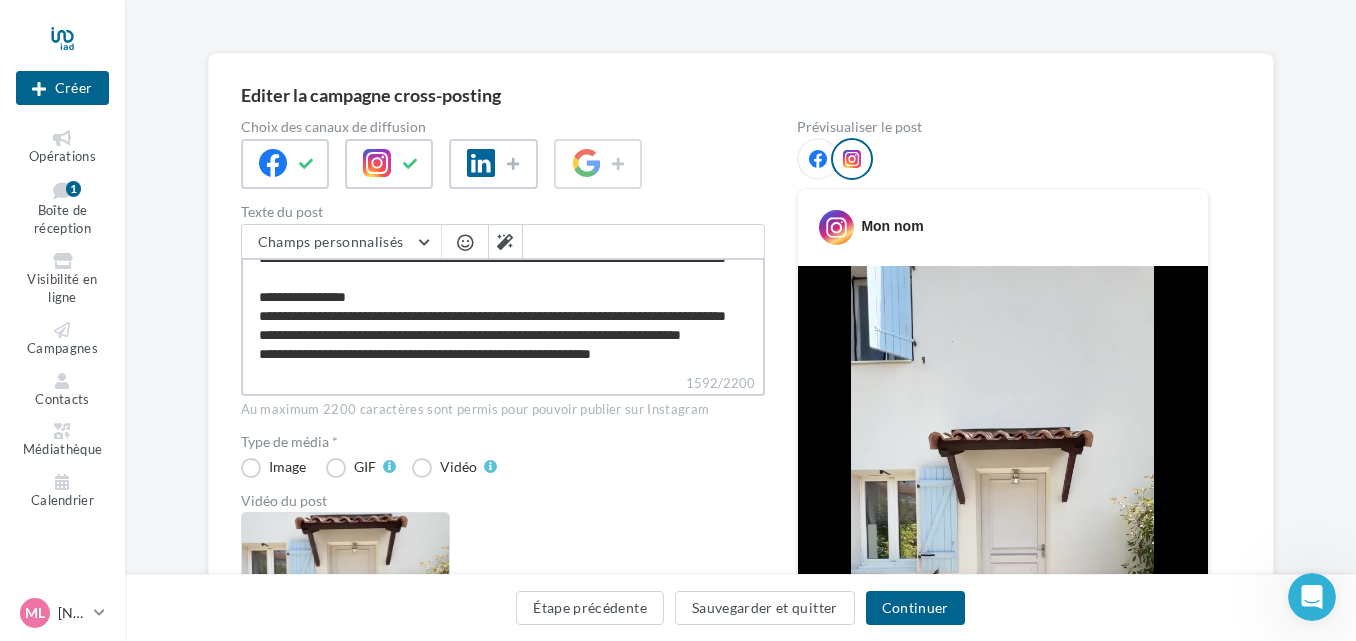 click on "1592/2200" at bounding box center [503, 315] 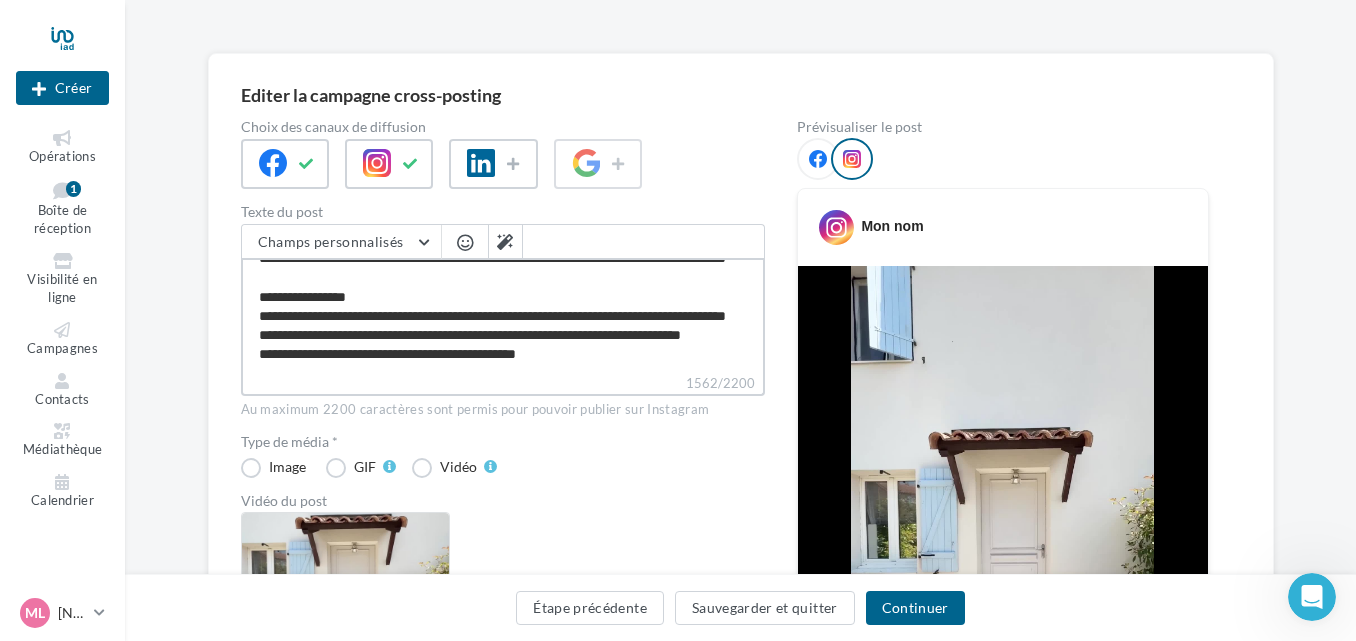 click on "1562/2200" at bounding box center [503, 315] 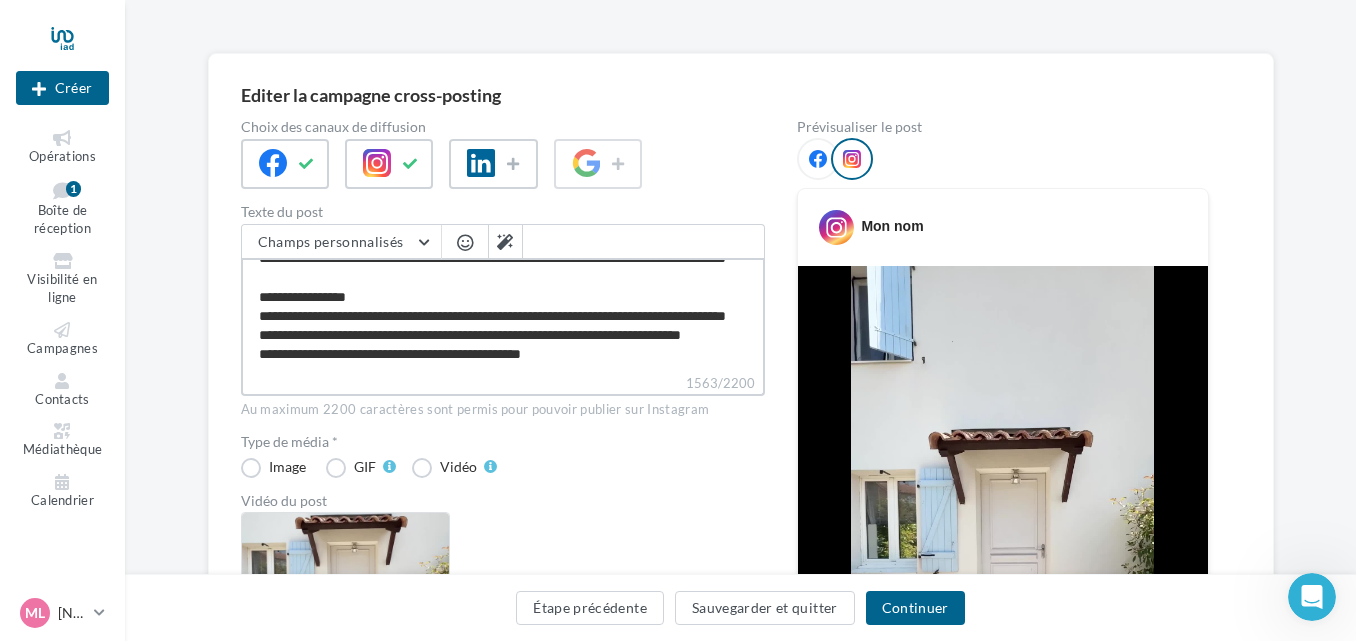 click on "1563/2200" at bounding box center (503, 315) 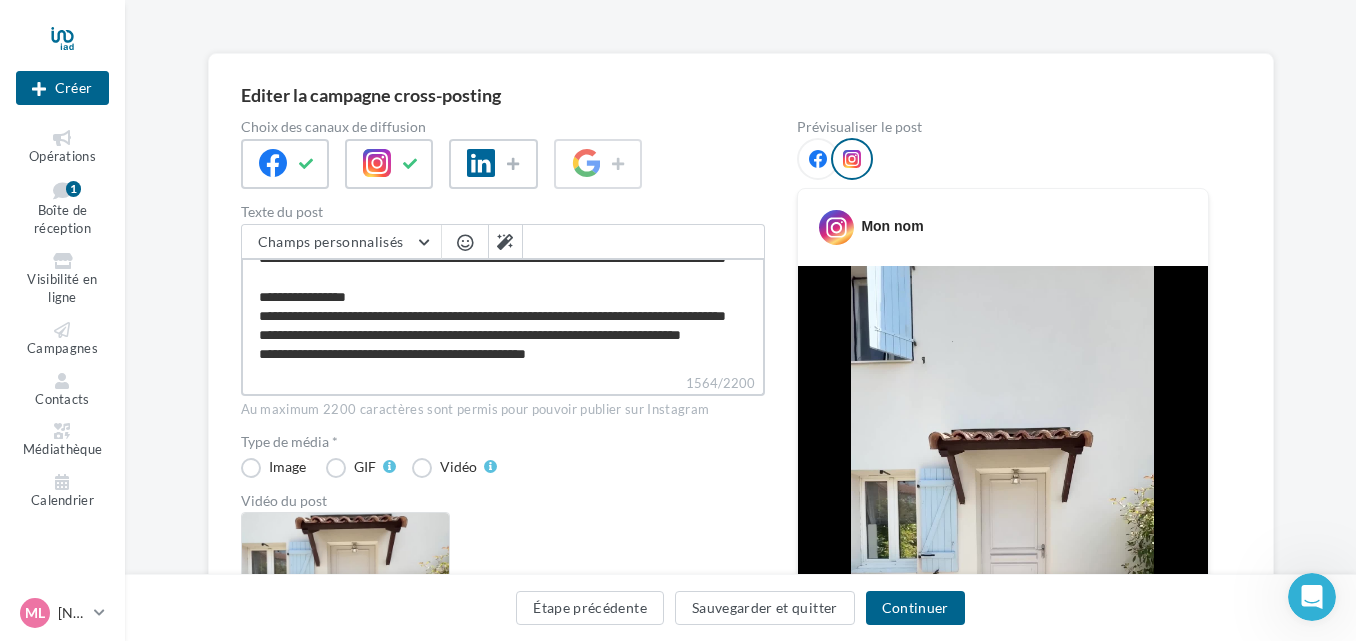 click on "1564/2200" at bounding box center [503, 315] 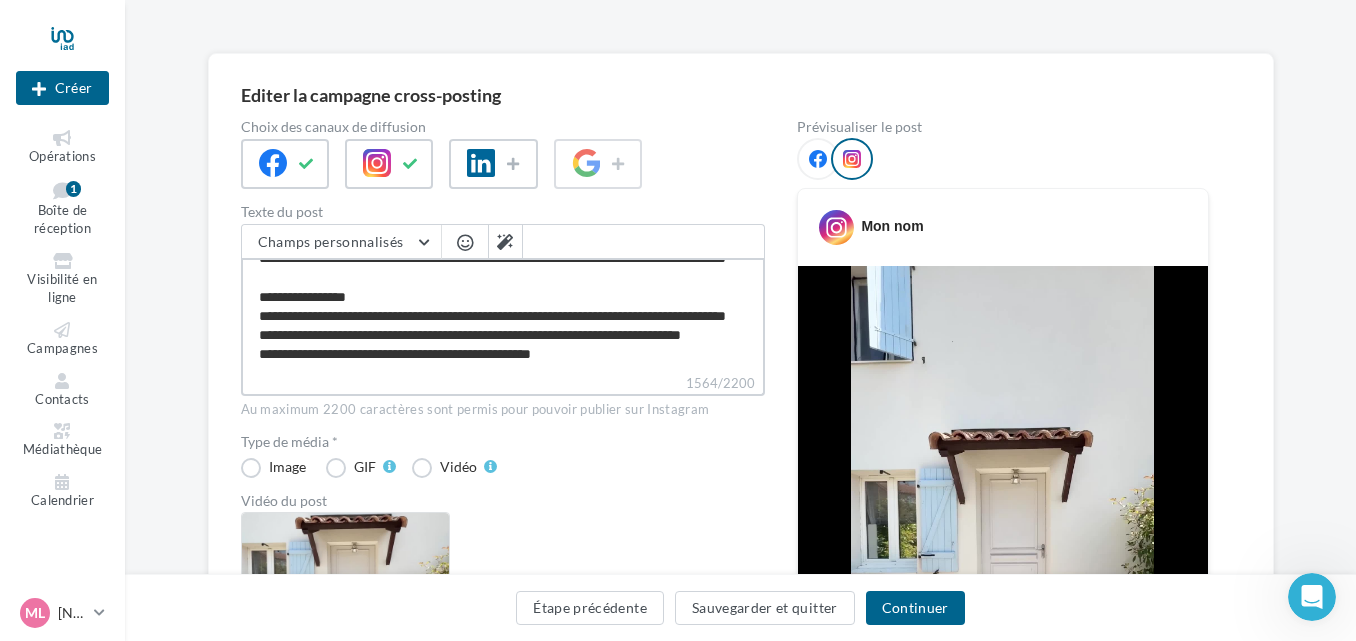 type on "**********" 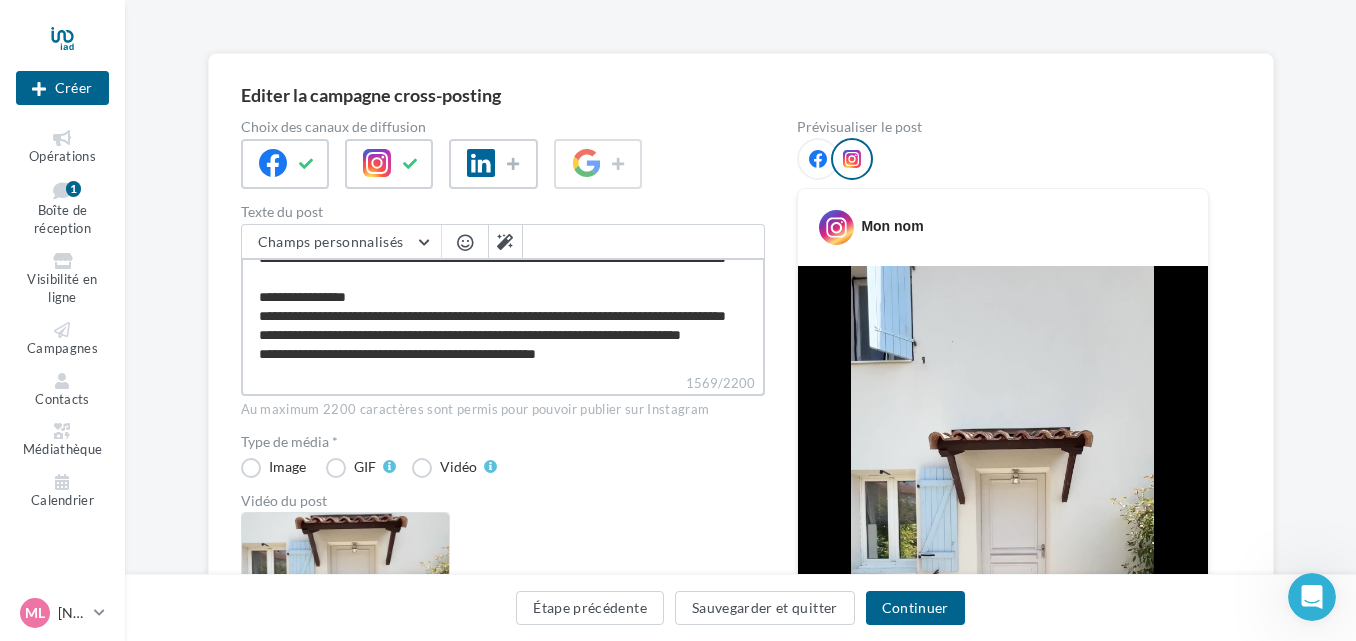 type on "**********" 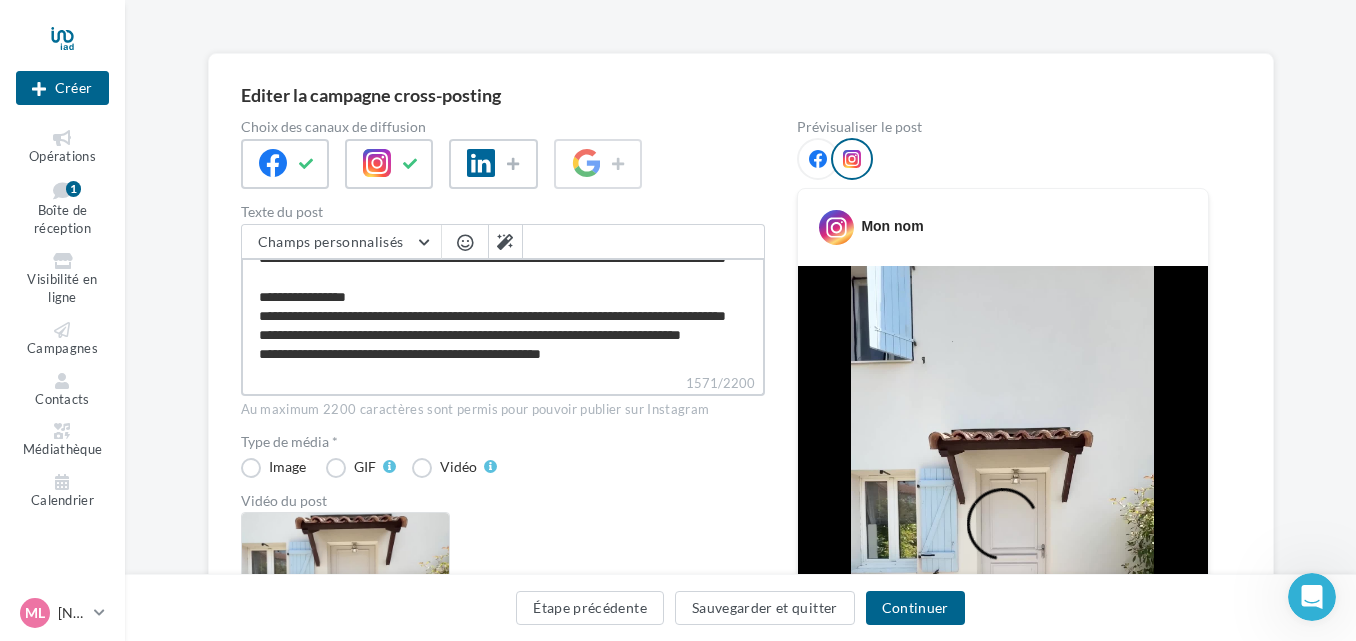 scroll, scrollTop: 903, scrollLeft: 0, axis: vertical 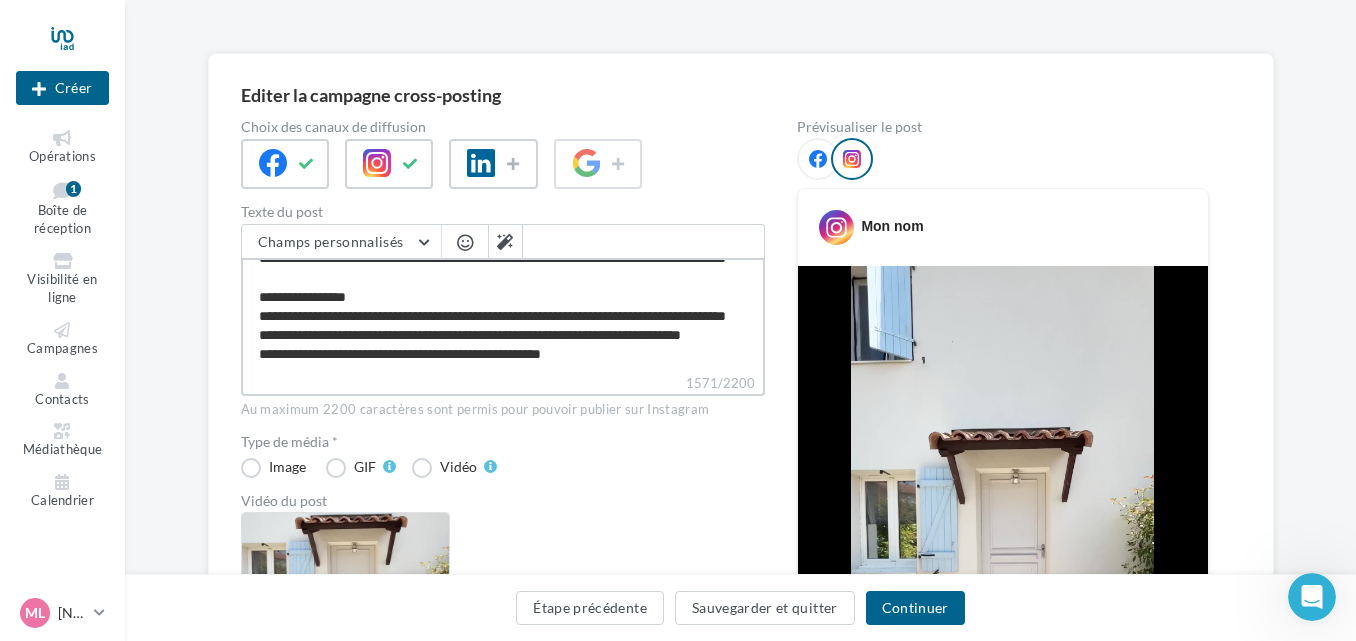 click on "1571/2200" at bounding box center (503, 315) 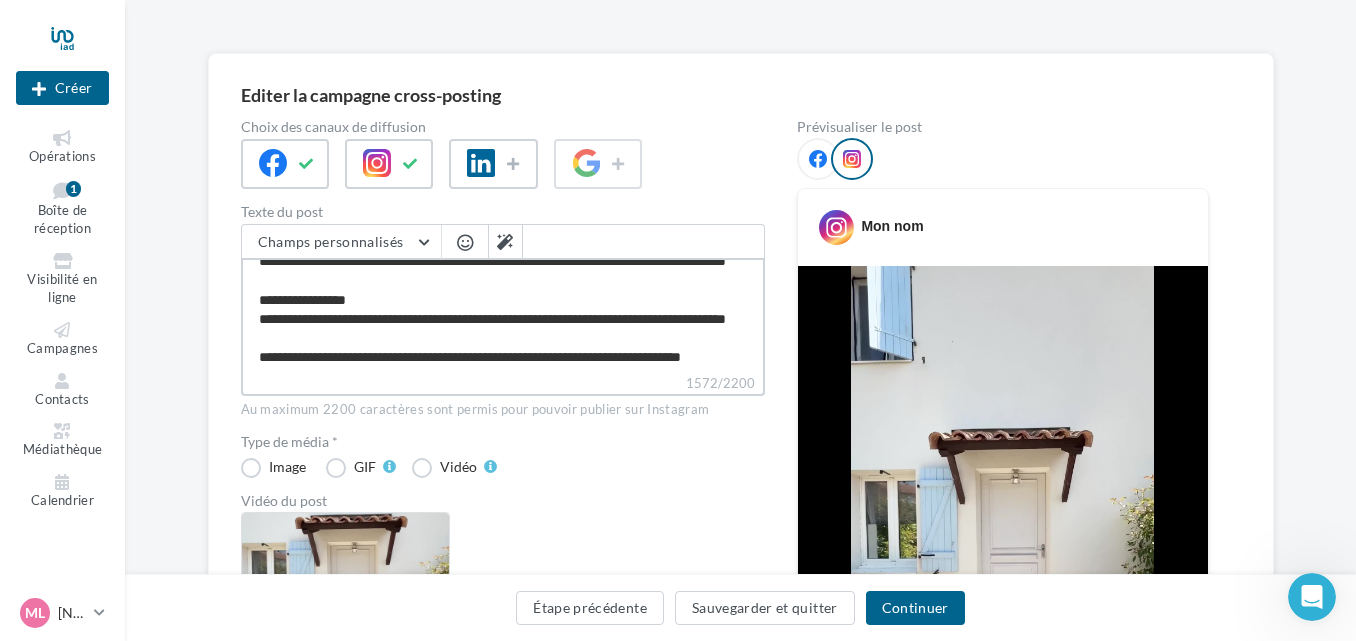 scroll, scrollTop: 823, scrollLeft: 0, axis: vertical 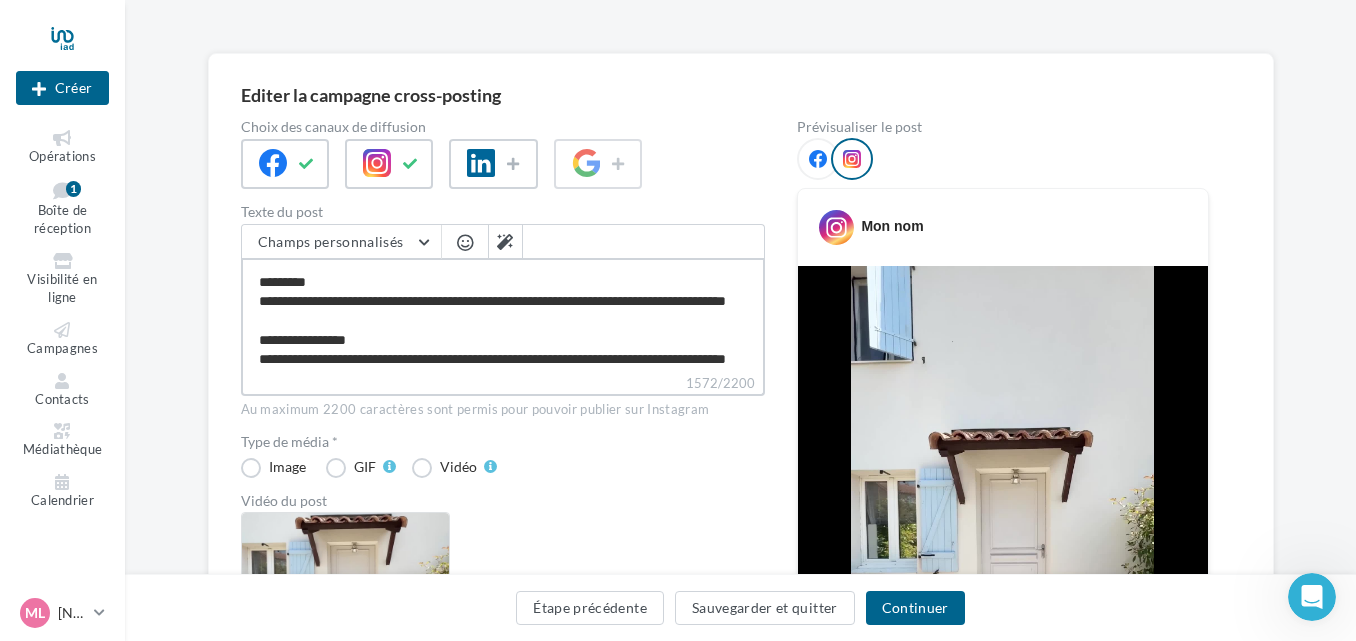 drag, startPoint x: 370, startPoint y: 343, endPoint x: 248, endPoint y: 295, distance: 131.10301 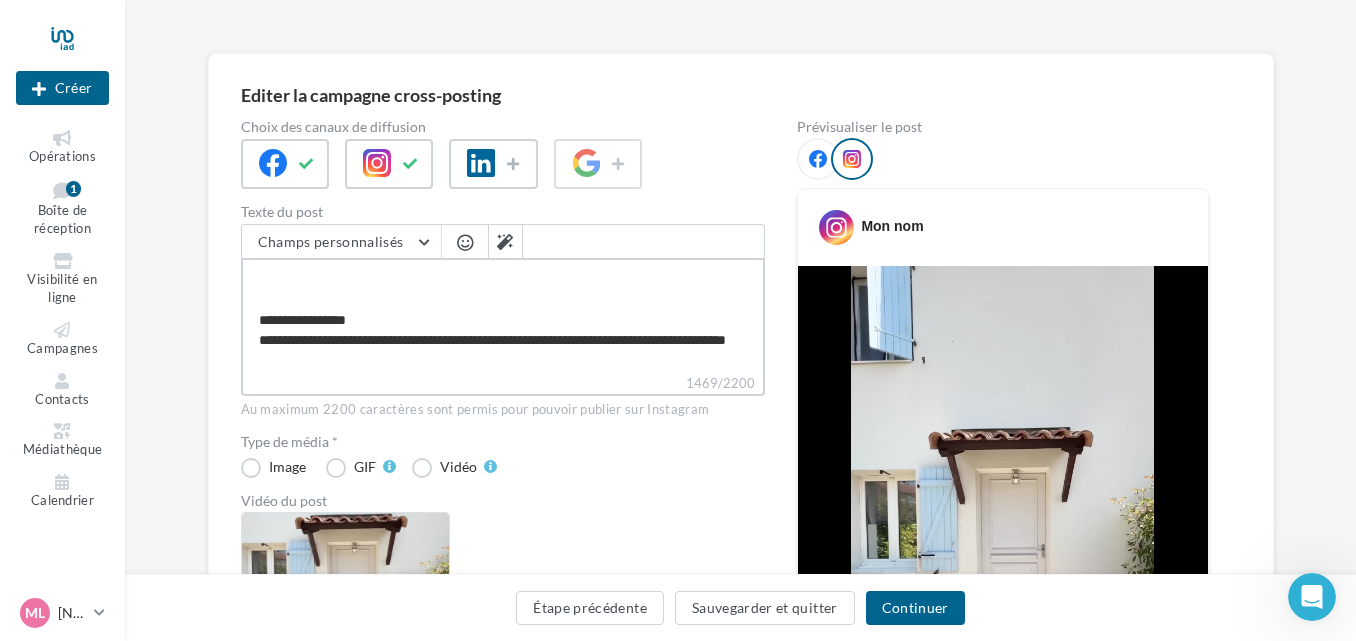 type on "**********" 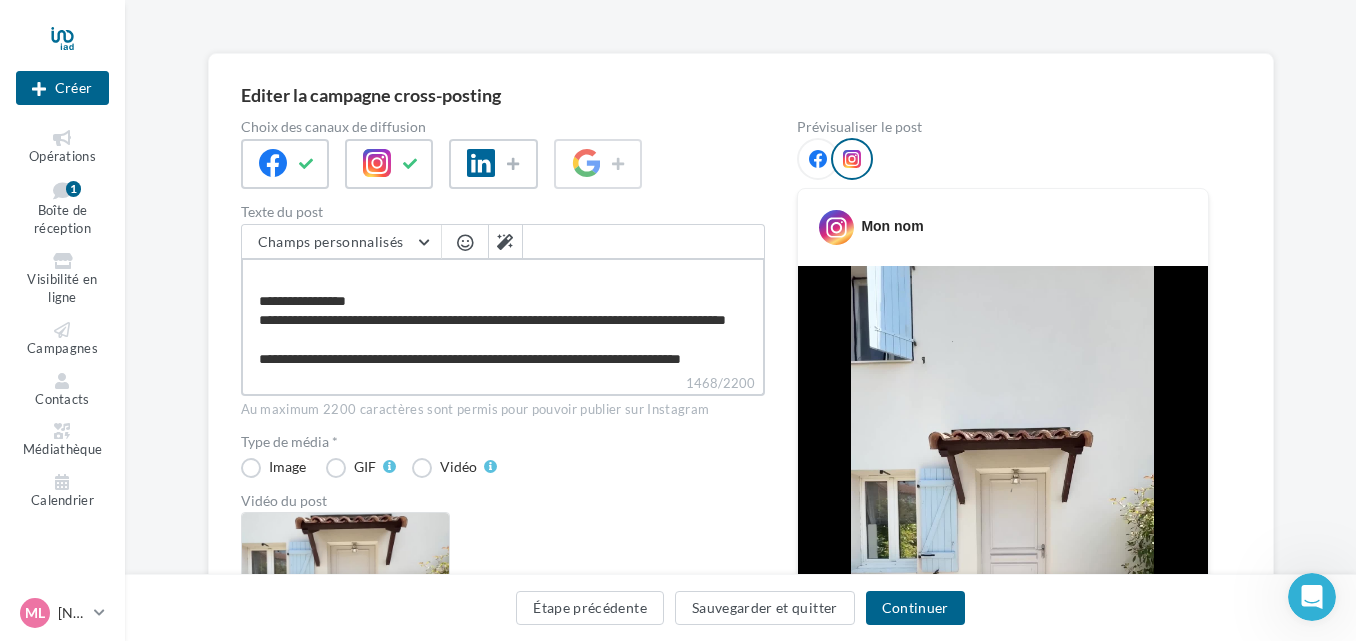 type on "**********" 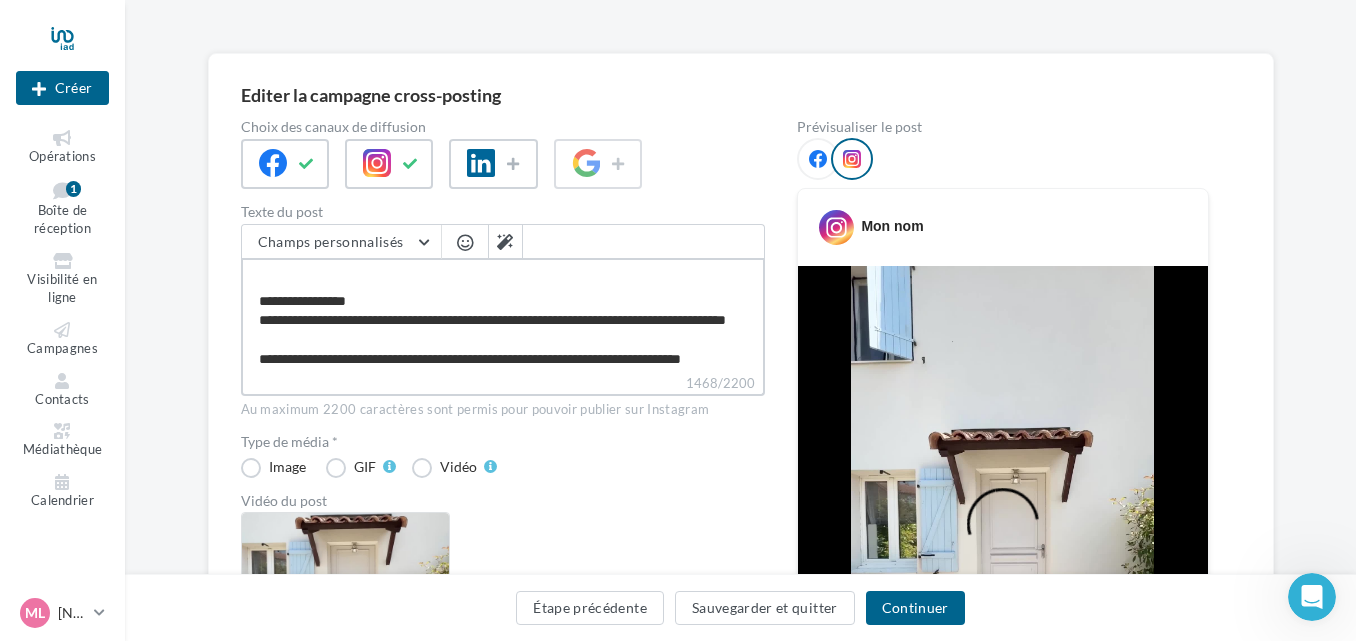 type on "**********" 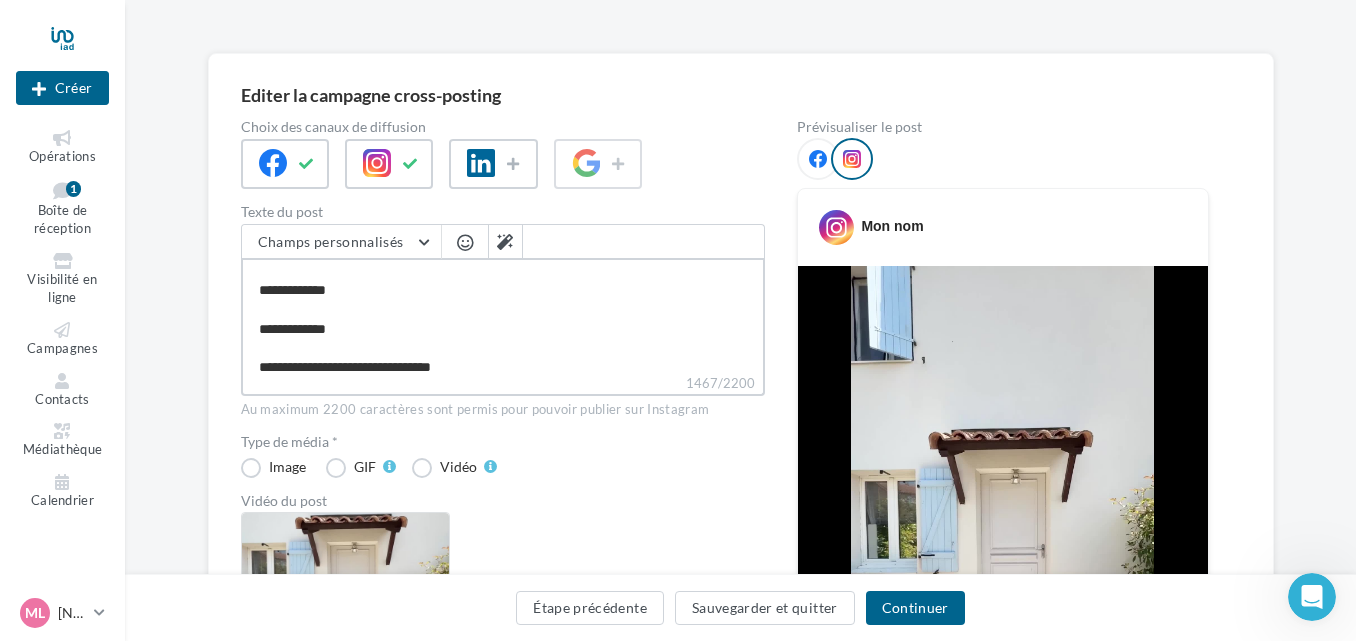 scroll, scrollTop: 204, scrollLeft: 0, axis: vertical 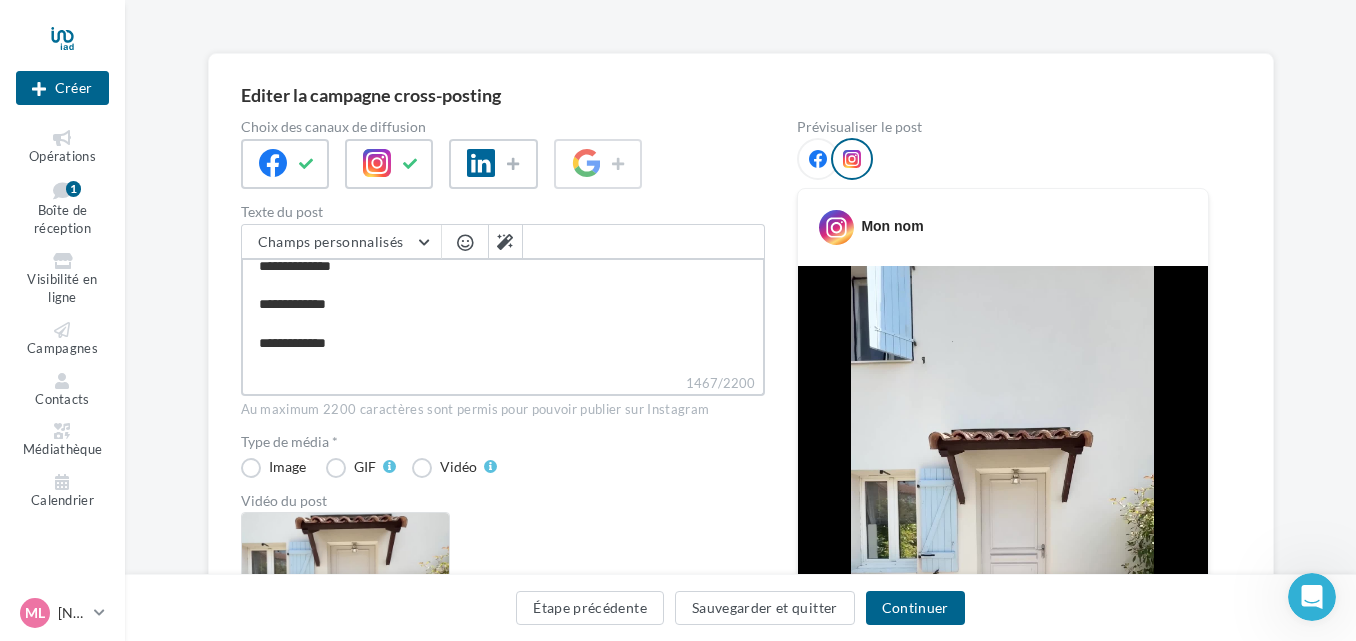 drag, startPoint x: 381, startPoint y: 345, endPoint x: 247, endPoint y: 331, distance: 134.72935 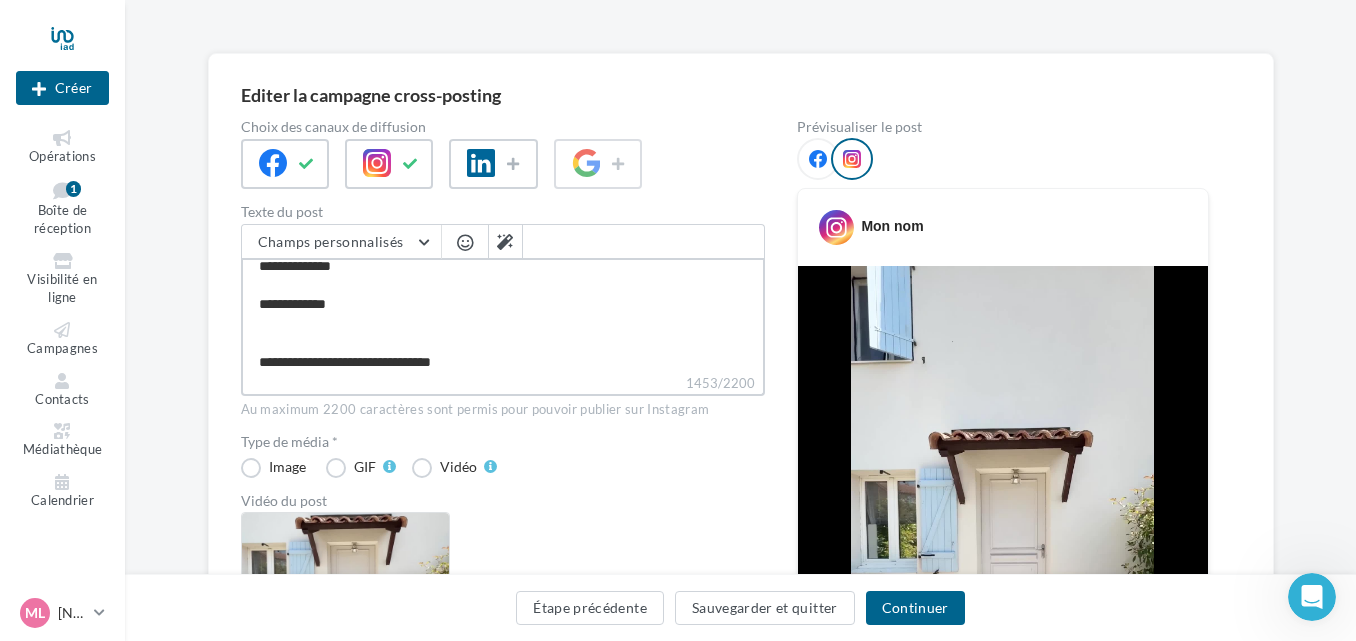 type on "**********" 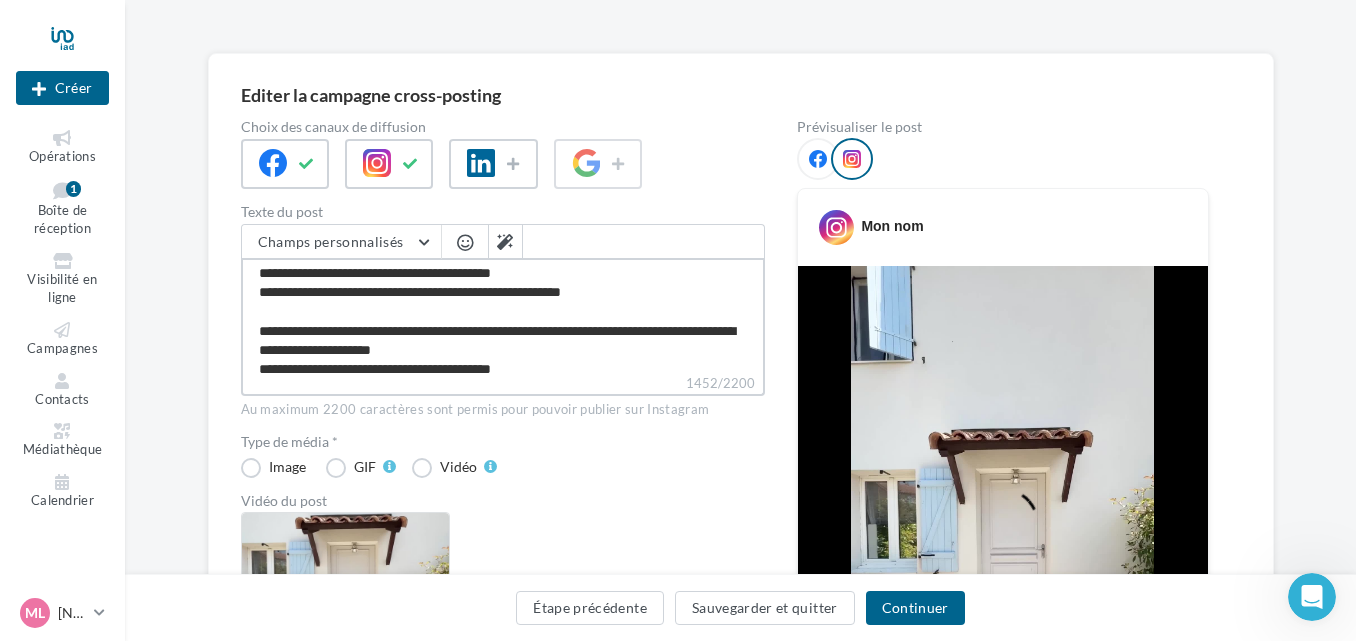 scroll, scrollTop: 0, scrollLeft: 0, axis: both 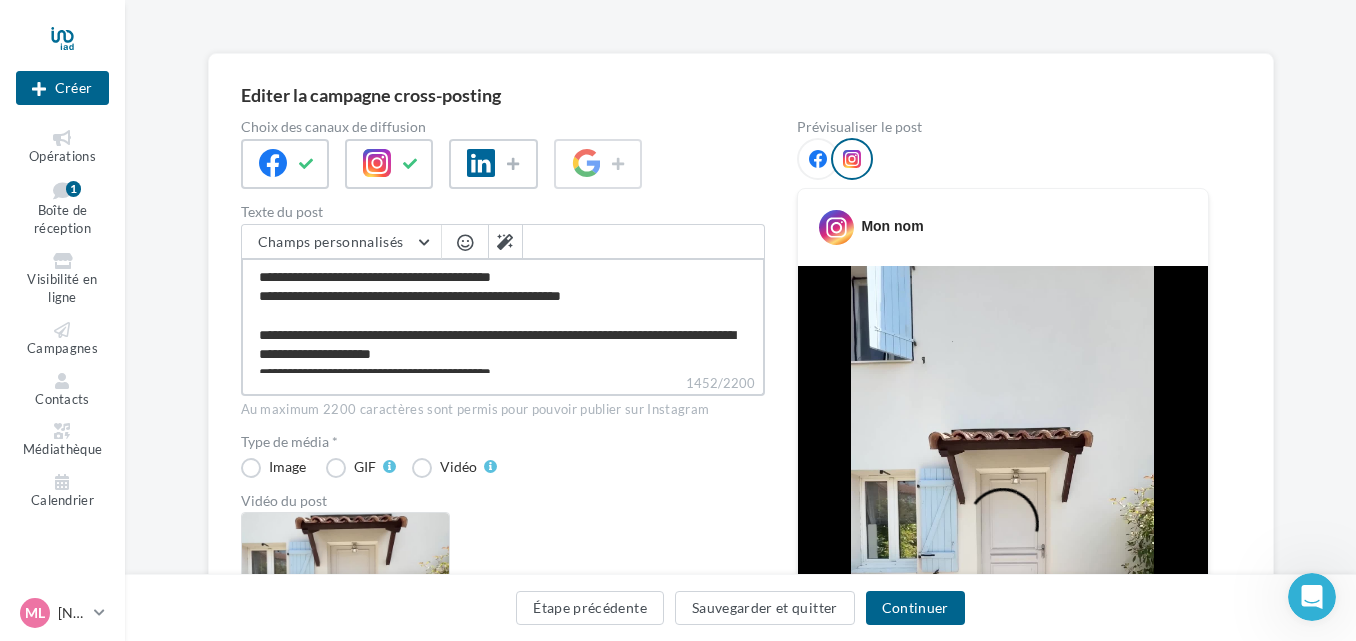 type on "**********" 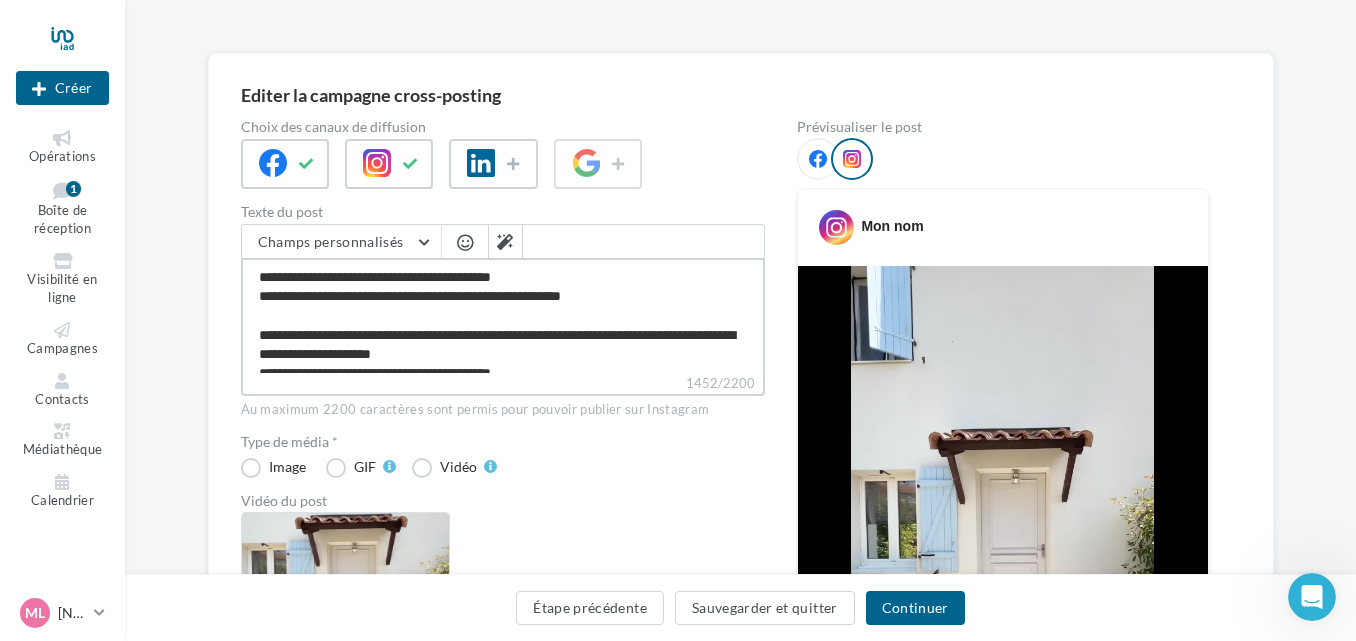 click on "1452/2200" at bounding box center [503, 315] 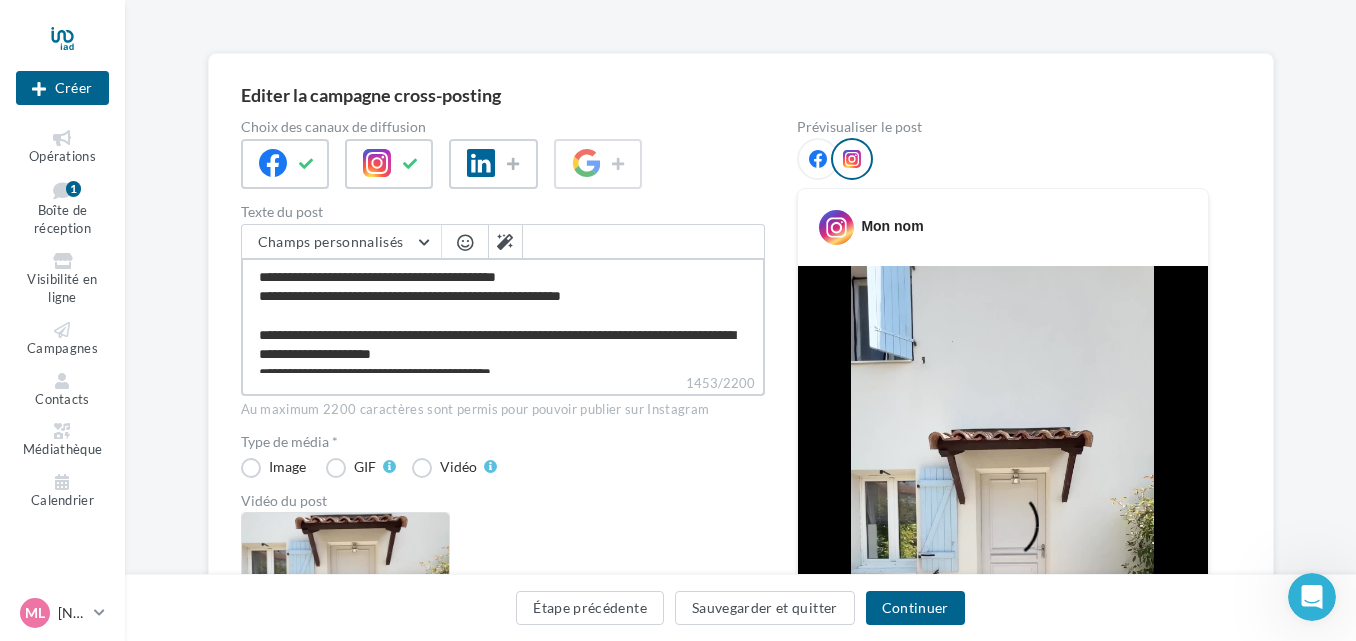 drag, startPoint x: 277, startPoint y: 276, endPoint x: 257, endPoint y: 277, distance: 20.024984 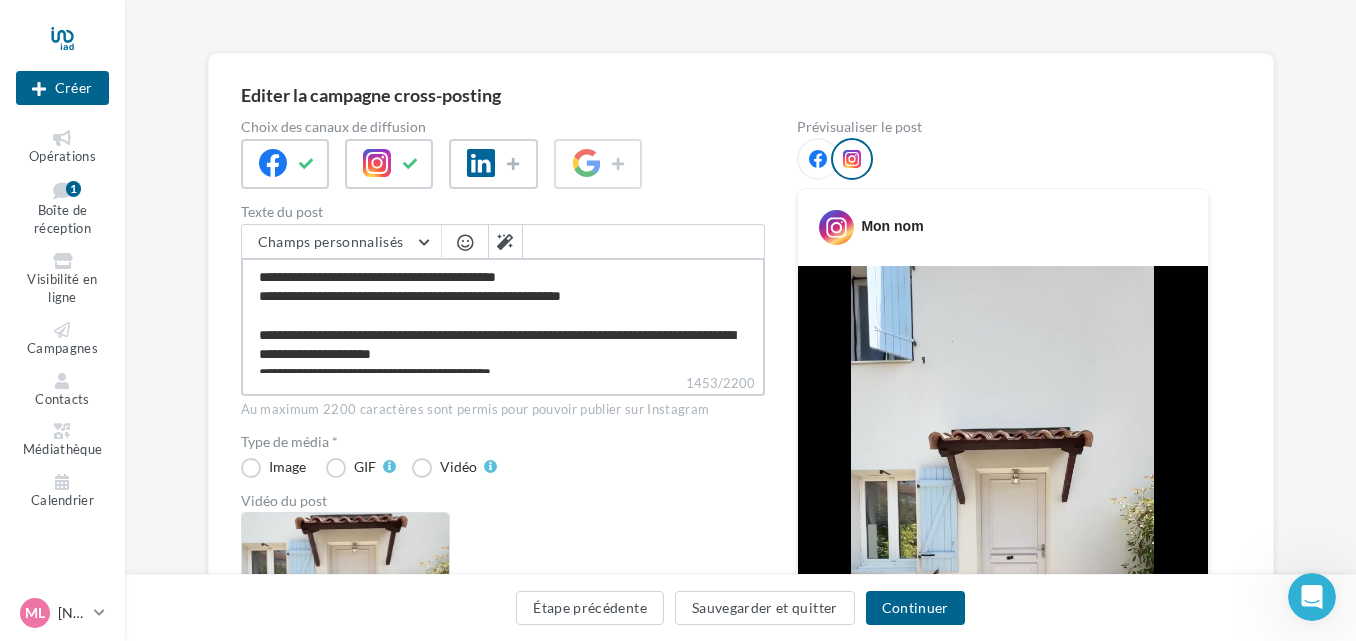 click on "1453/2200" at bounding box center [503, 315] 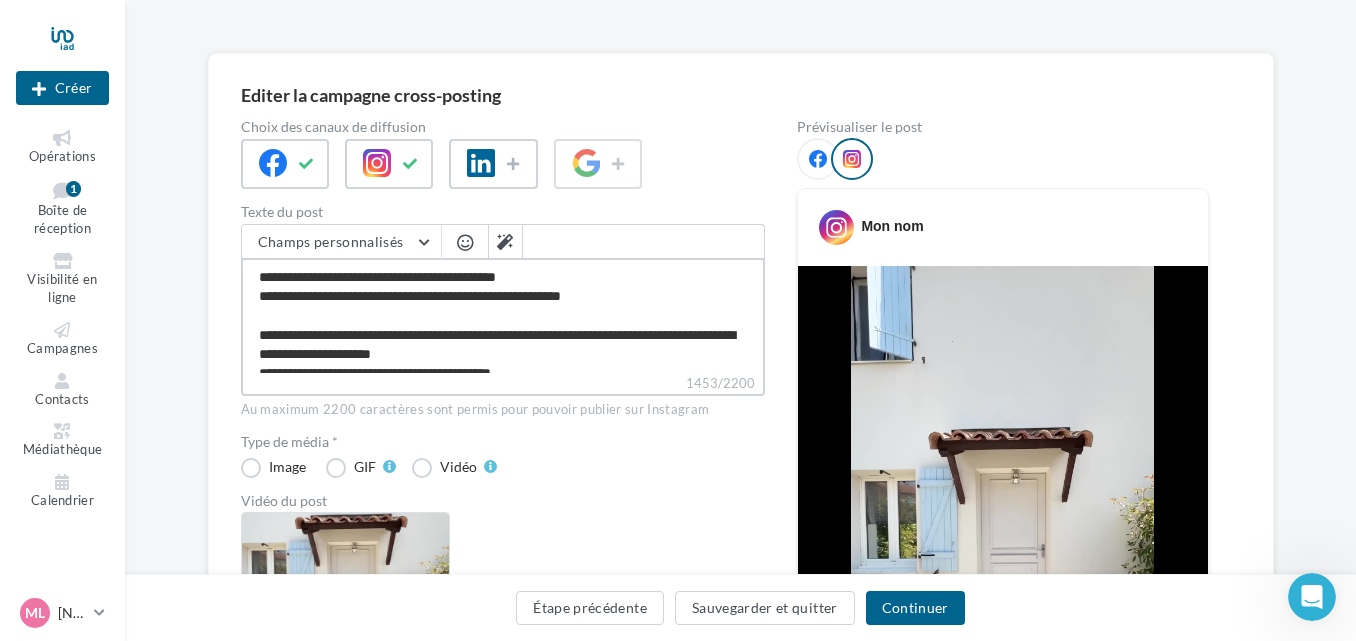 type on "**********" 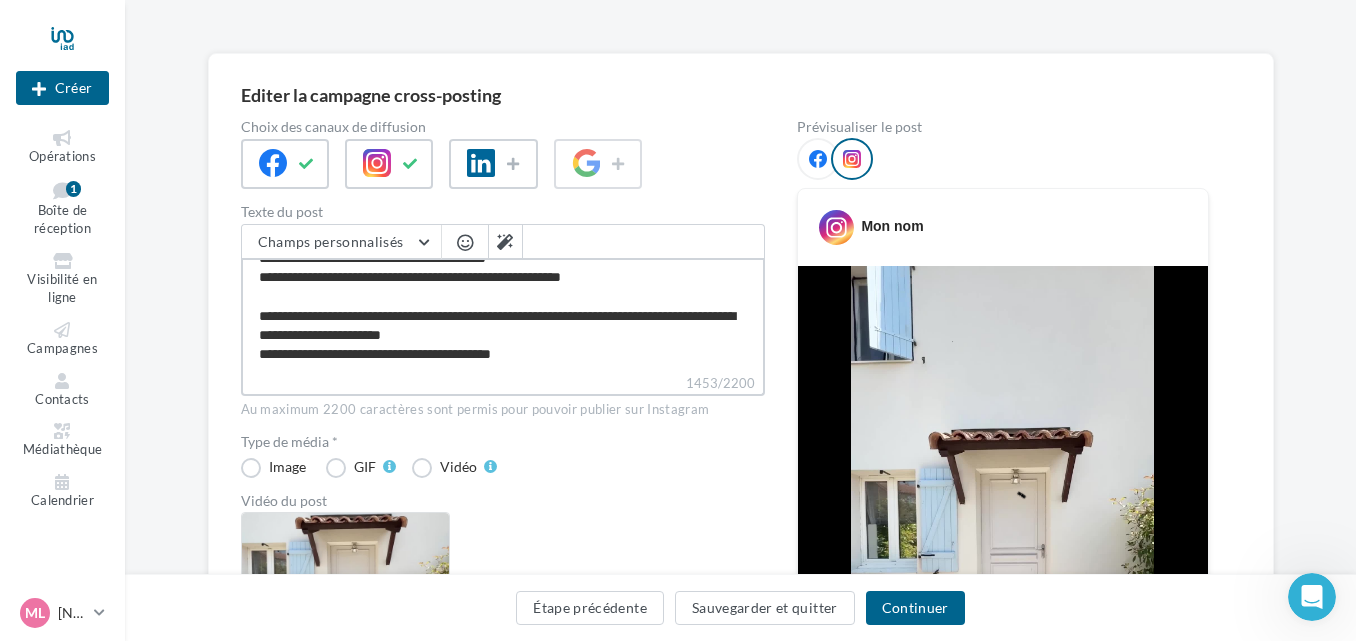 scroll, scrollTop: 0, scrollLeft: 0, axis: both 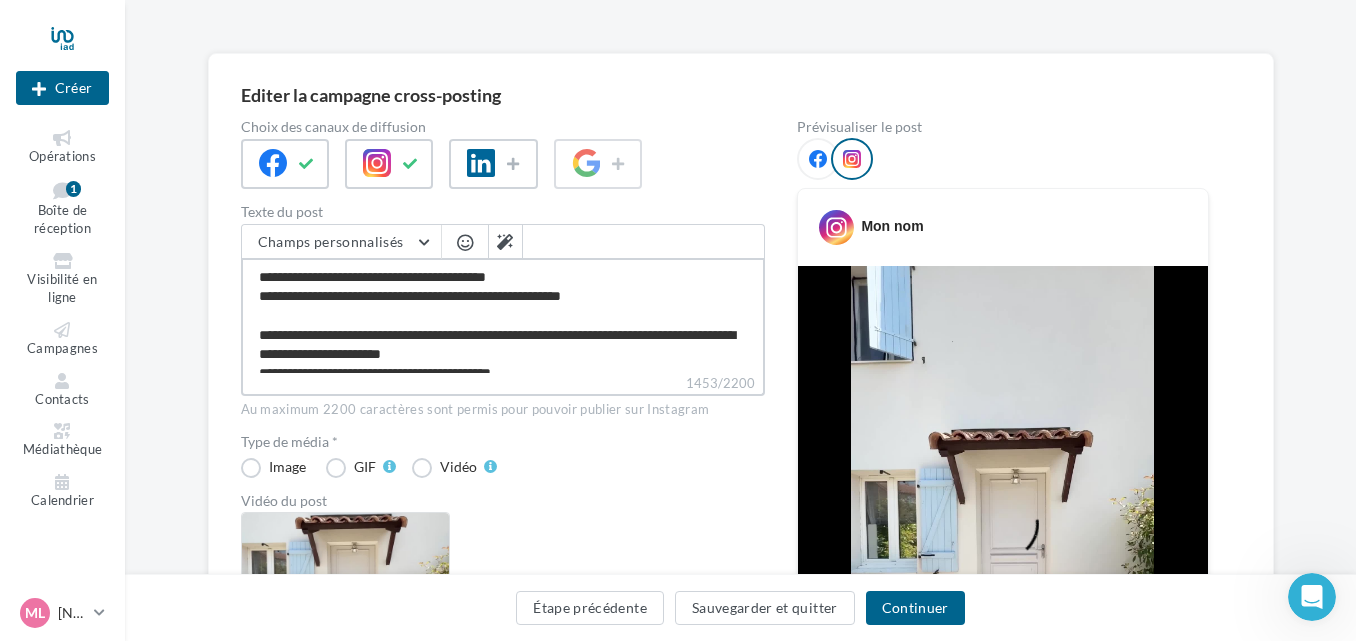 click on "1453/2200" at bounding box center [503, 315] 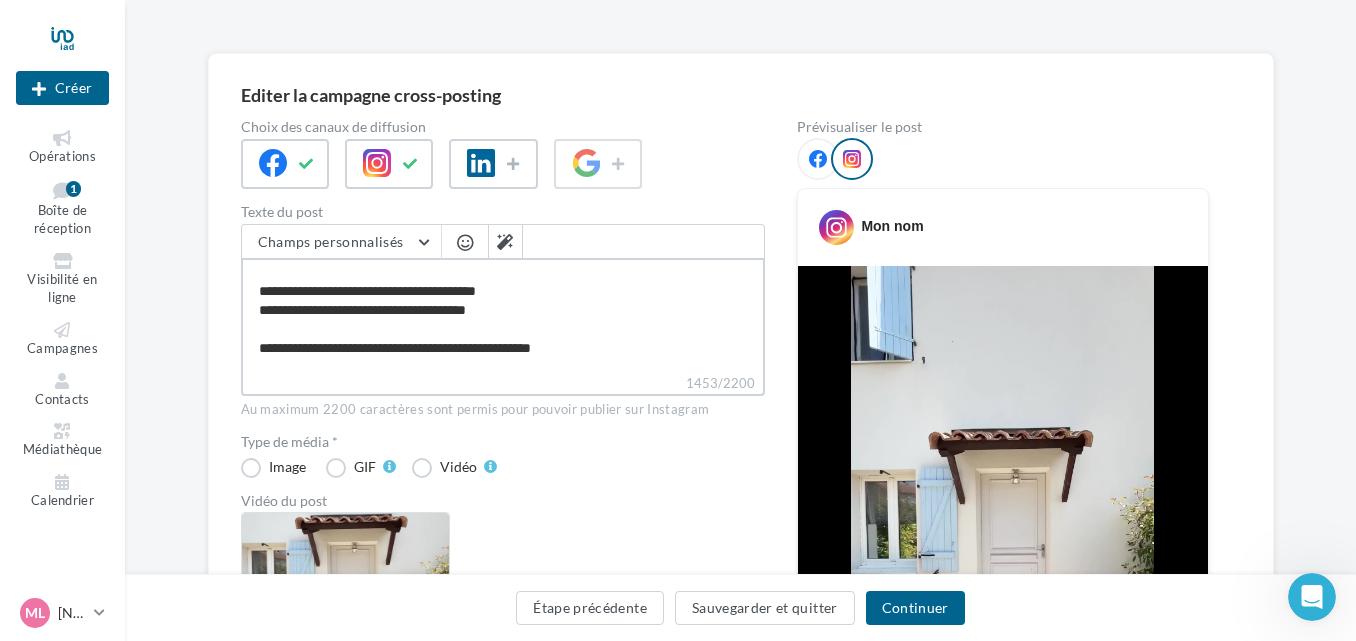 scroll, scrollTop: 680, scrollLeft: 0, axis: vertical 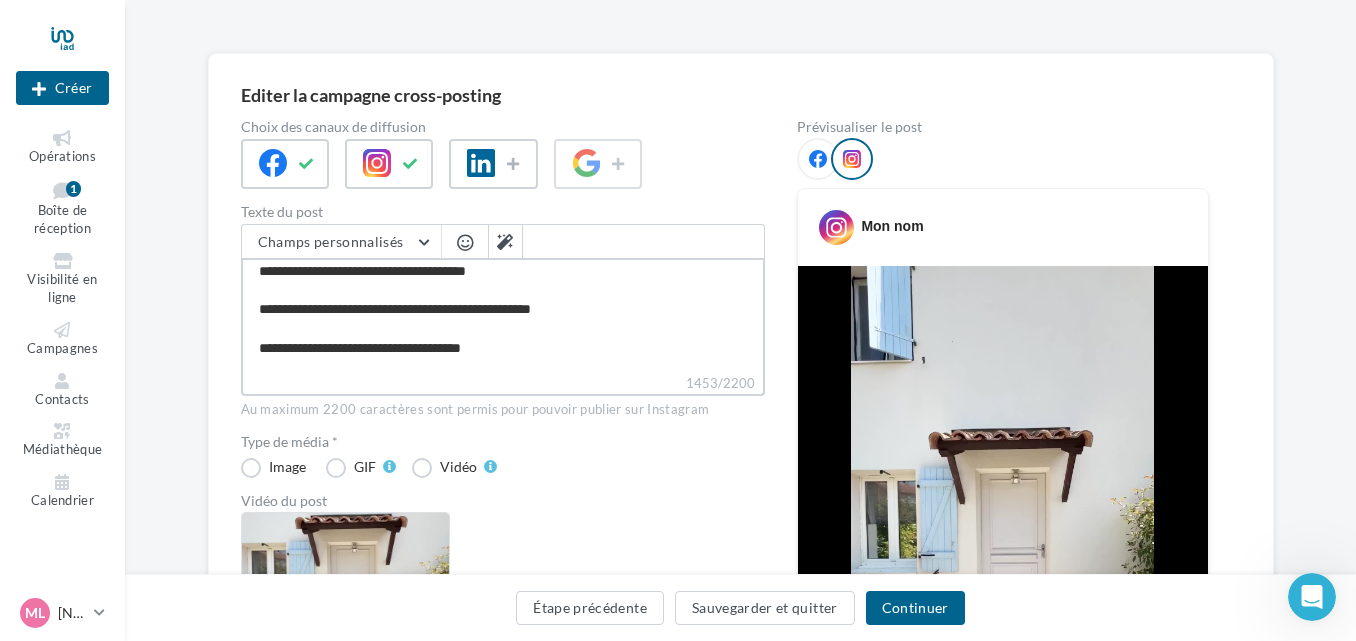 type on "**********" 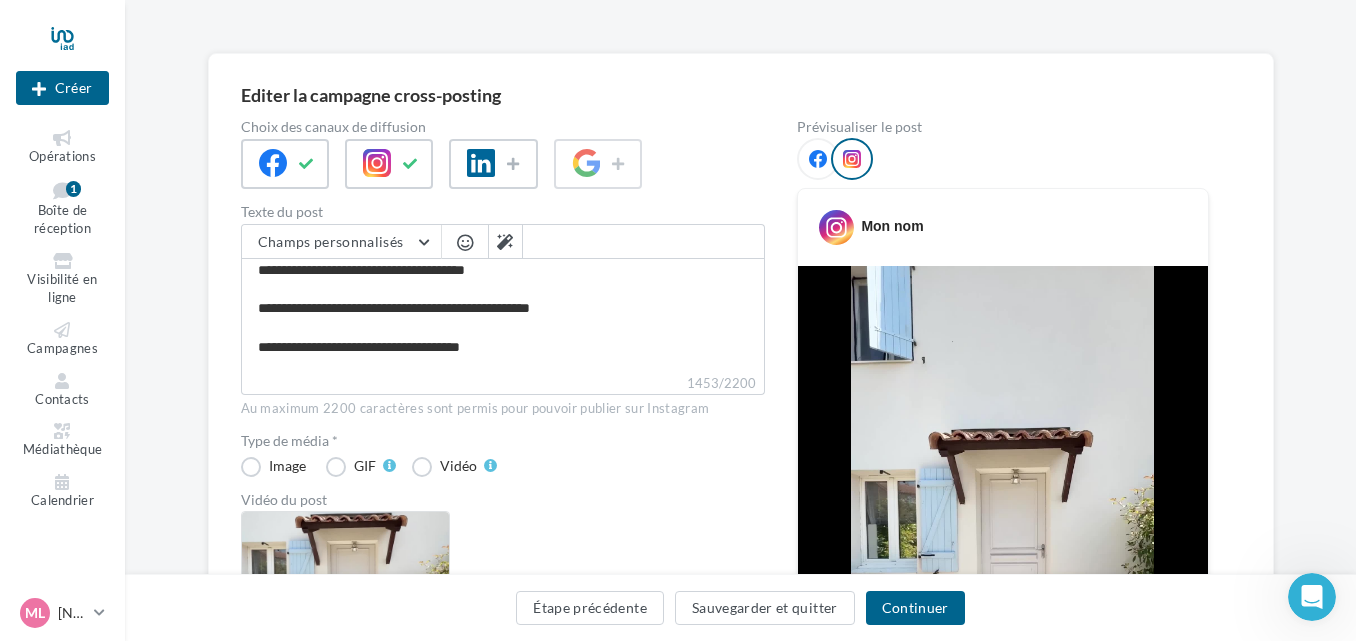 scroll, scrollTop: 679, scrollLeft: 0, axis: vertical 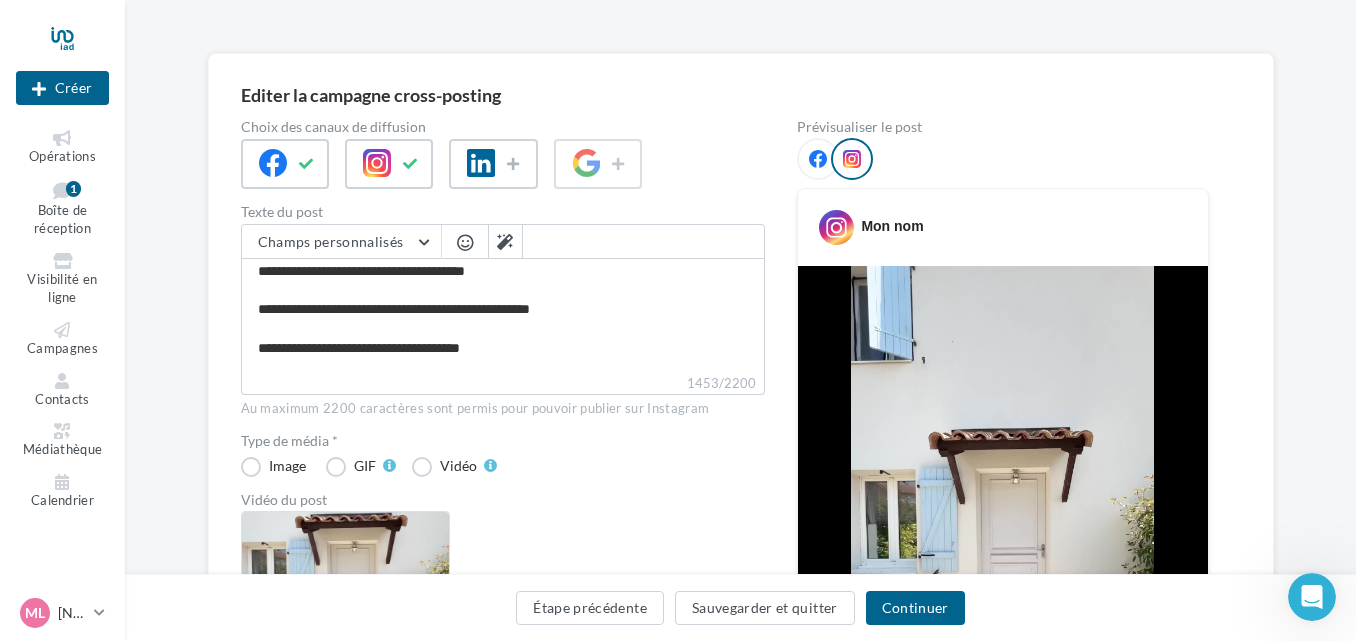 click at bounding box center [465, 242] 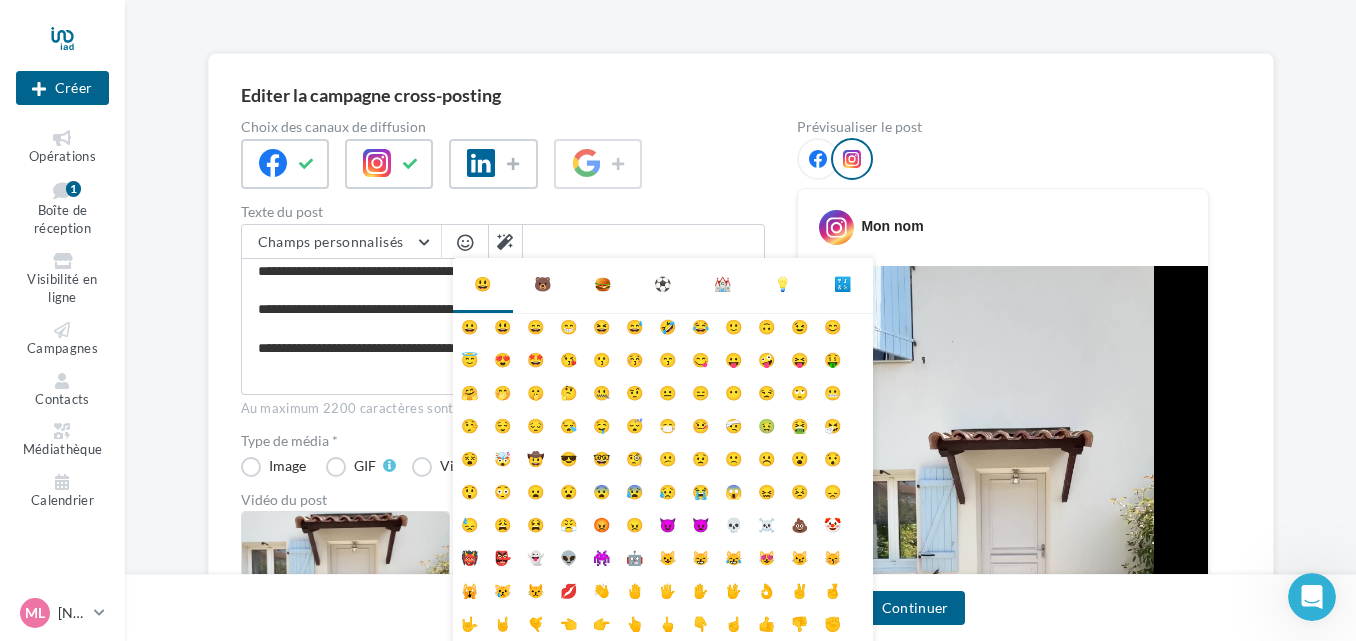 scroll, scrollTop: 0, scrollLeft: 0, axis: both 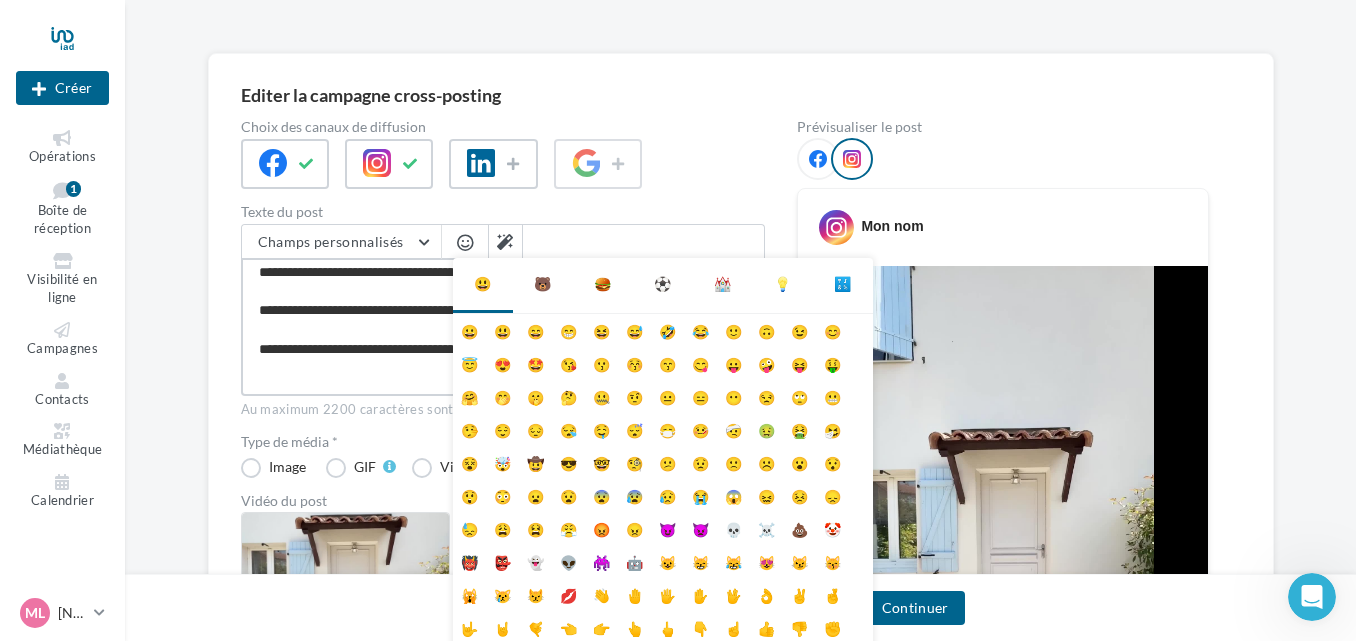 click on "1453/2200" at bounding box center (503, 315) 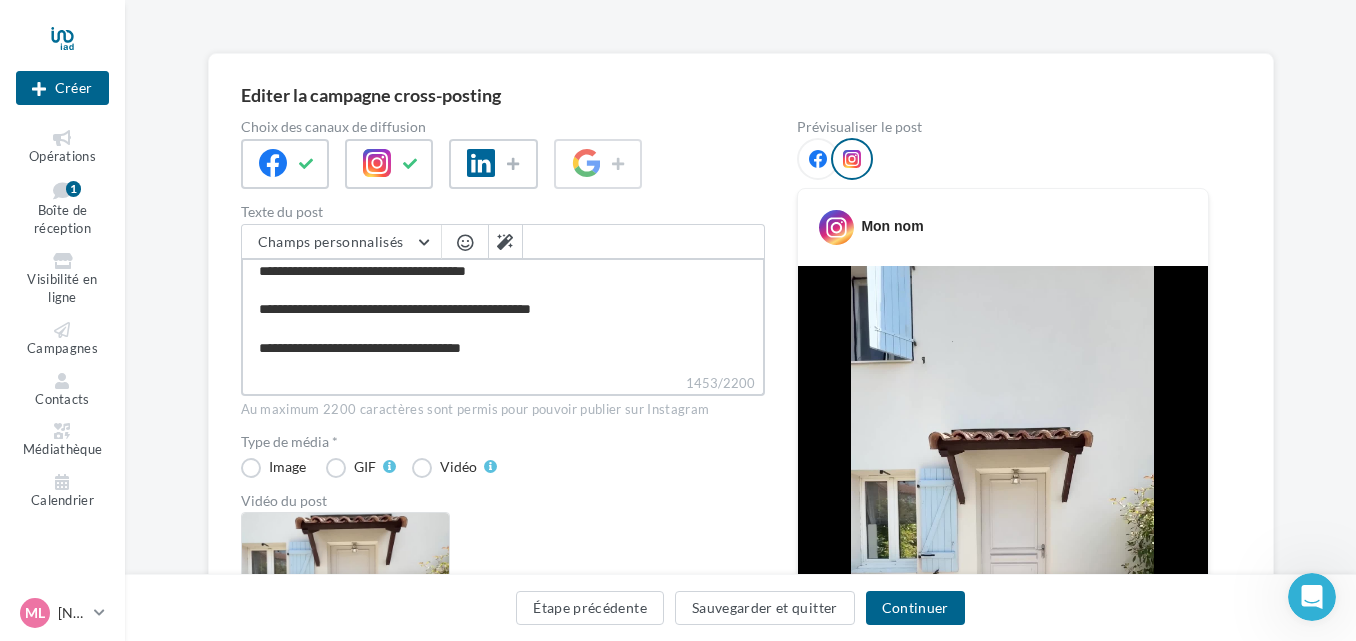 click on "1453/2200" at bounding box center [503, 315] 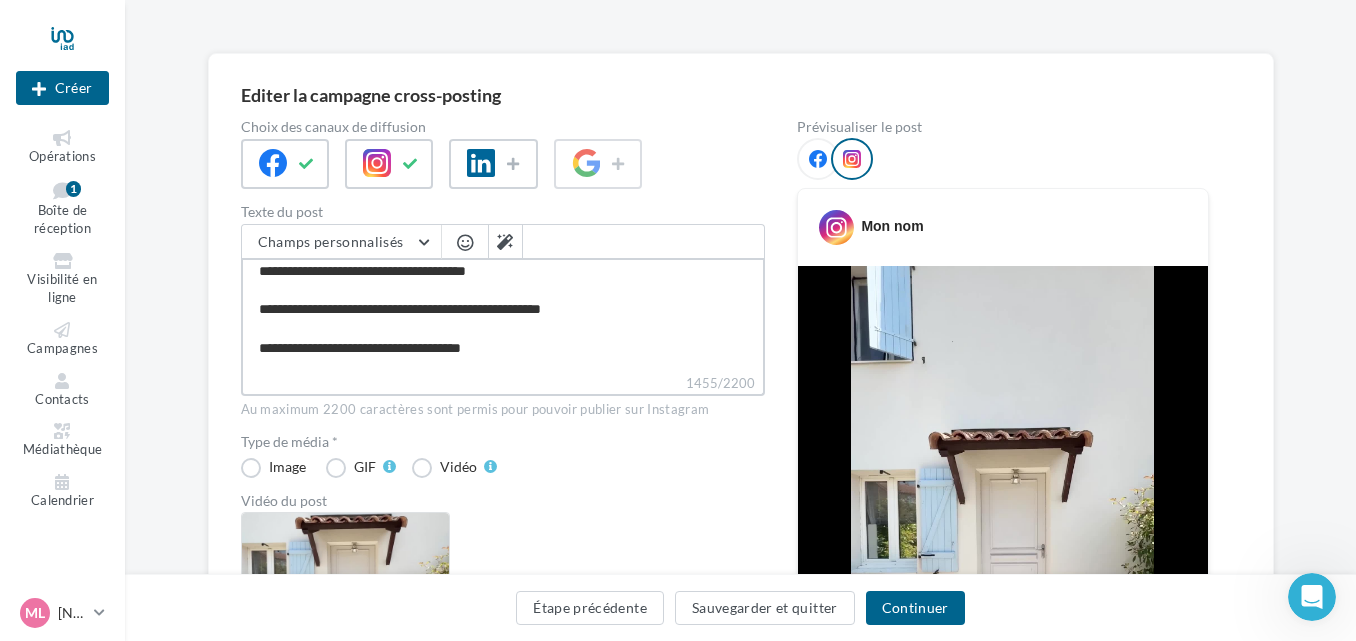 click on "1455/2200" at bounding box center (503, 315) 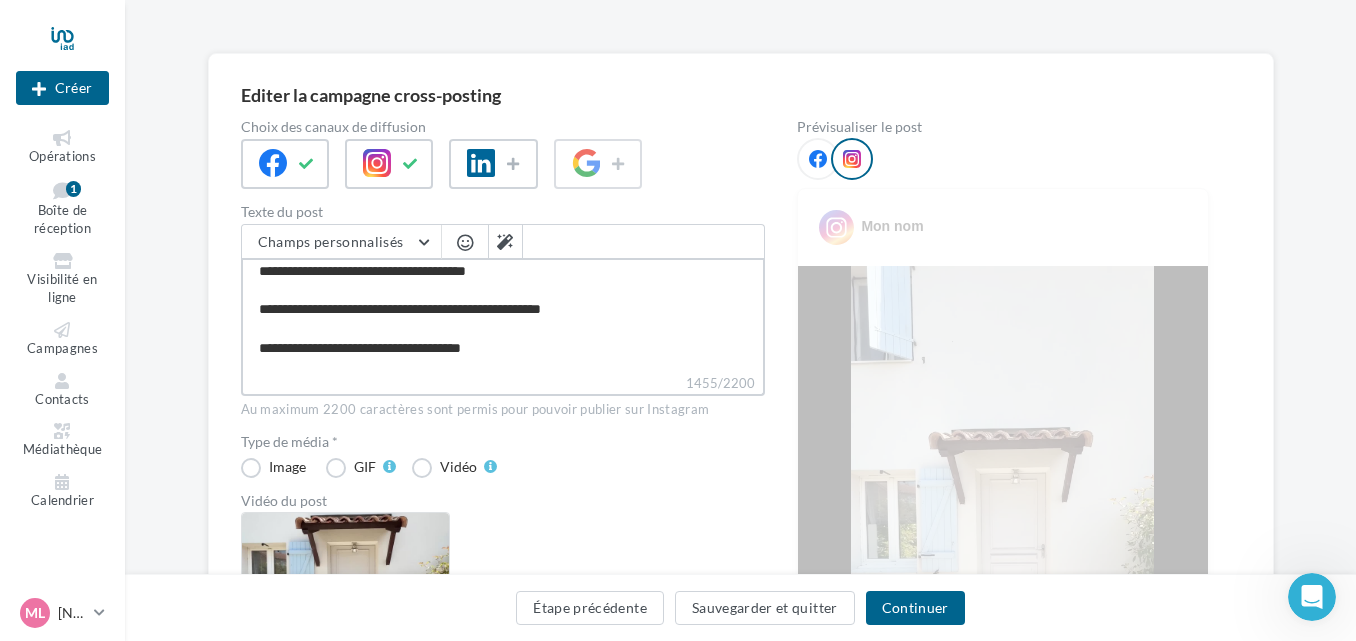 type on "**********" 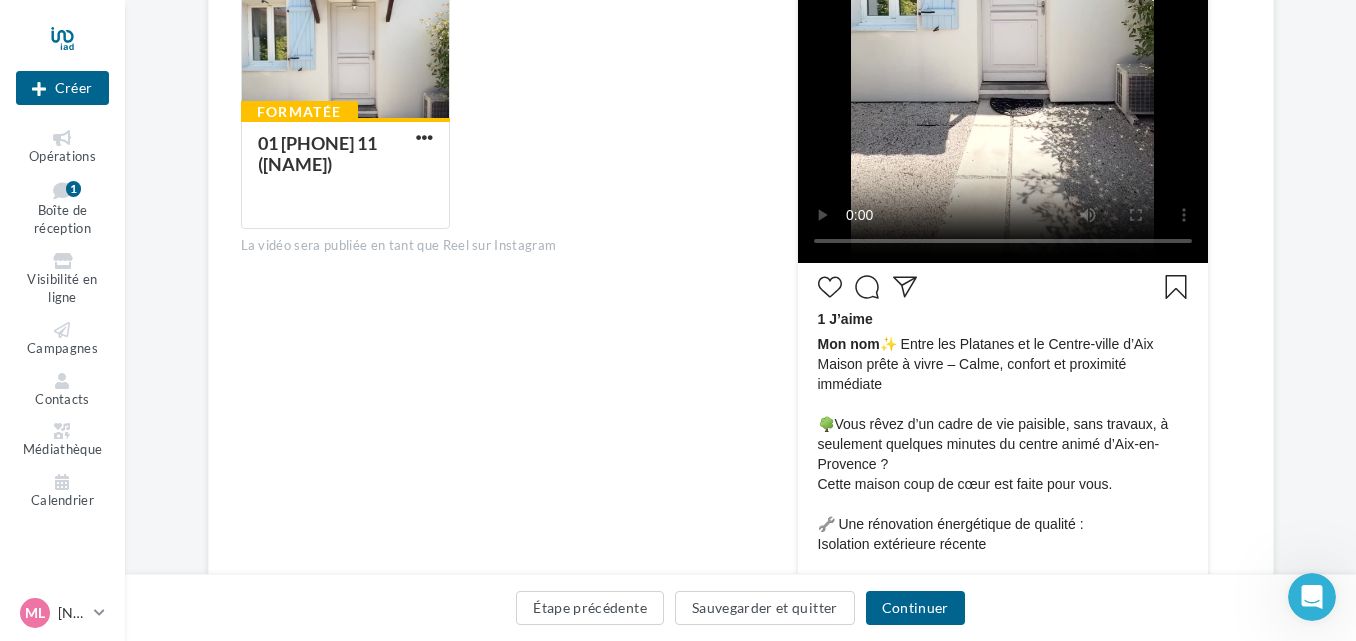 scroll, scrollTop: 722, scrollLeft: 0, axis: vertical 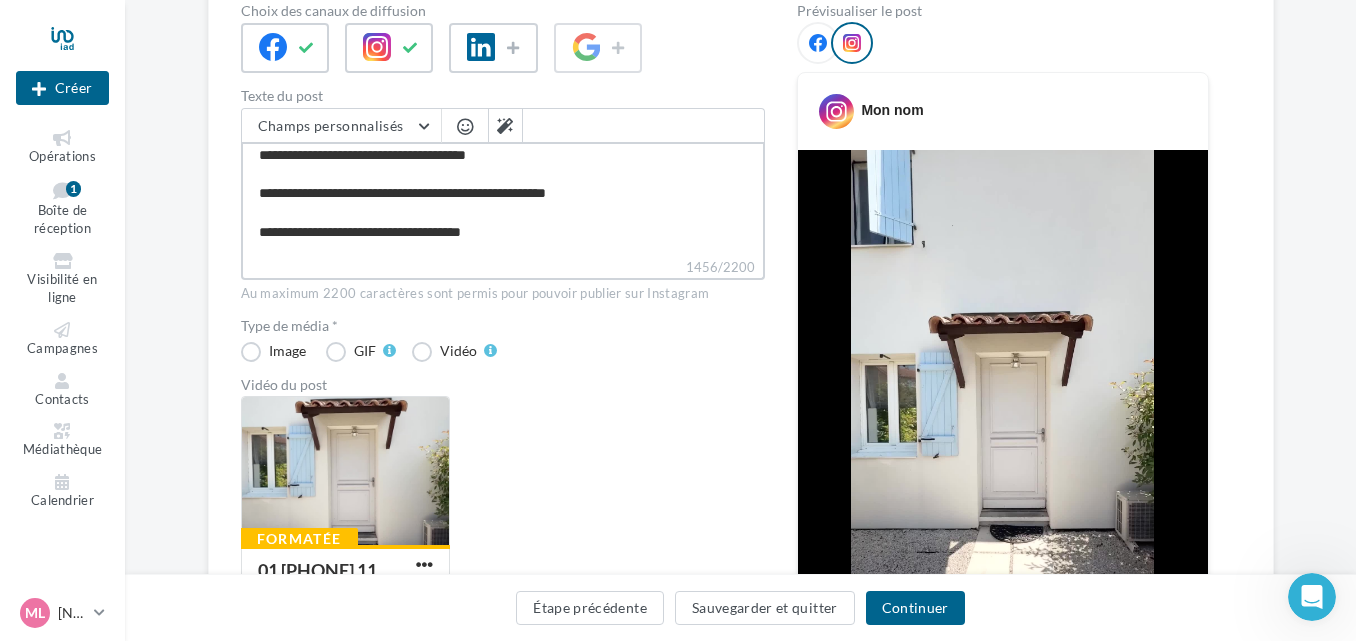type on "**********" 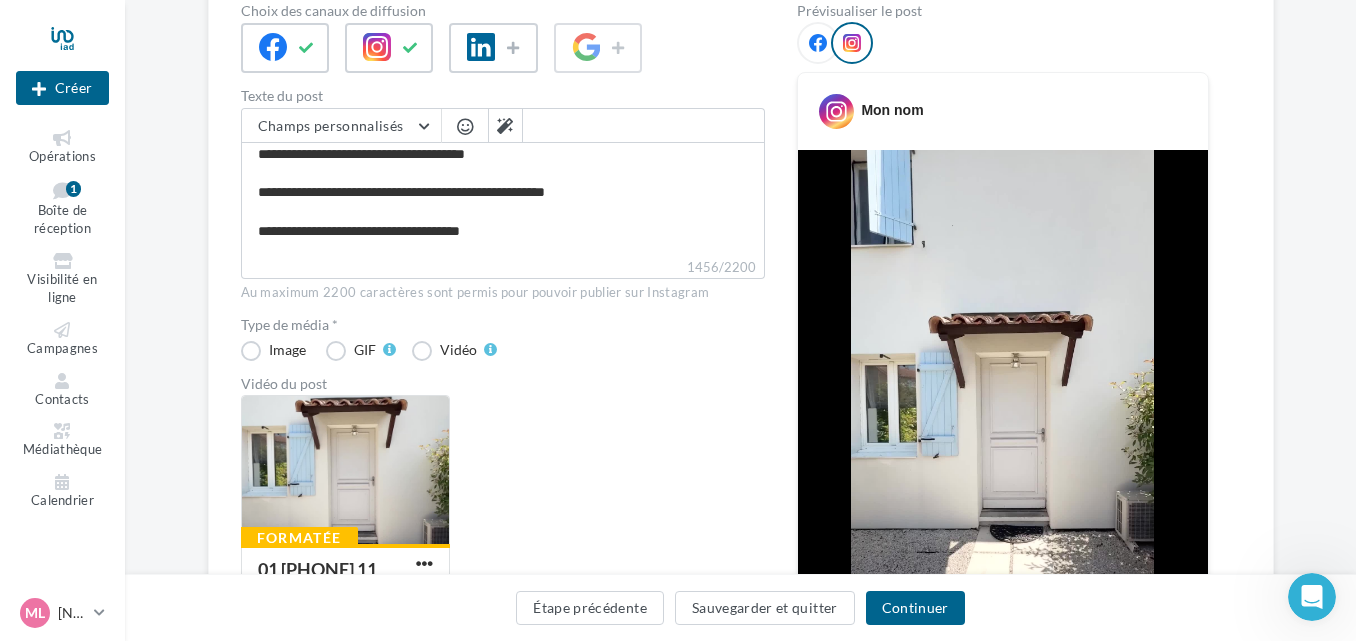 scroll, scrollTop: 679, scrollLeft: 0, axis: vertical 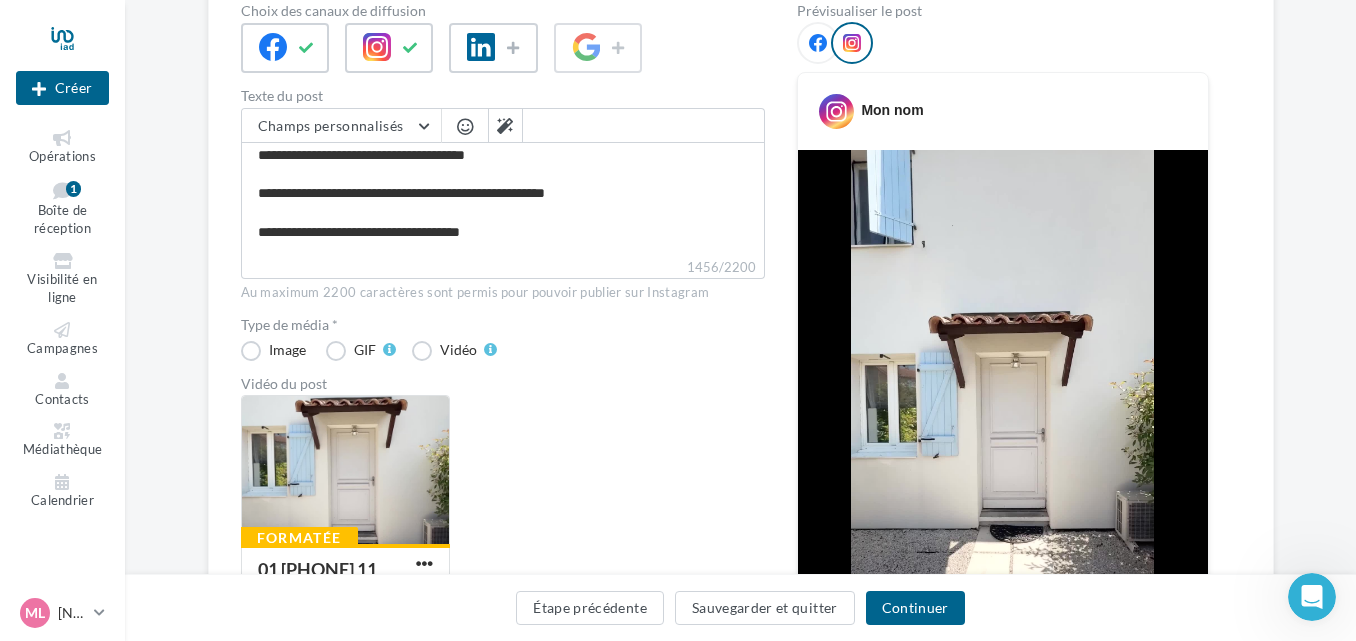 click at bounding box center [818, 43] 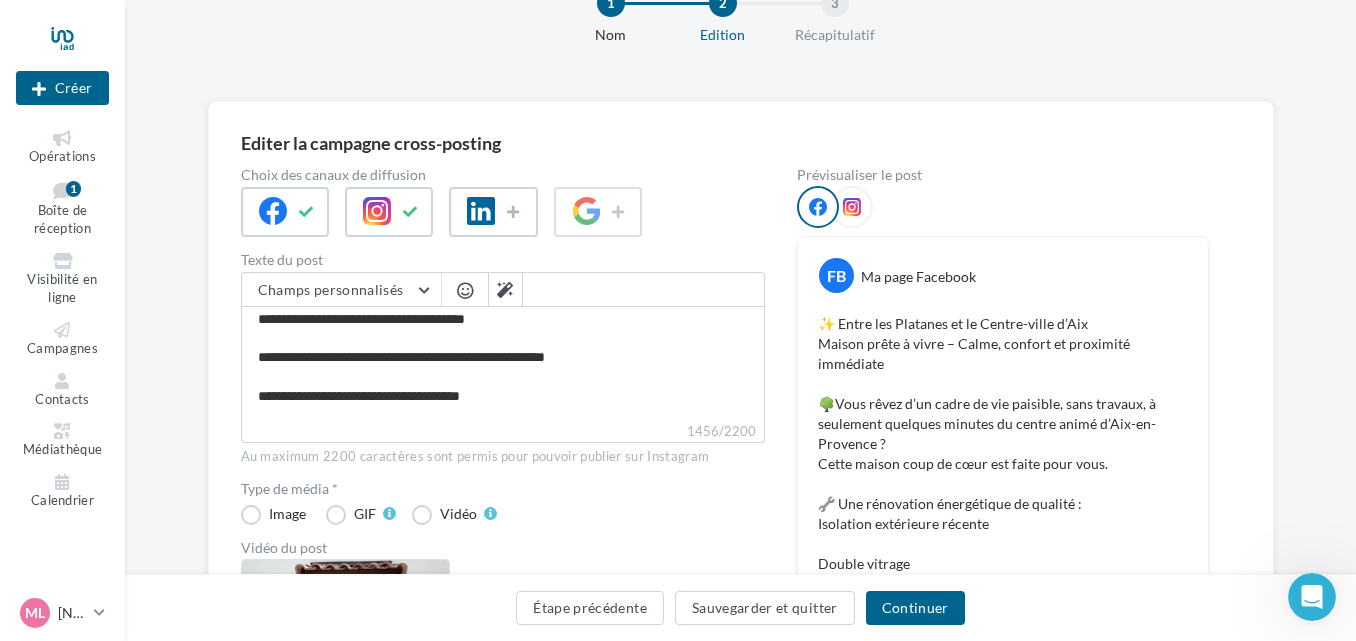 scroll, scrollTop: 0, scrollLeft: 0, axis: both 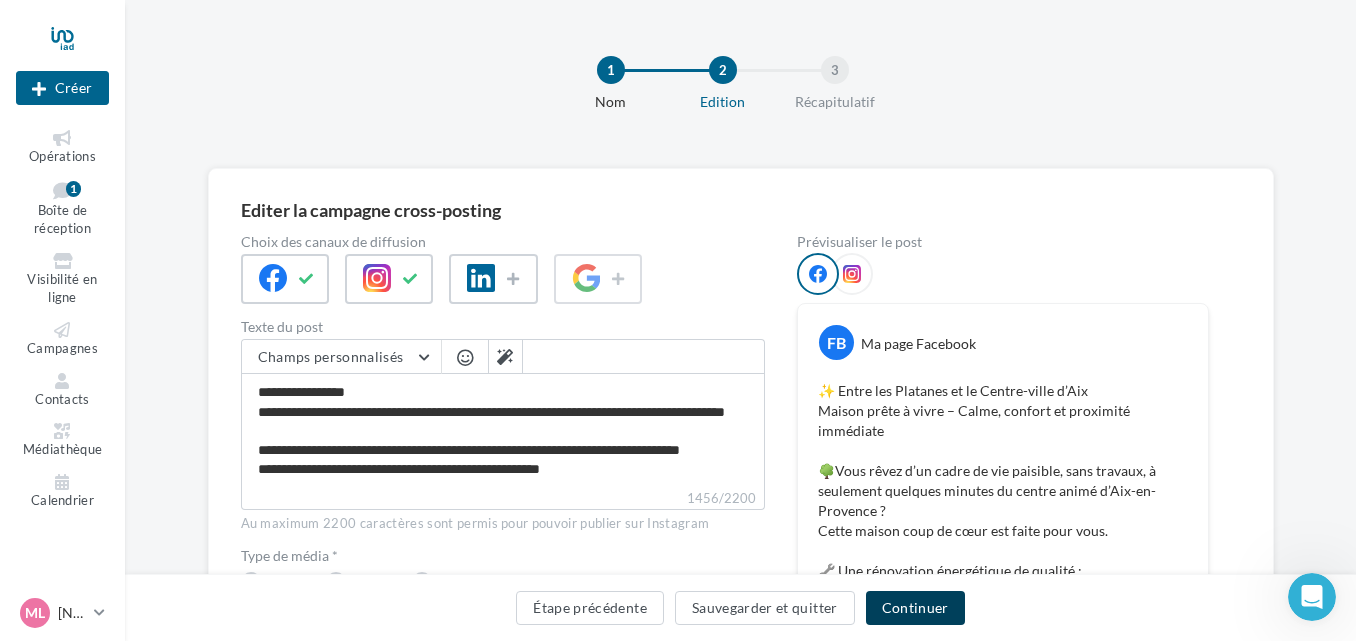 click on "Continuer" at bounding box center (915, 608) 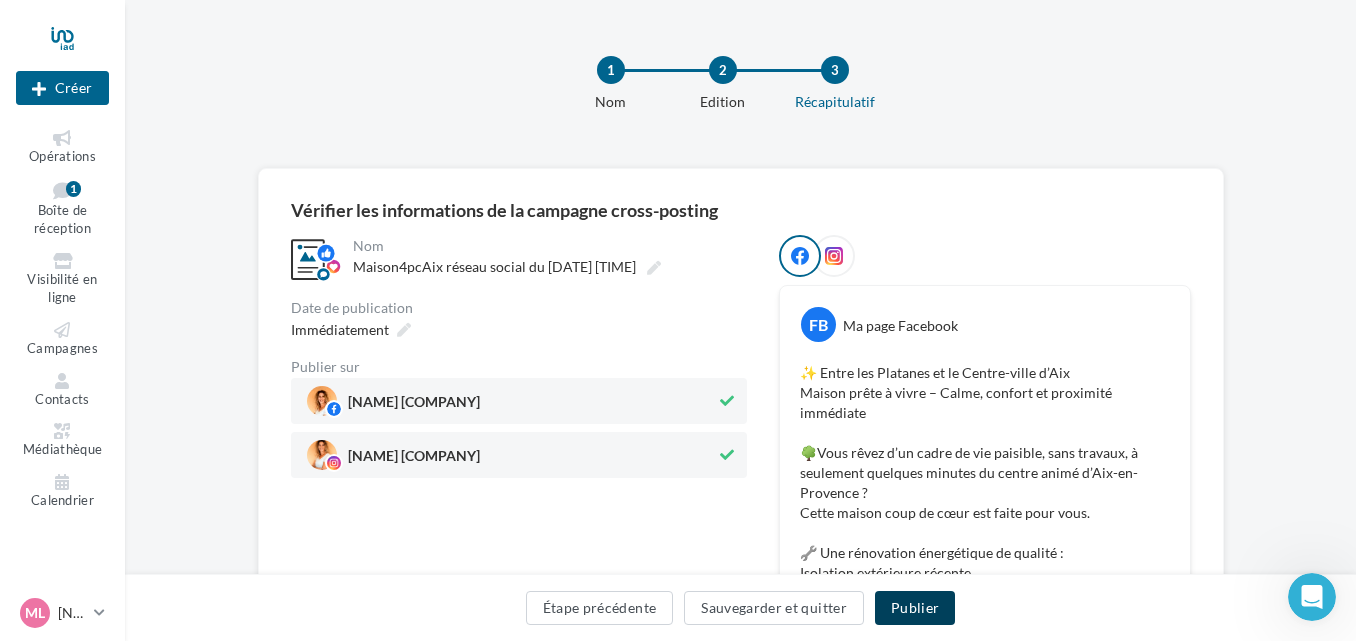 click on "Publier" at bounding box center (915, 608) 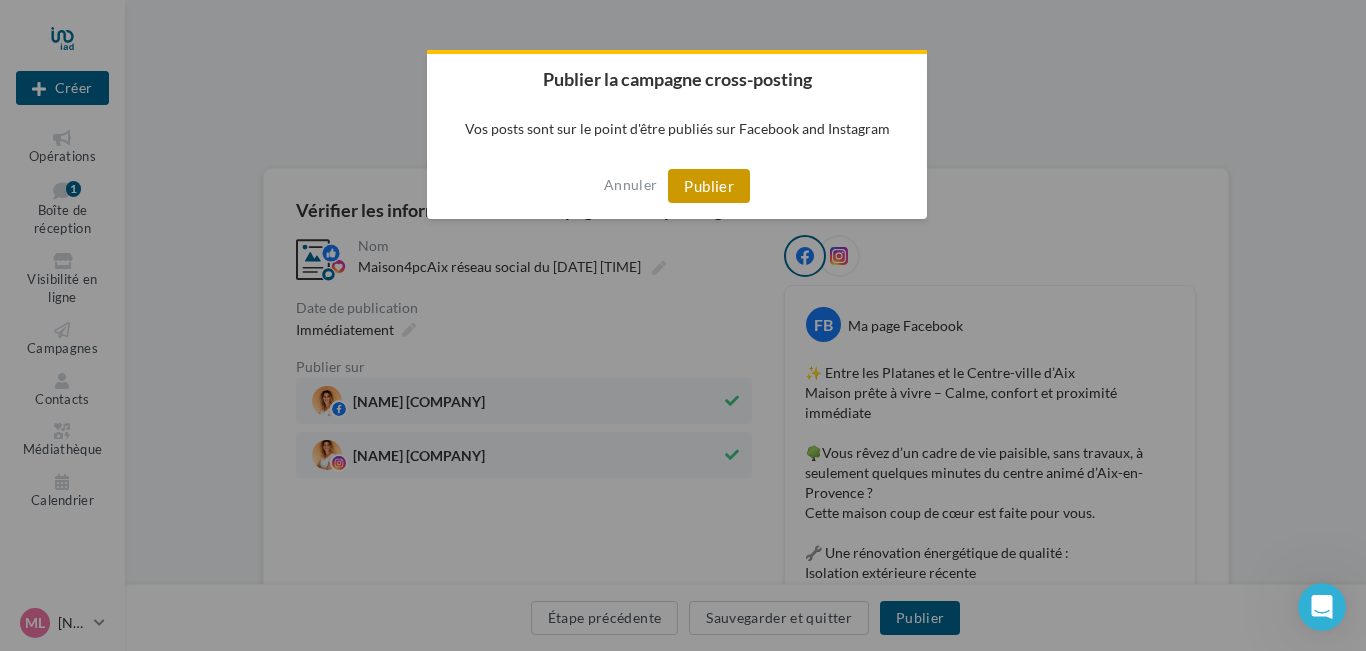 click on "Publier" at bounding box center [709, 186] 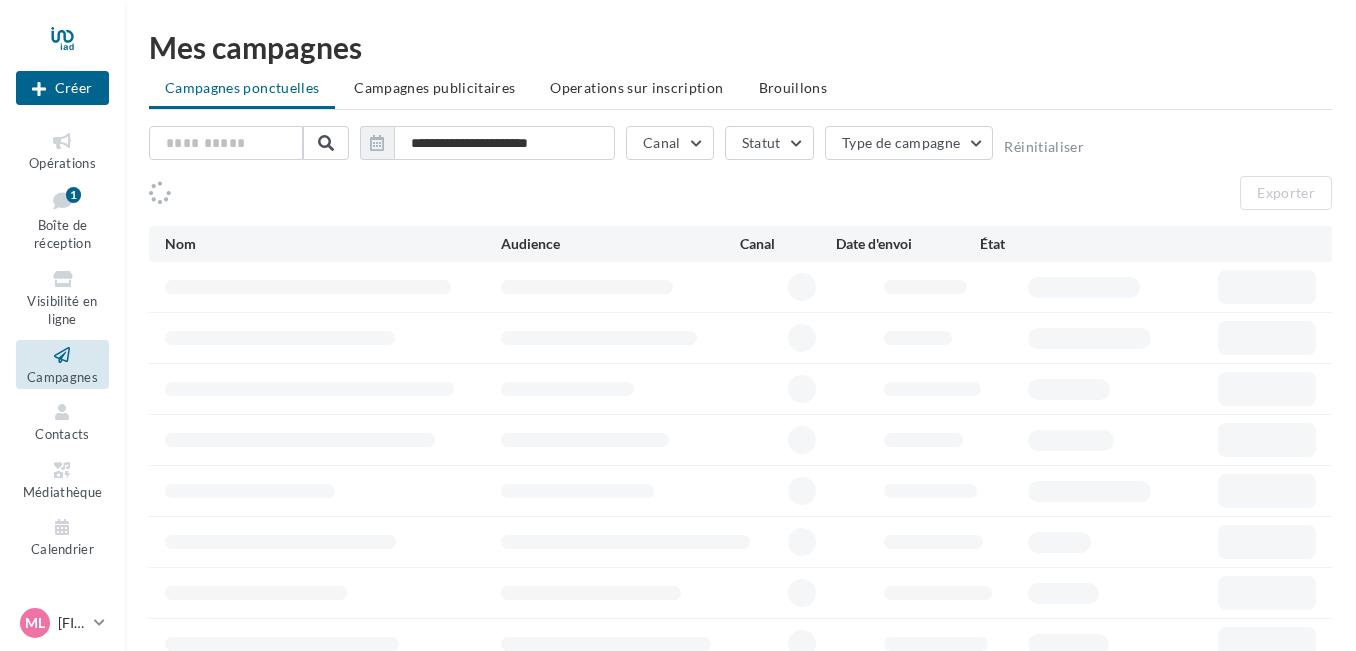 scroll, scrollTop: 0, scrollLeft: 0, axis: both 